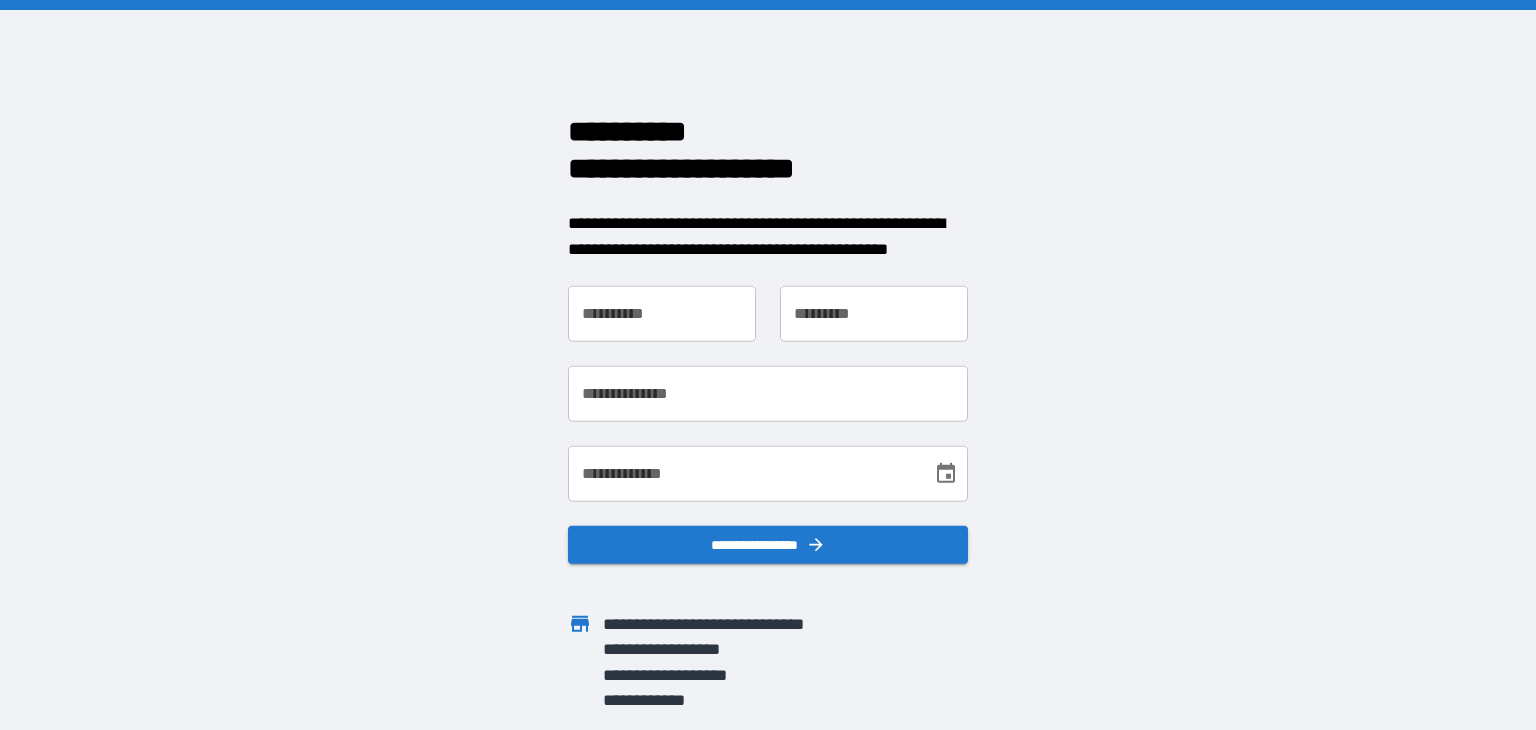 scroll, scrollTop: 0, scrollLeft: 0, axis: both 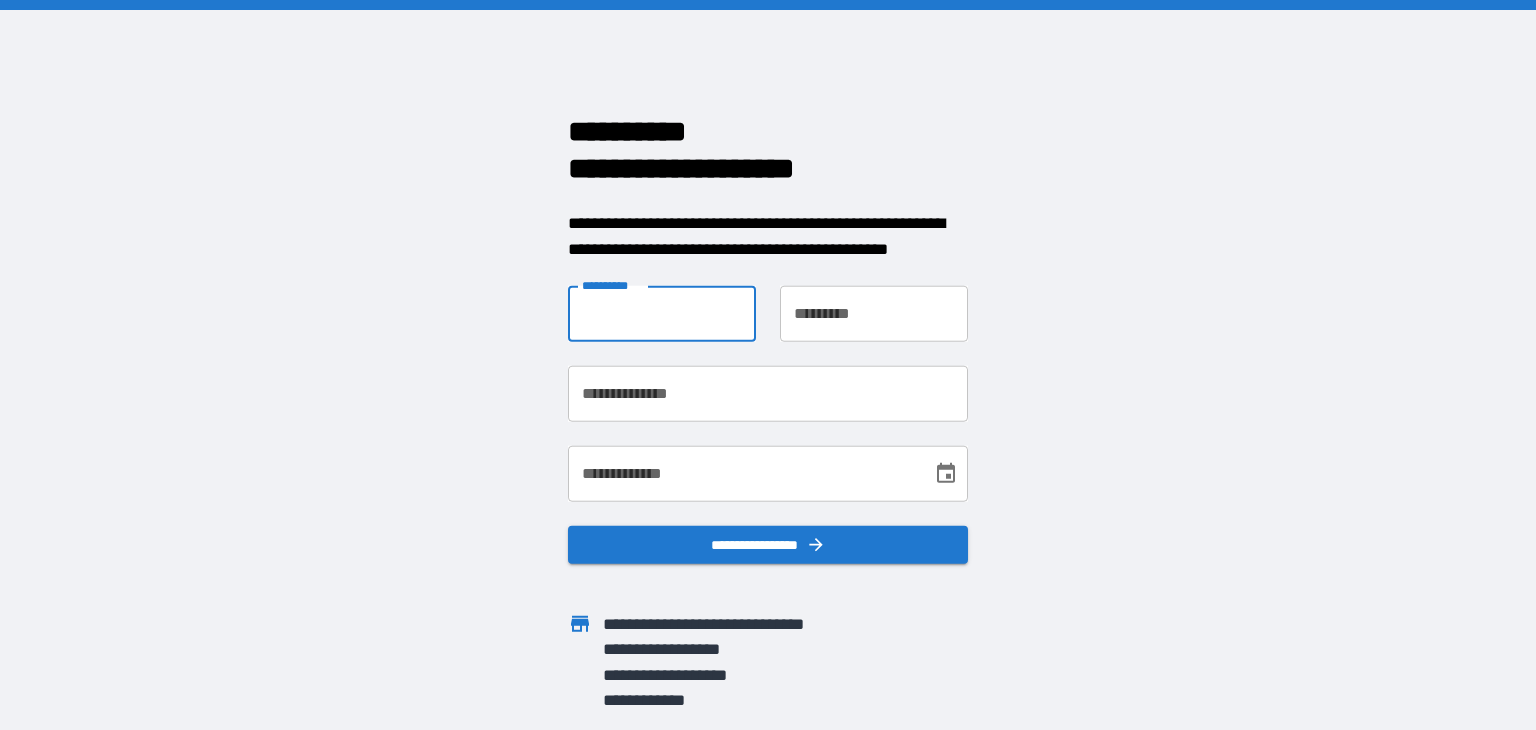 click on "**********" at bounding box center [662, 314] 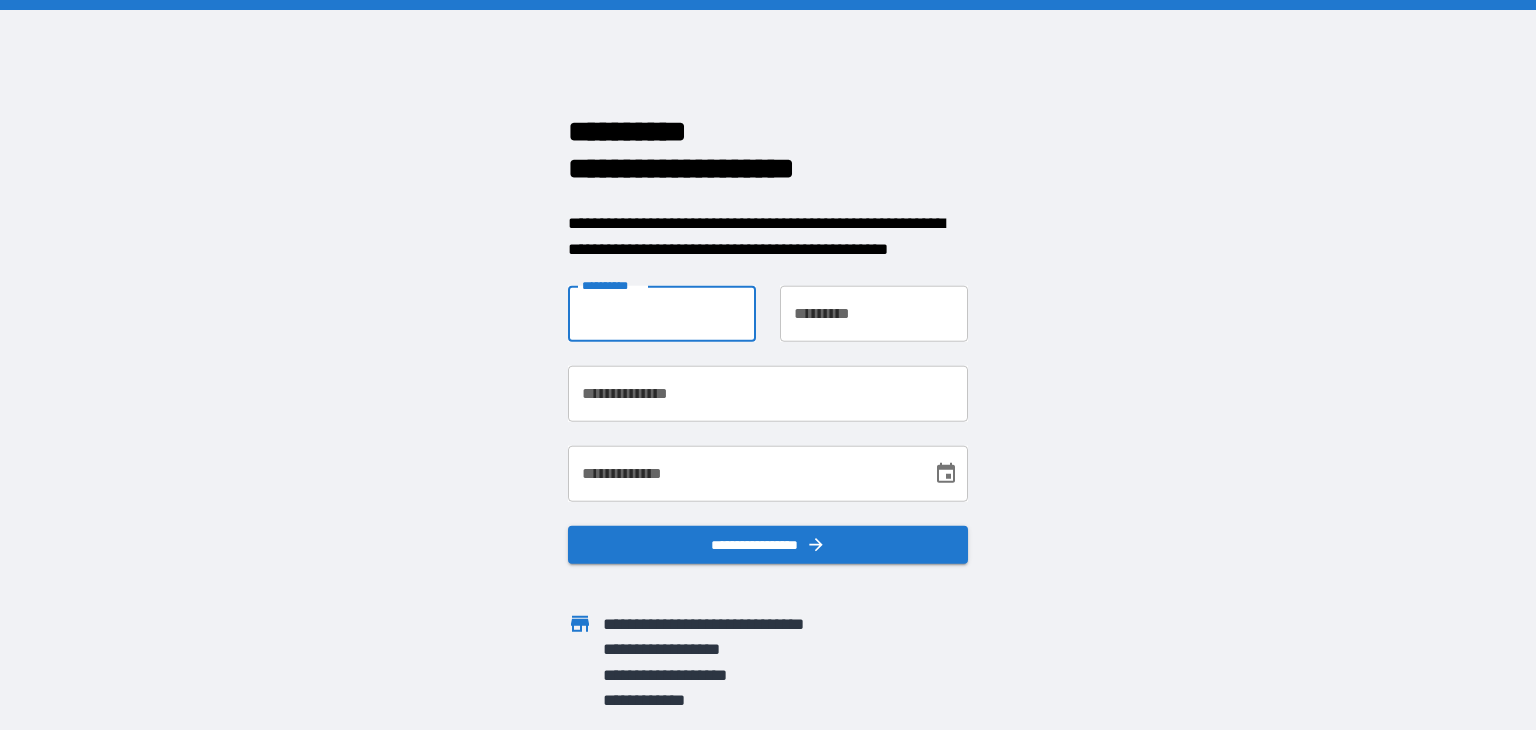 type on "********" 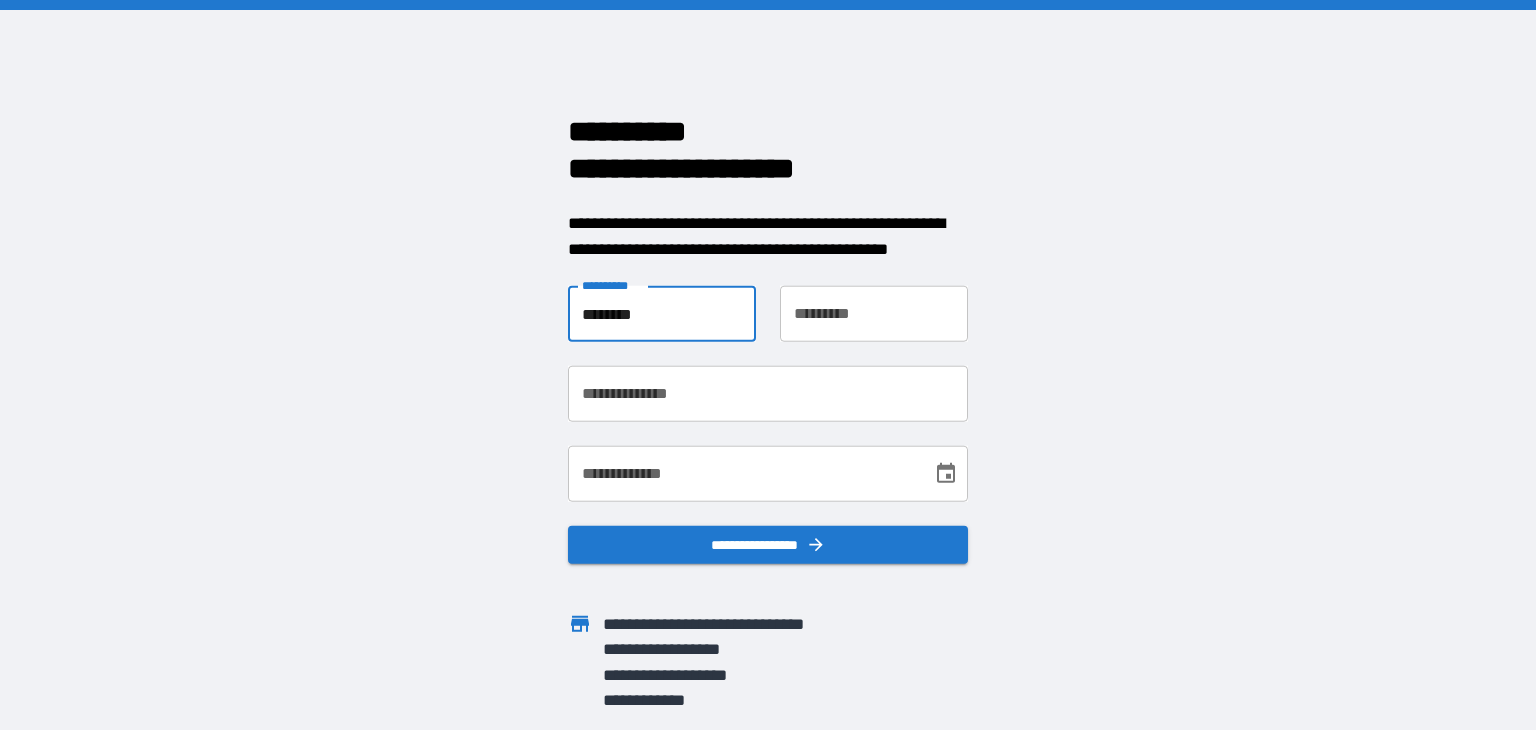 type on "*******" 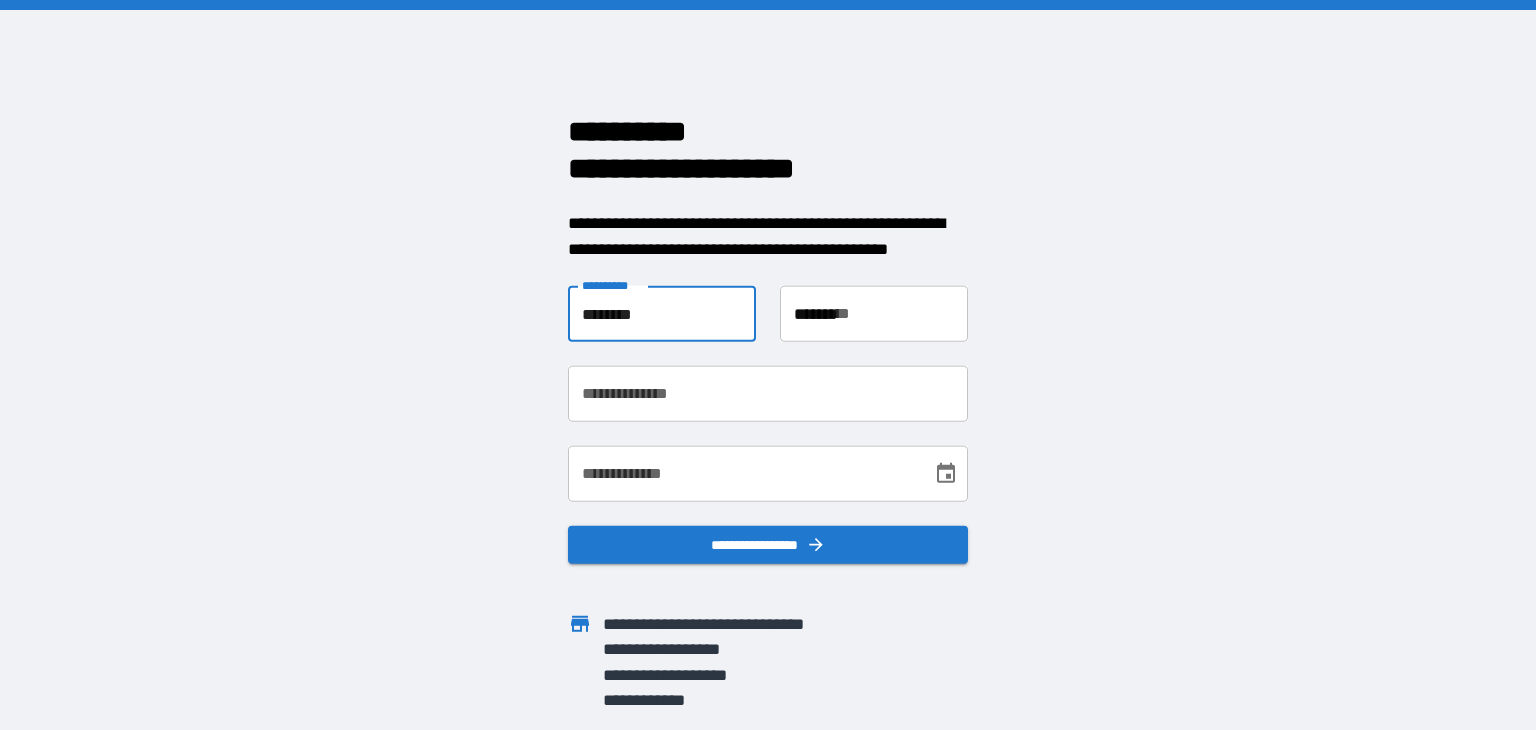 type on "**********" 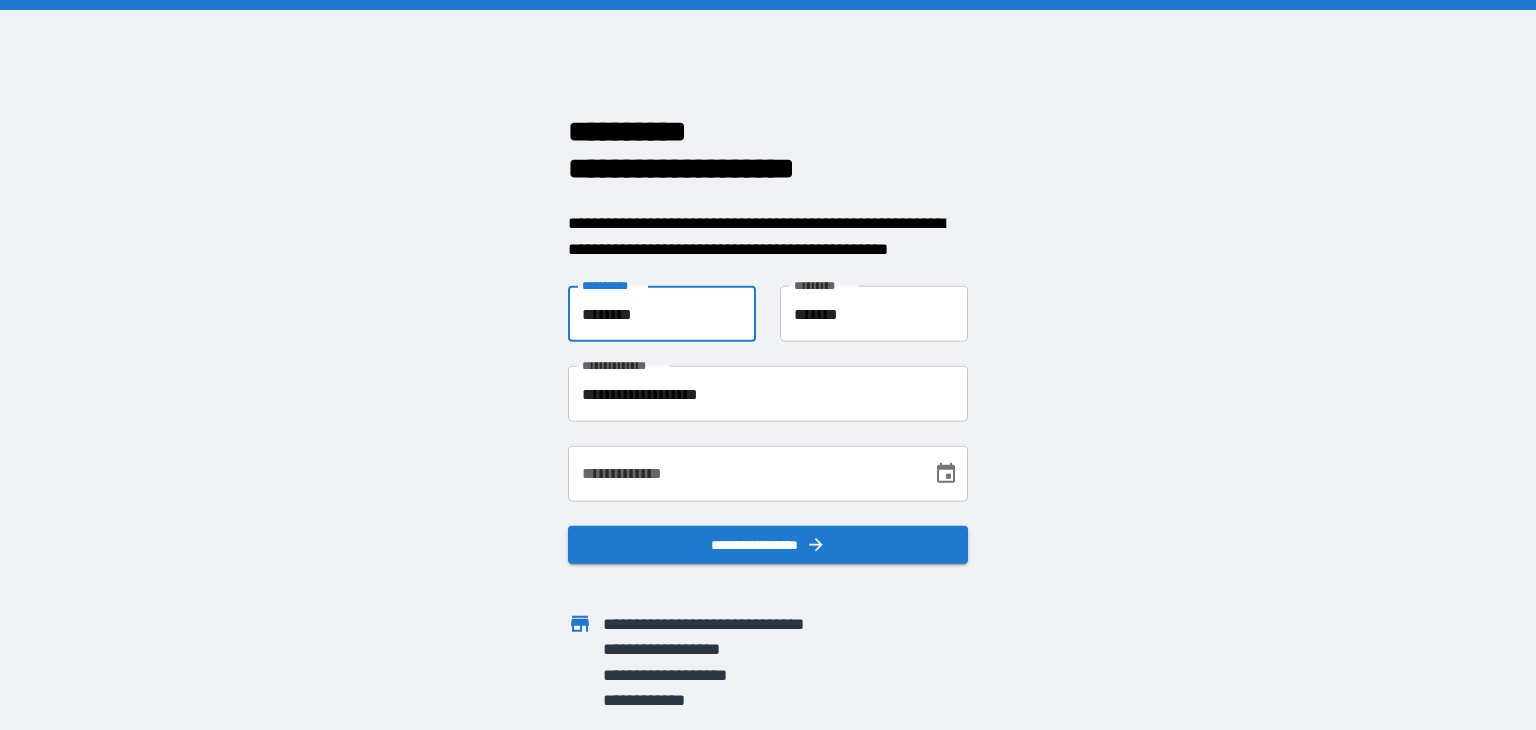 click on "**********" at bounding box center [743, 474] 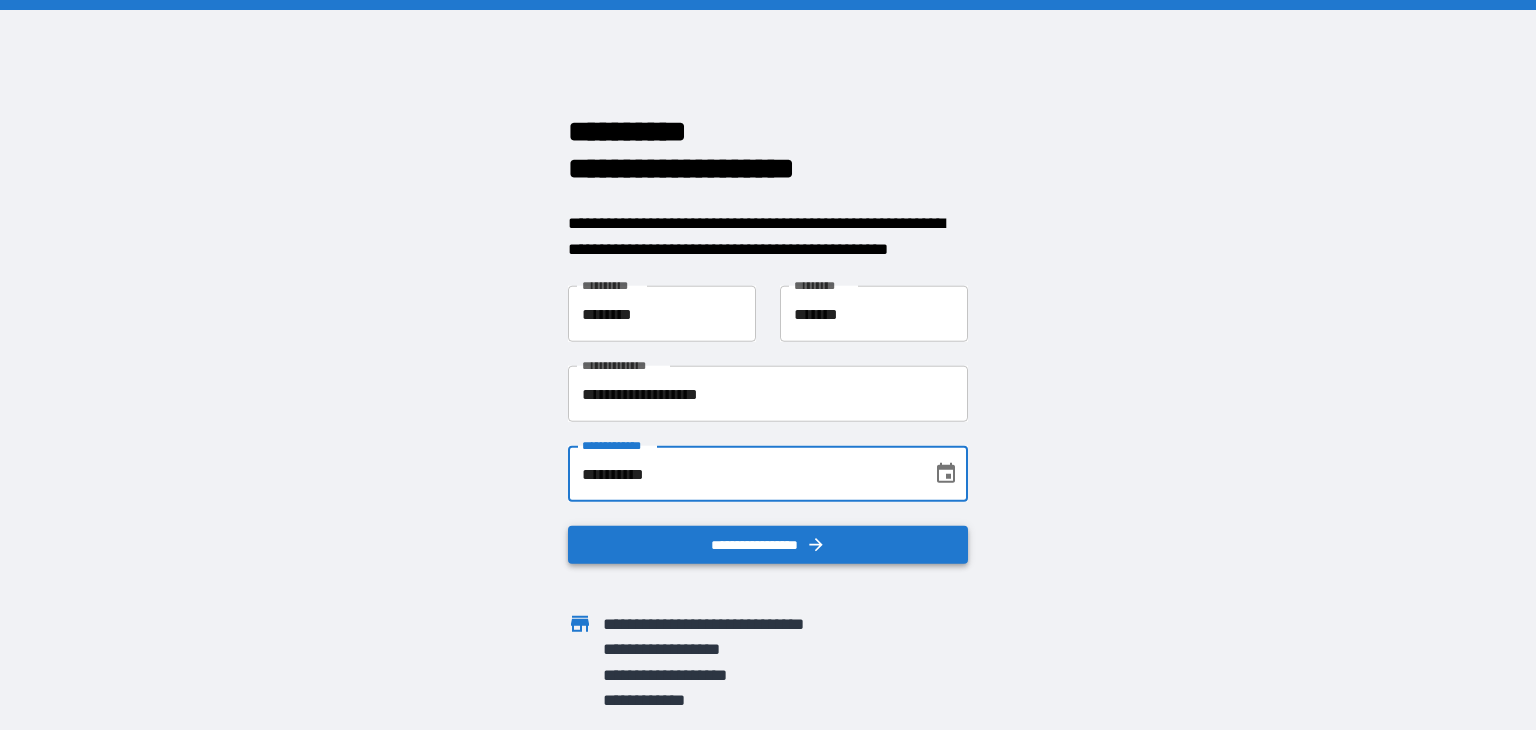 type on "**********" 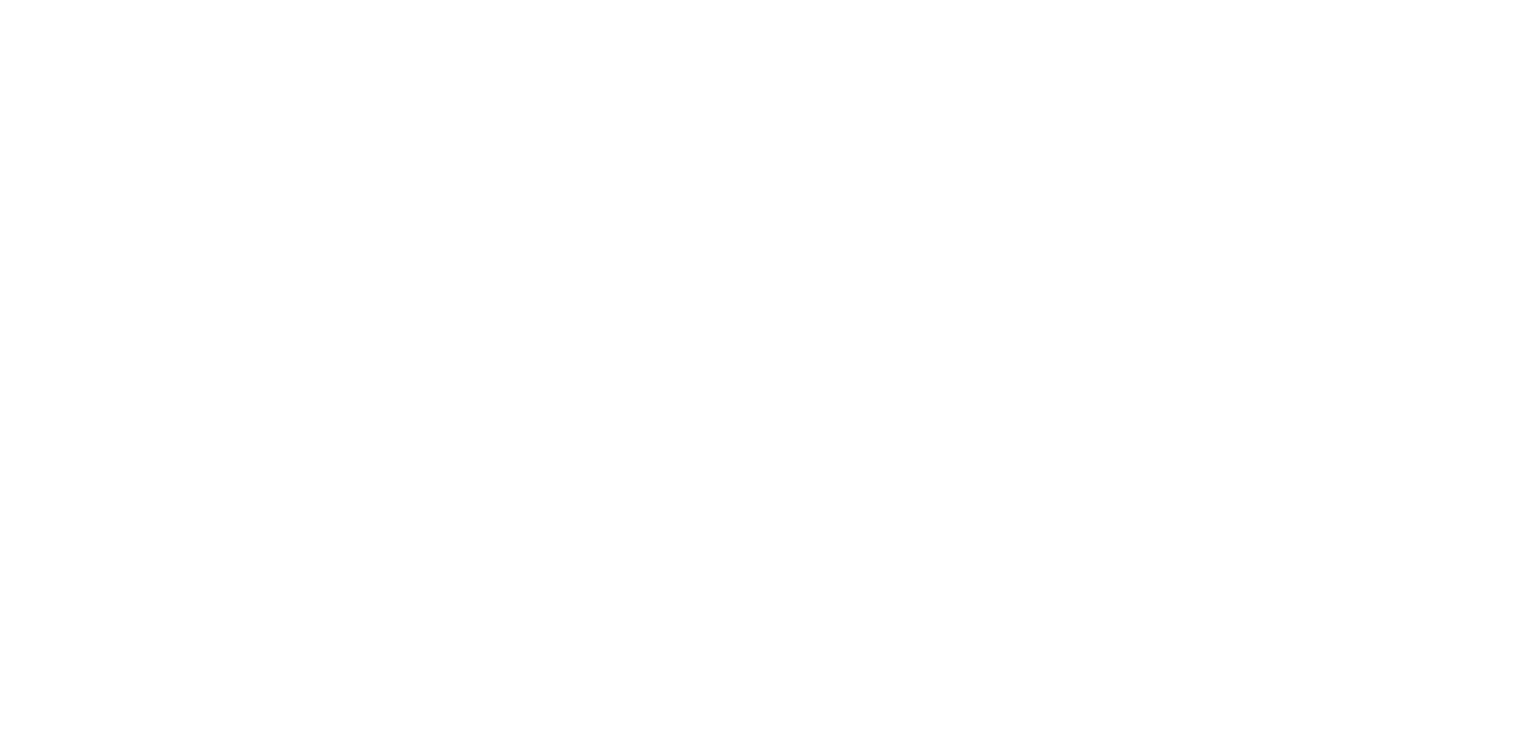 scroll, scrollTop: 0, scrollLeft: 0, axis: both 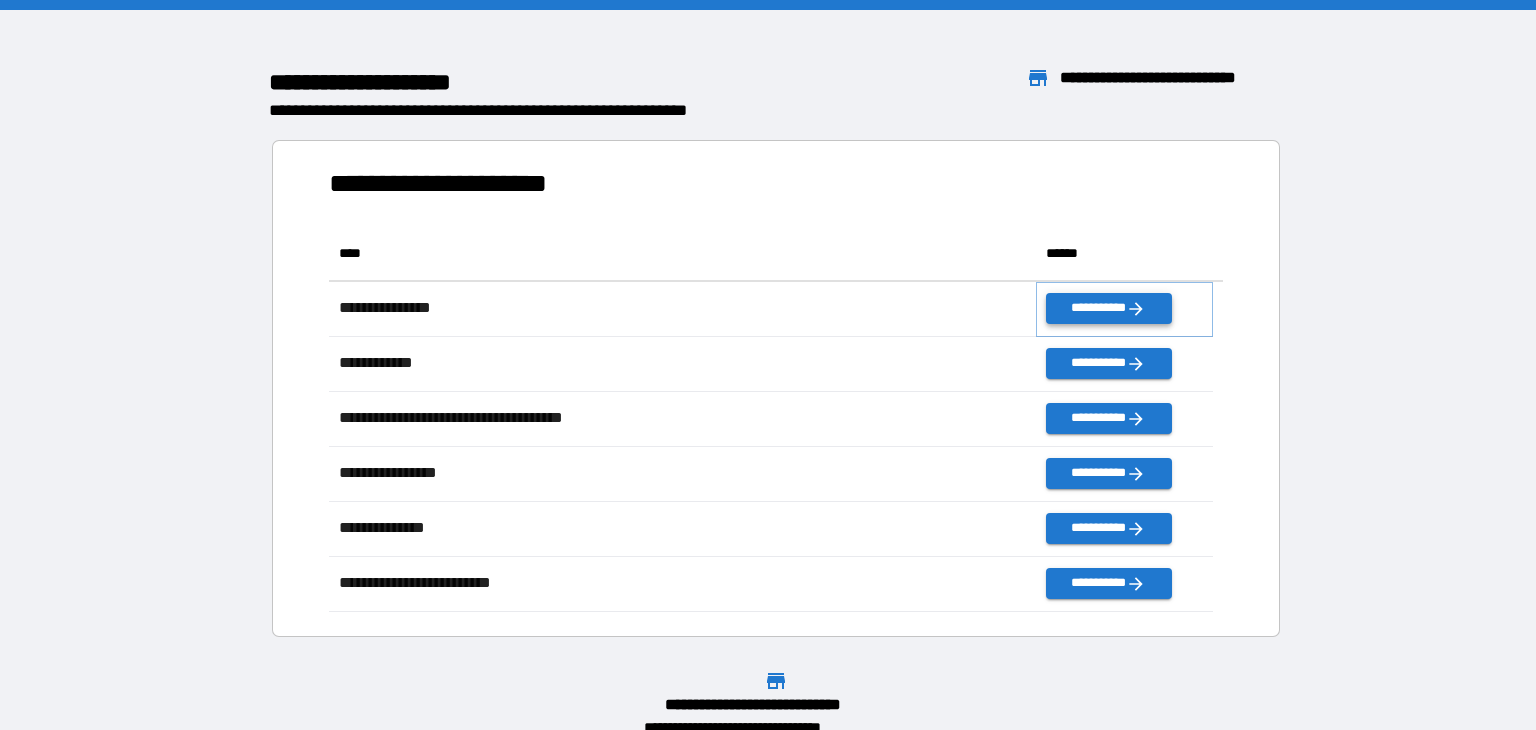 click on "**********" at bounding box center (1108, 308) 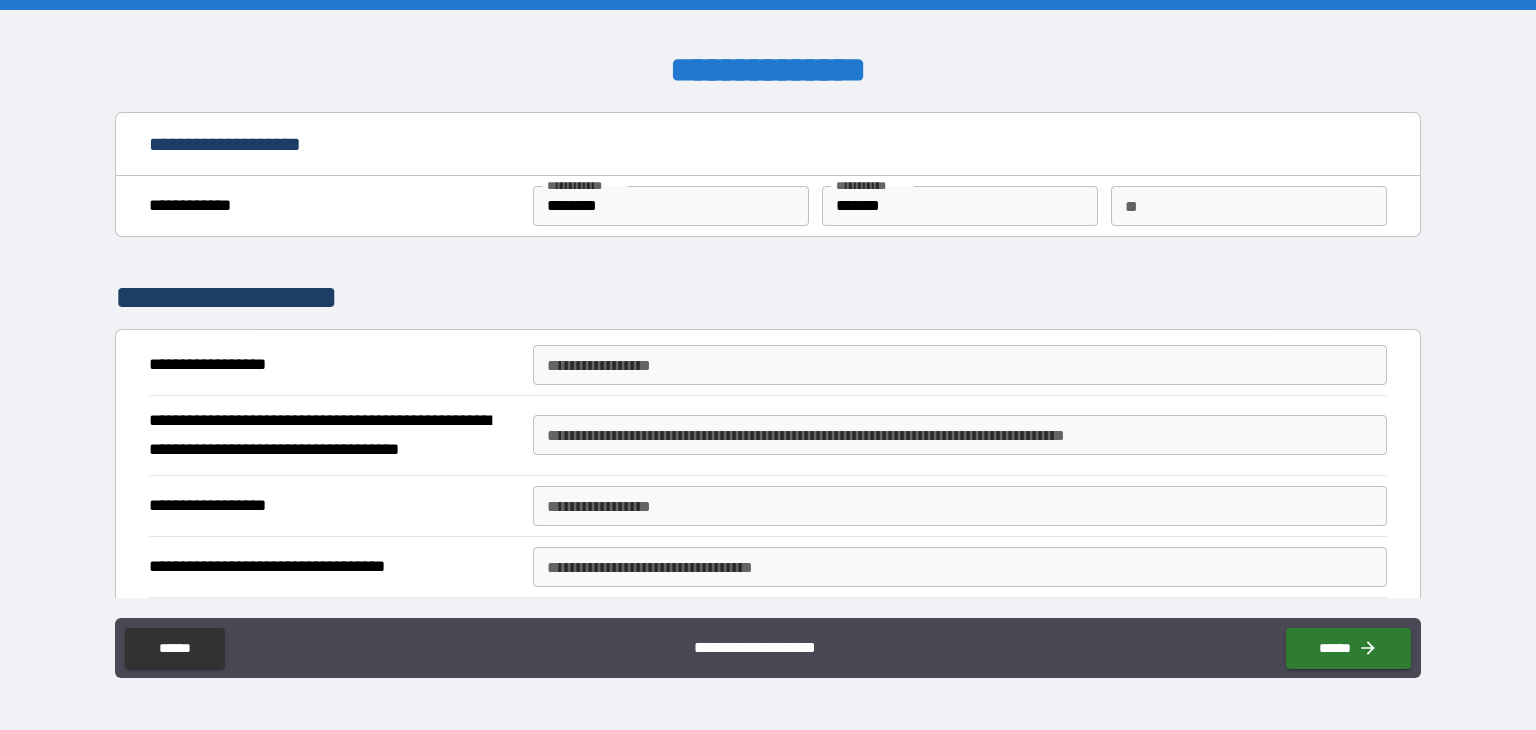 click on "**********" at bounding box center (960, 365) 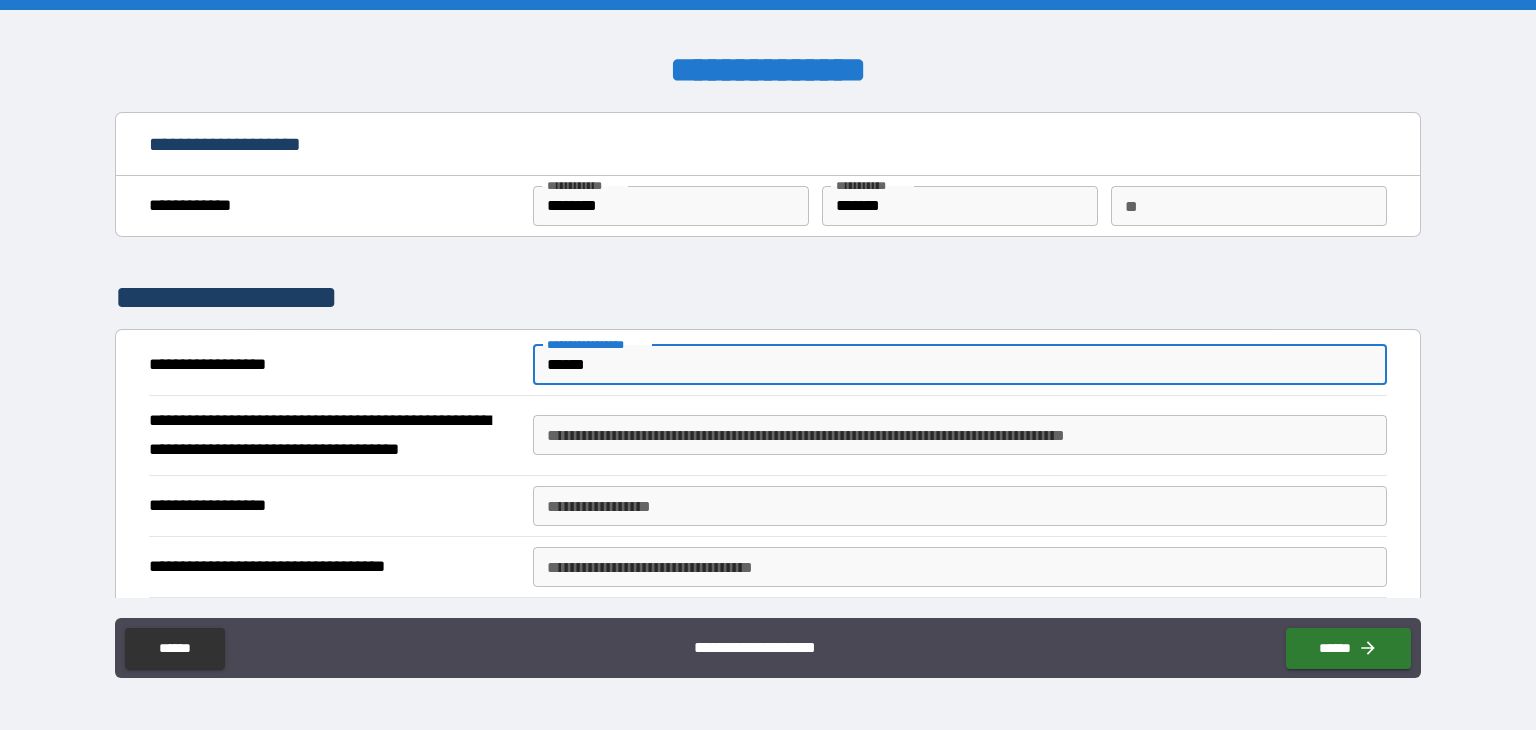 type on "******" 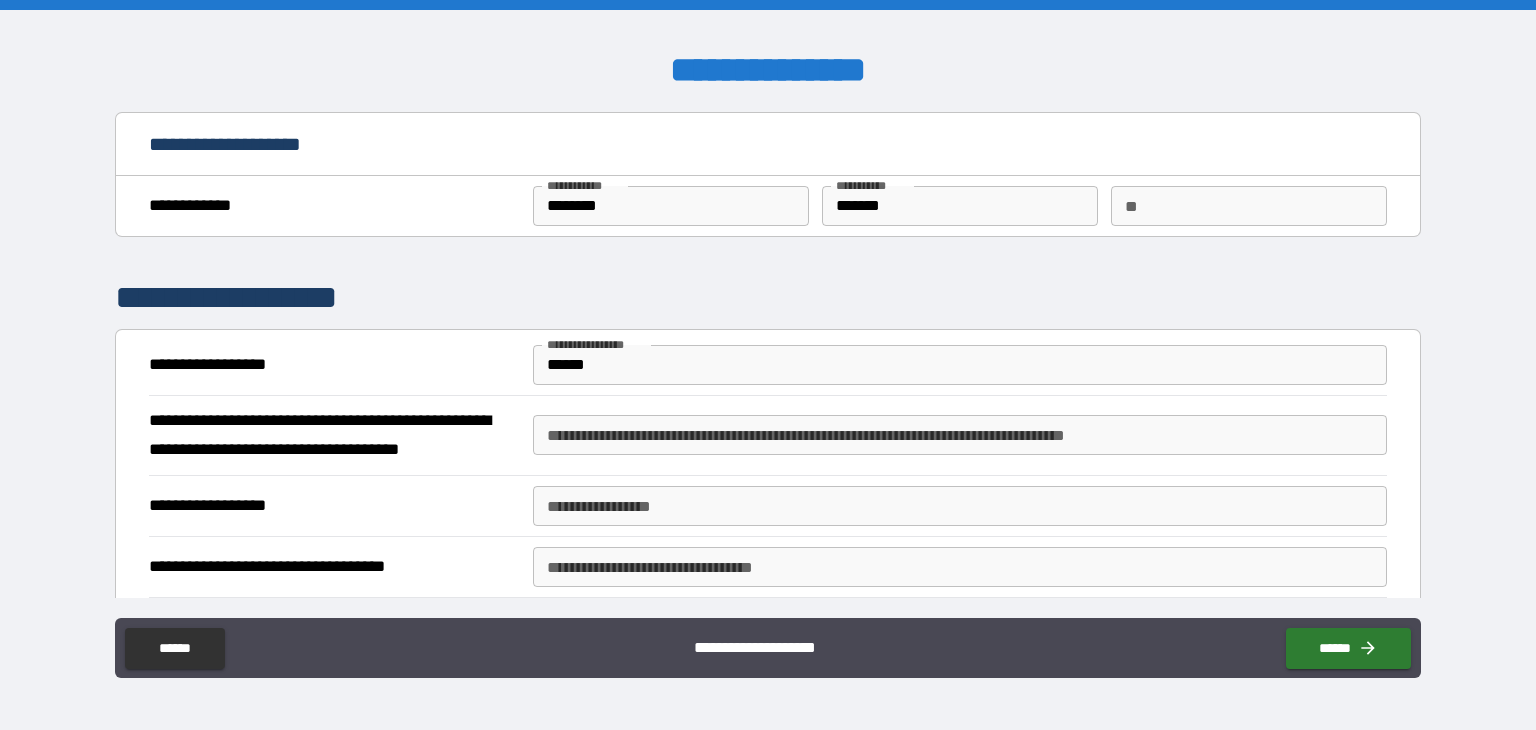 click on "**********" at bounding box center (333, 436) 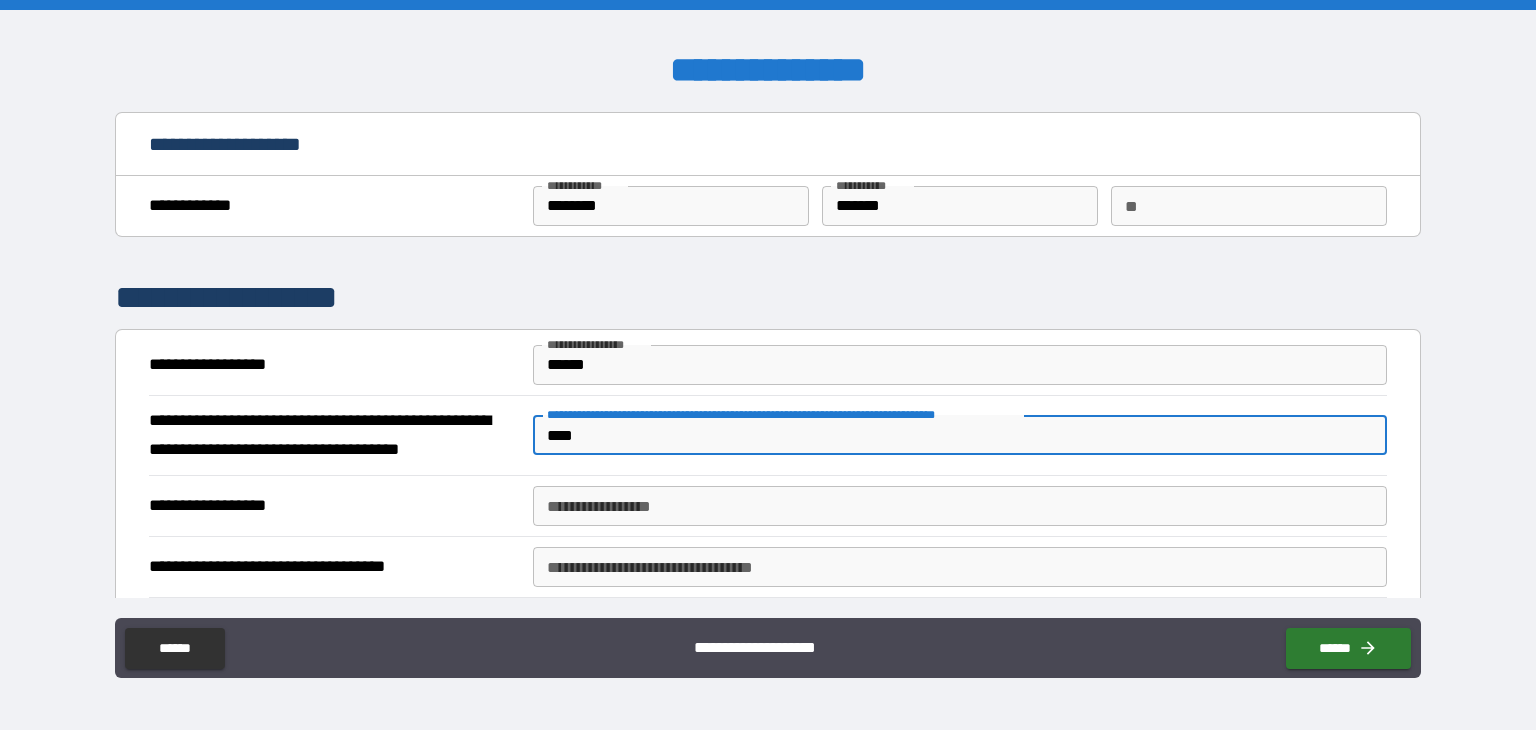 type on "****" 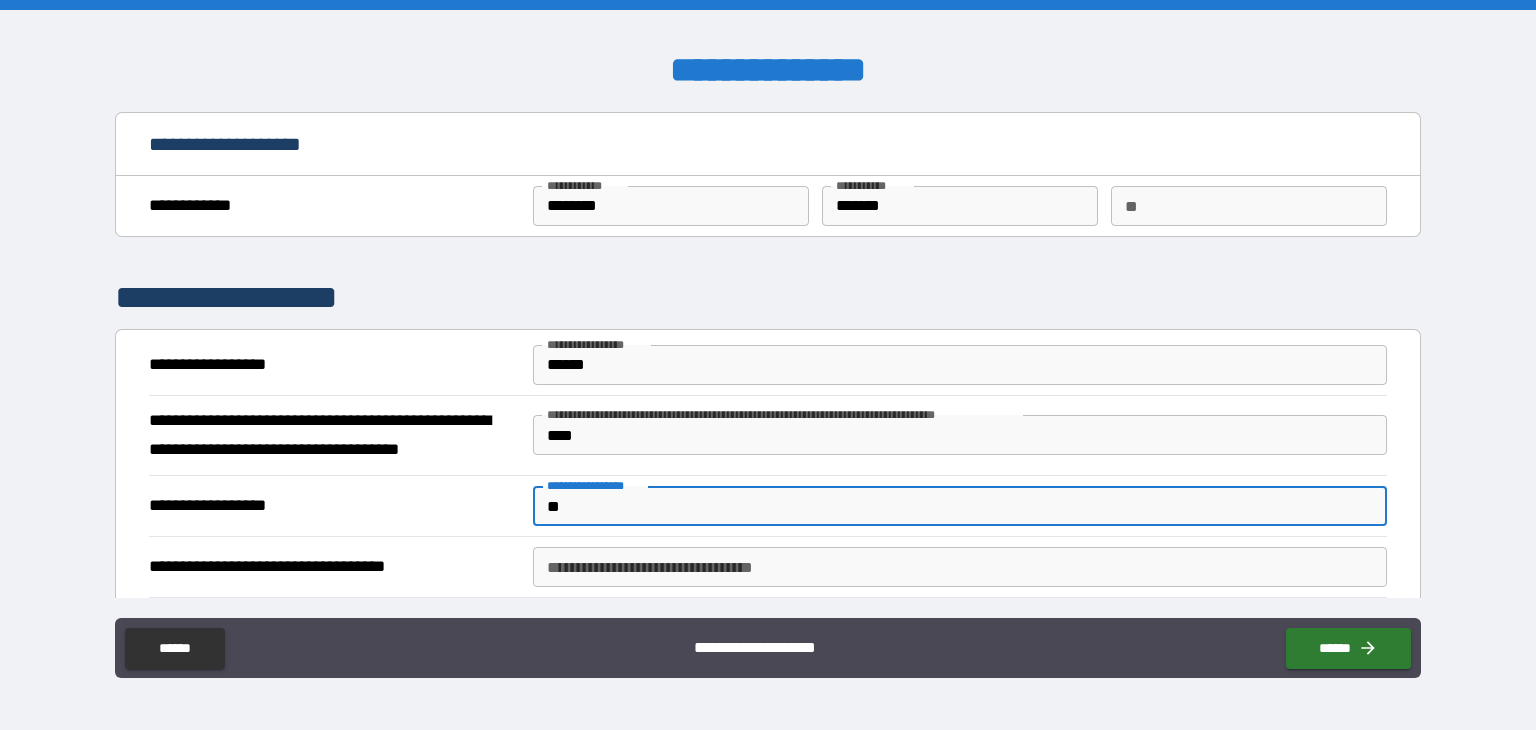type on "*" 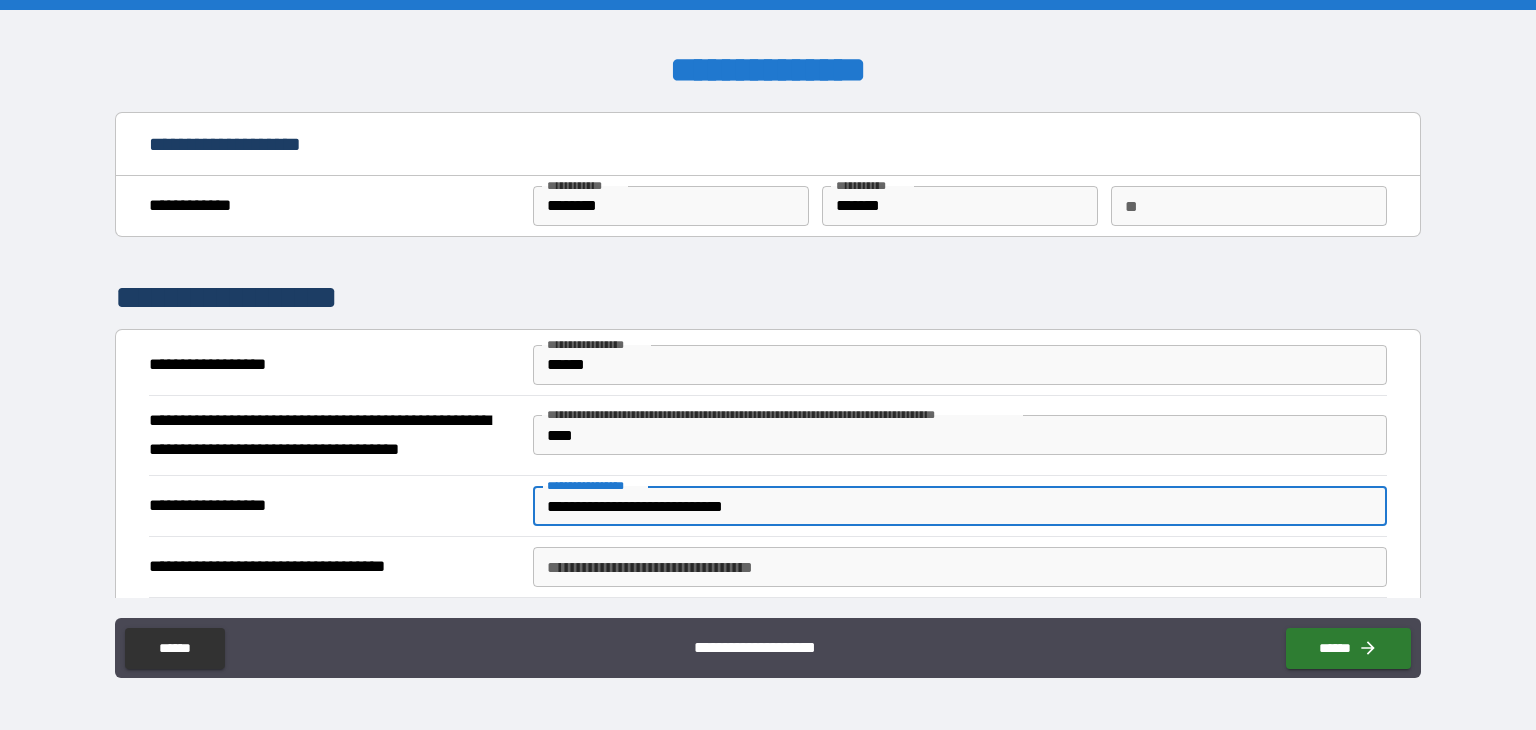 type on "**********" 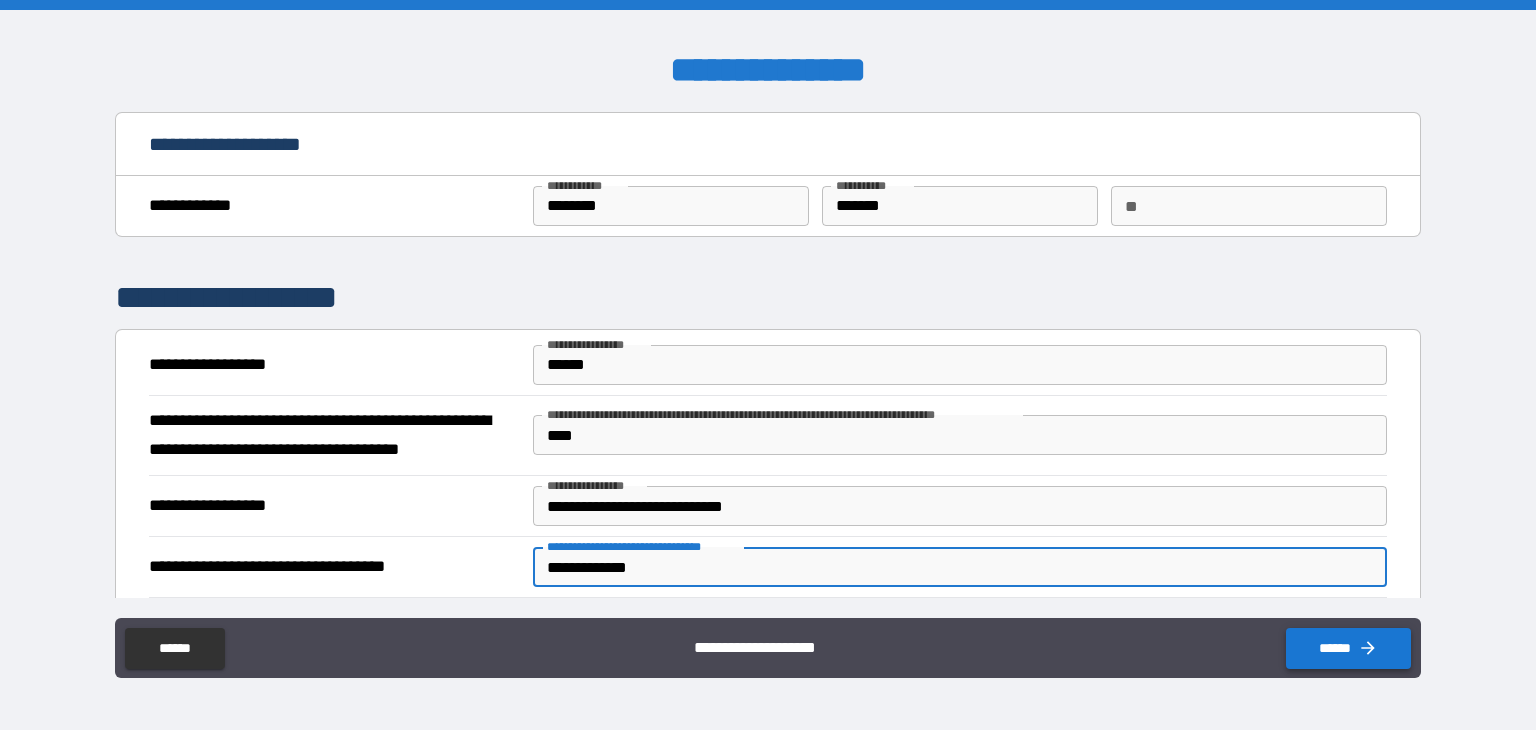 type on "**********" 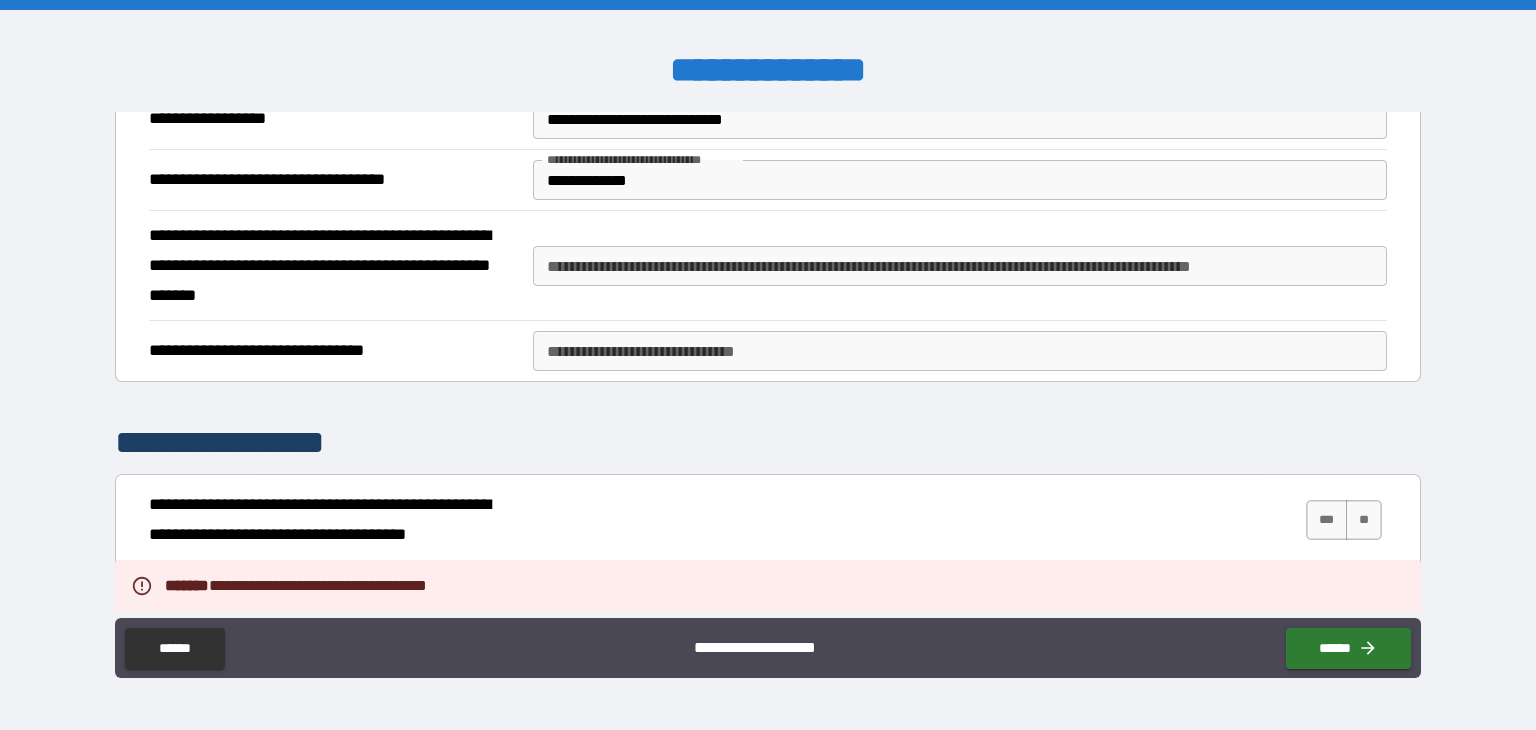 scroll, scrollTop: 433, scrollLeft: 0, axis: vertical 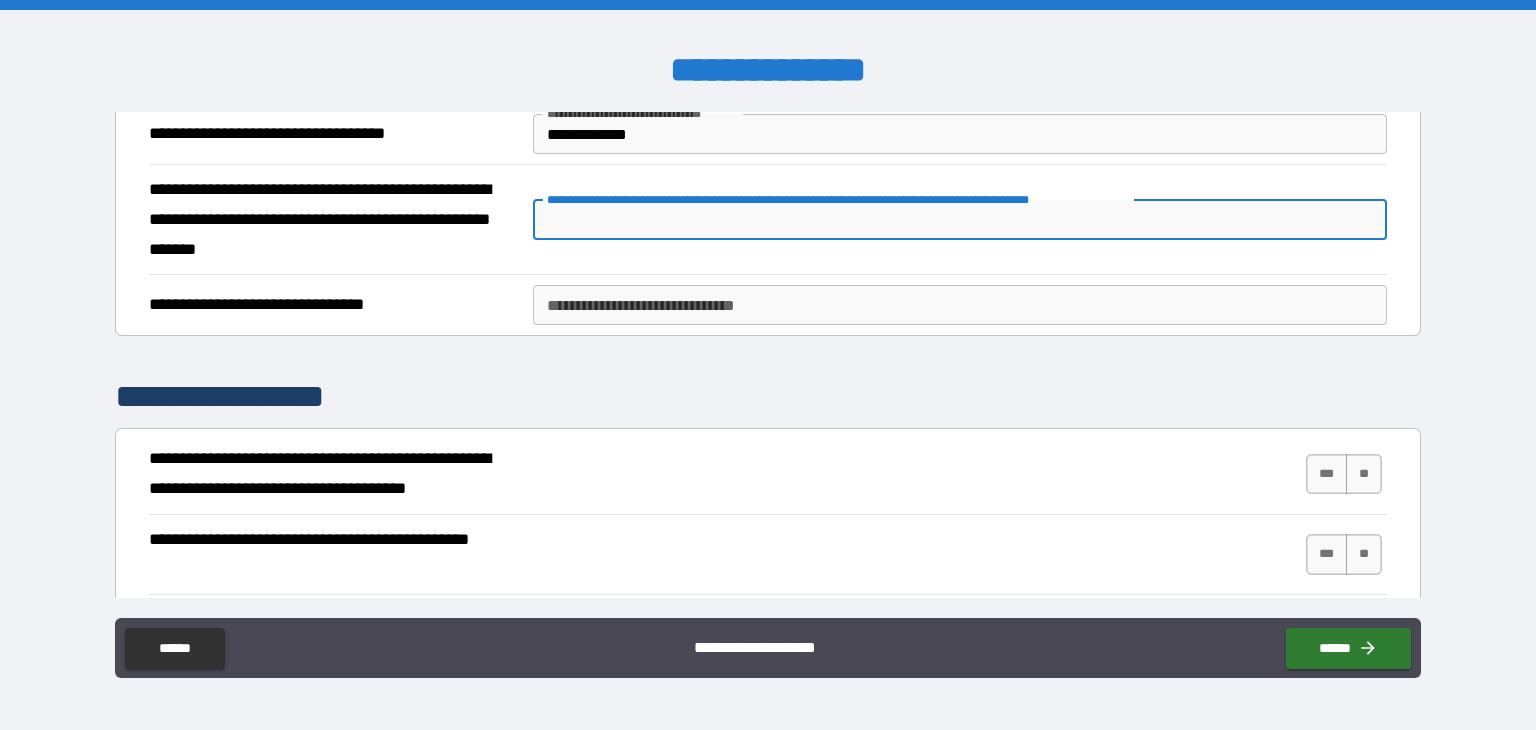 click on "**********" at bounding box center (960, 220) 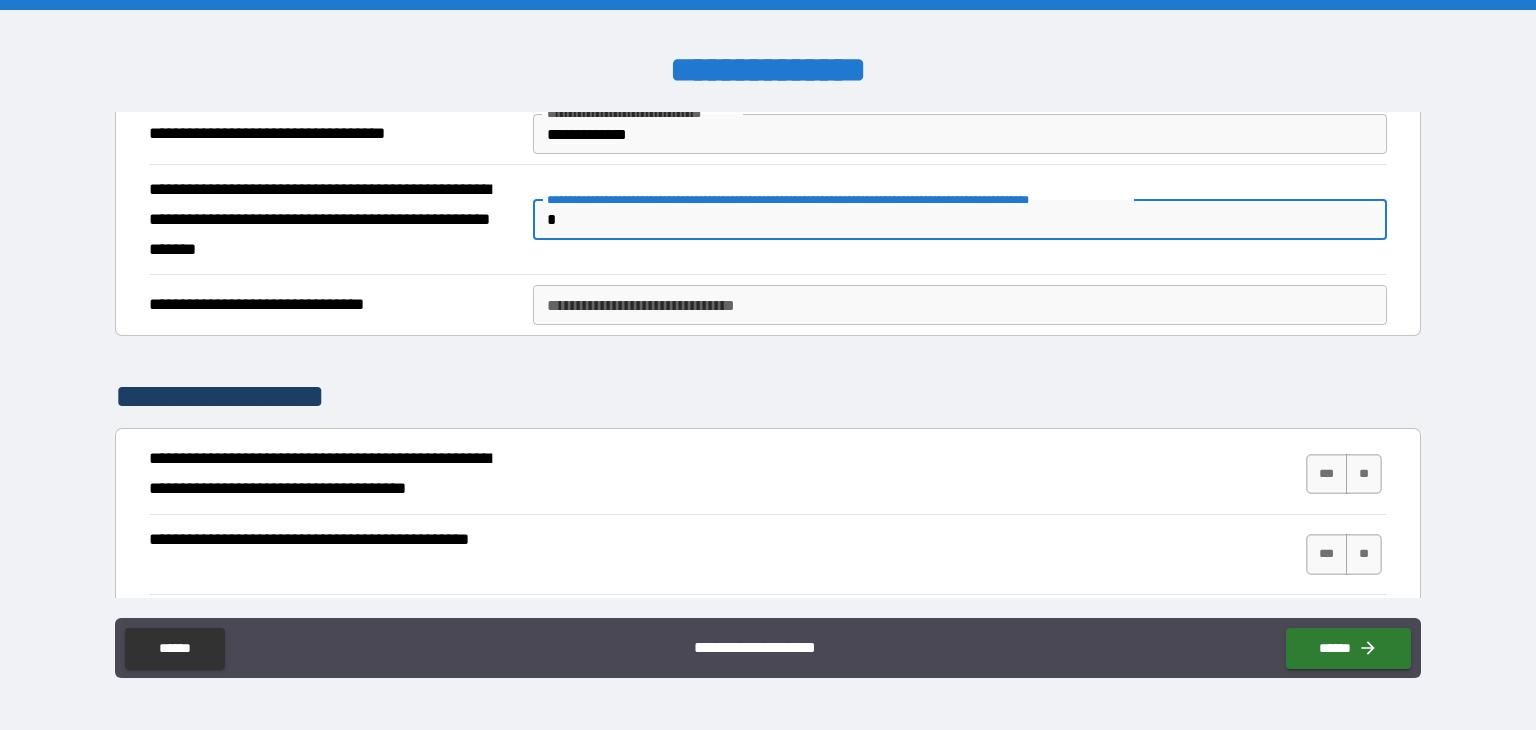 type on "*" 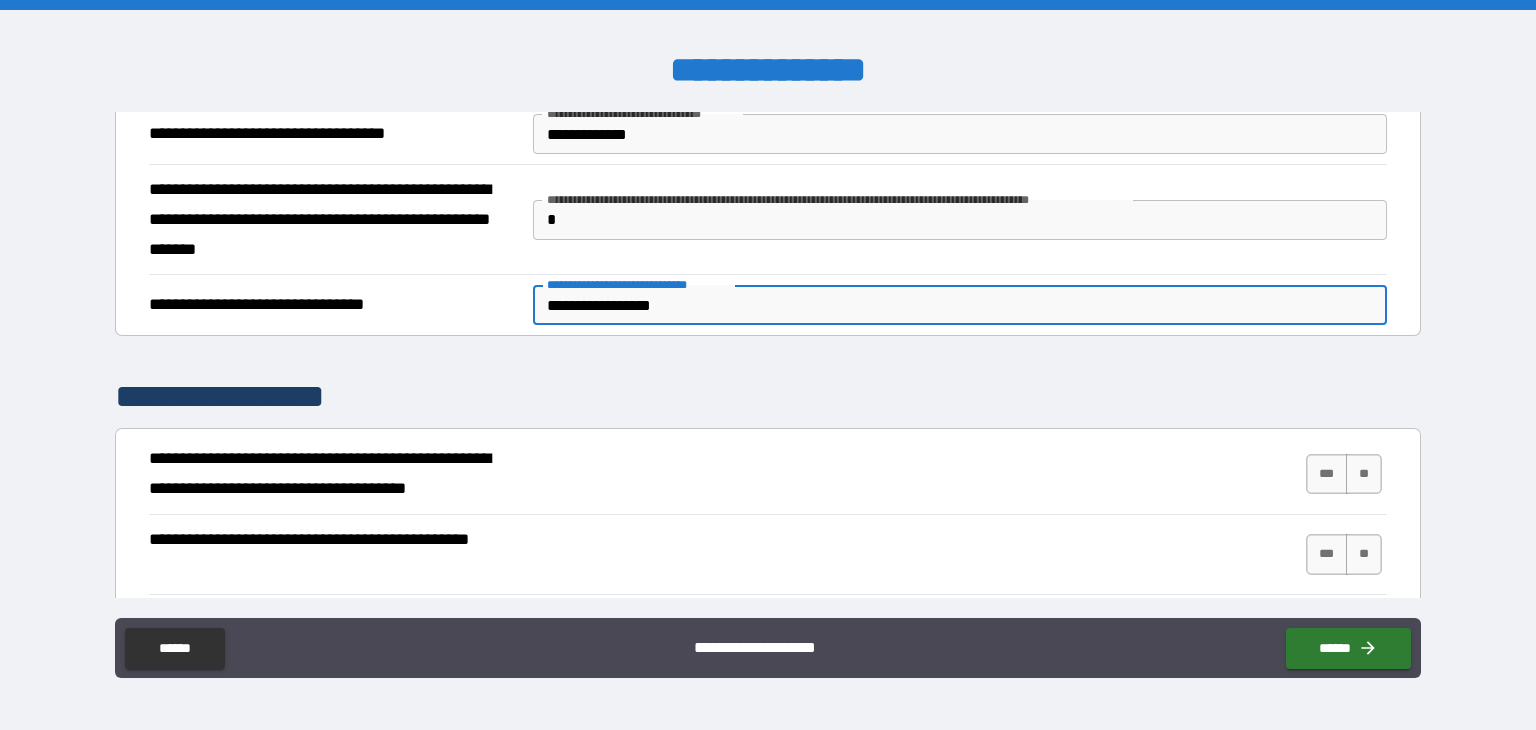 type on "**********" 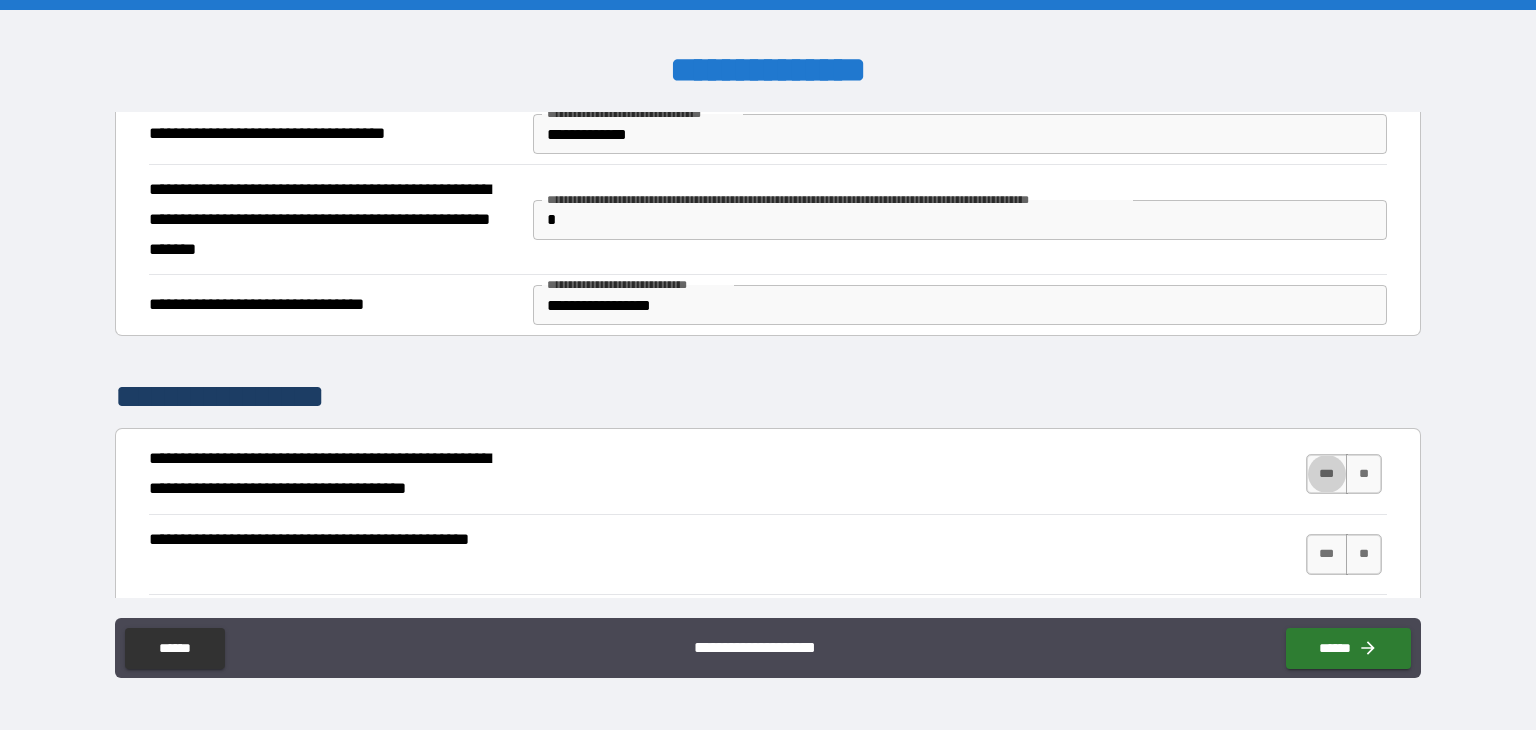 type on "****" 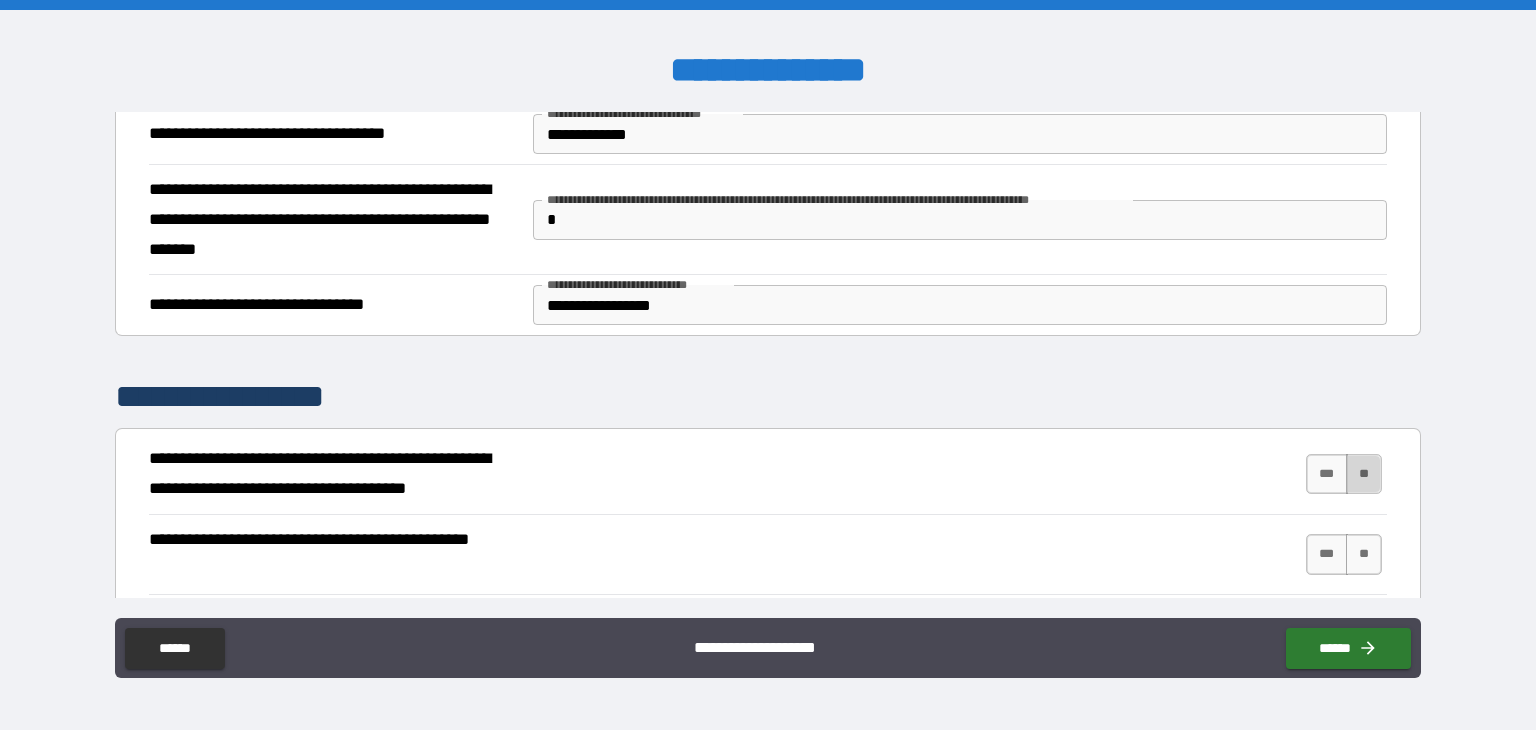 click on "**" at bounding box center (1364, 474) 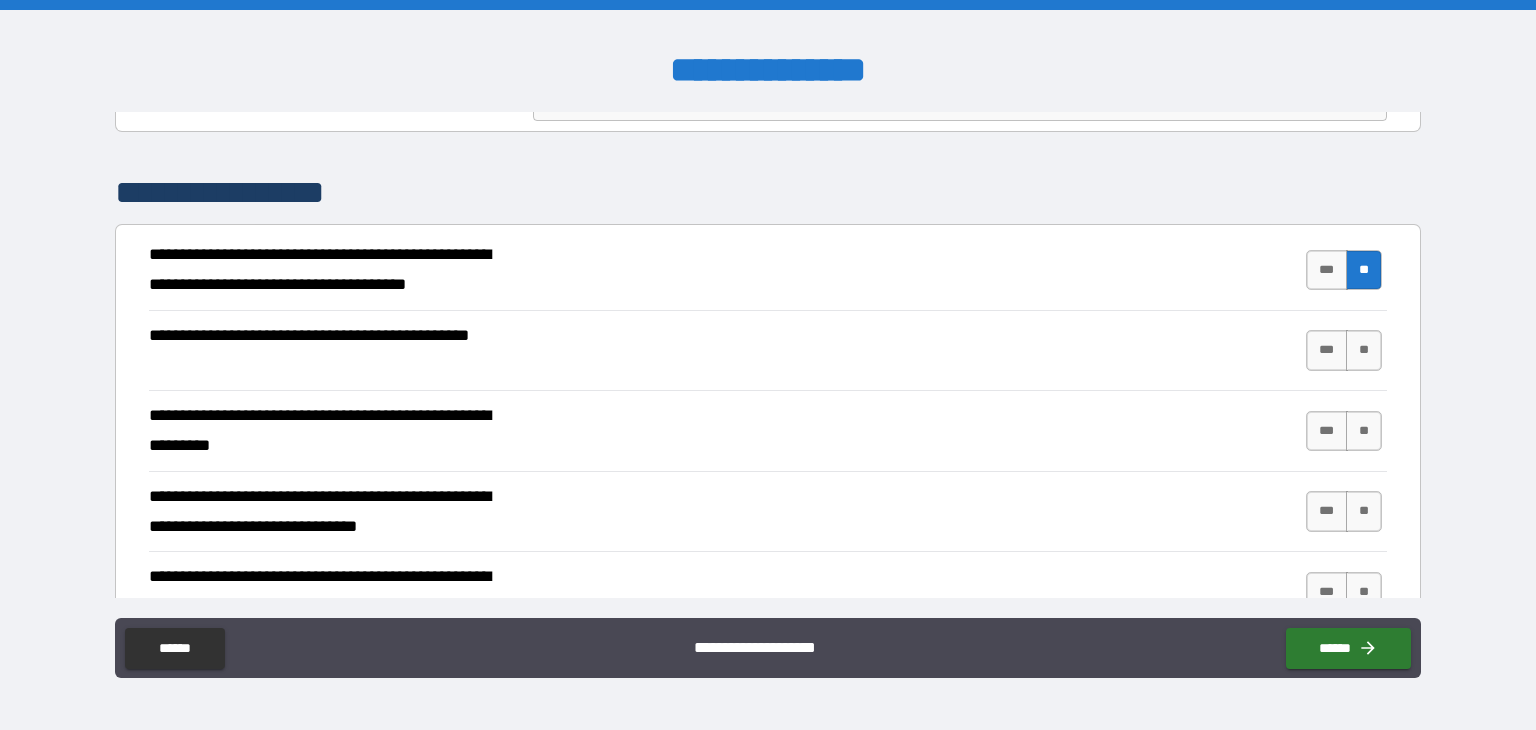 scroll, scrollTop: 699, scrollLeft: 0, axis: vertical 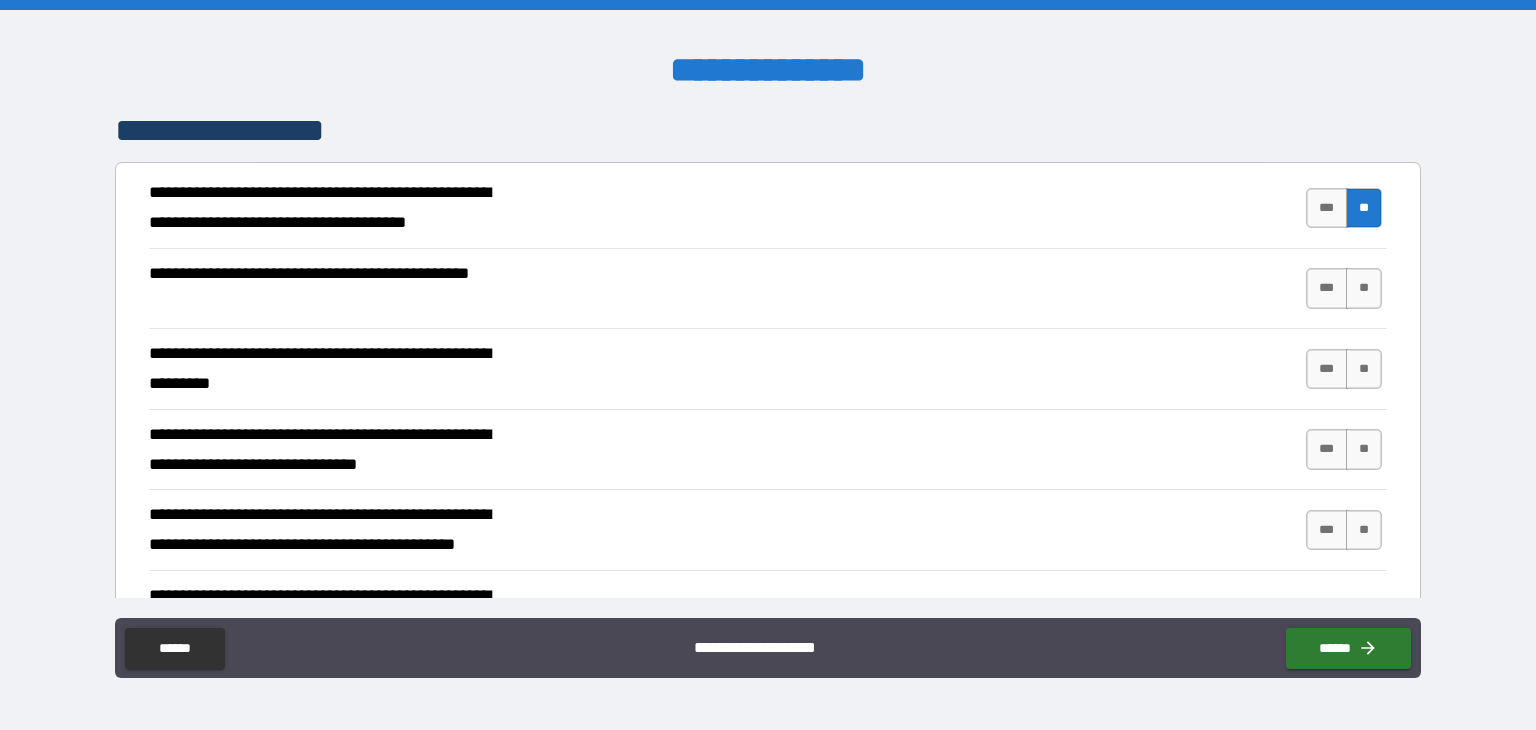 click on "**********" at bounding box center (333, 208) 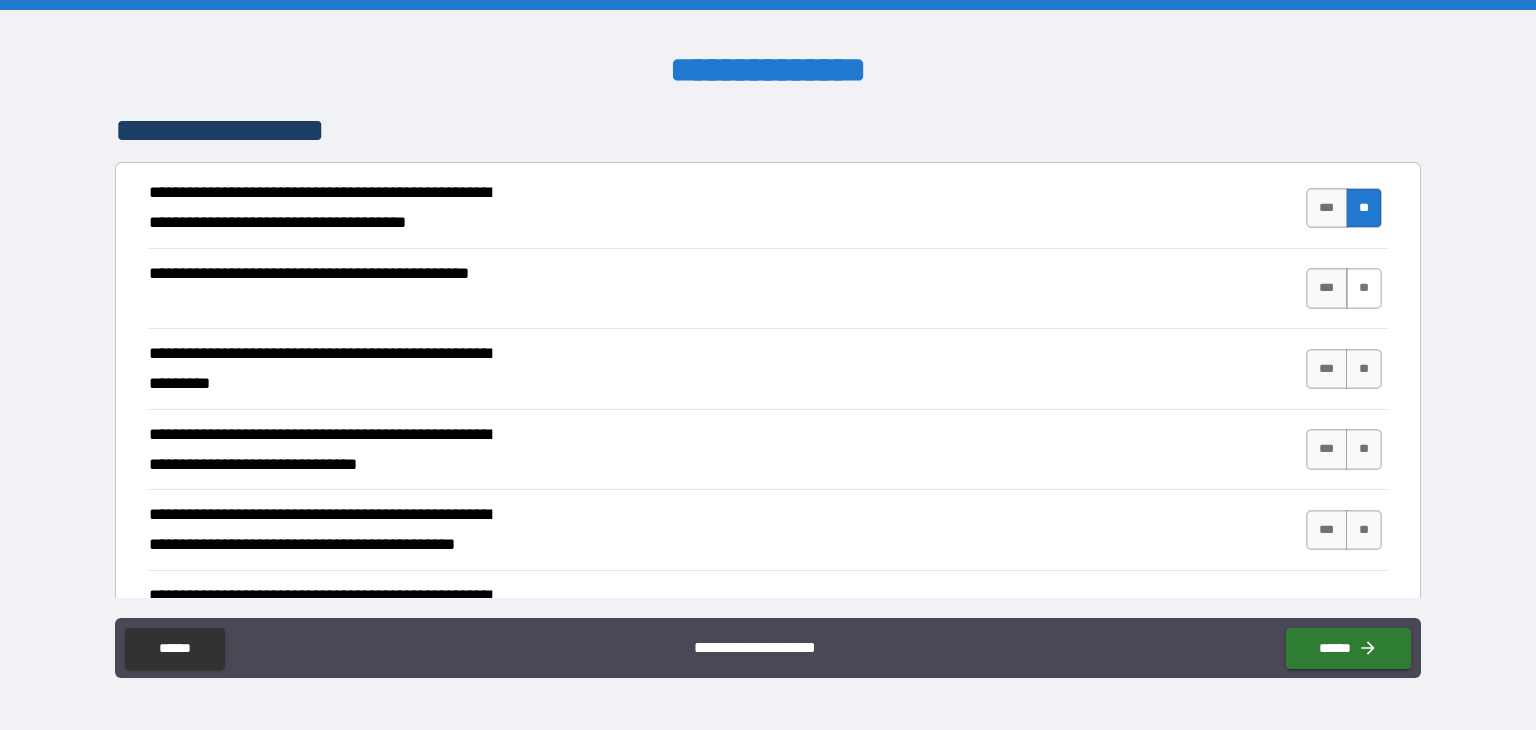click on "**" at bounding box center [1364, 288] 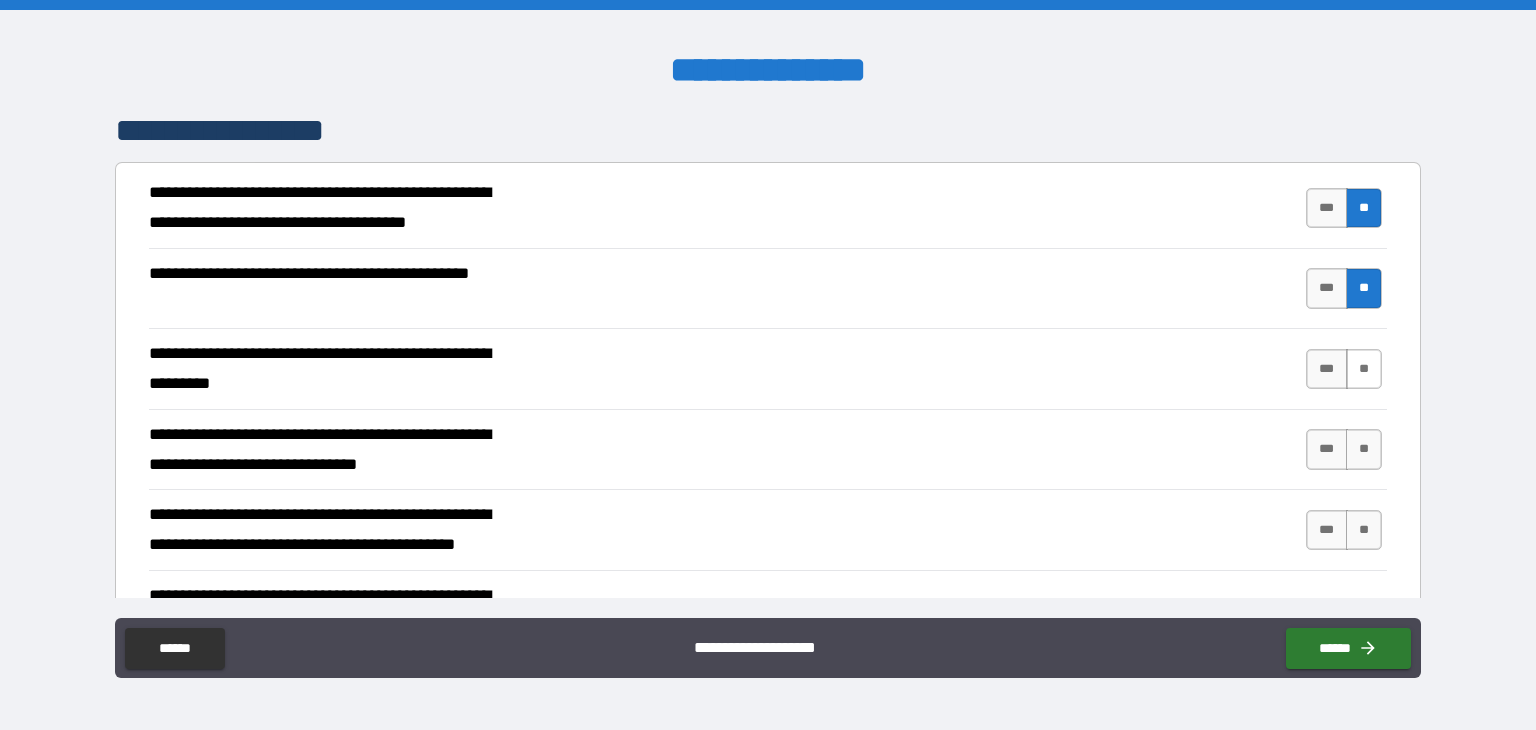 click on "**" at bounding box center (1364, 369) 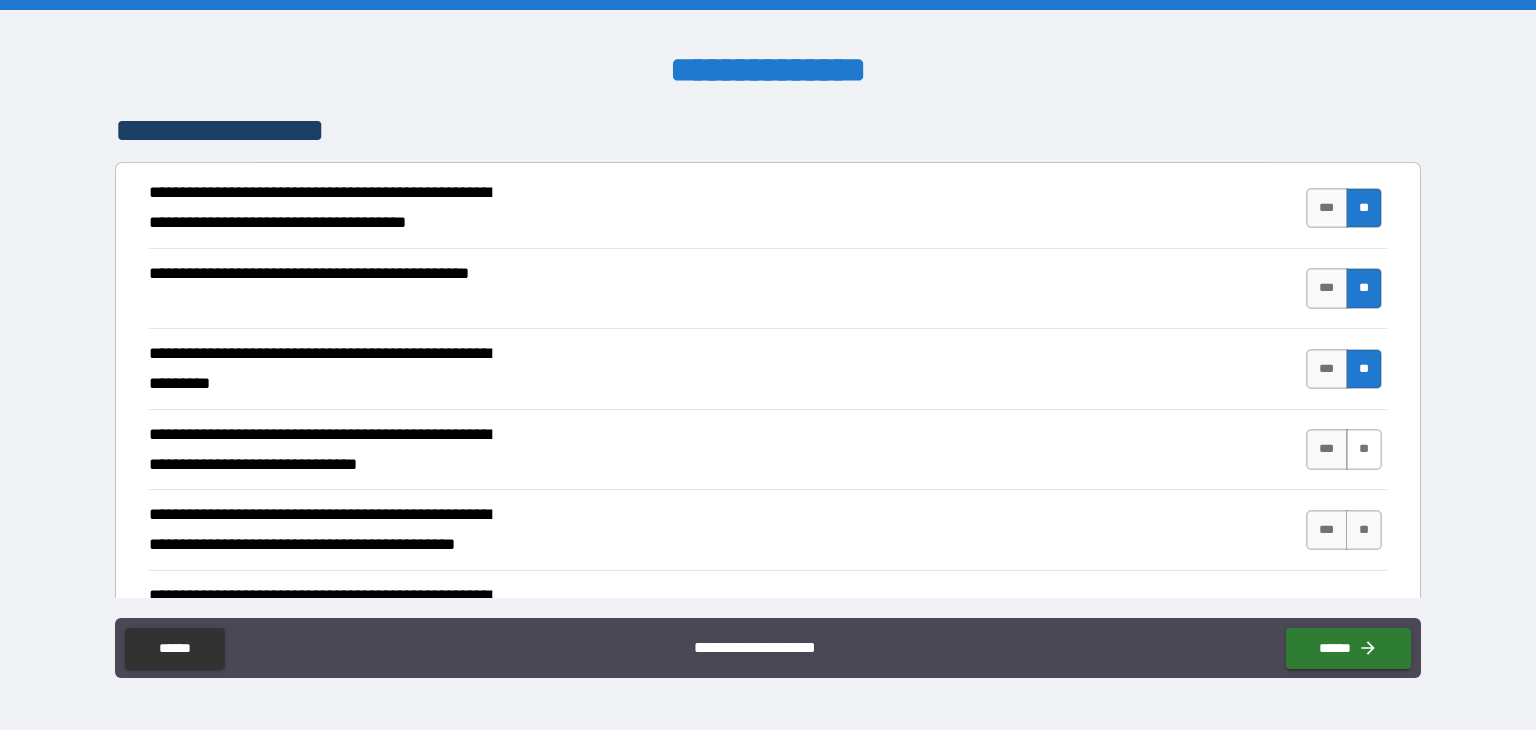 click on "**" at bounding box center (1364, 449) 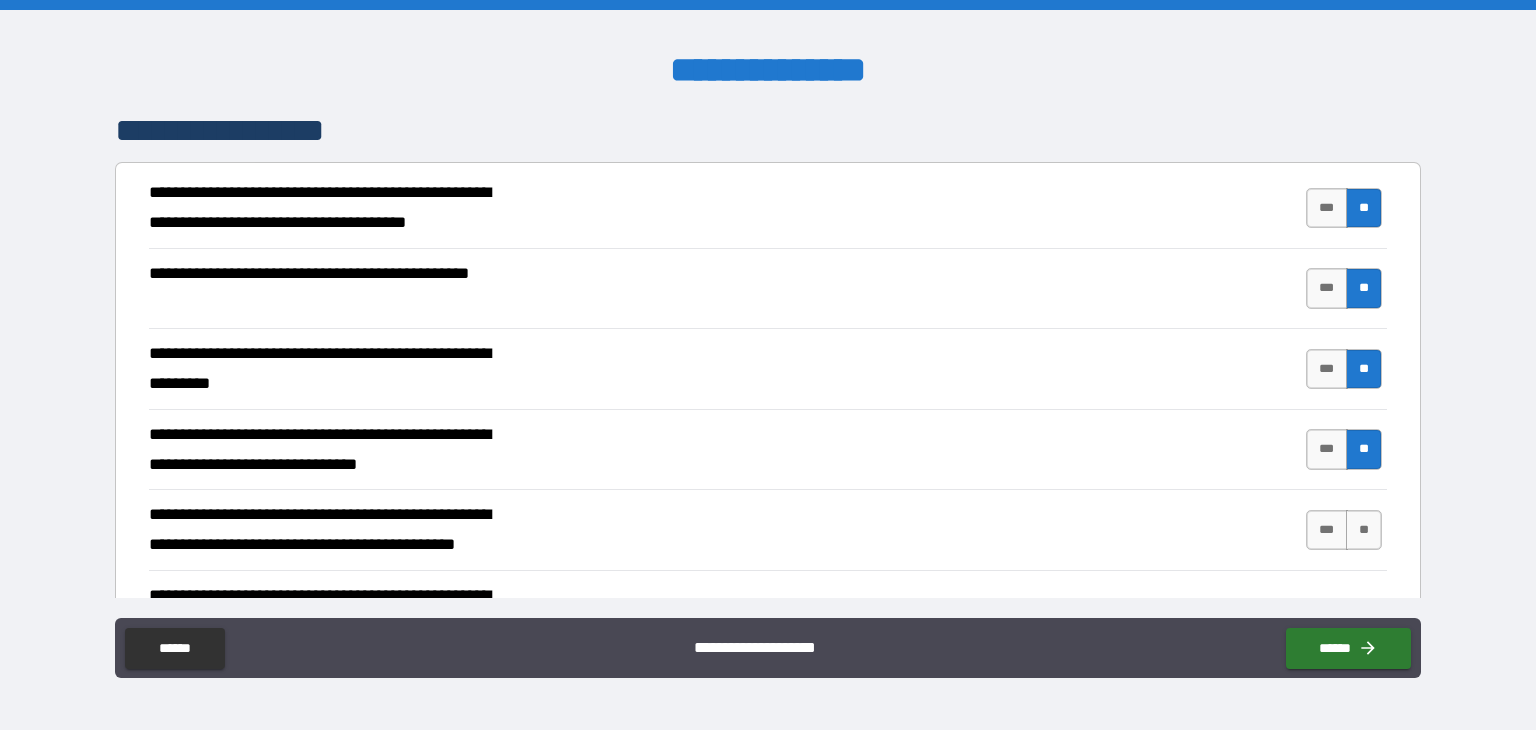 drag, startPoint x: 1355, startPoint y: 519, endPoint x: 1381, endPoint y: 517, distance: 26.076809 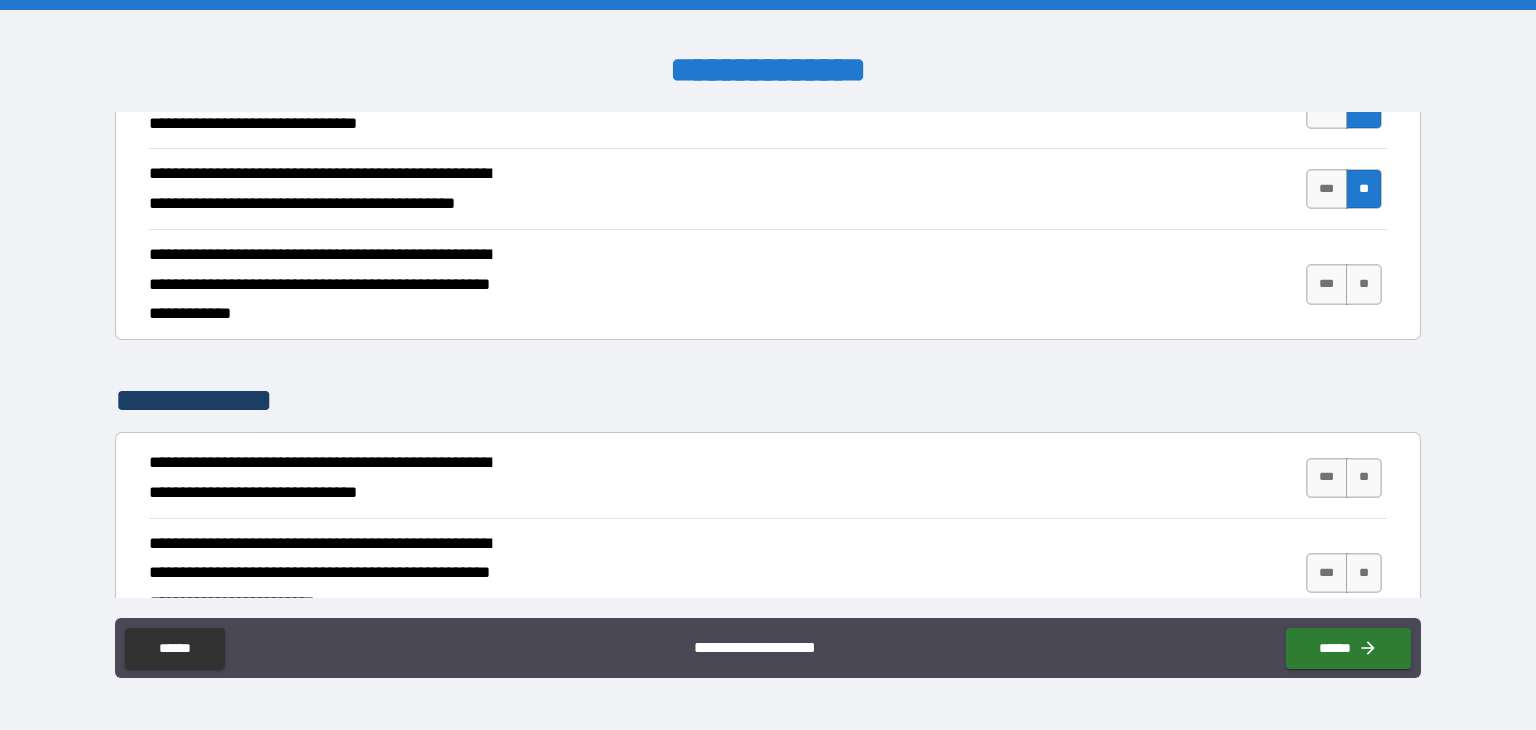 scroll, scrollTop: 1094, scrollLeft: 0, axis: vertical 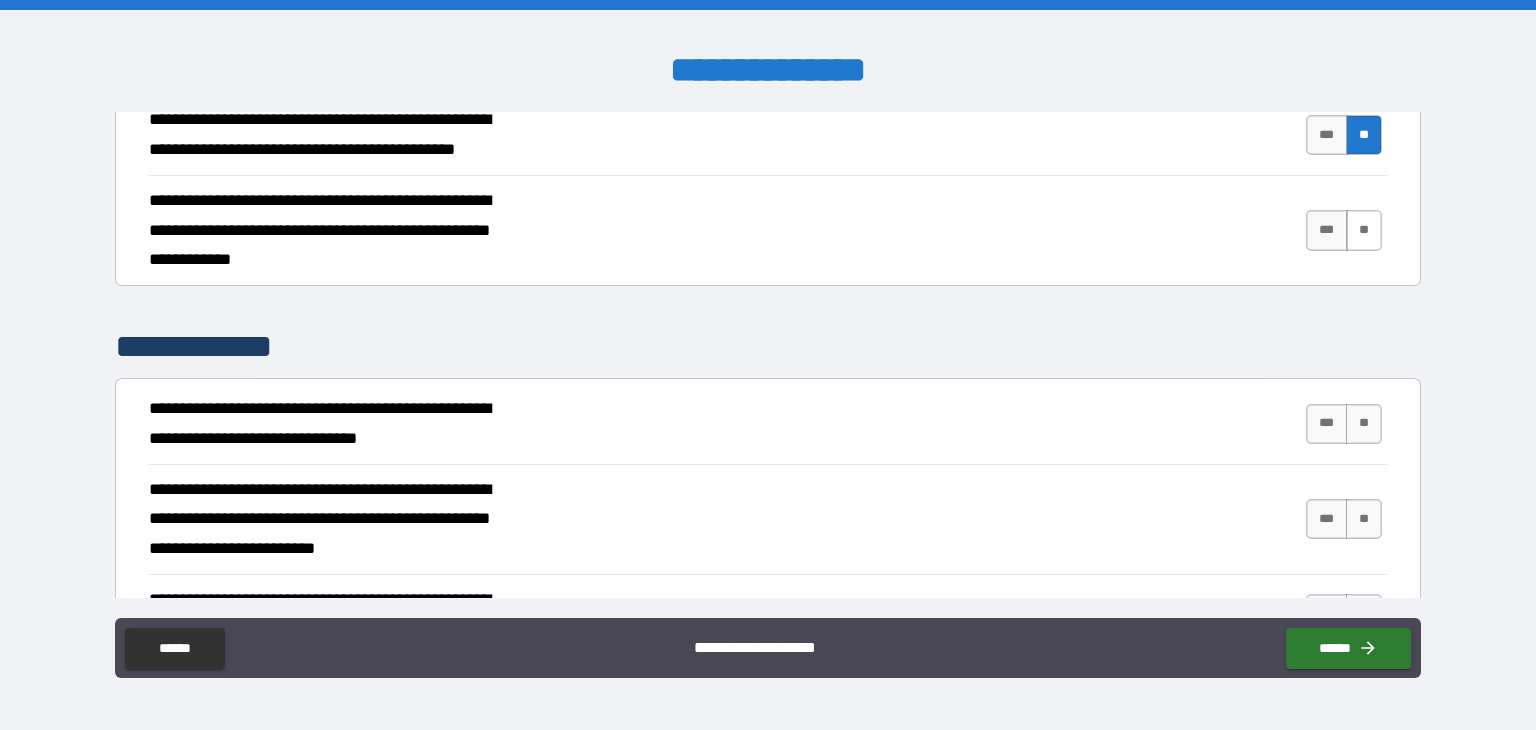 click on "**" at bounding box center (1364, 230) 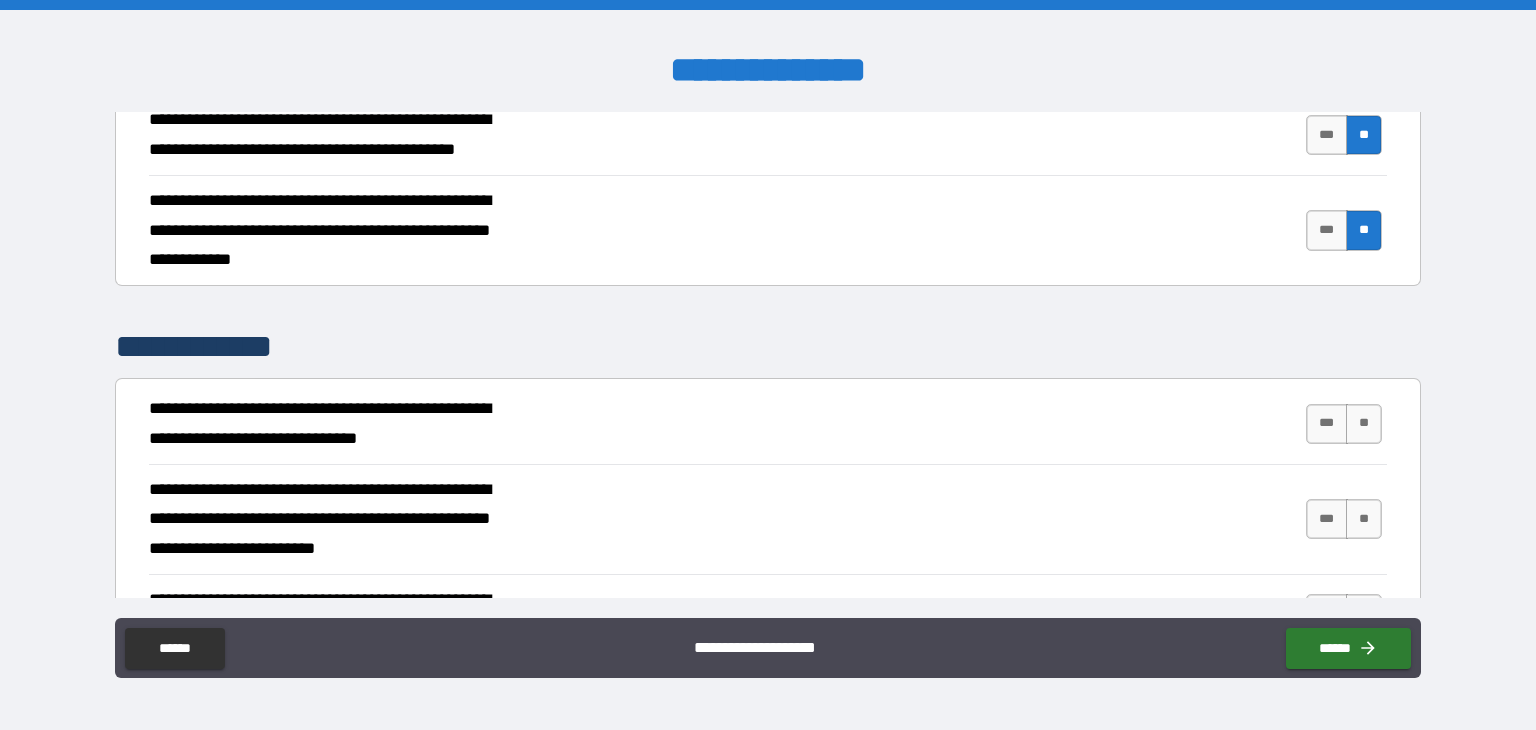 scroll, scrollTop: 1360, scrollLeft: 0, axis: vertical 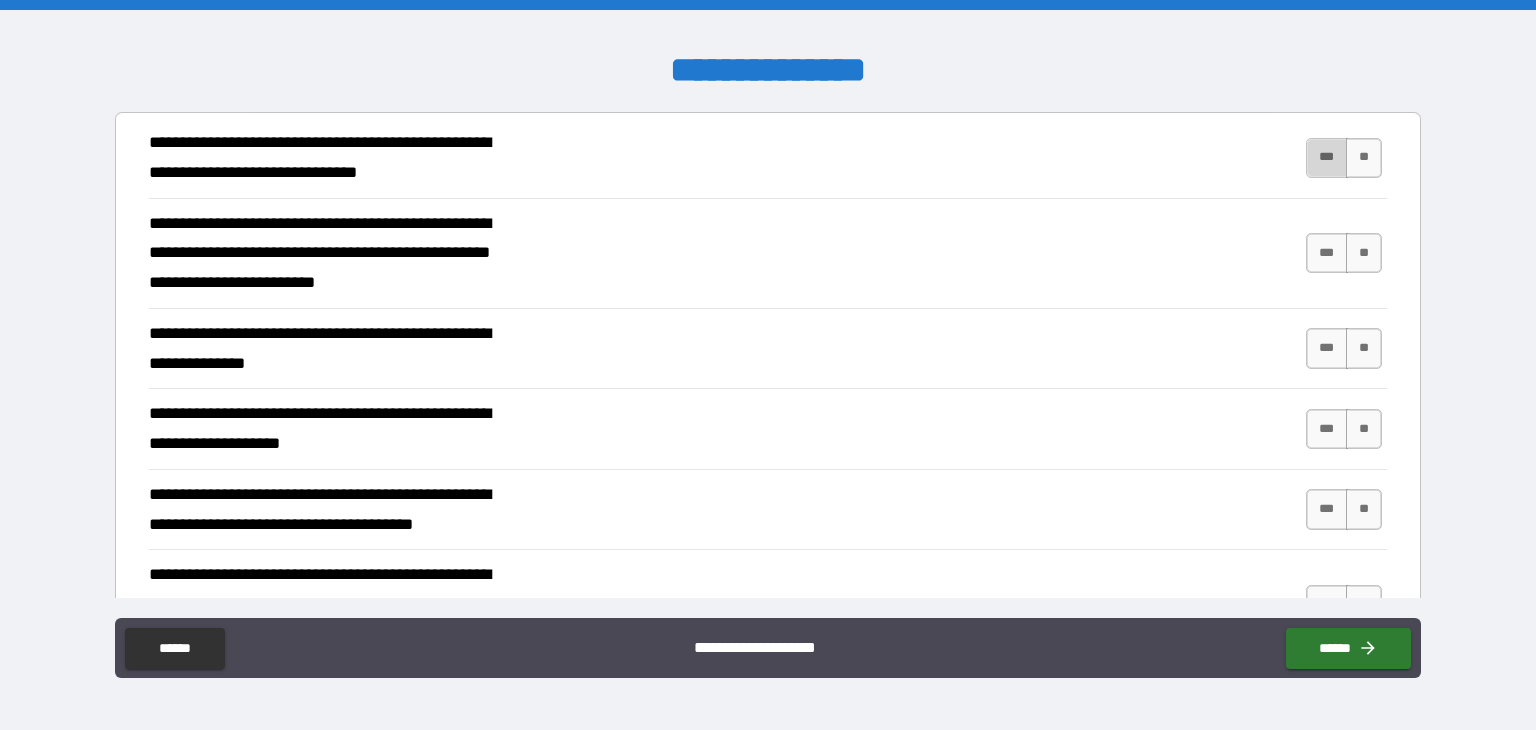 click on "***" at bounding box center [1327, 158] 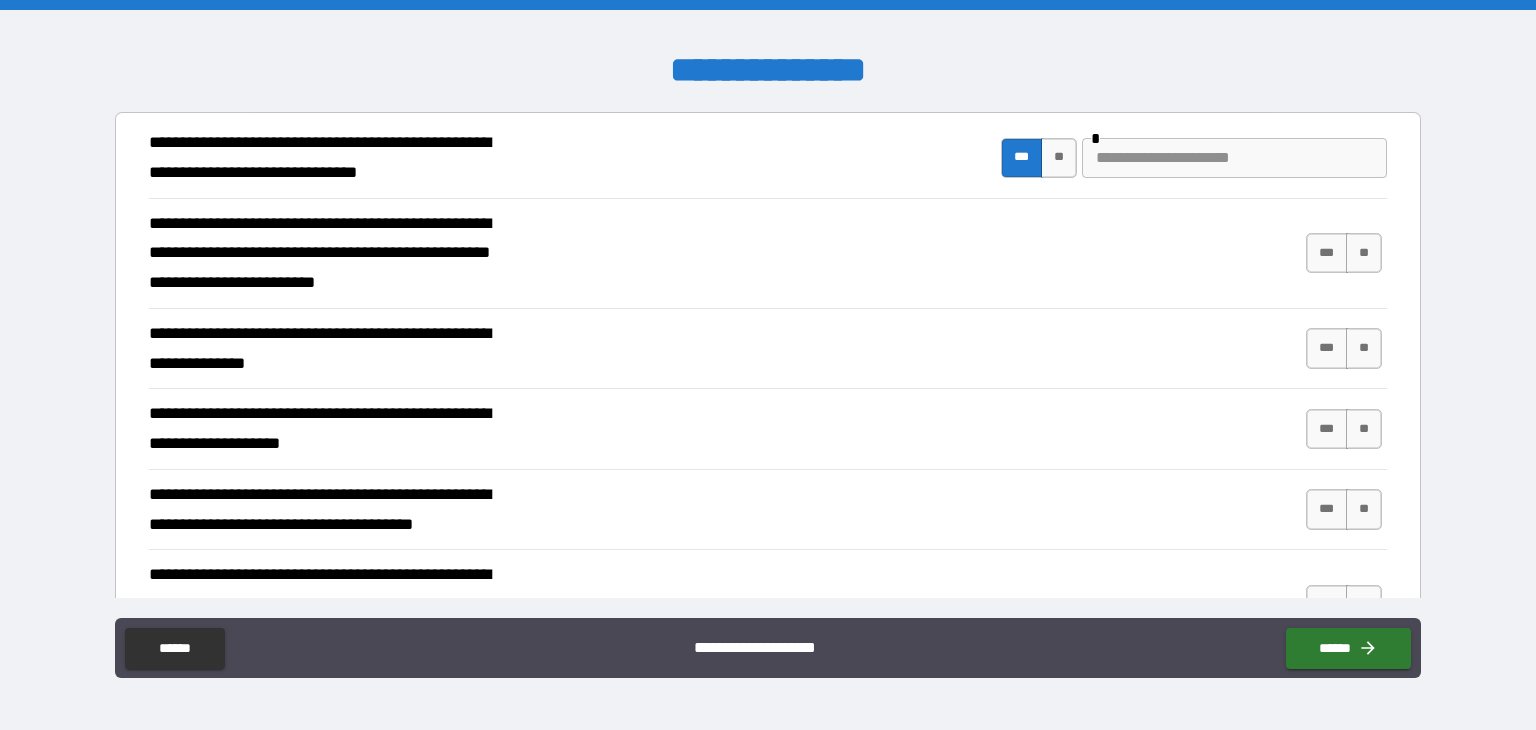click at bounding box center [1234, 158] 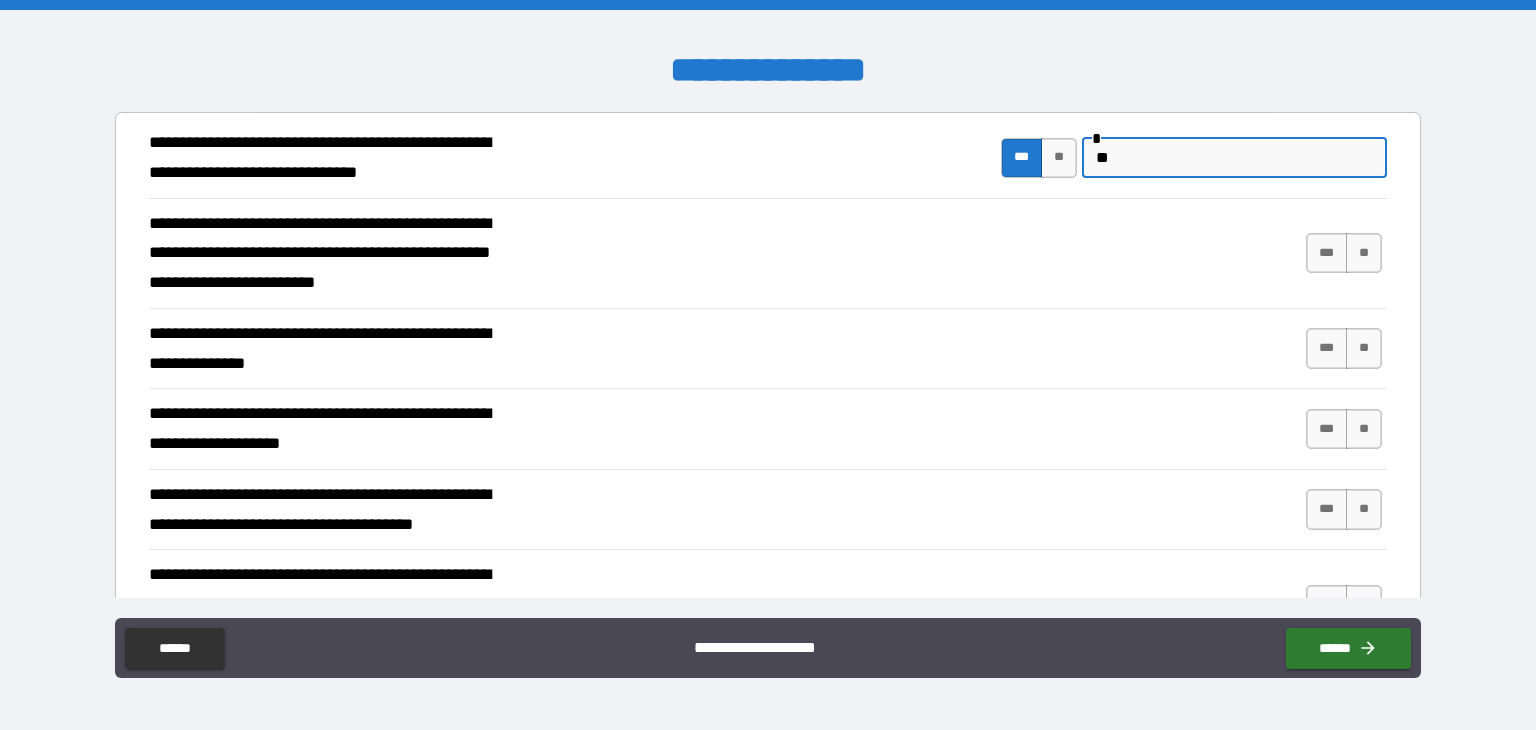 type on "*" 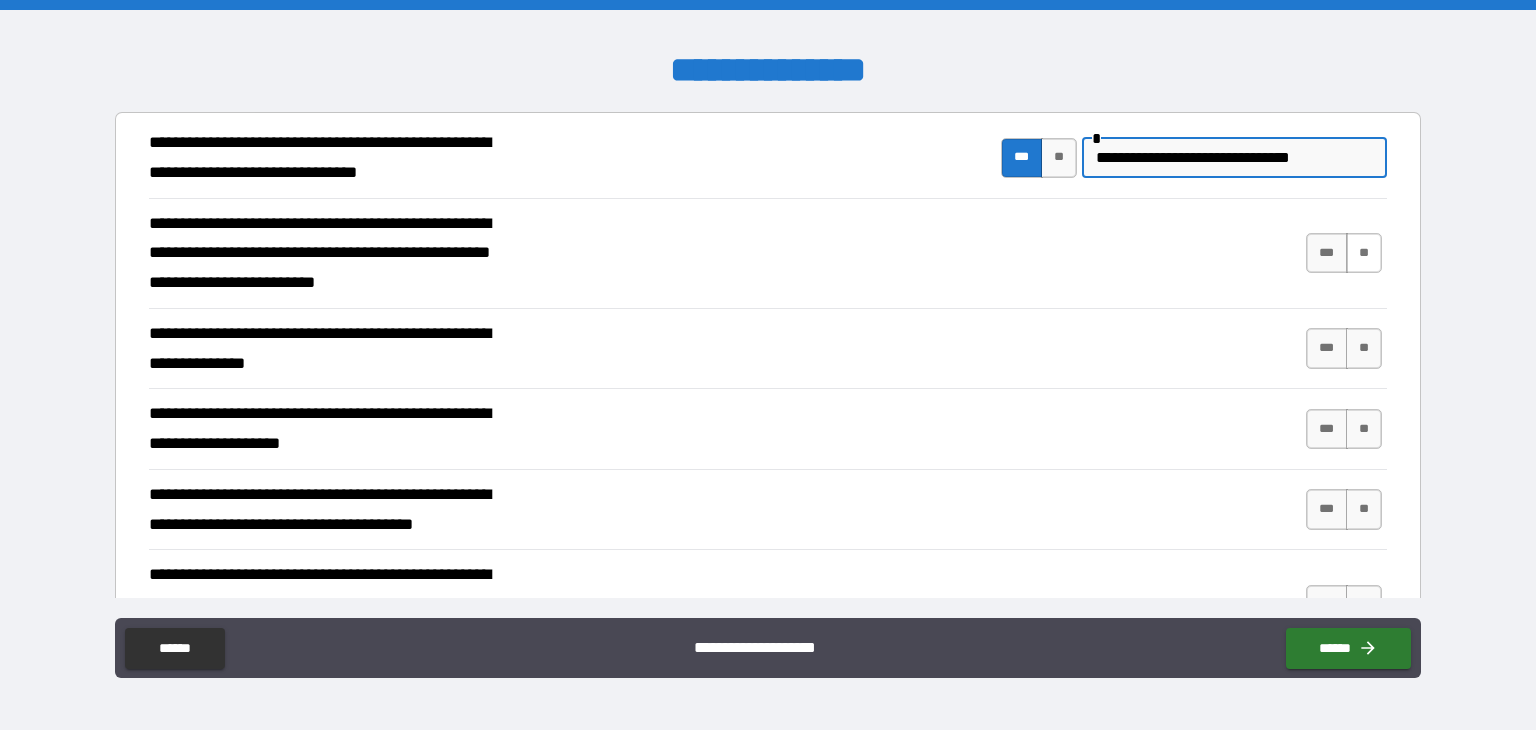 type on "**********" 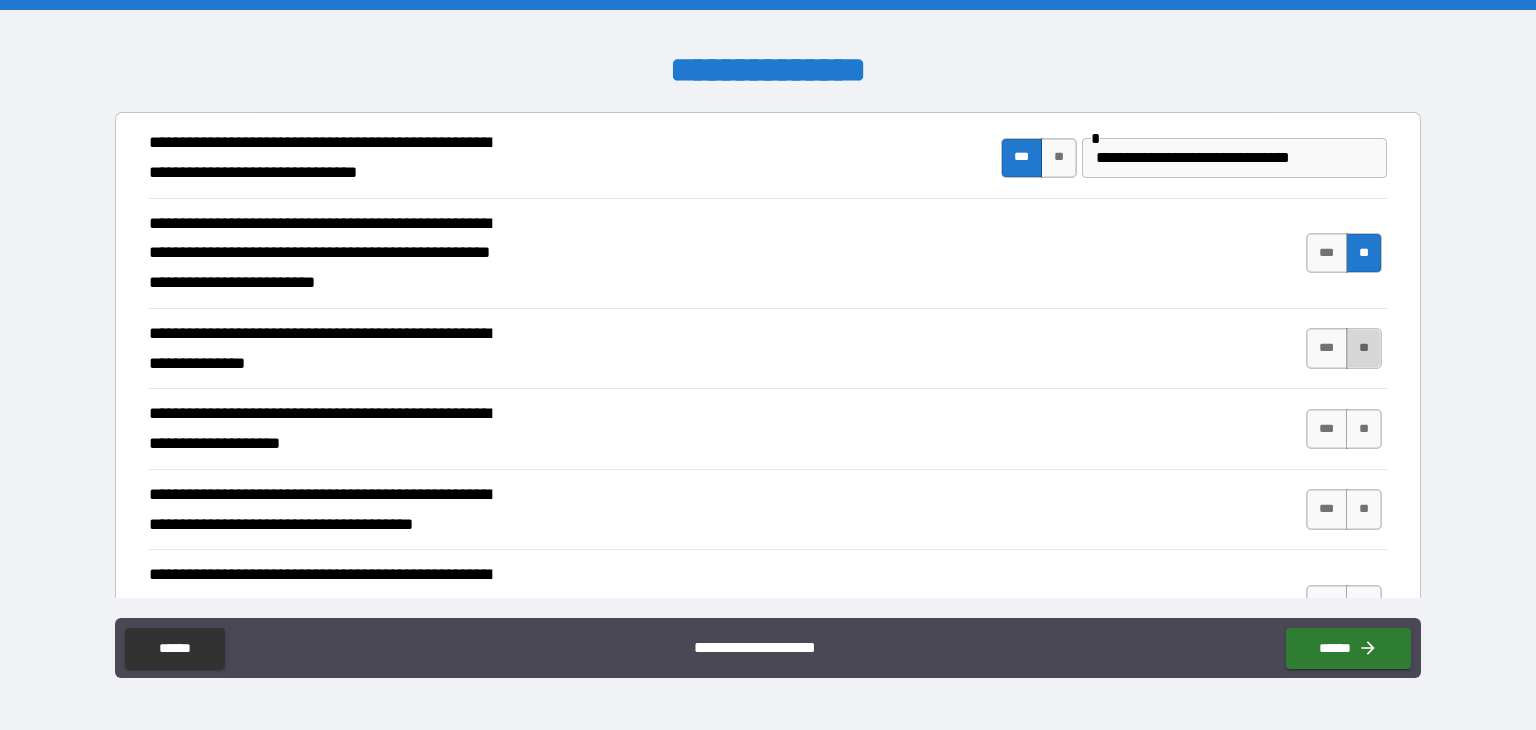 drag, startPoint x: 1356, startPoint y: 346, endPoint x: 1372, endPoint y: 329, distance: 23.345236 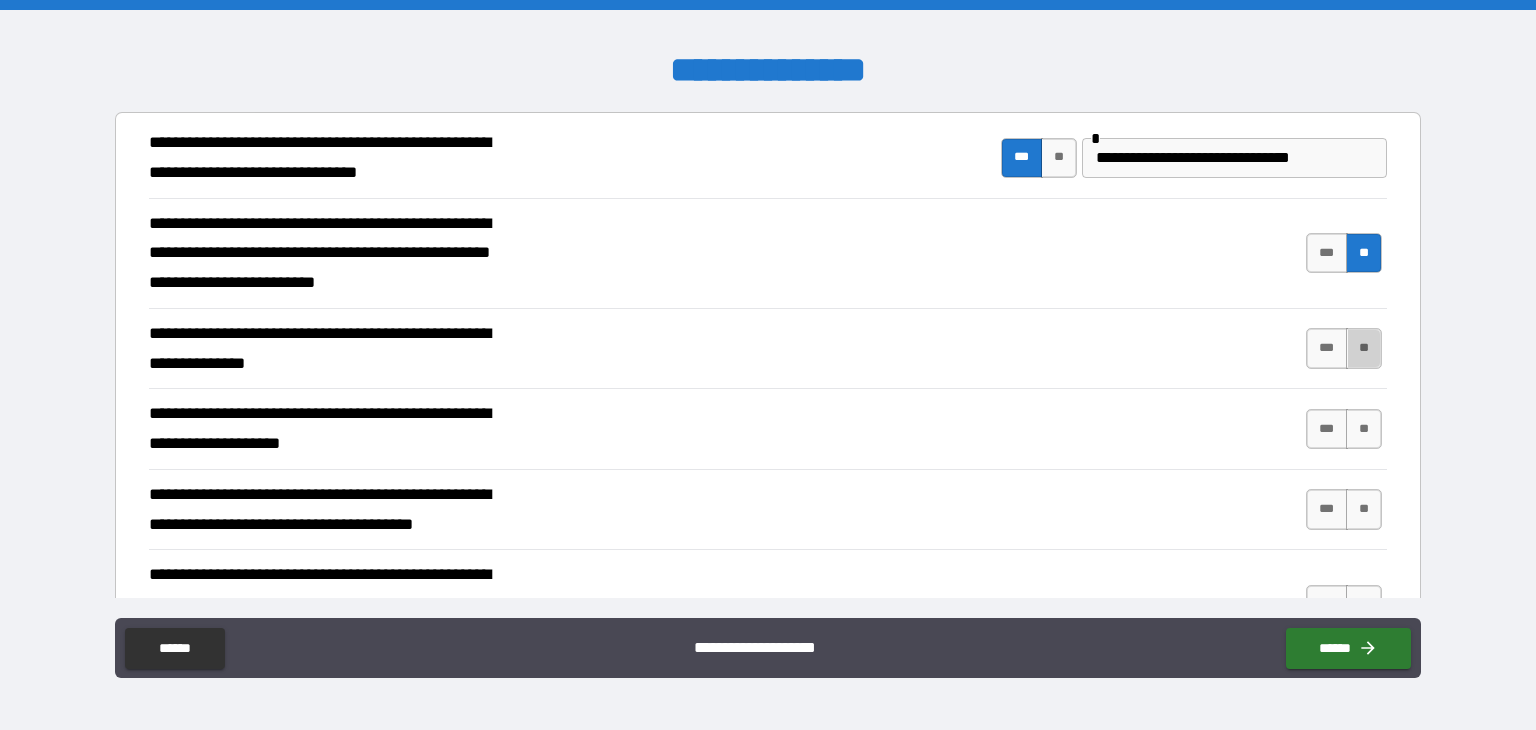 click on "**" at bounding box center (1364, 348) 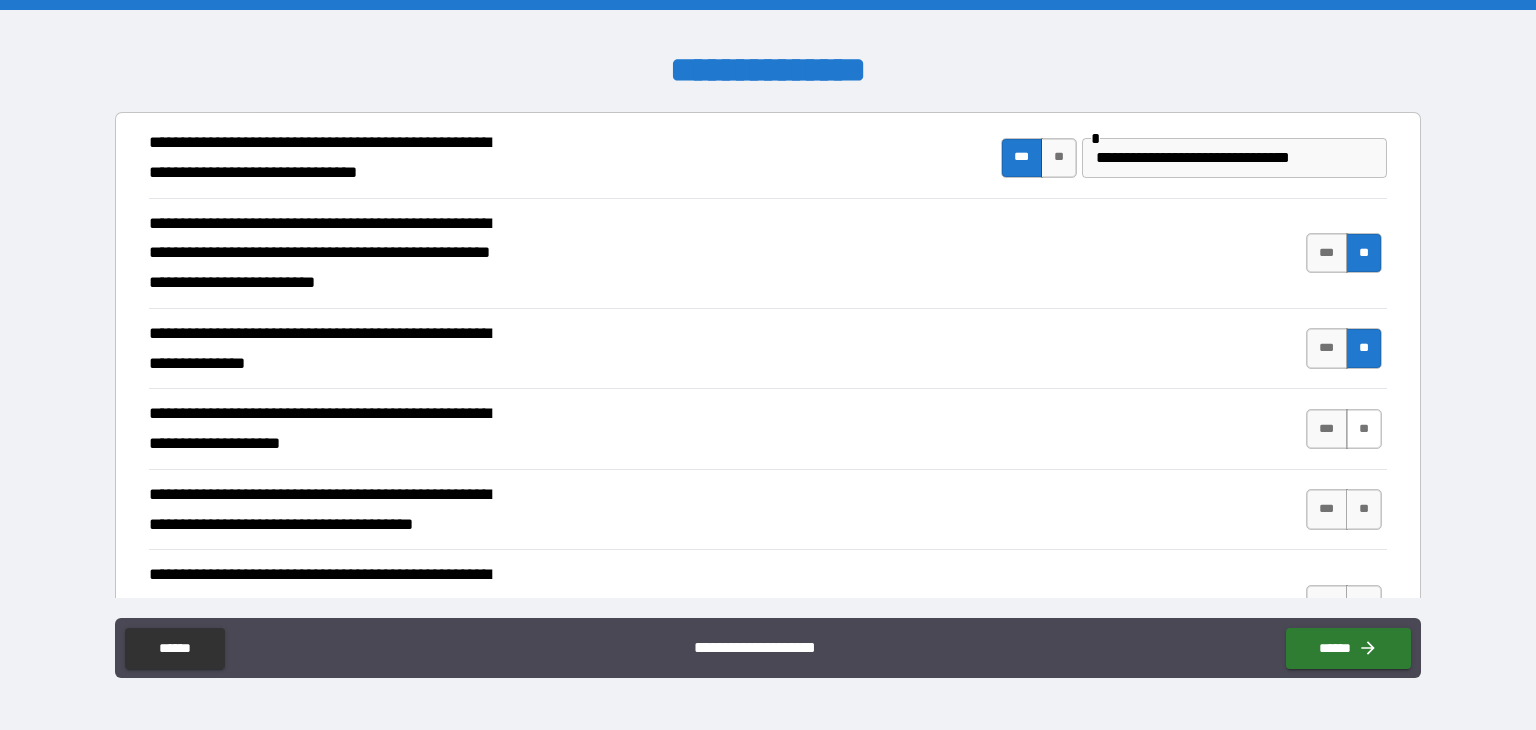 click on "**" at bounding box center [1364, 429] 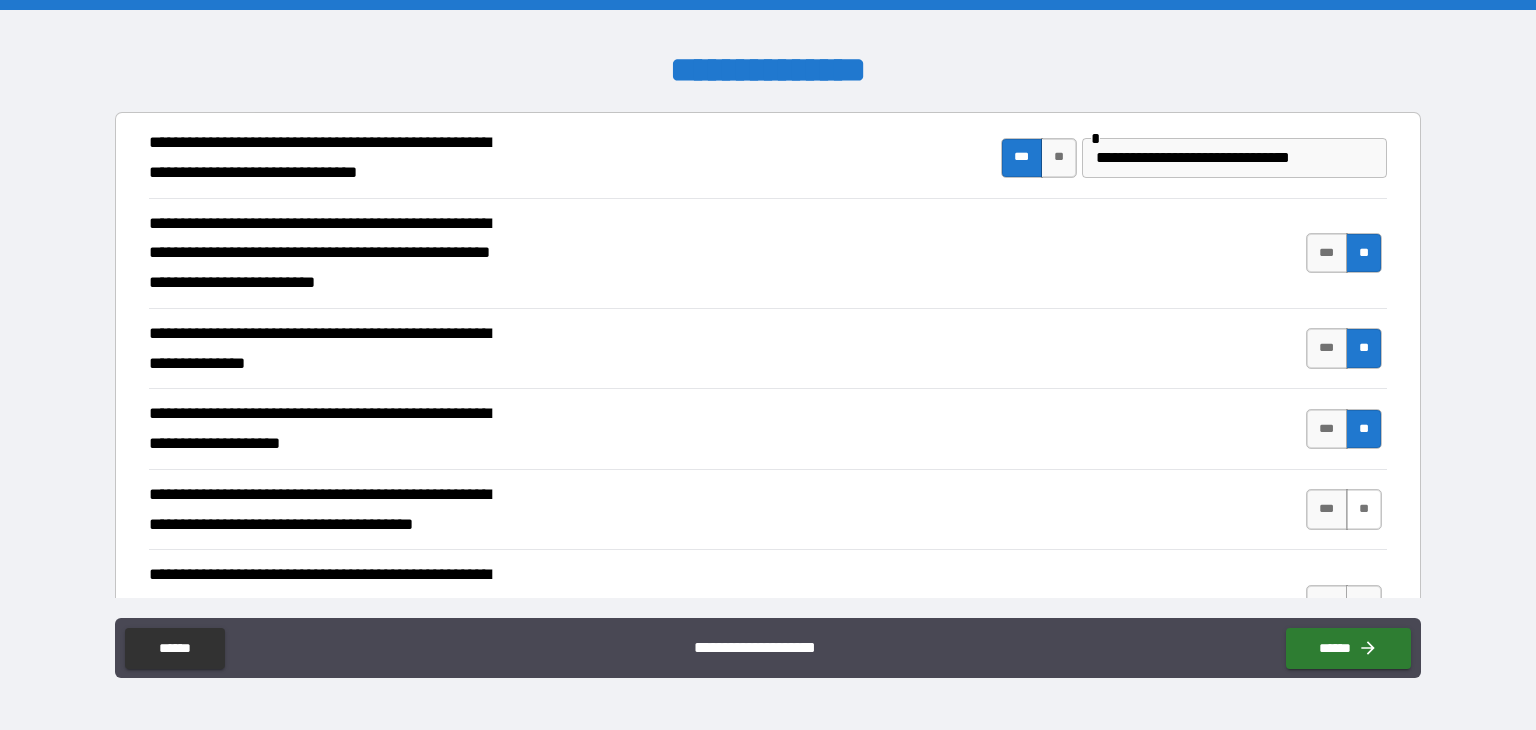 click on "**" at bounding box center [1364, 509] 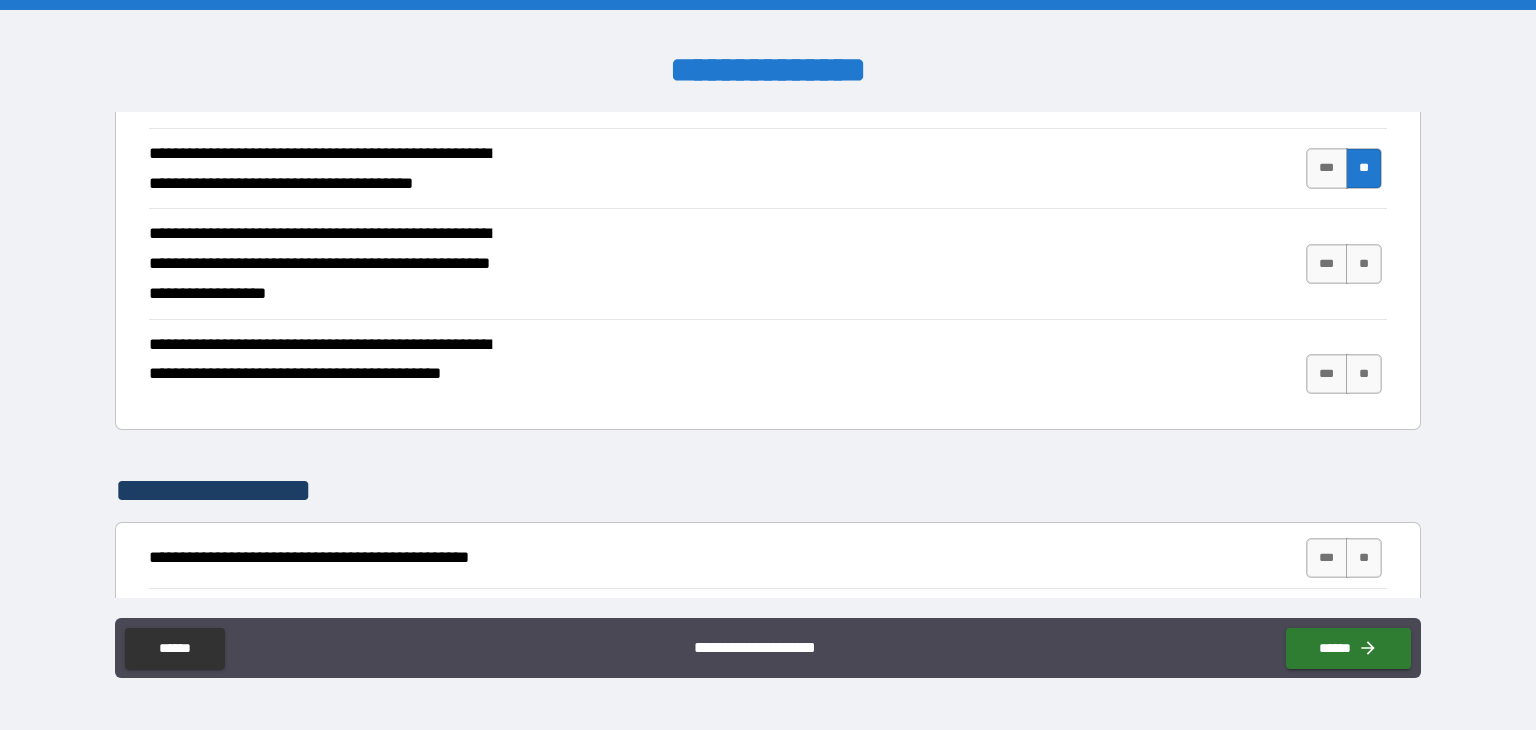 scroll, scrollTop: 1770, scrollLeft: 0, axis: vertical 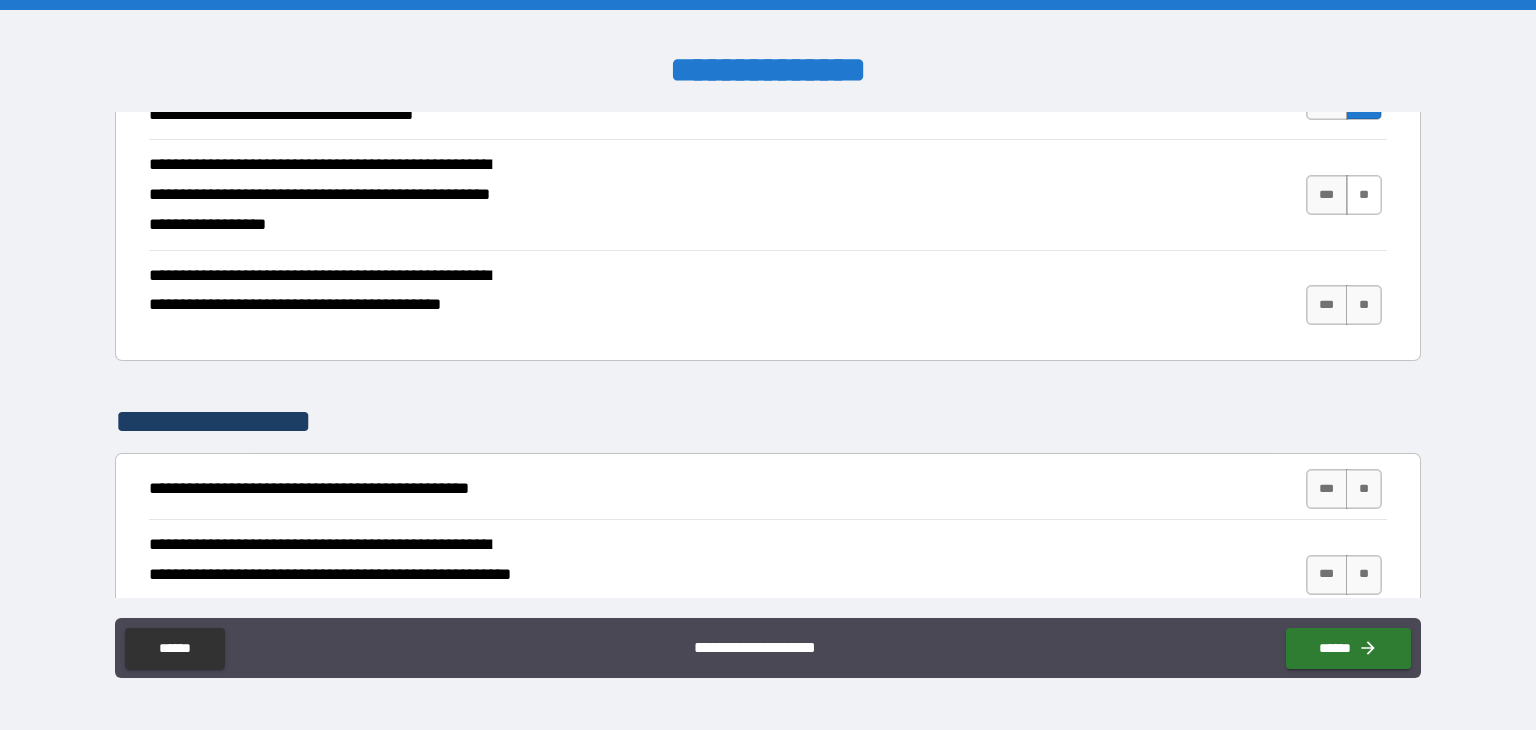 click on "**" at bounding box center [1364, 195] 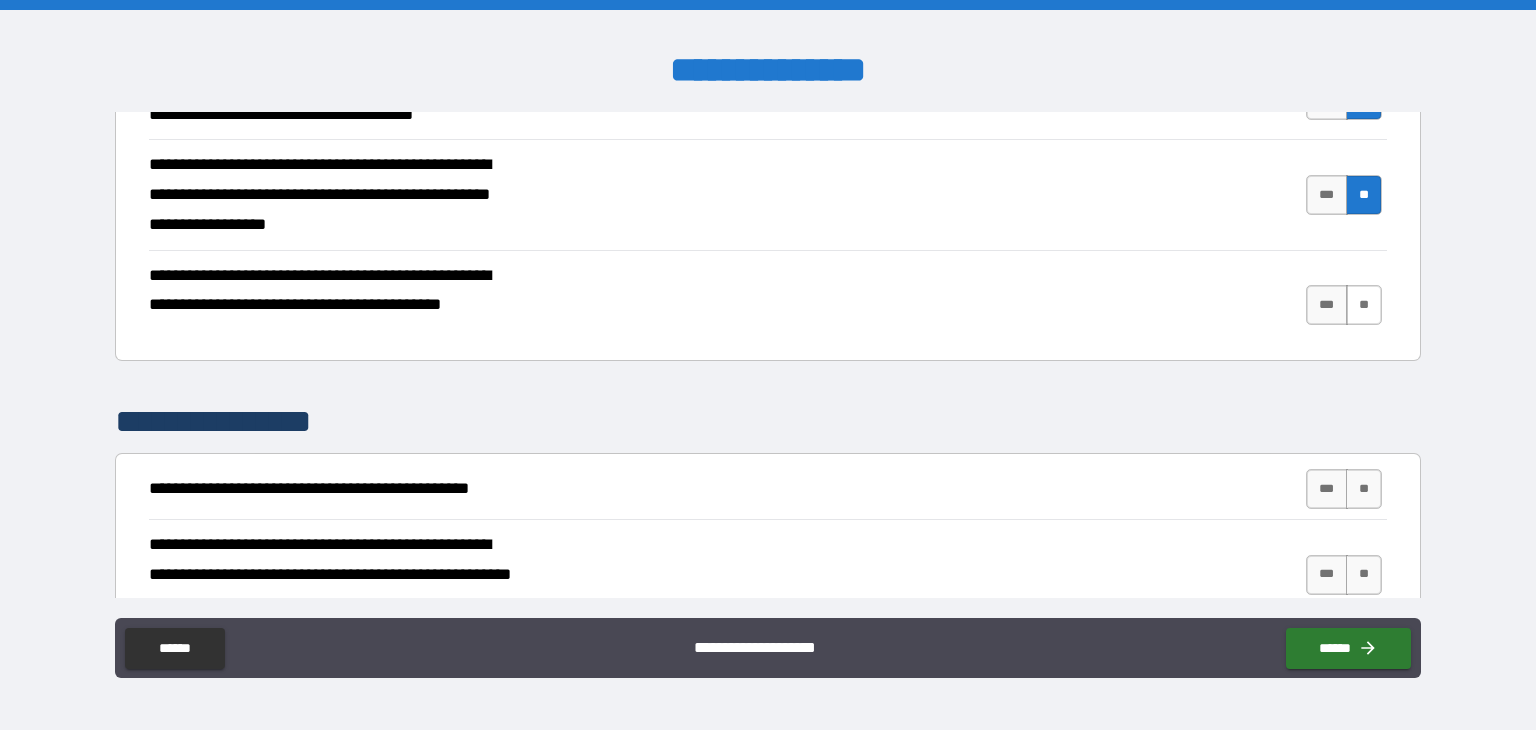 click on "**" at bounding box center (1364, 305) 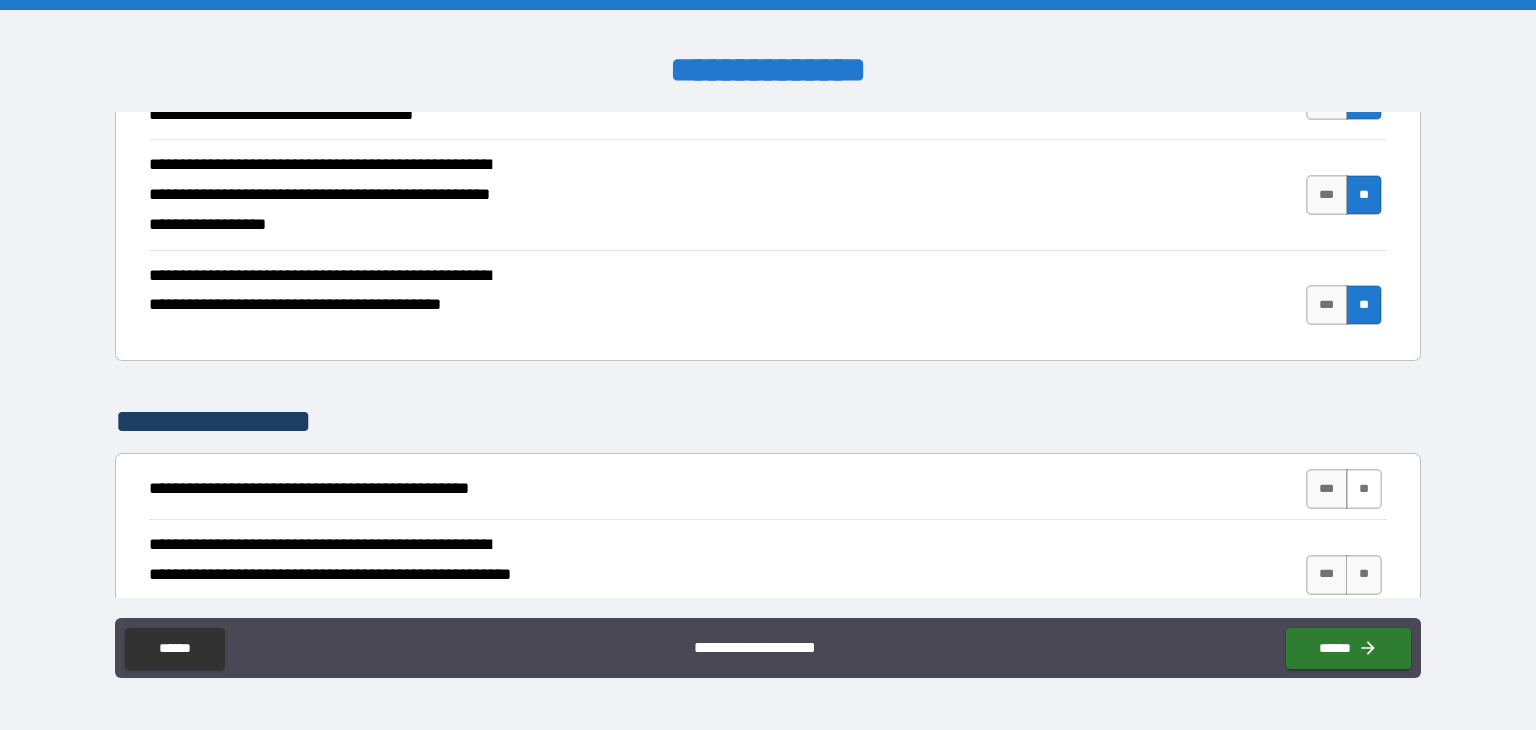 click on "**" at bounding box center (1364, 489) 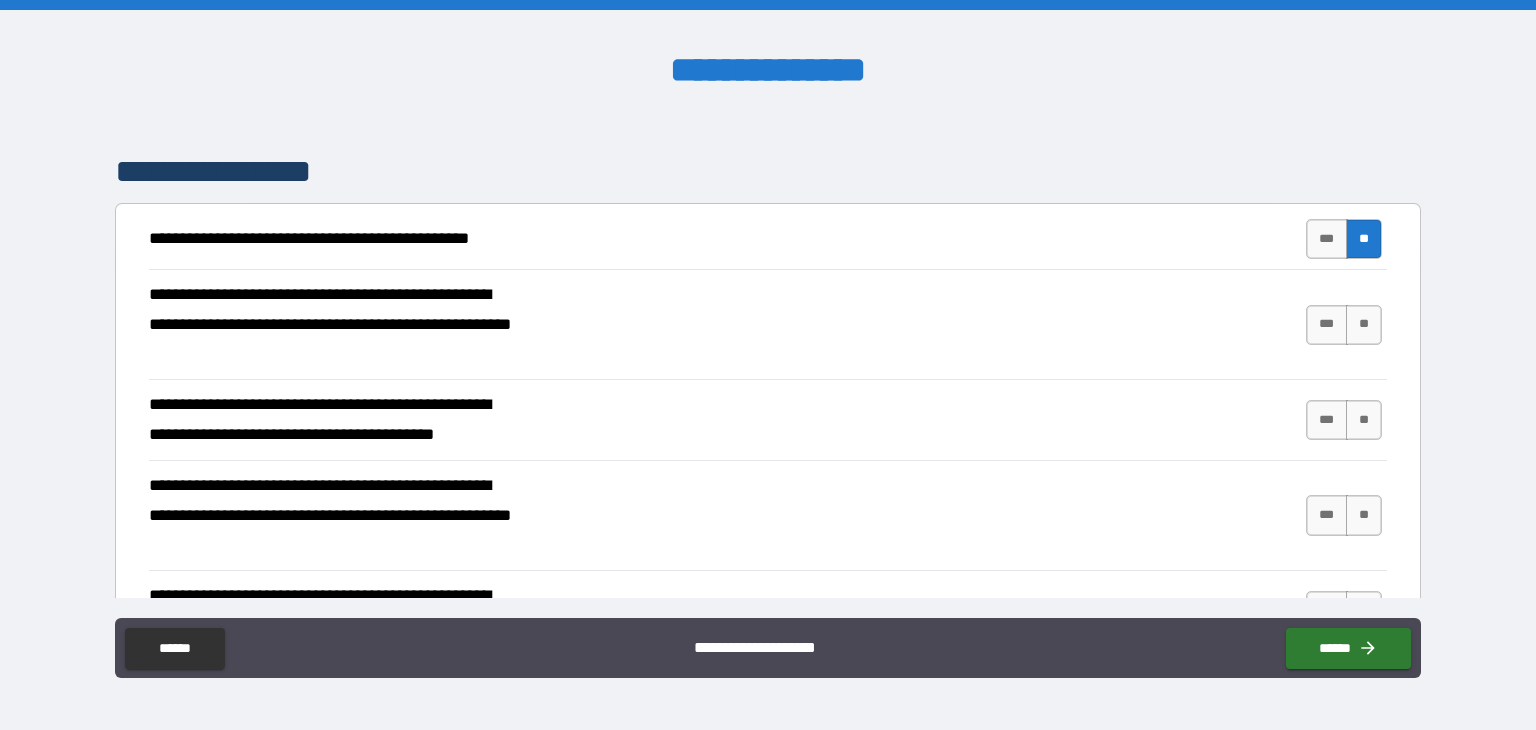 scroll, scrollTop: 2088, scrollLeft: 0, axis: vertical 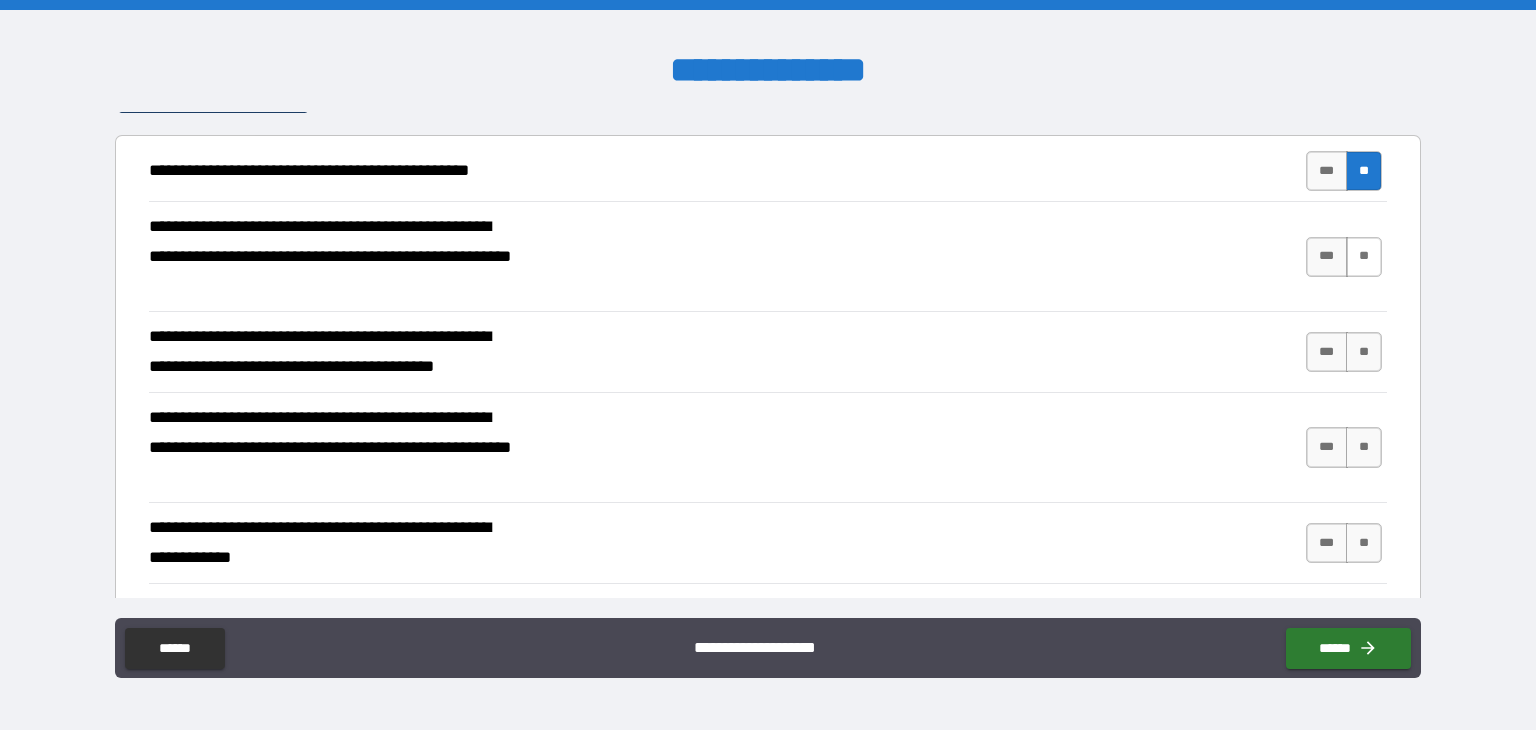 click on "**" at bounding box center [1364, 257] 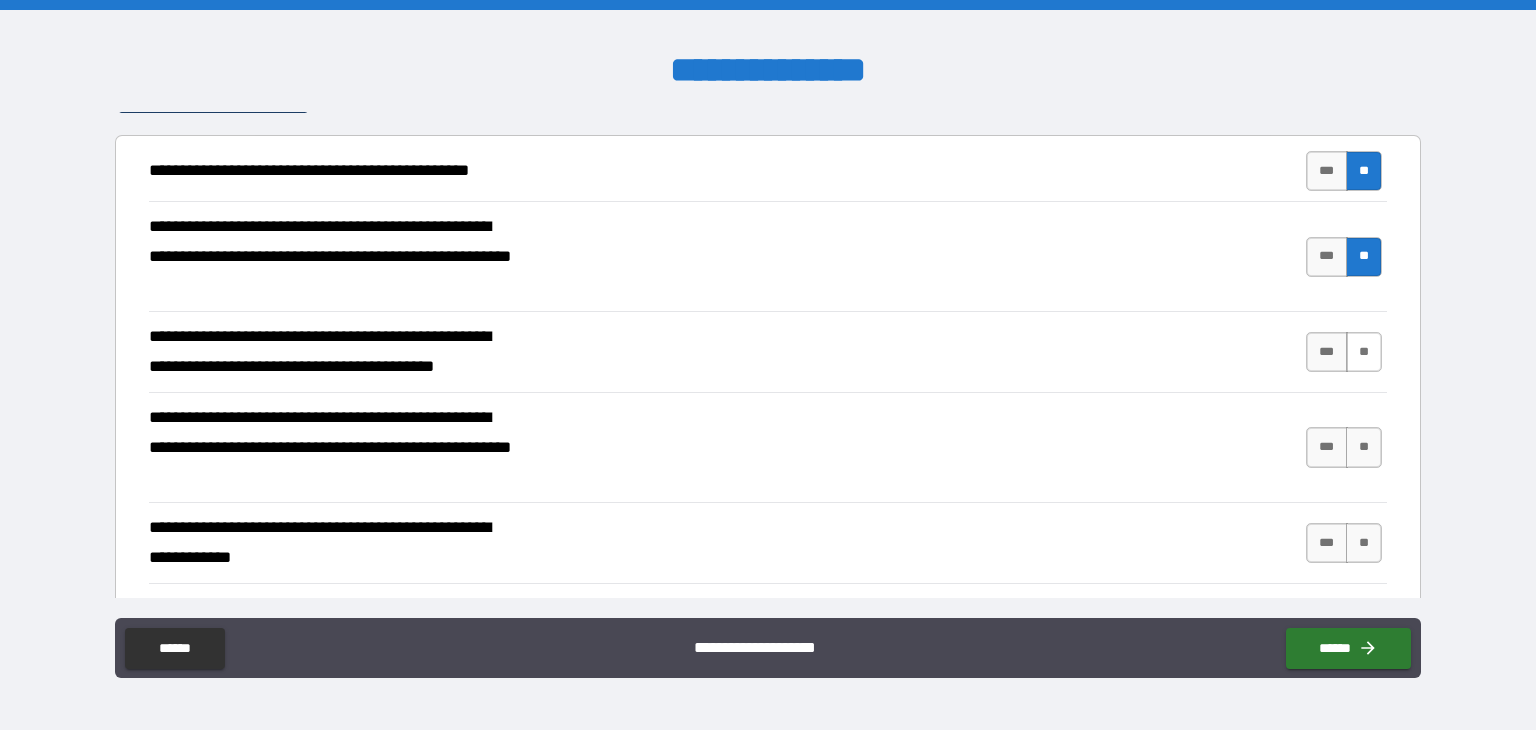 click on "**" at bounding box center (1364, 352) 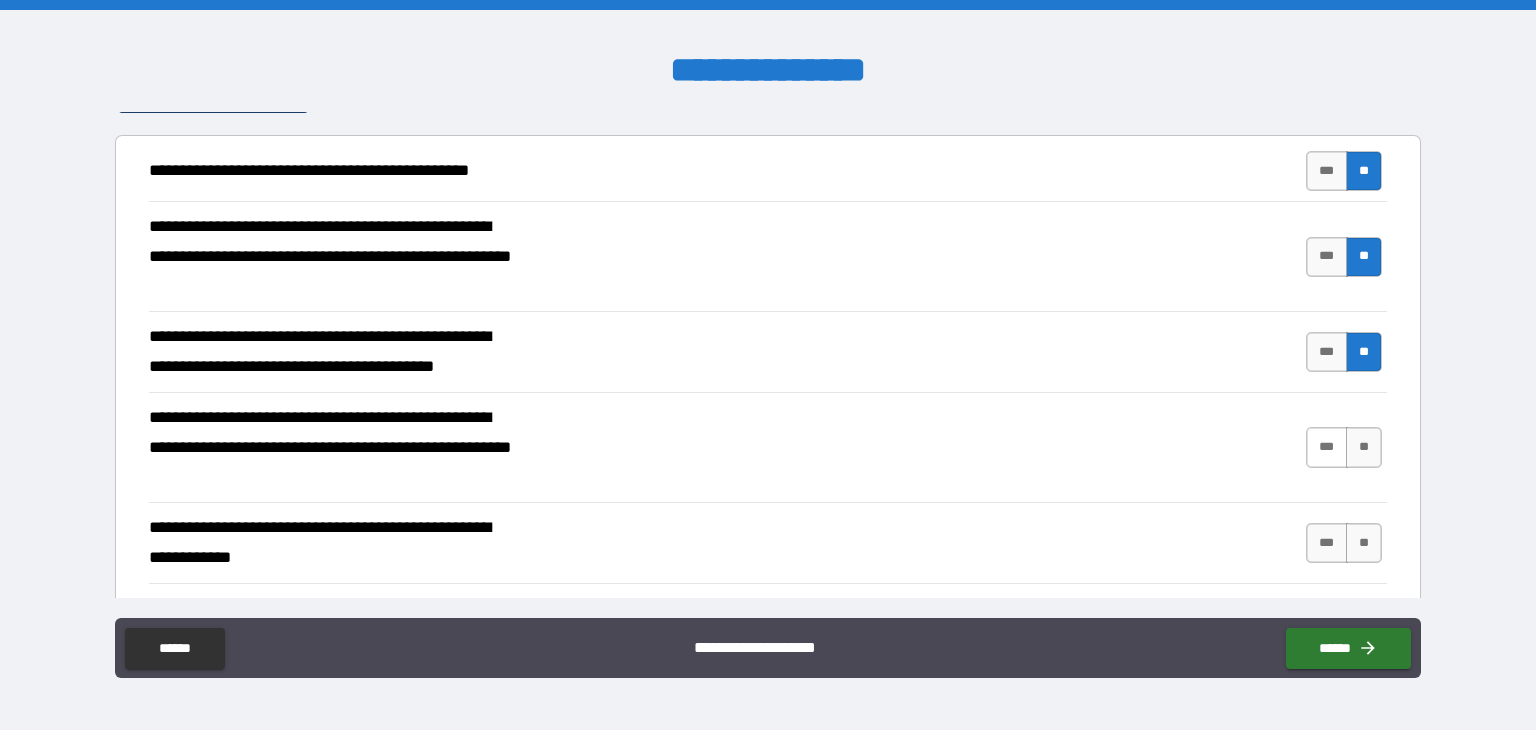 click on "***" at bounding box center (1327, 447) 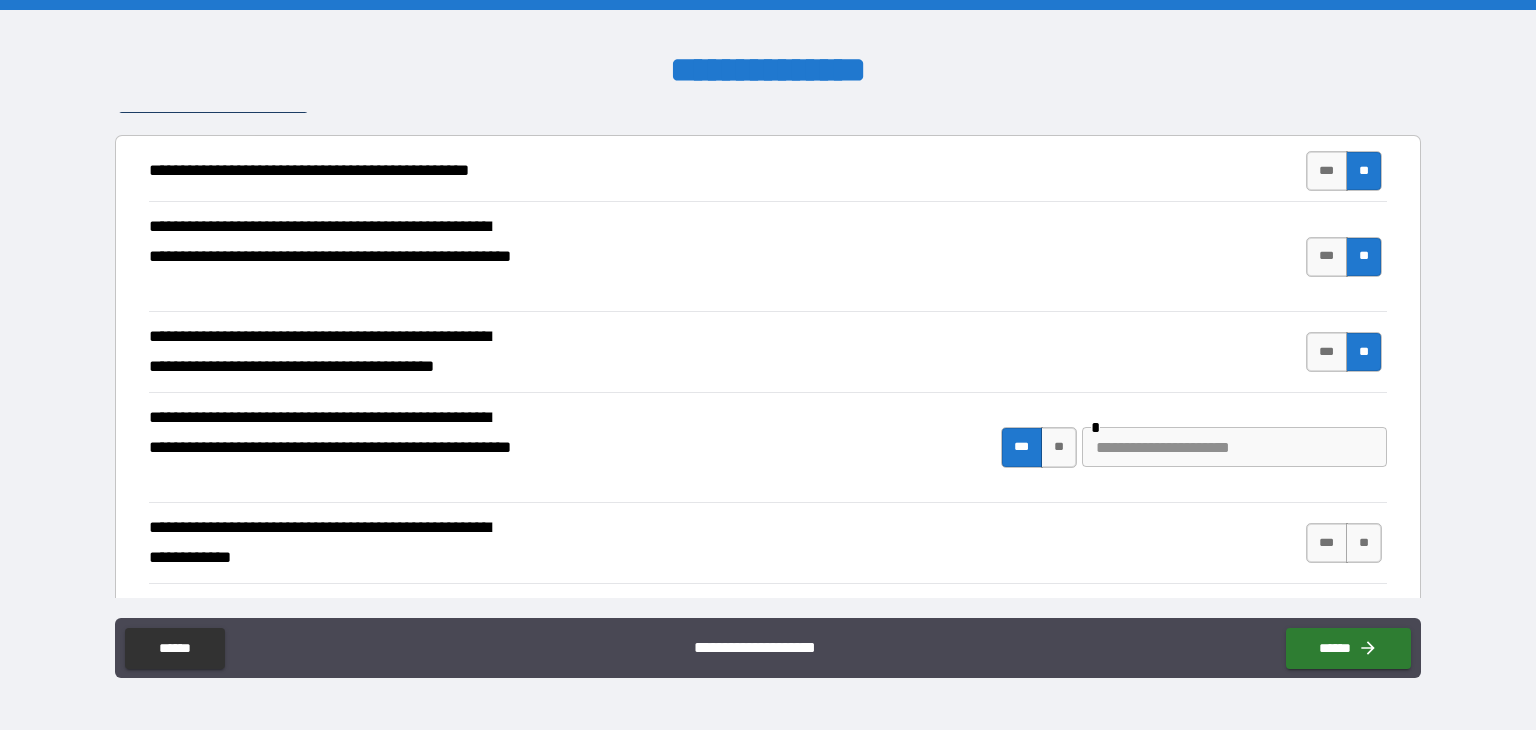 click at bounding box center (1234, 447) 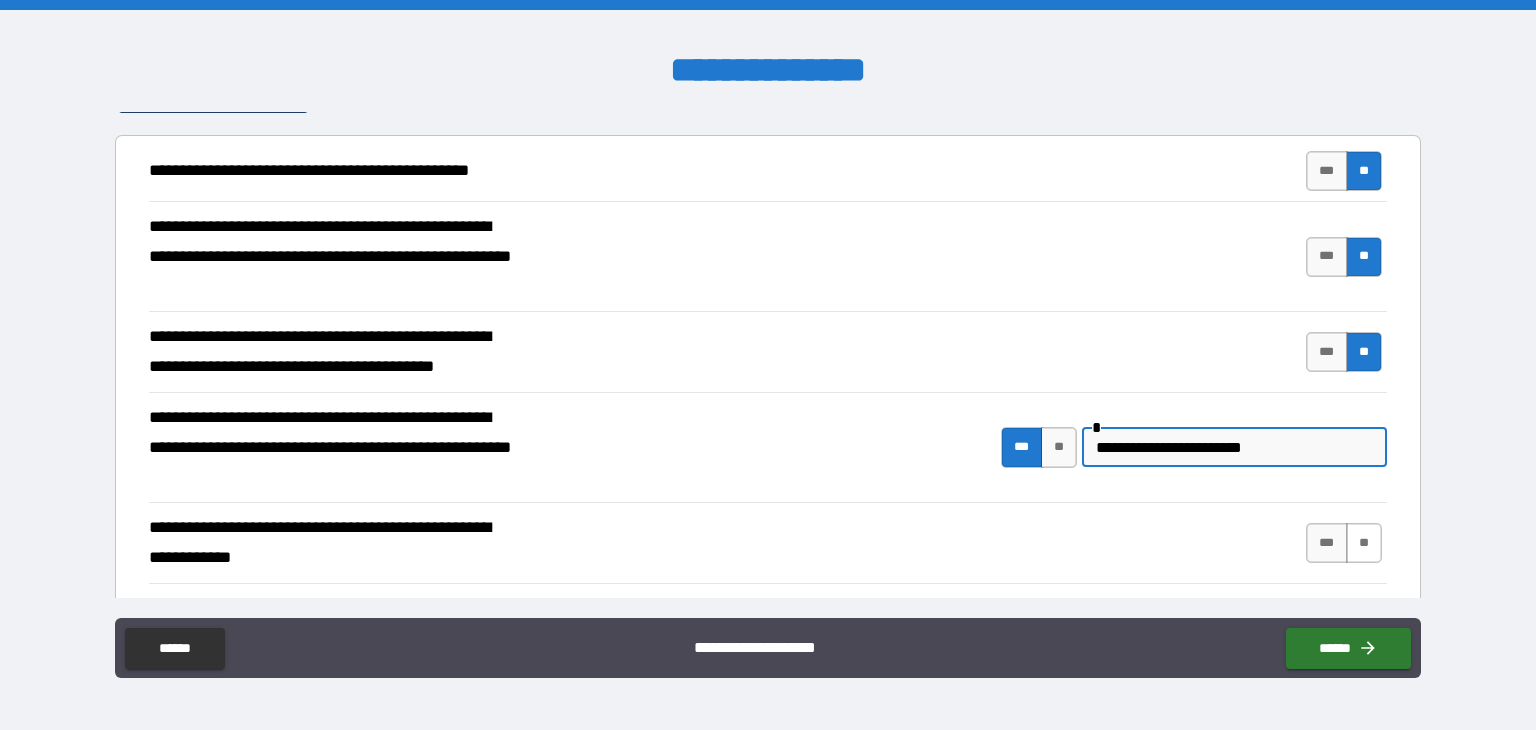 type on "**********" 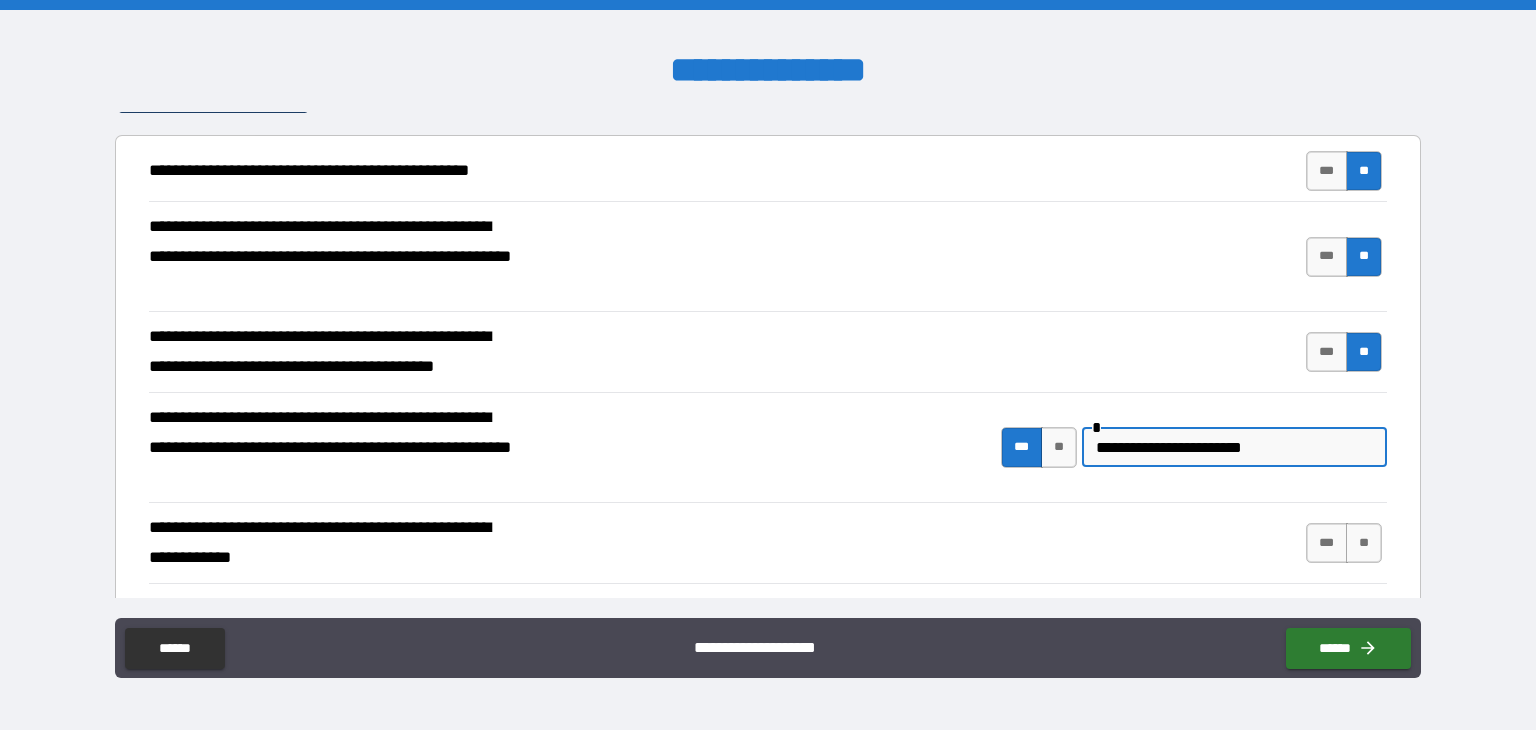 click on "**" at bounding box center [1364, 543] 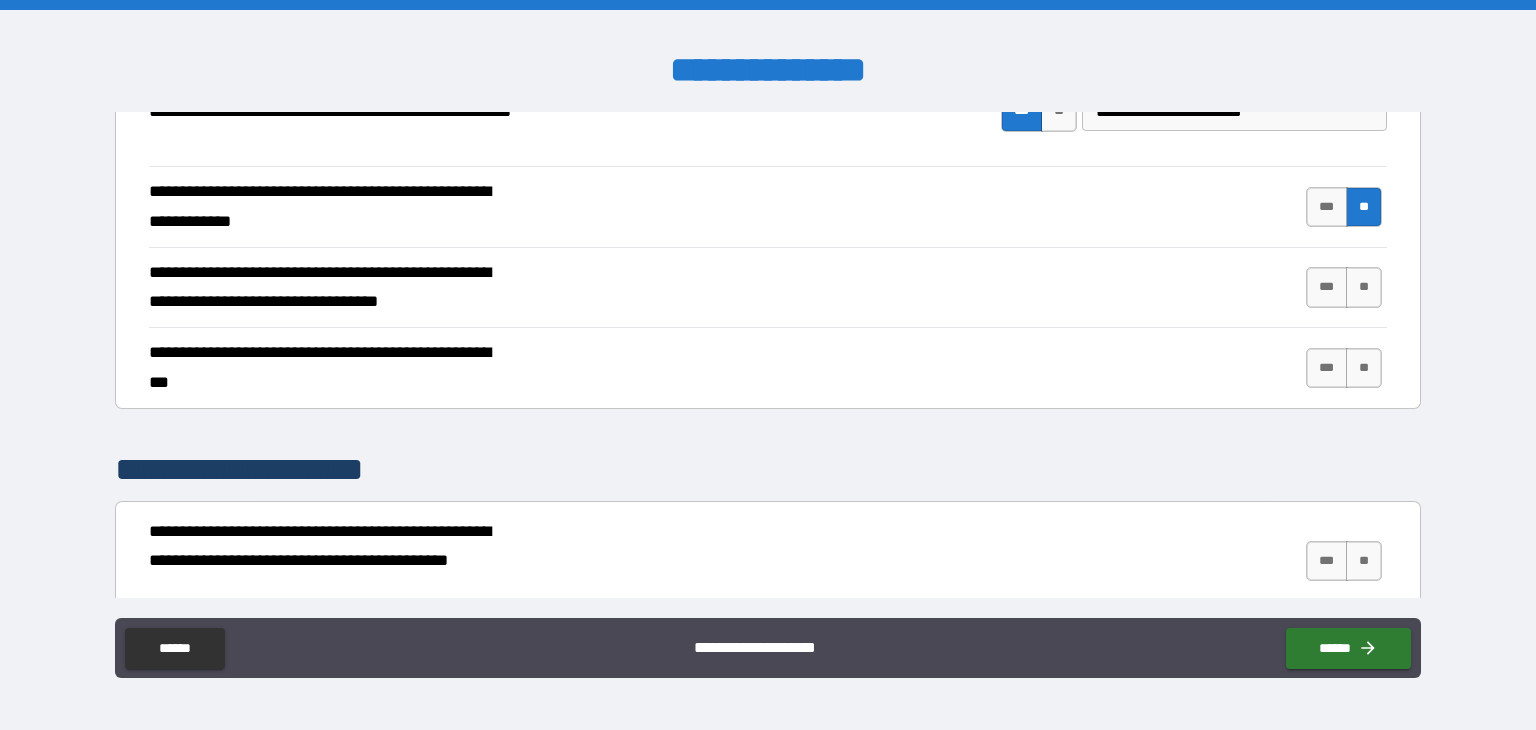 scroll, scrollTop: 2460, scrollLeft: 0, axis: vertical 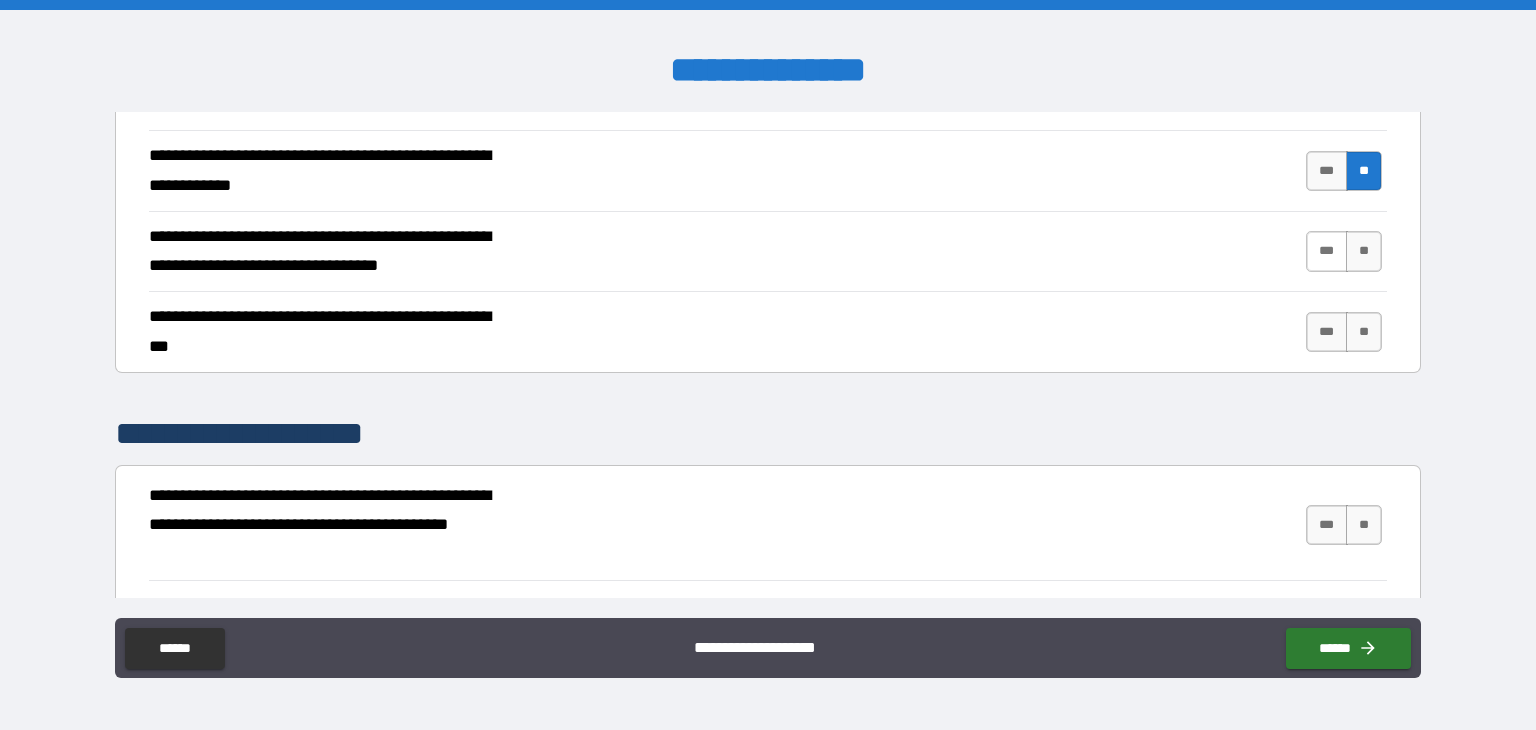 click on "***" at bounding box center [1327, 251] 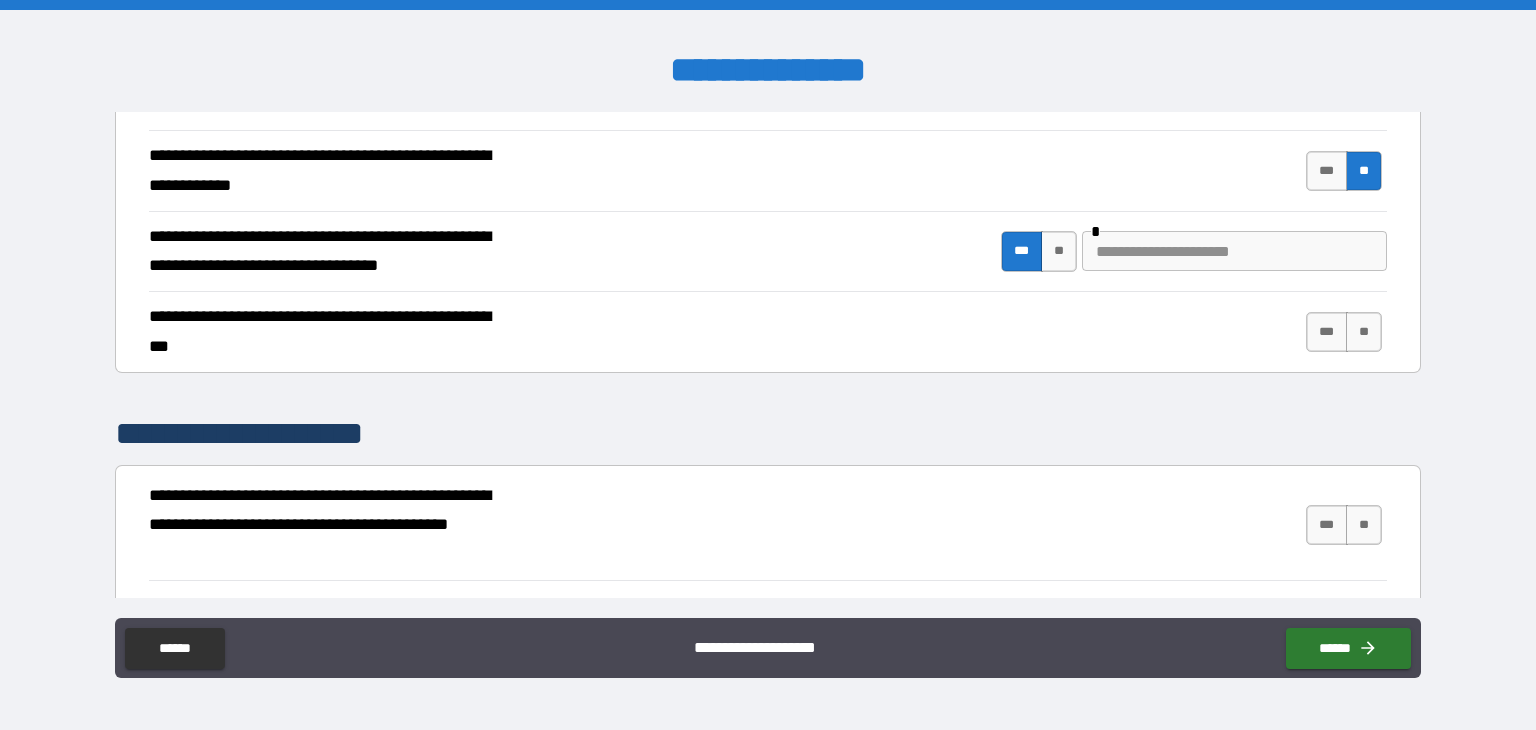 type on "****" 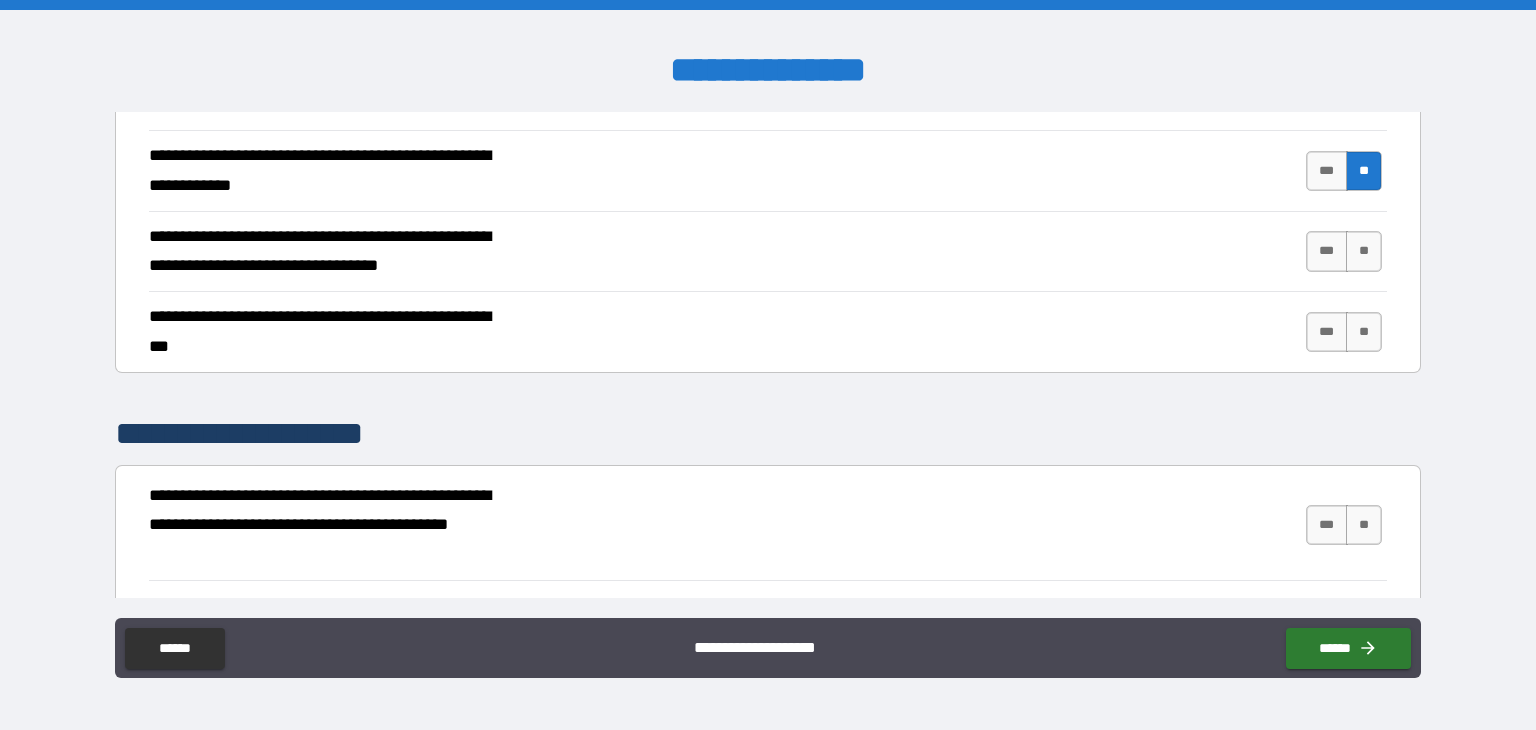 click on "***" at bounding box center [1327, 251] 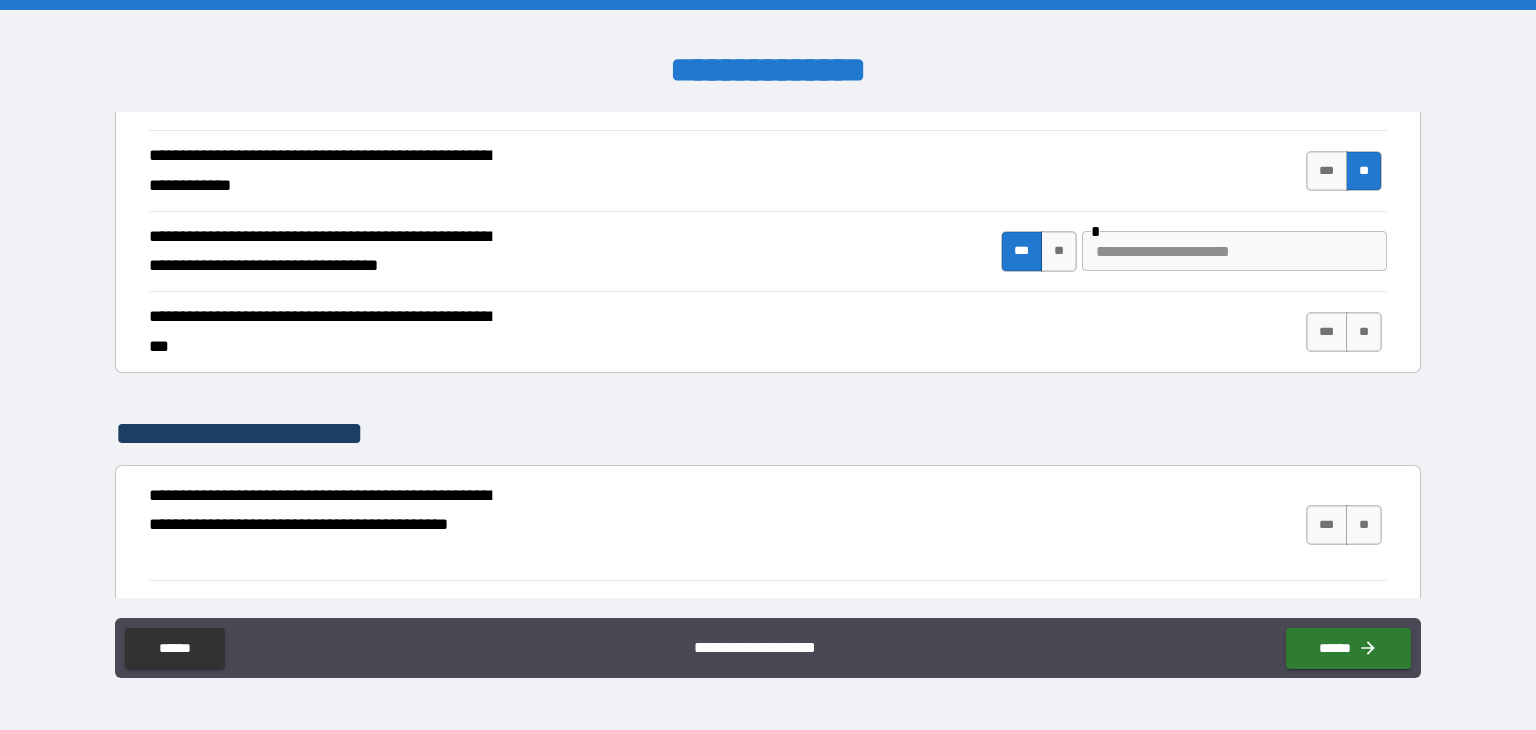 click on "***" at bounding box center [1022, 251] 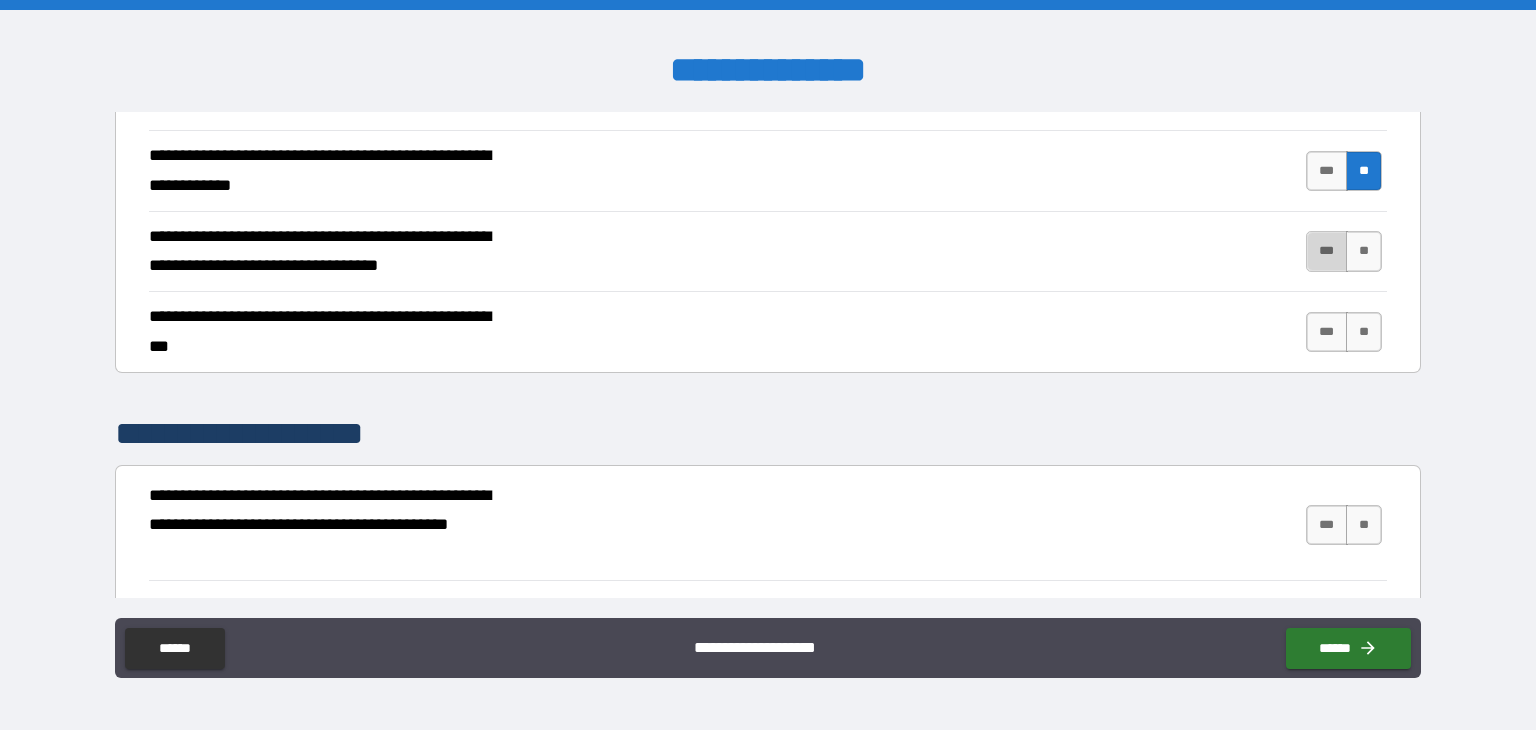 click on "***" at bounding box center [1327, 251] 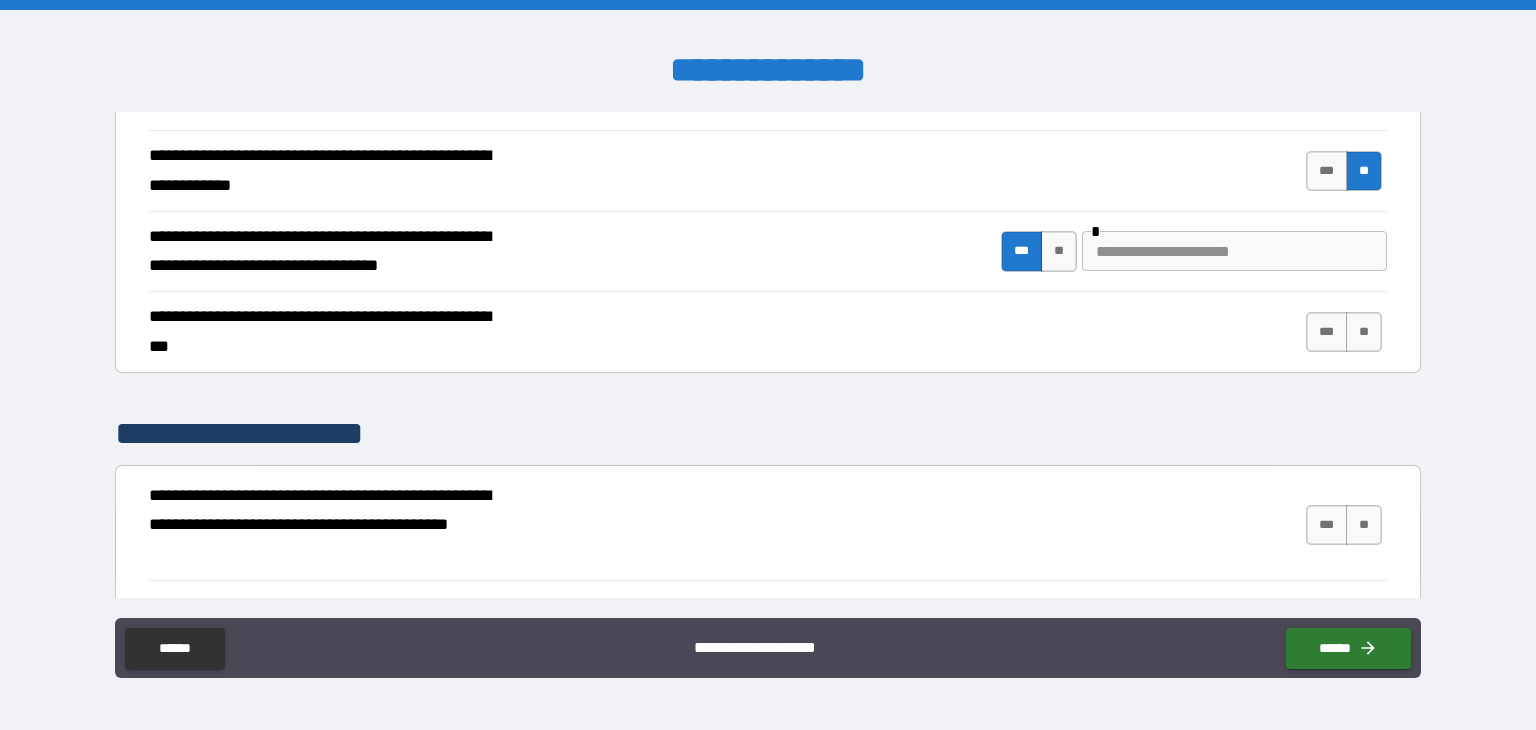 click at bounding box center [1234, 251] 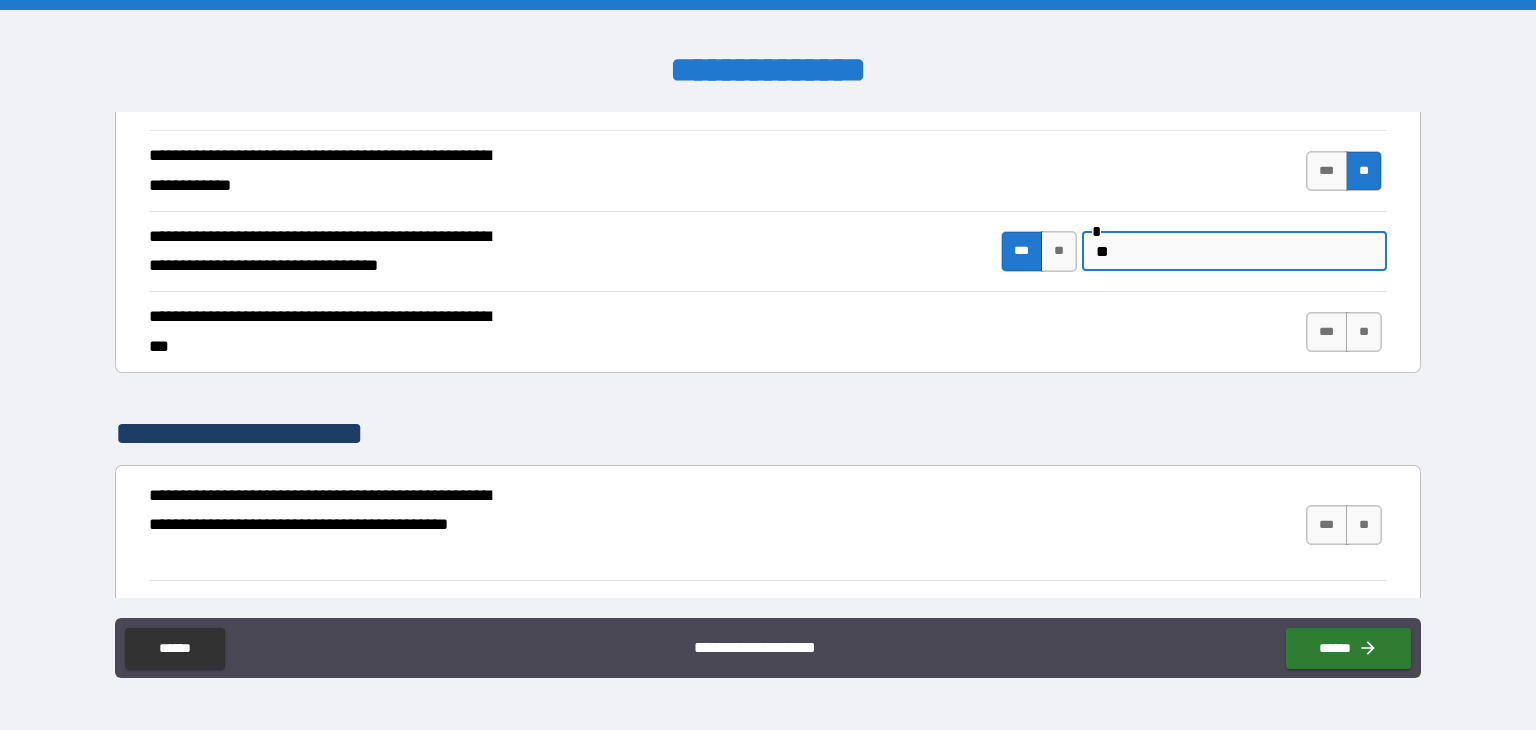 type on "*" 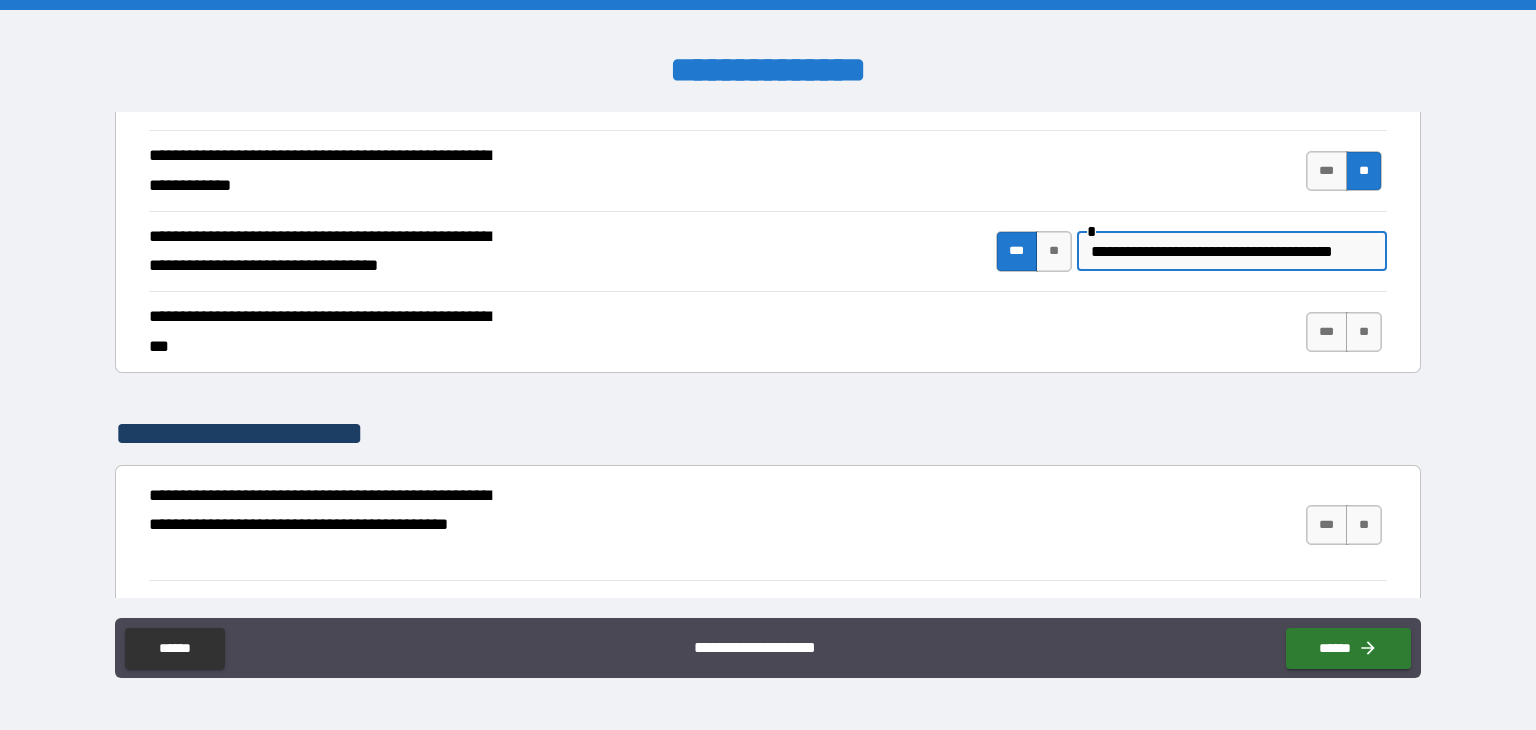 scroll, scrollTop: 0, scrollLeft: 0, axis: both 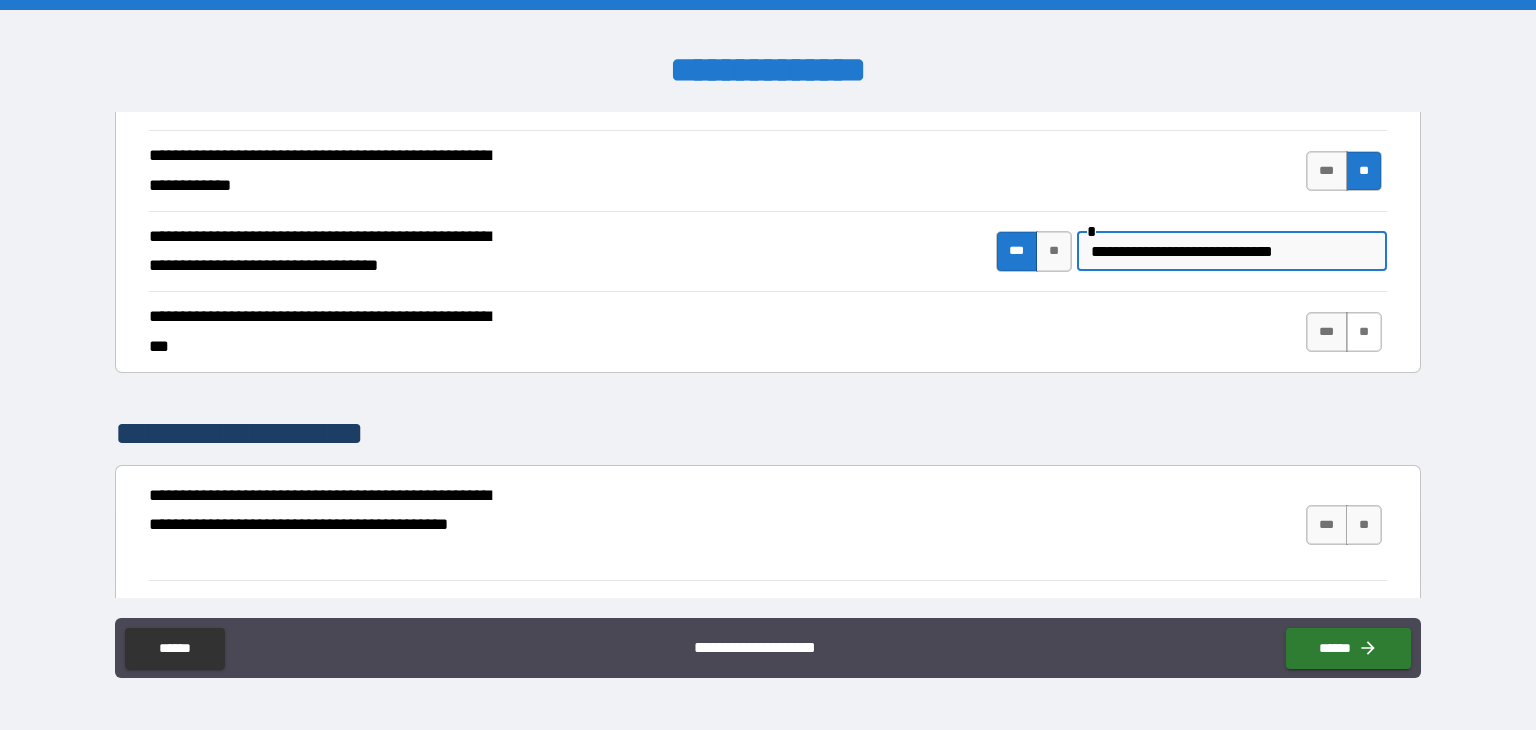 type on "**********" 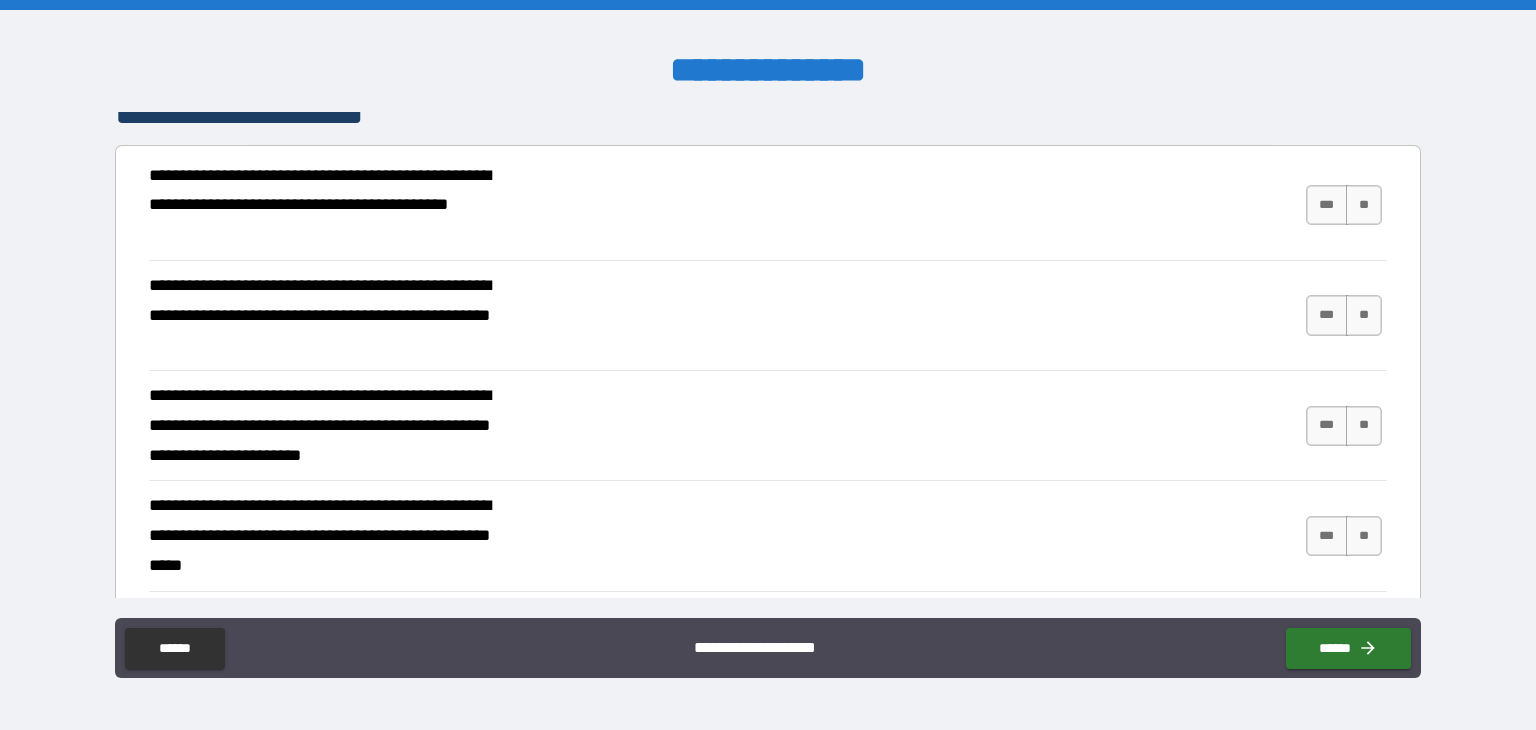 scroll, scrollTop: 2772, scrollLeft: 0, axis: vertical 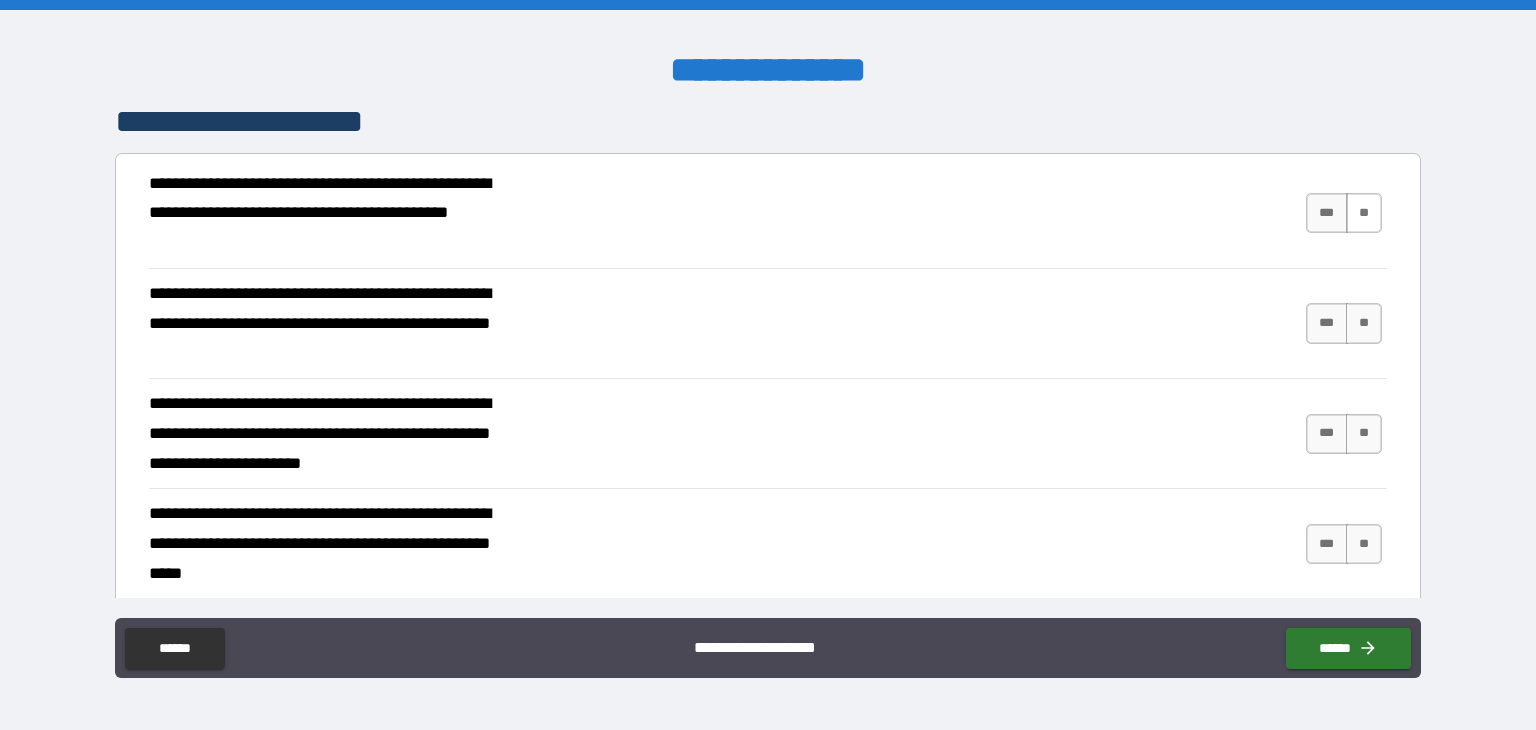 click on "**" at bounding box center [1364, 213] 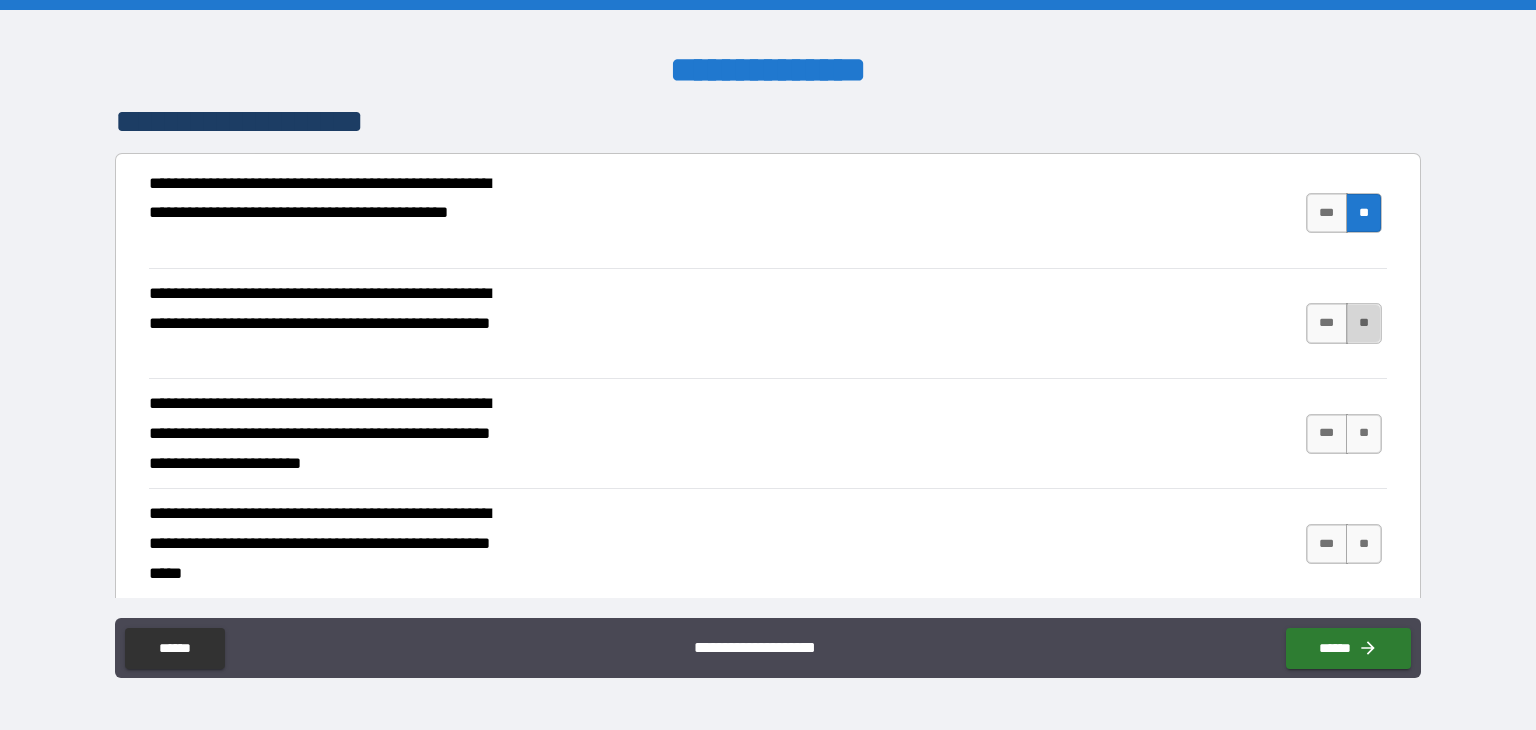 click on "**" at bounding box center (1364, 323) 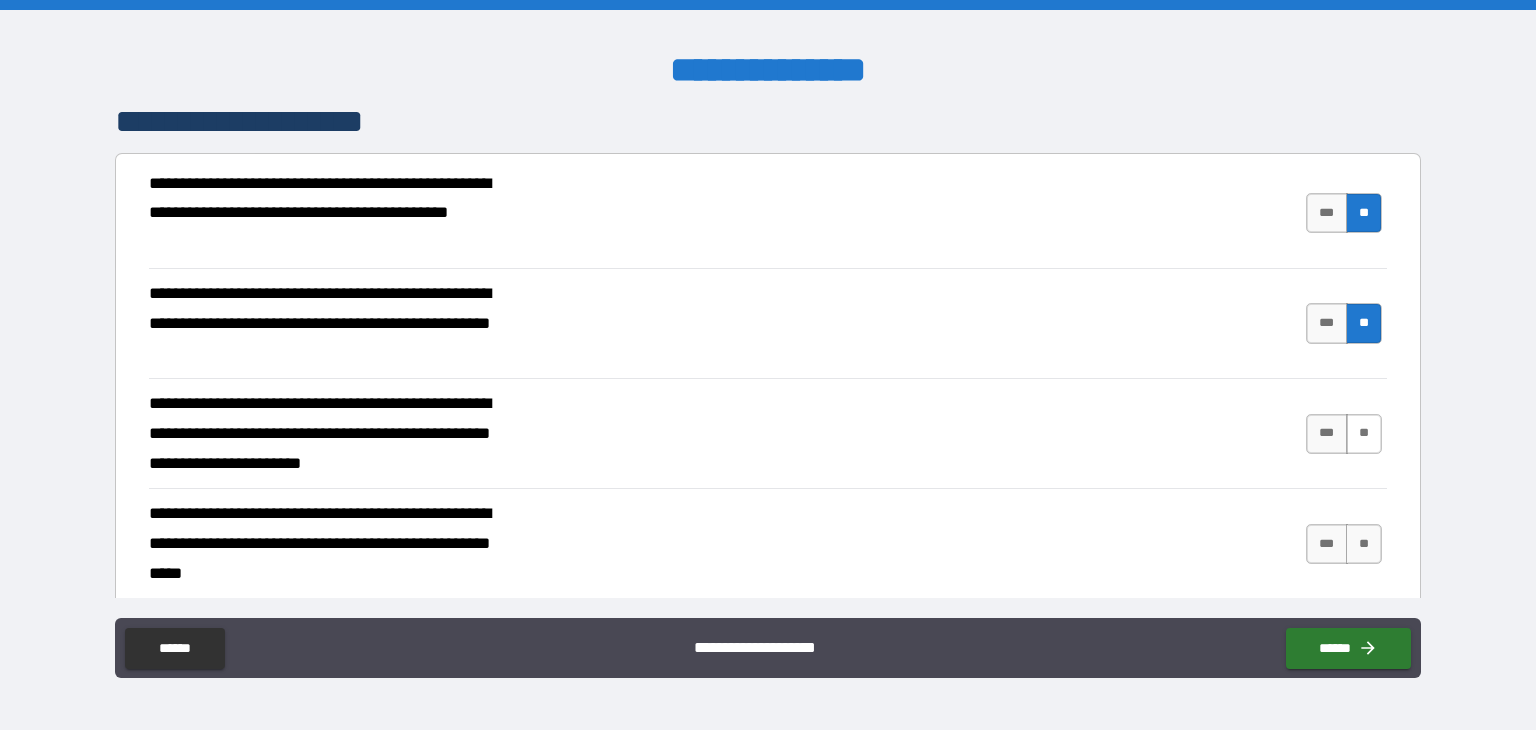 click on "**" at bounding box center (1364, 434) 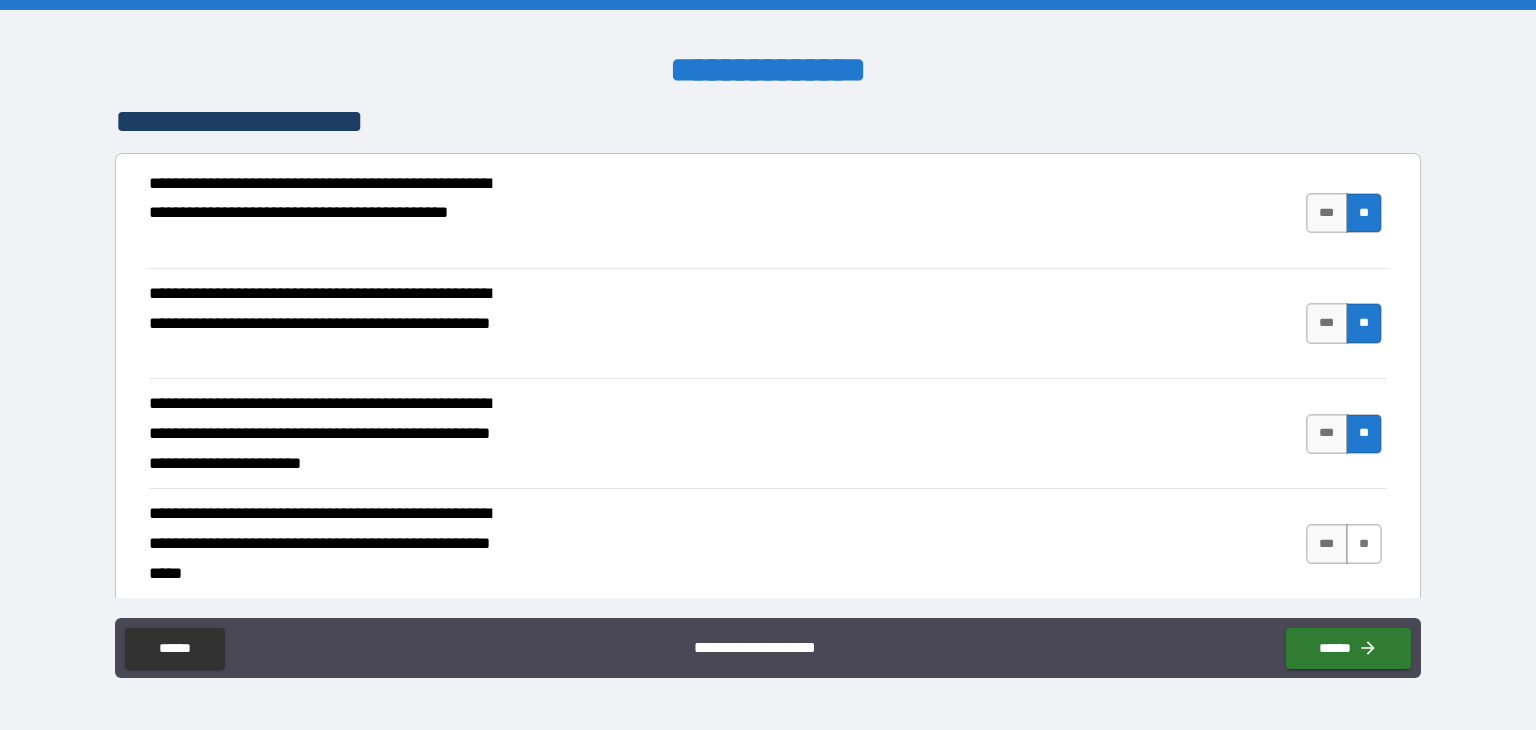 click on "**" at bounding box center (1364, 544) 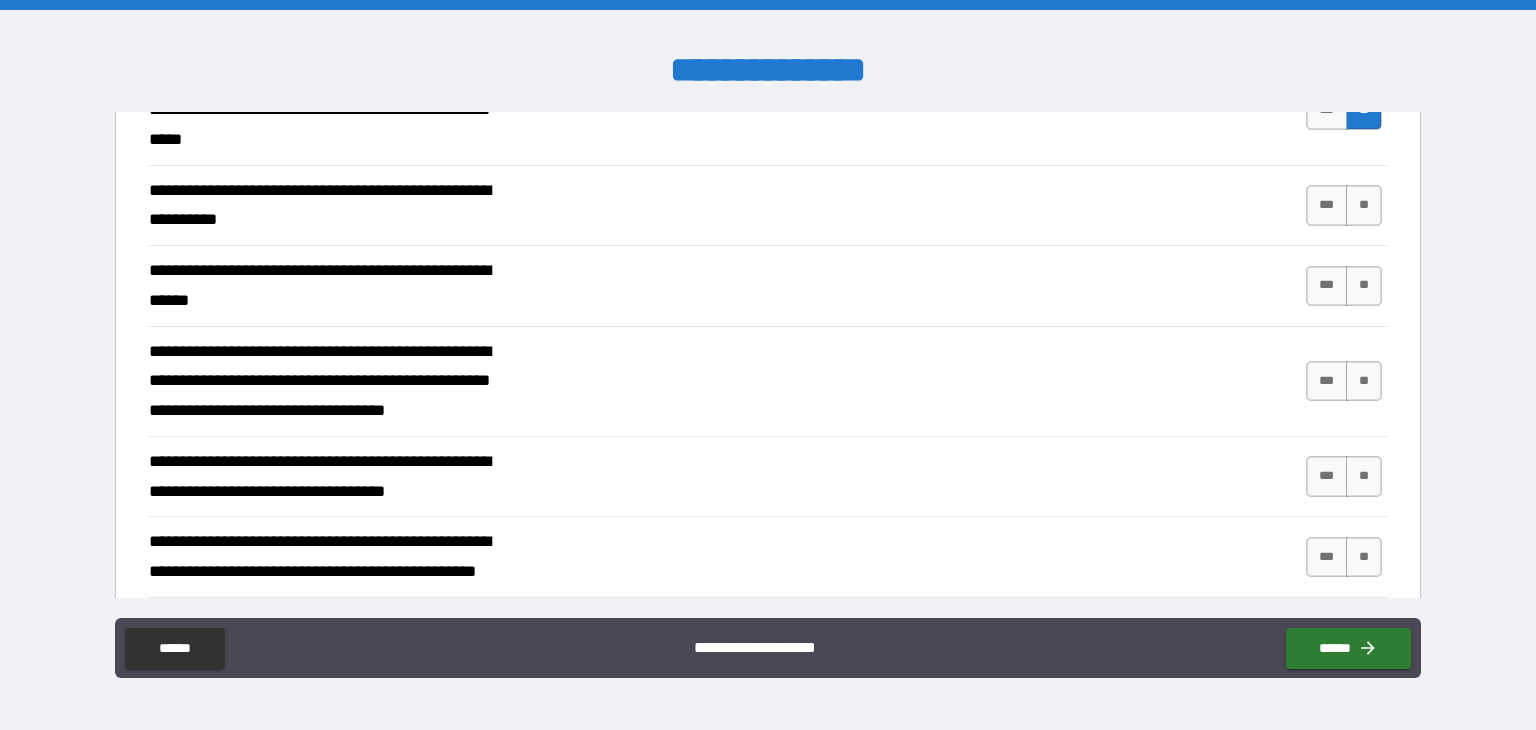 scroll, scrollTop: 3198, scrollLeft: 0, axis: vertical 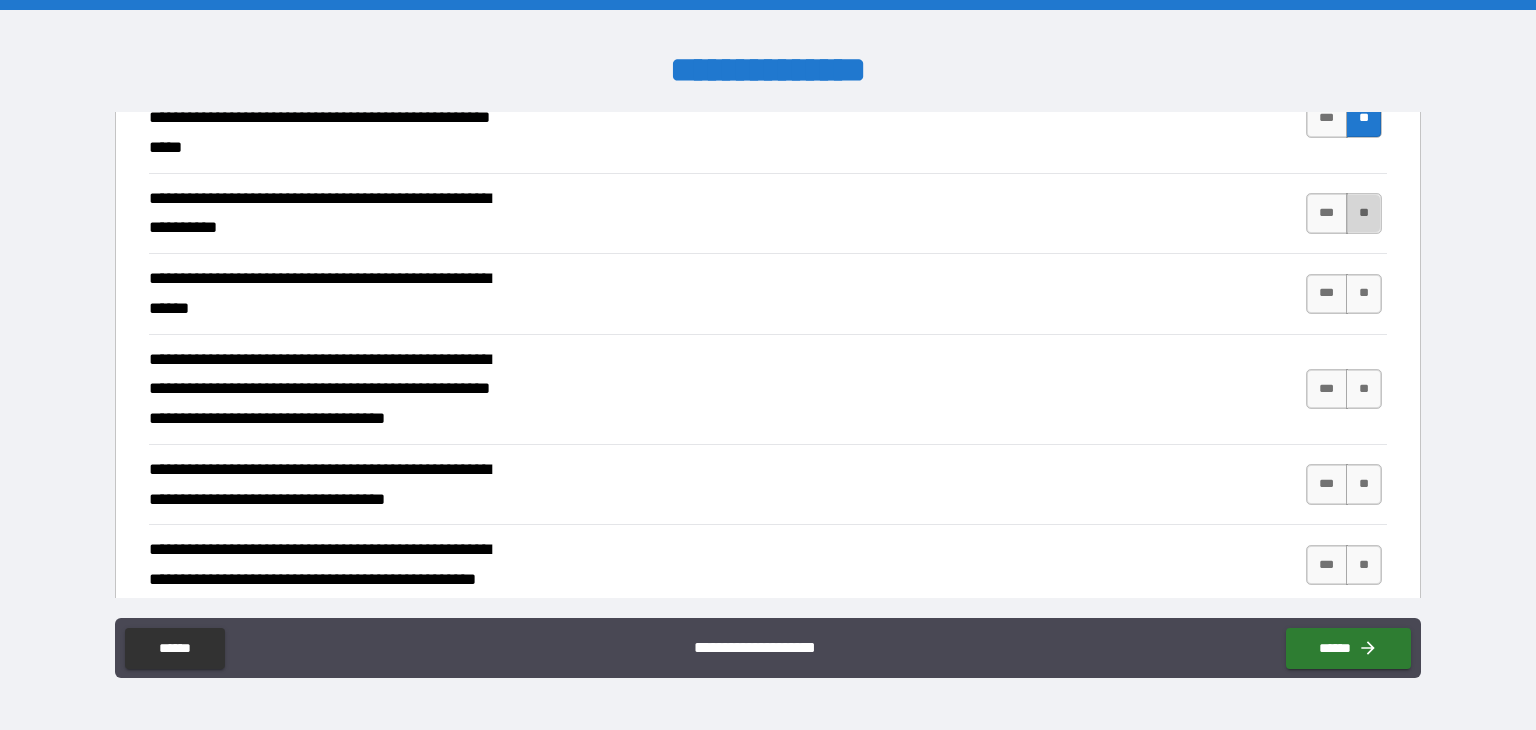 click on "**" at bounding box center [1364, 213] 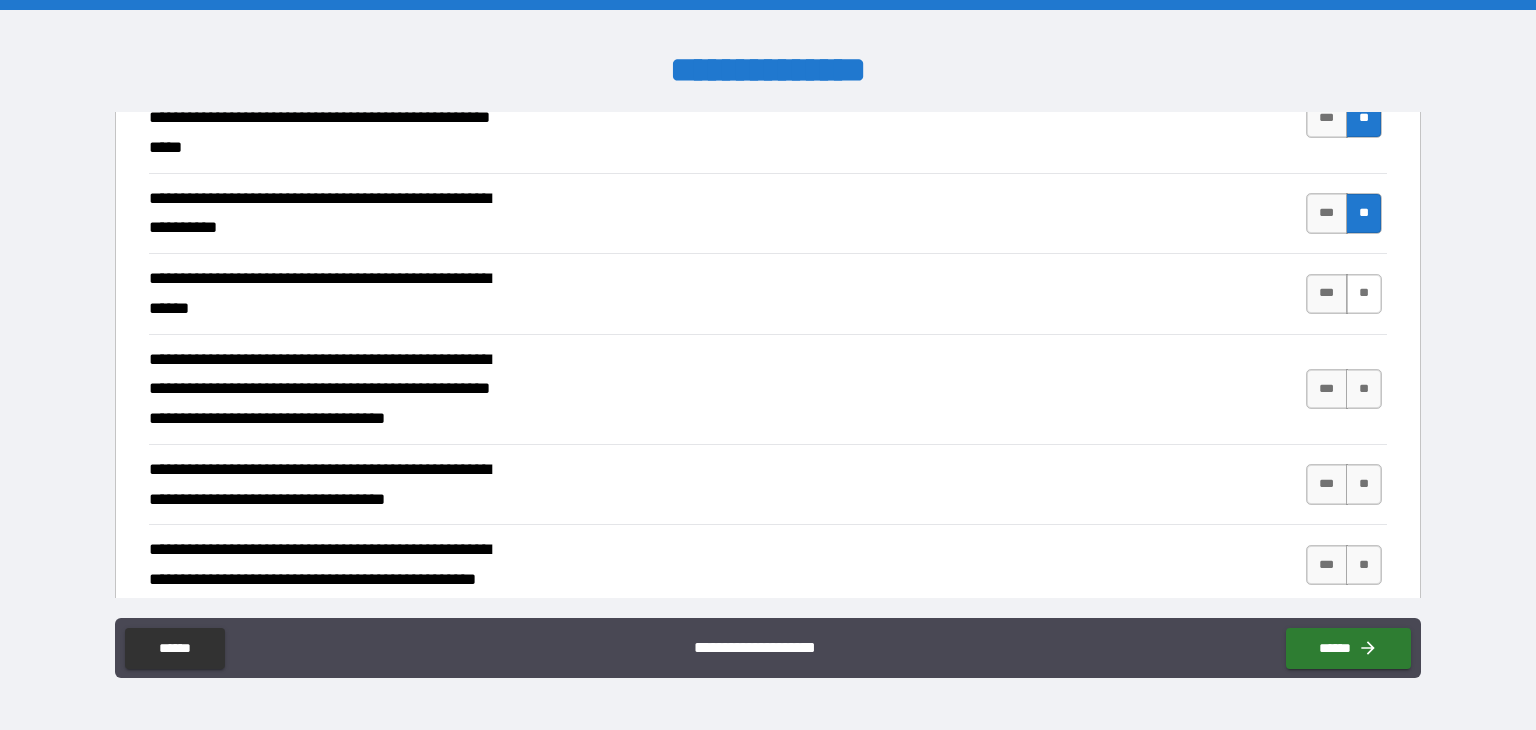 click on "**" at bounding box center [1364, 294] 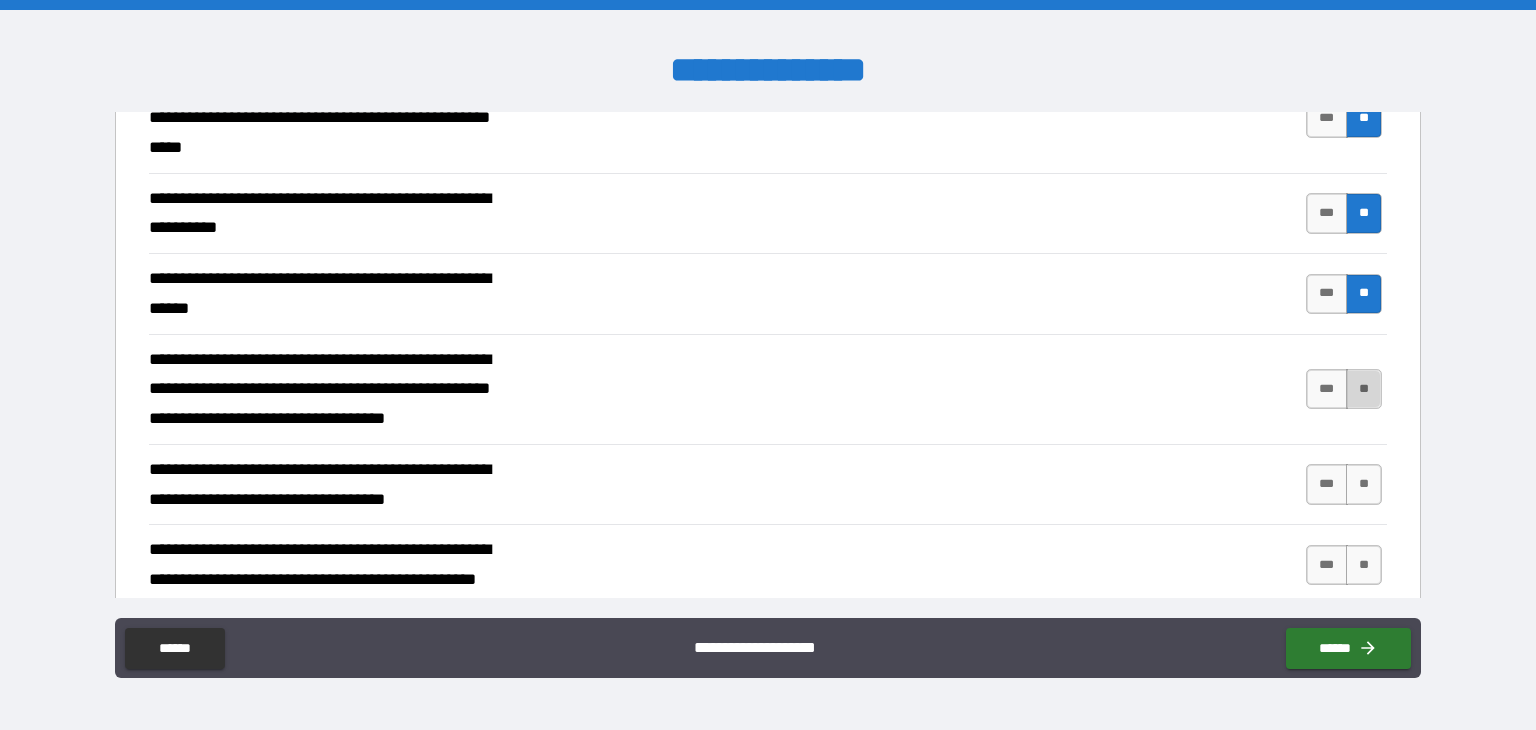 click on "**" at bounding box center (1364, 389) 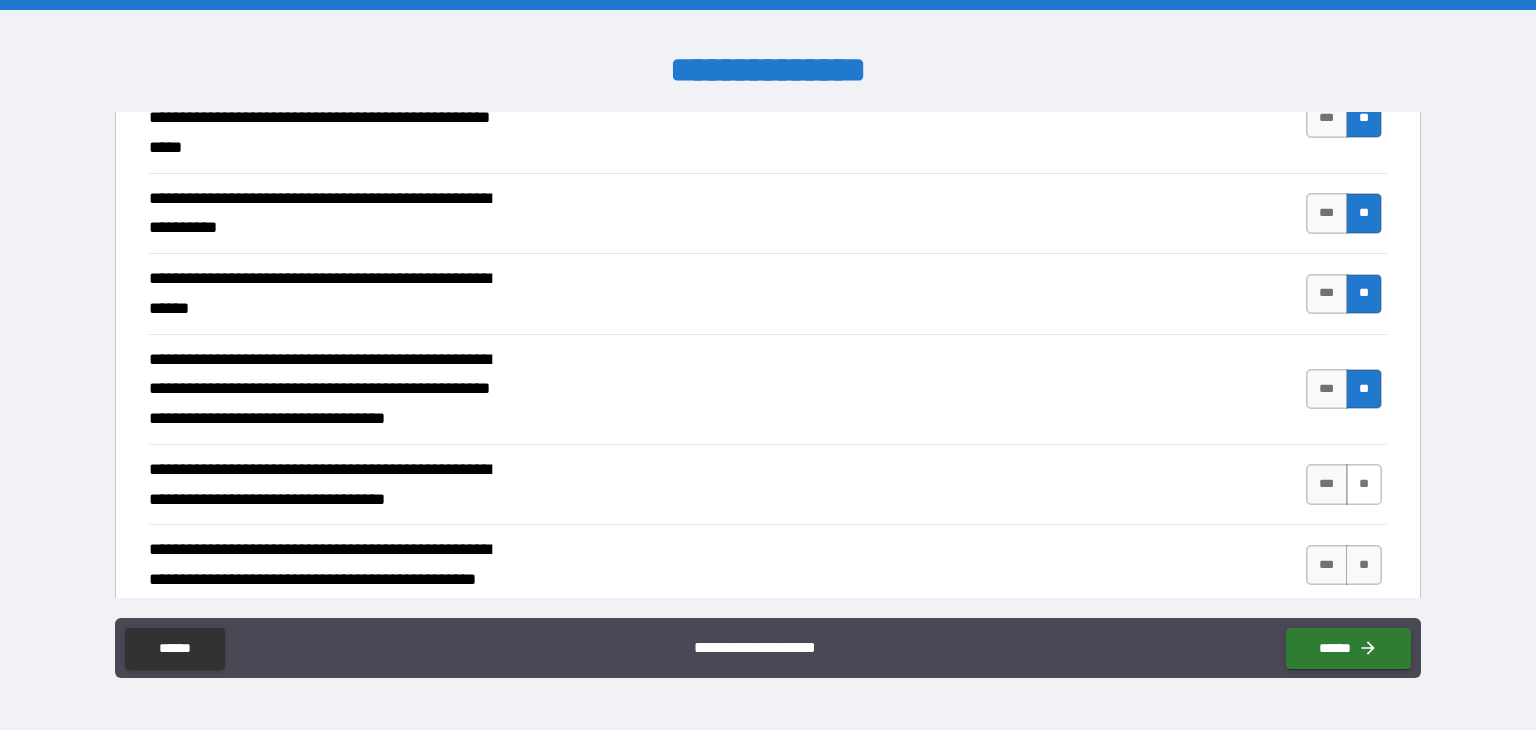 click on "**" at bounding box center (1364, 484) 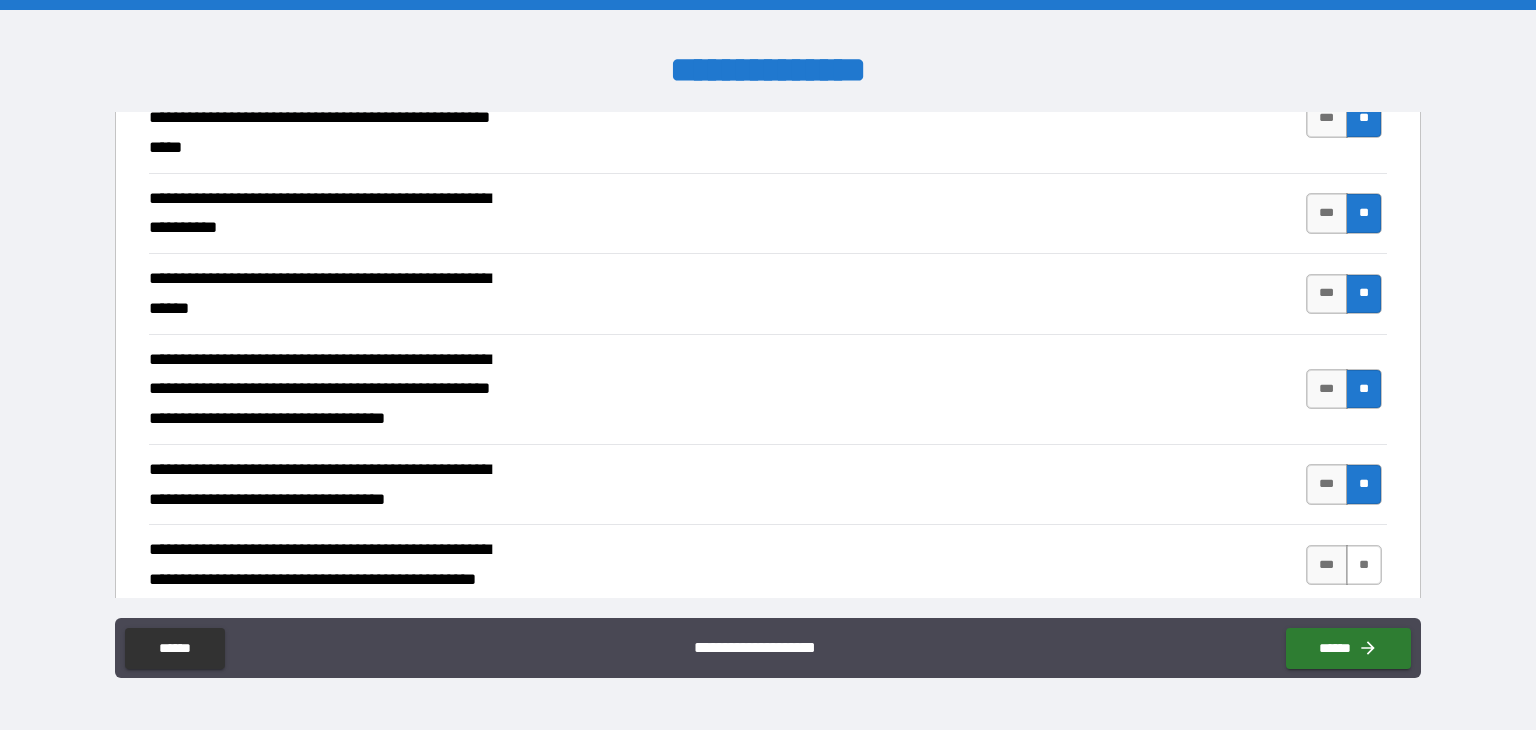 click on "**" at bounding box center [1364, 565] 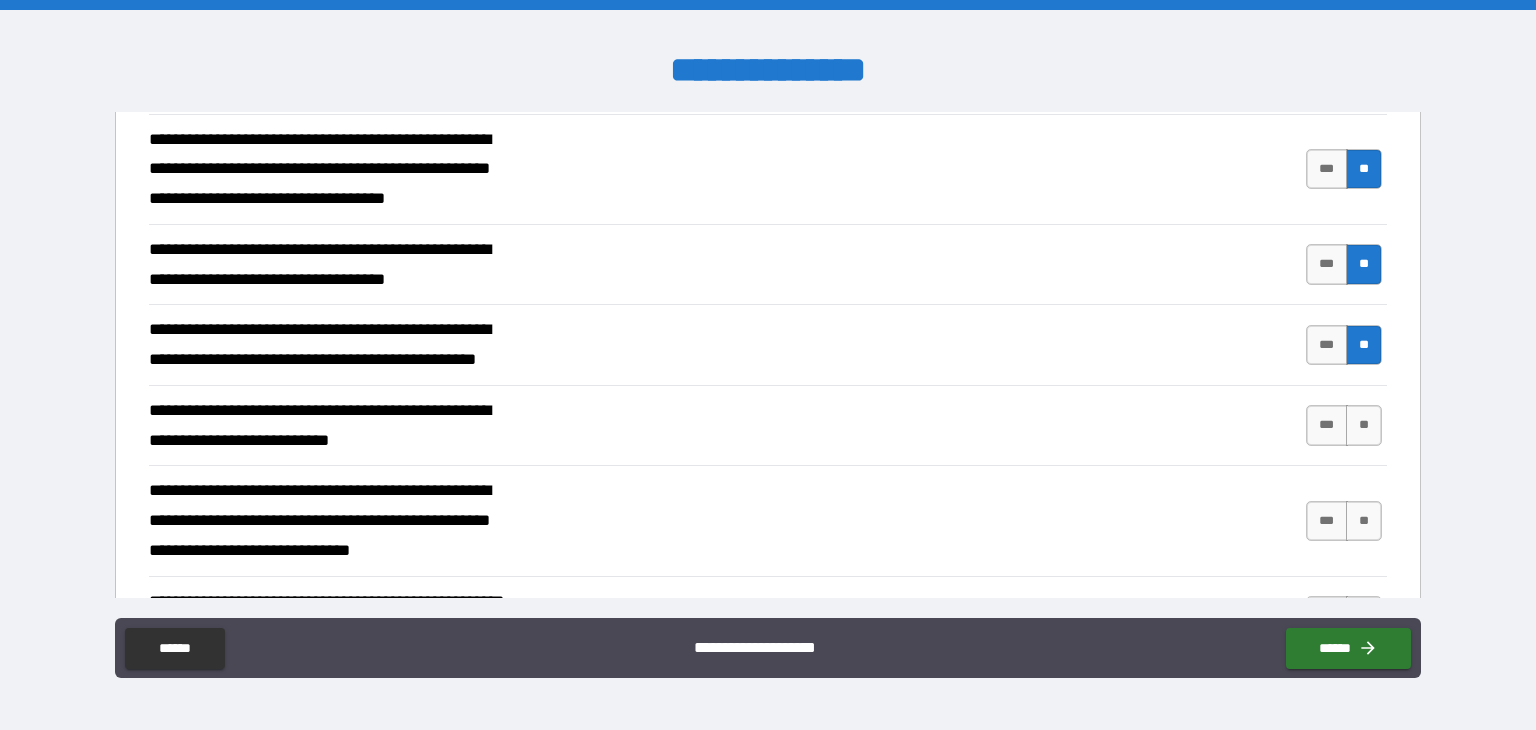 scroll, scrollTop: 3525, scrollLeft: 0, axis: vertical 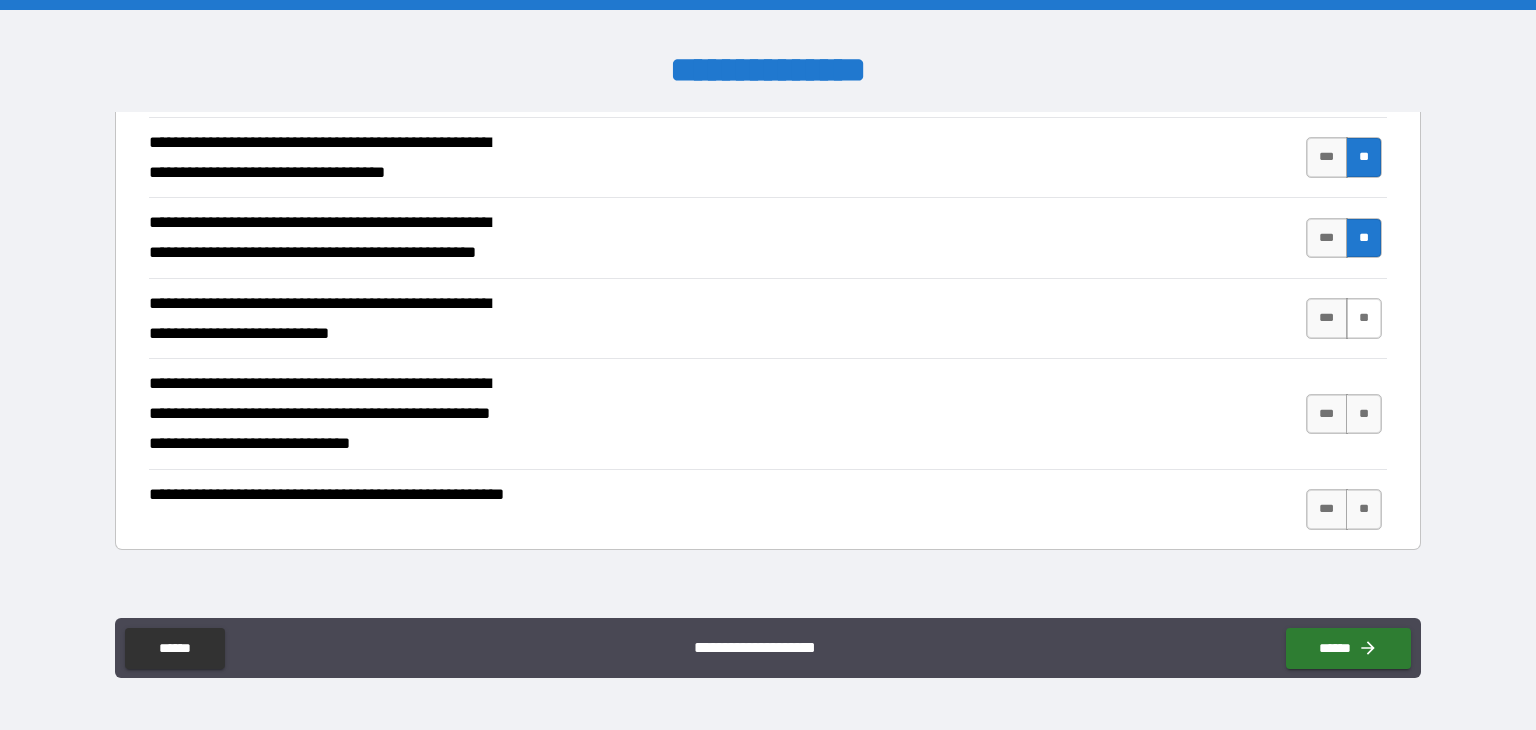 click on "**" at bounding box center (1364, 318) 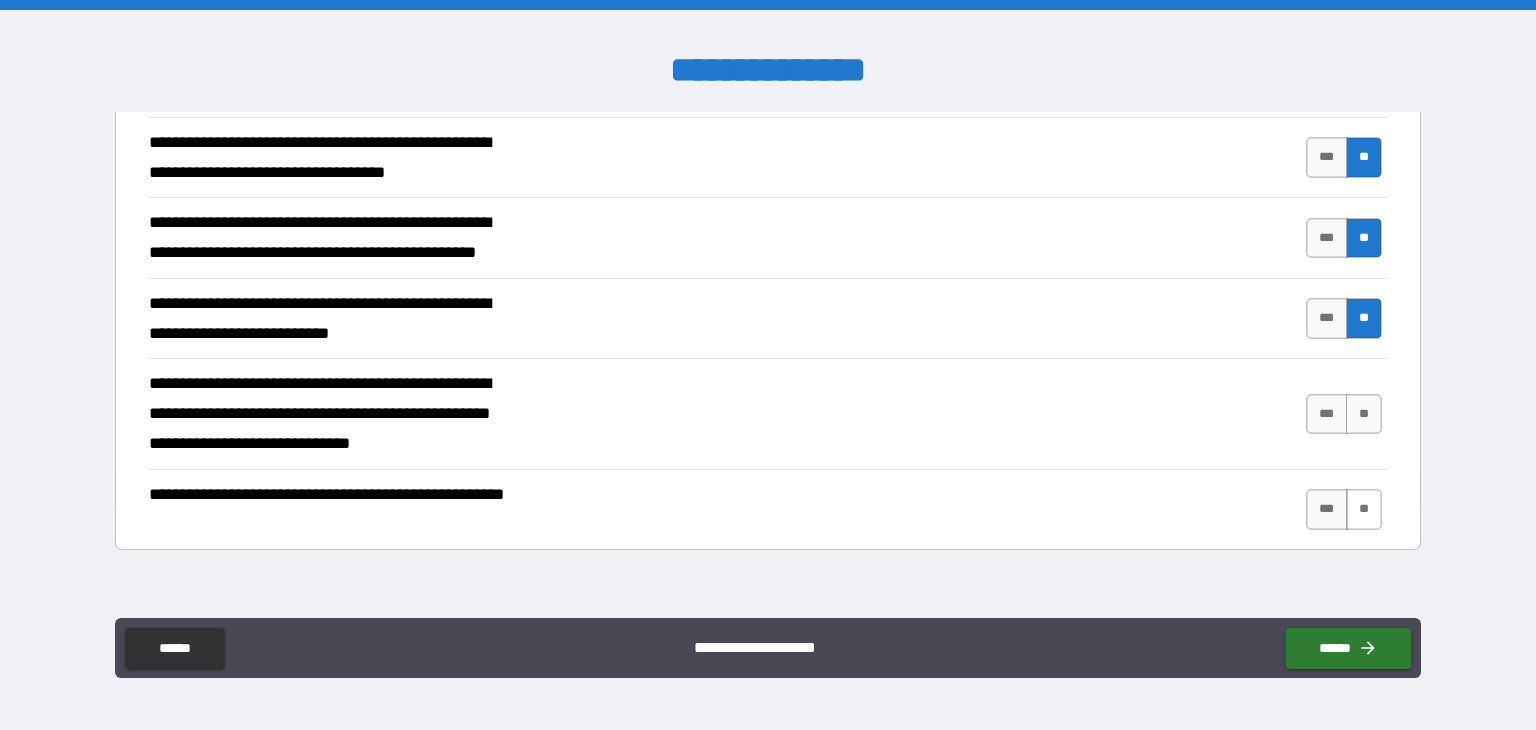 click on "**" at bounding box center [1364, 509] 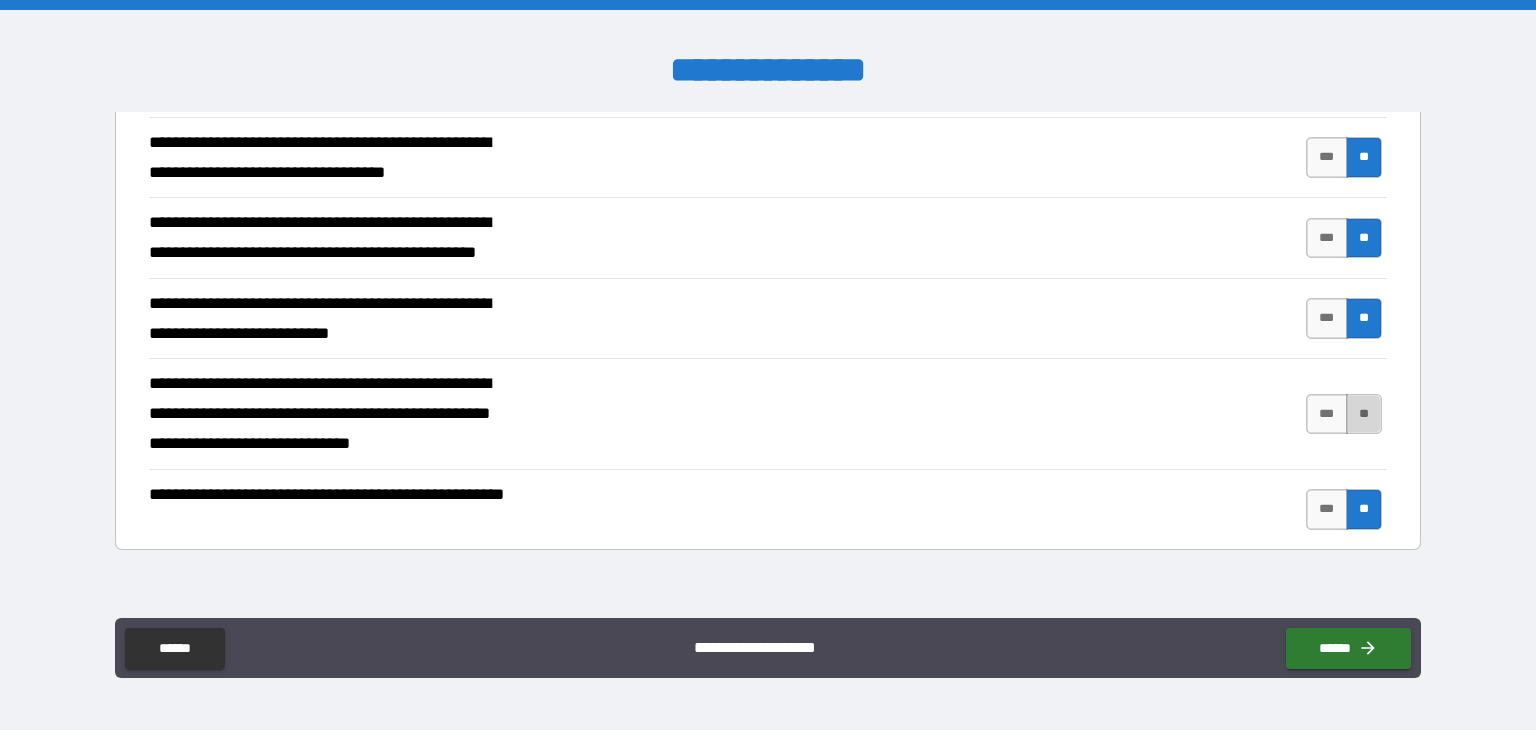 click on "**" at bounding box center (1364, 414) 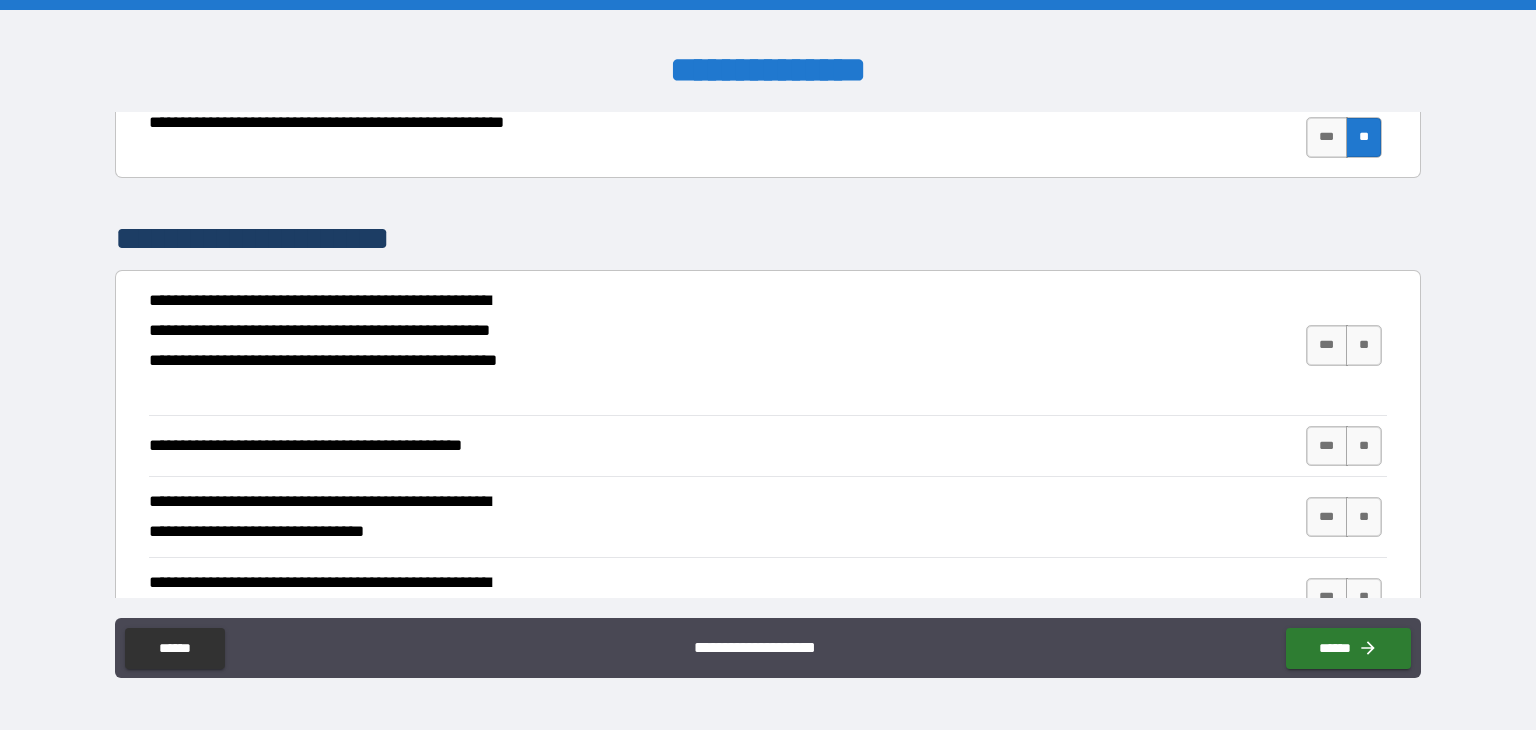 scroll, scrollTop: 3927, scrollLeft: 0, axis: vertical 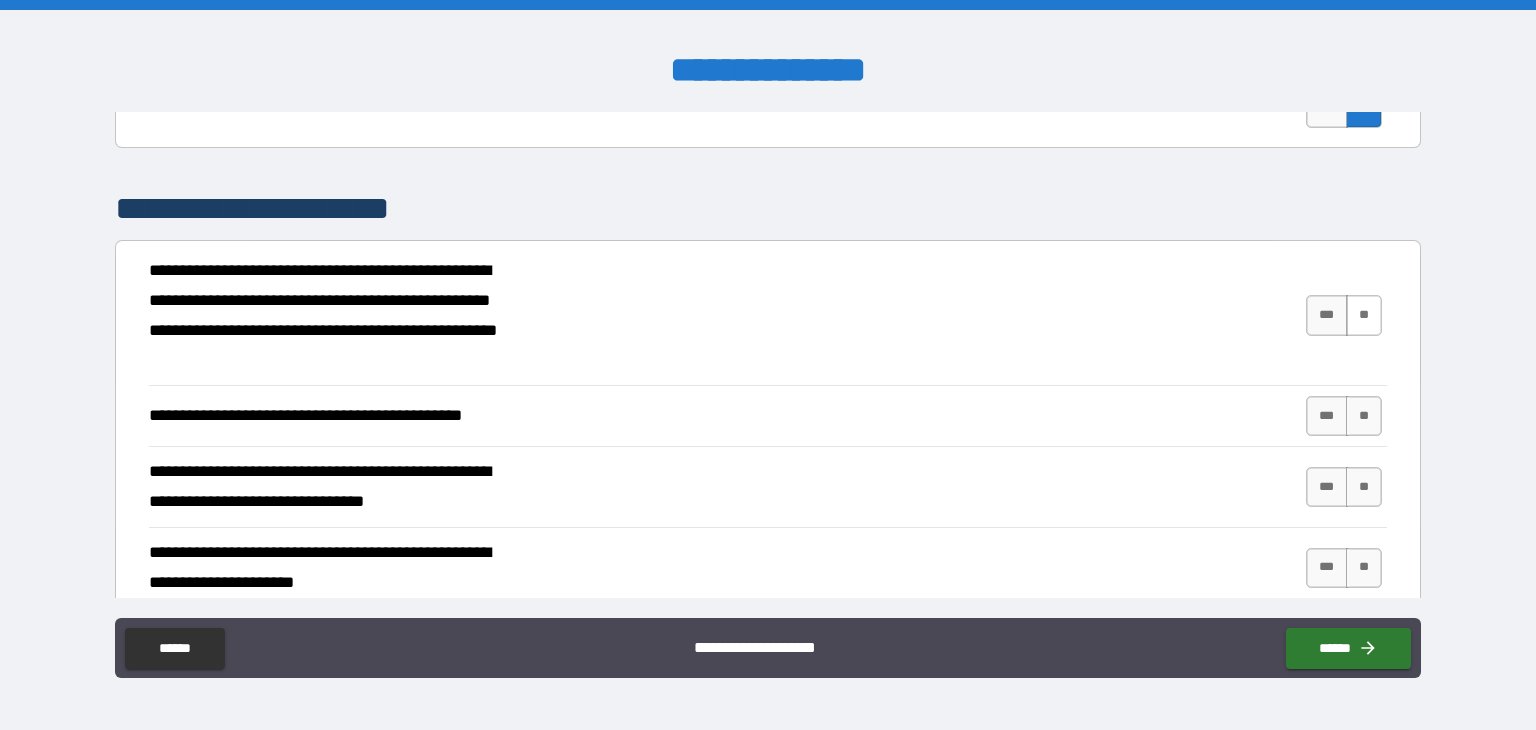 click on "**" at bounding box center [1364, 315] 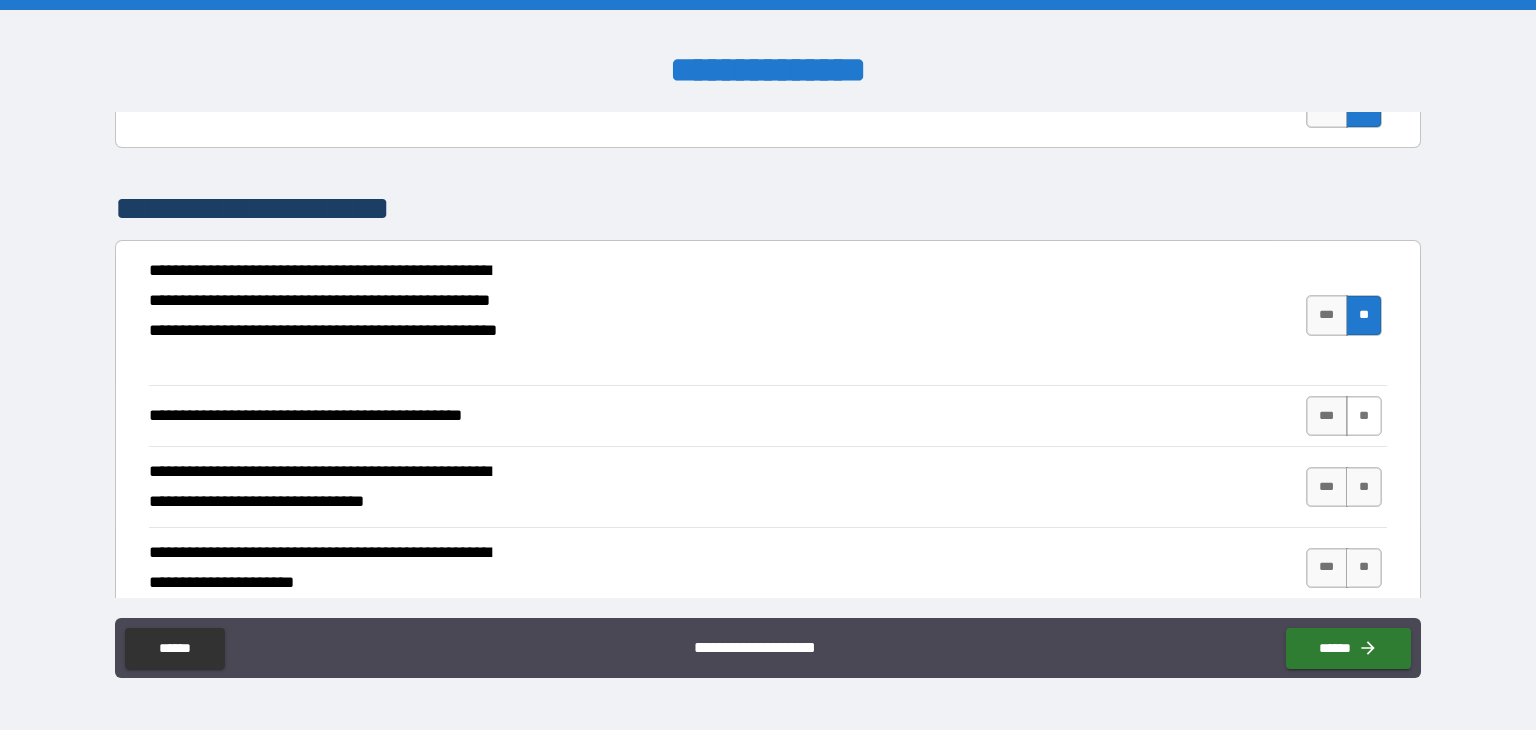 click on "**" at bounding box center (1364, 416) 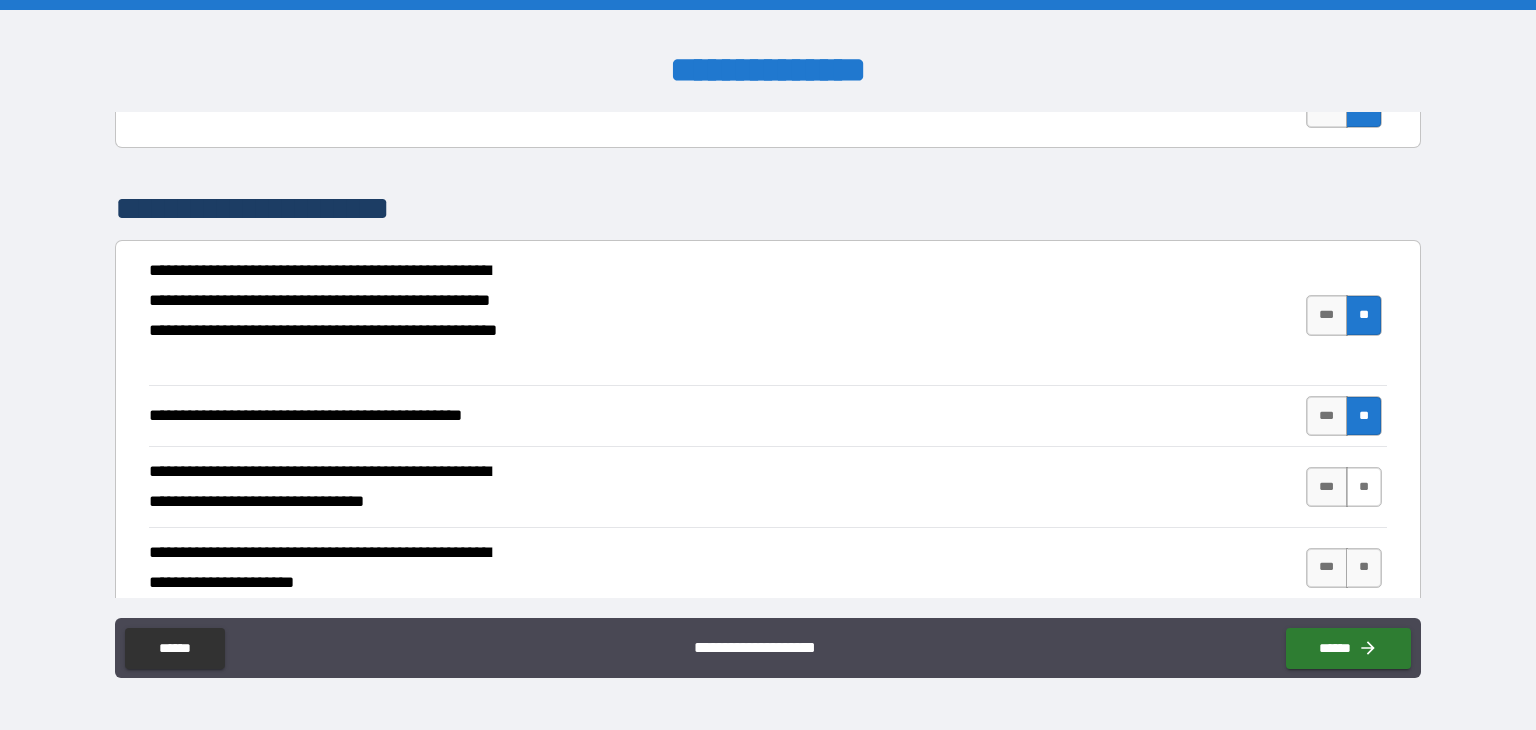 click on "**" at bounding box center [1364, 487] 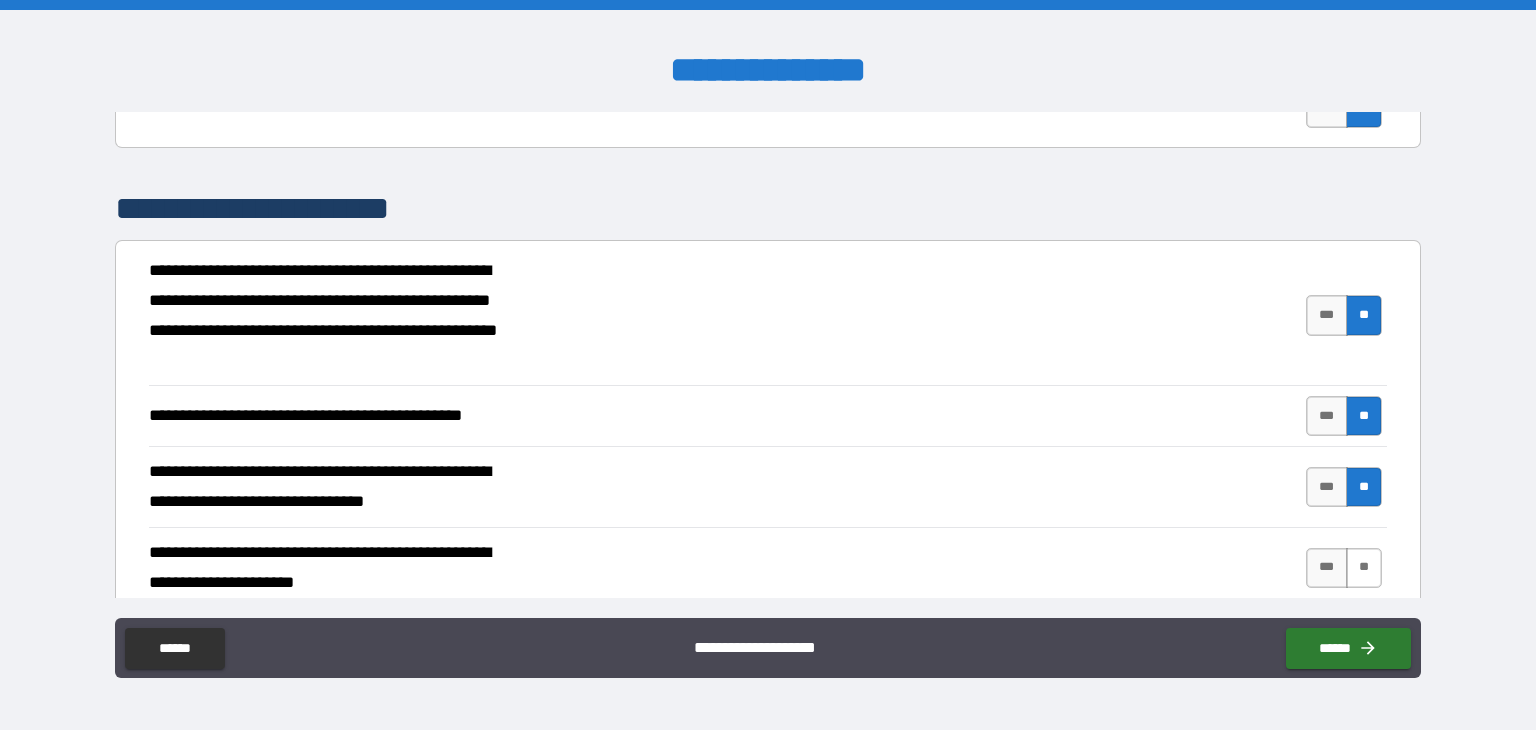 click on "**" at bounding box center [1364, 568] 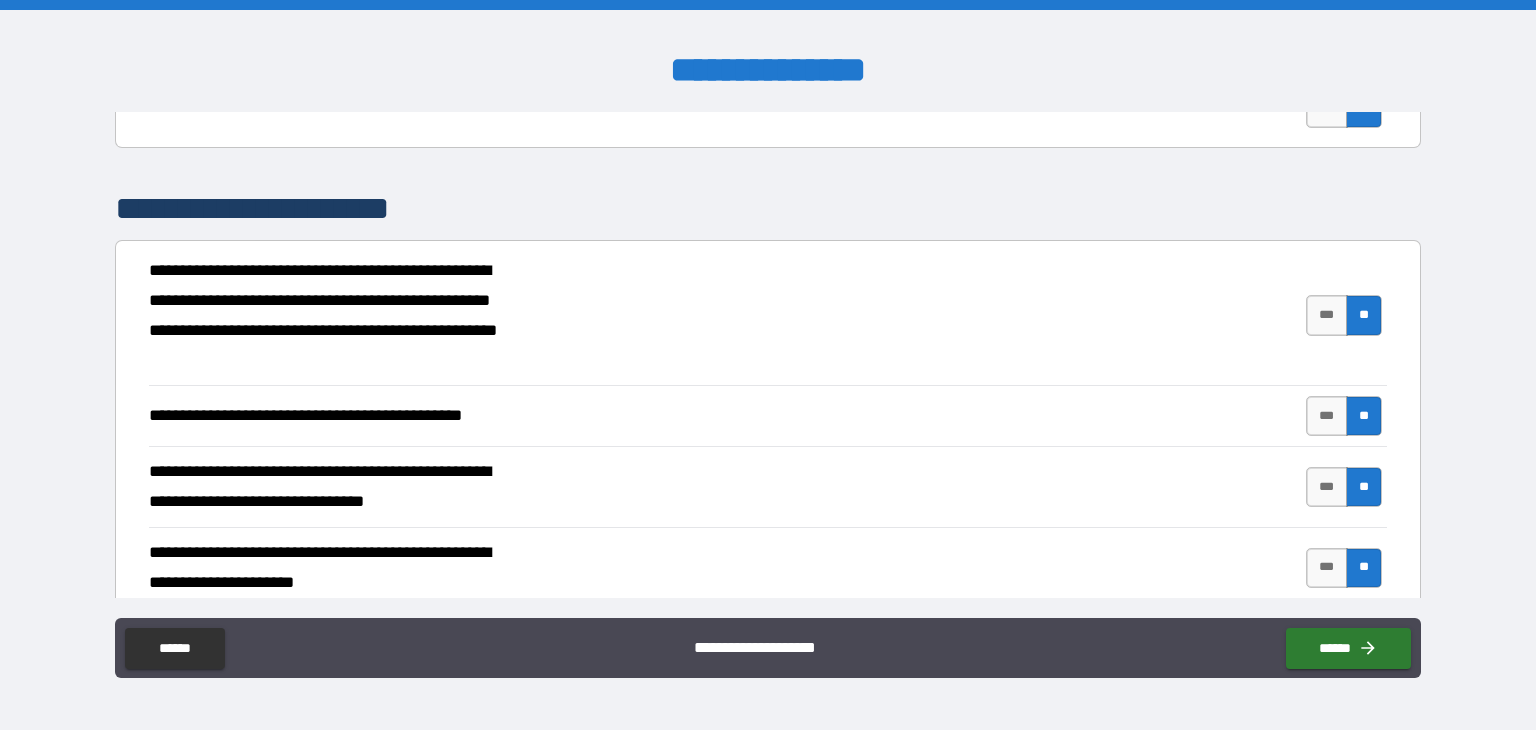 scroll, scrollTop: 4132, scrollLeft: 0, axis: vertical 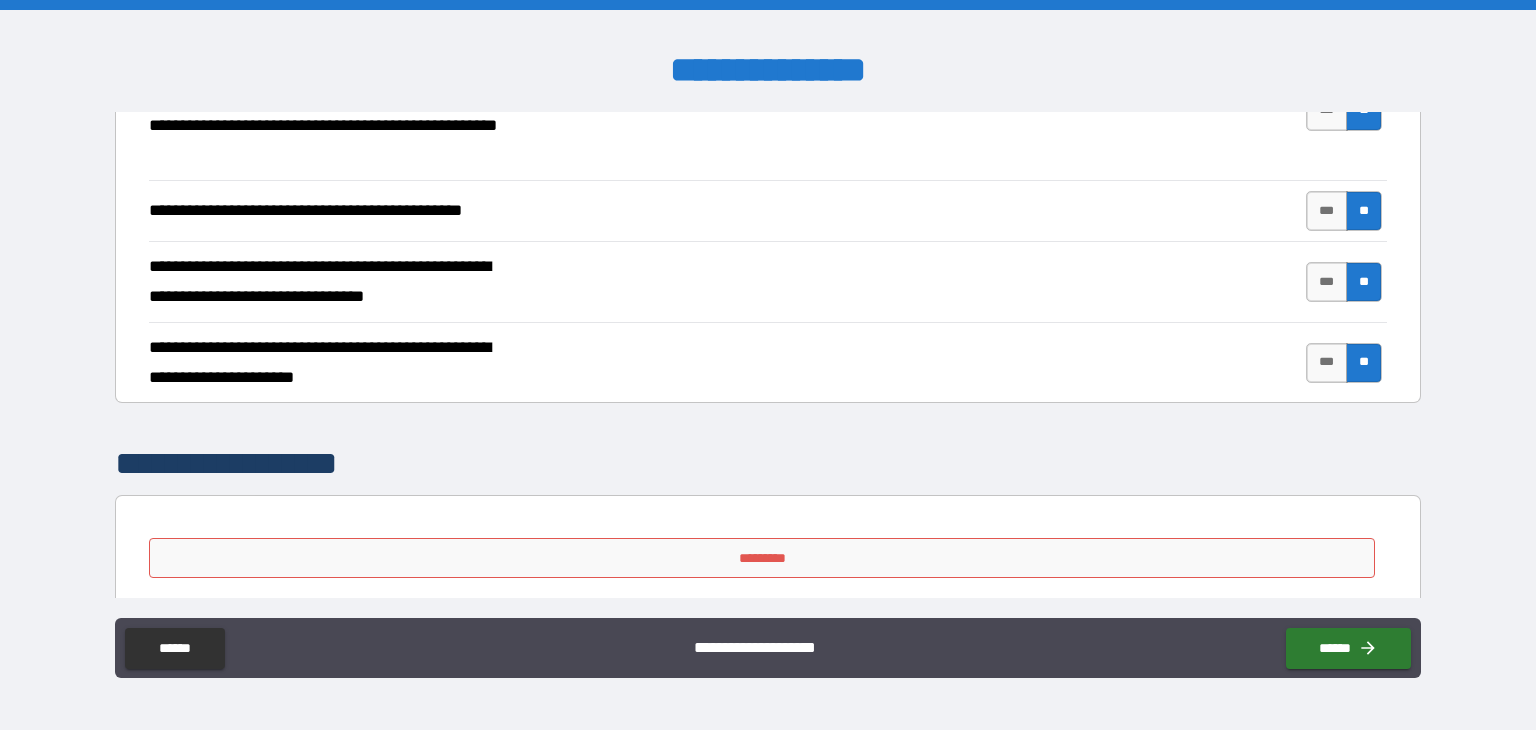 click on "*********" at bounding box center (762, 558) 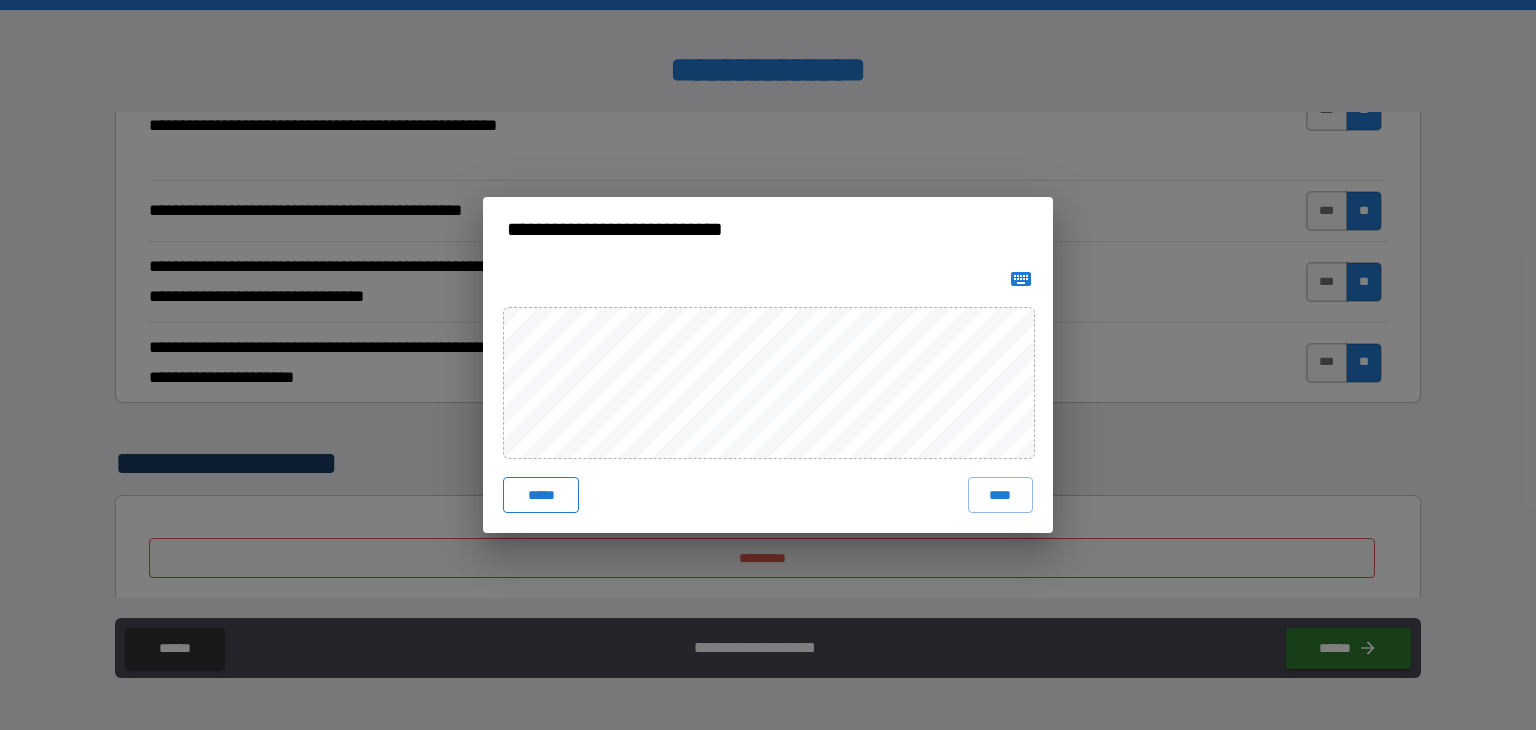 click on "*****" at bounding box center [541, 495] 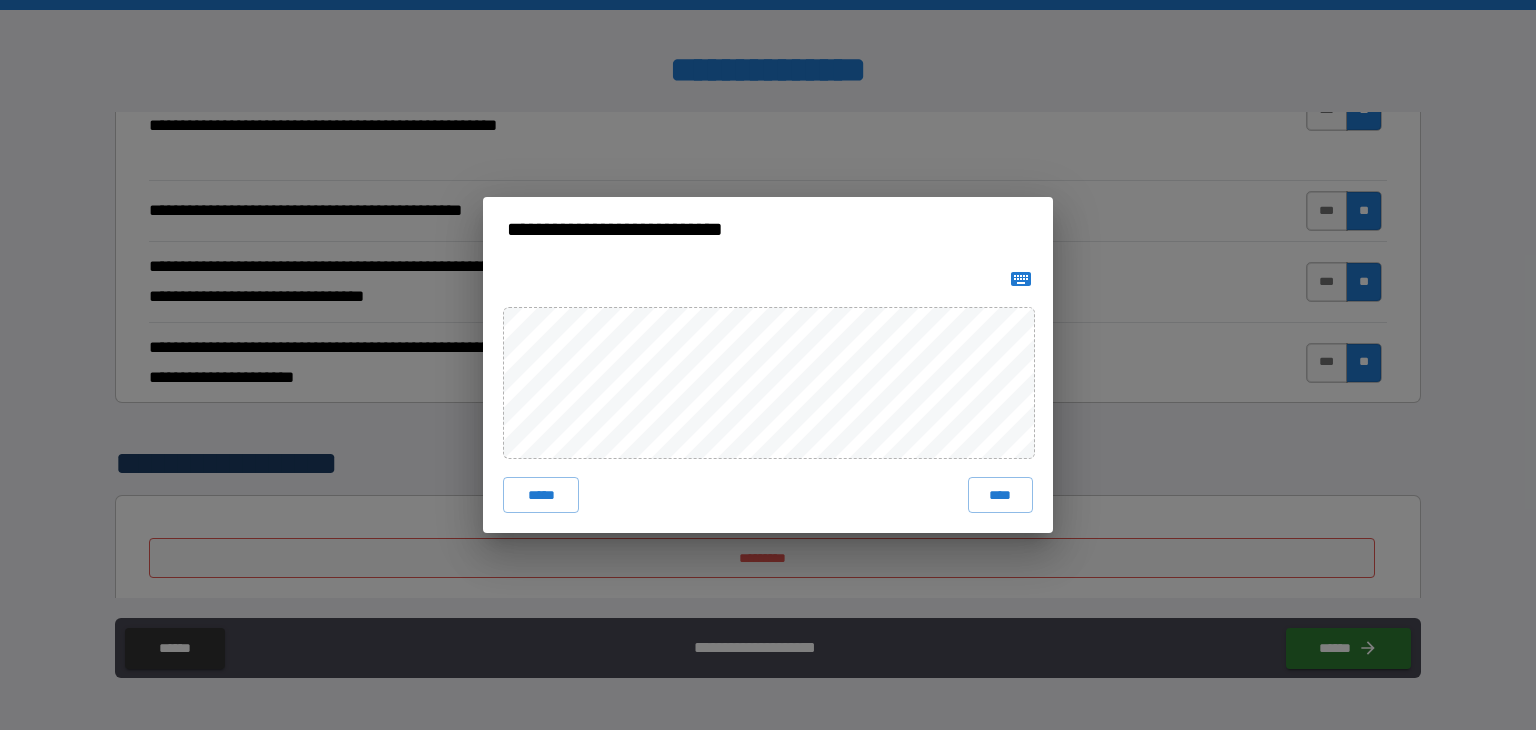 click on "***** ****" at bounding box center (768, 397) 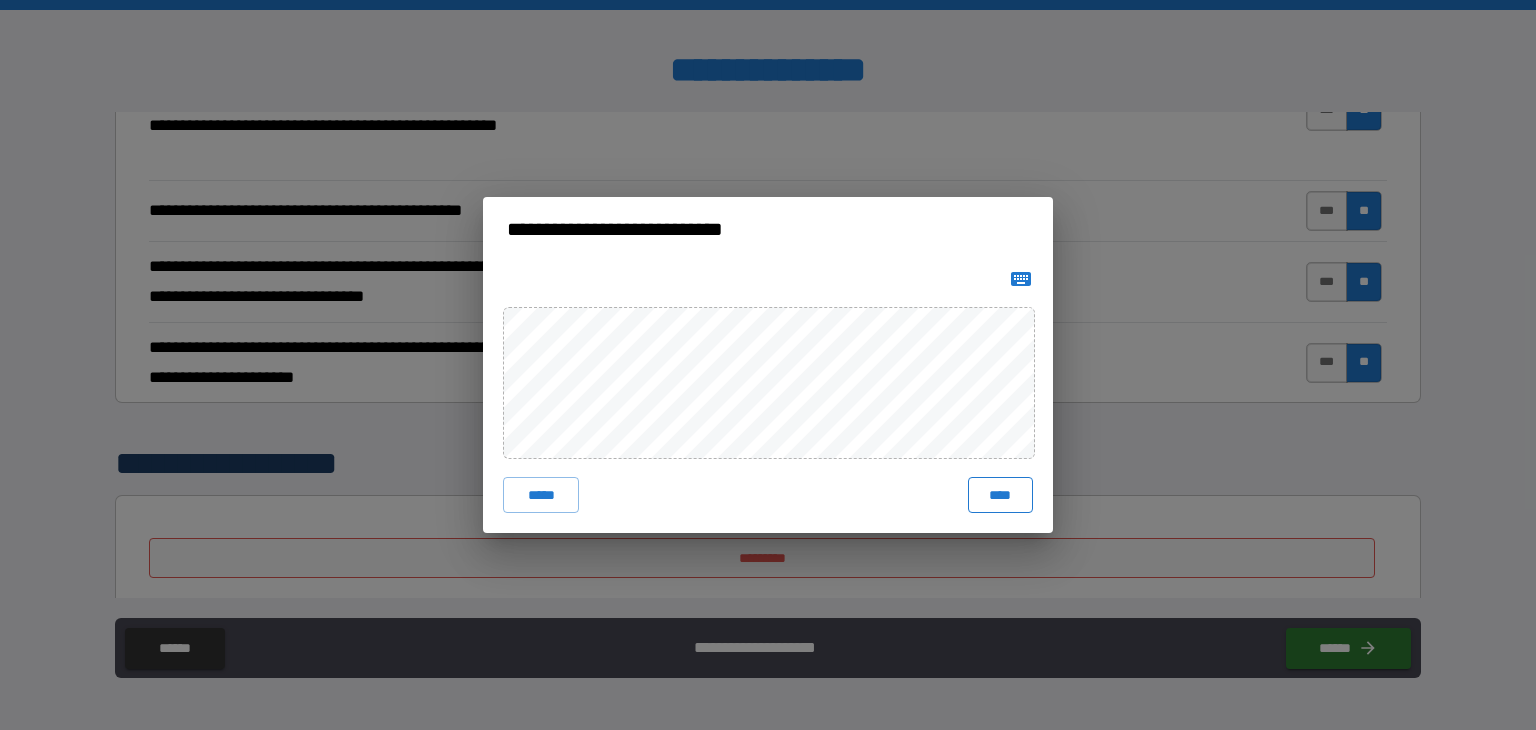 click on "****" at bounding box center [1000, 495] 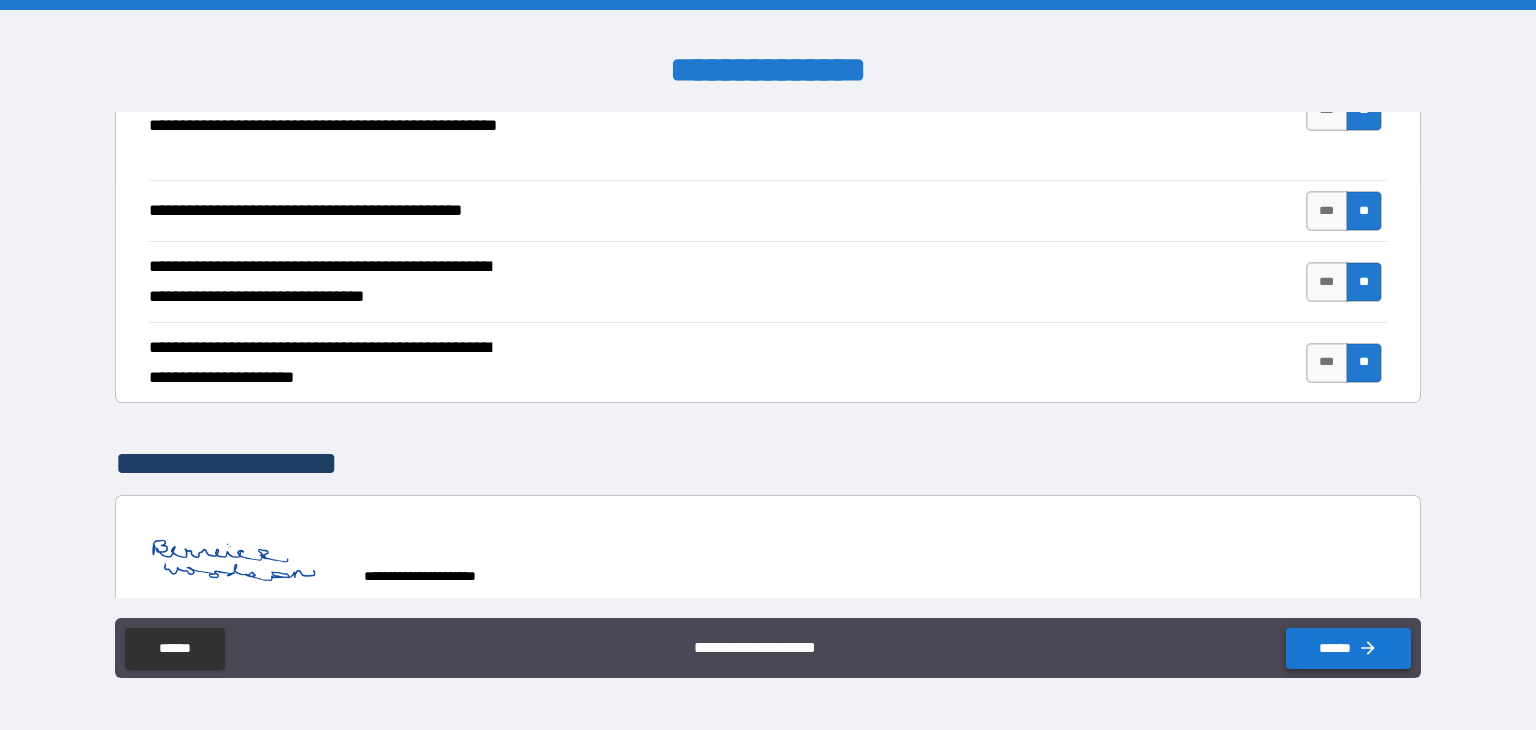 click on "******" at bounding box center [1348, 648] 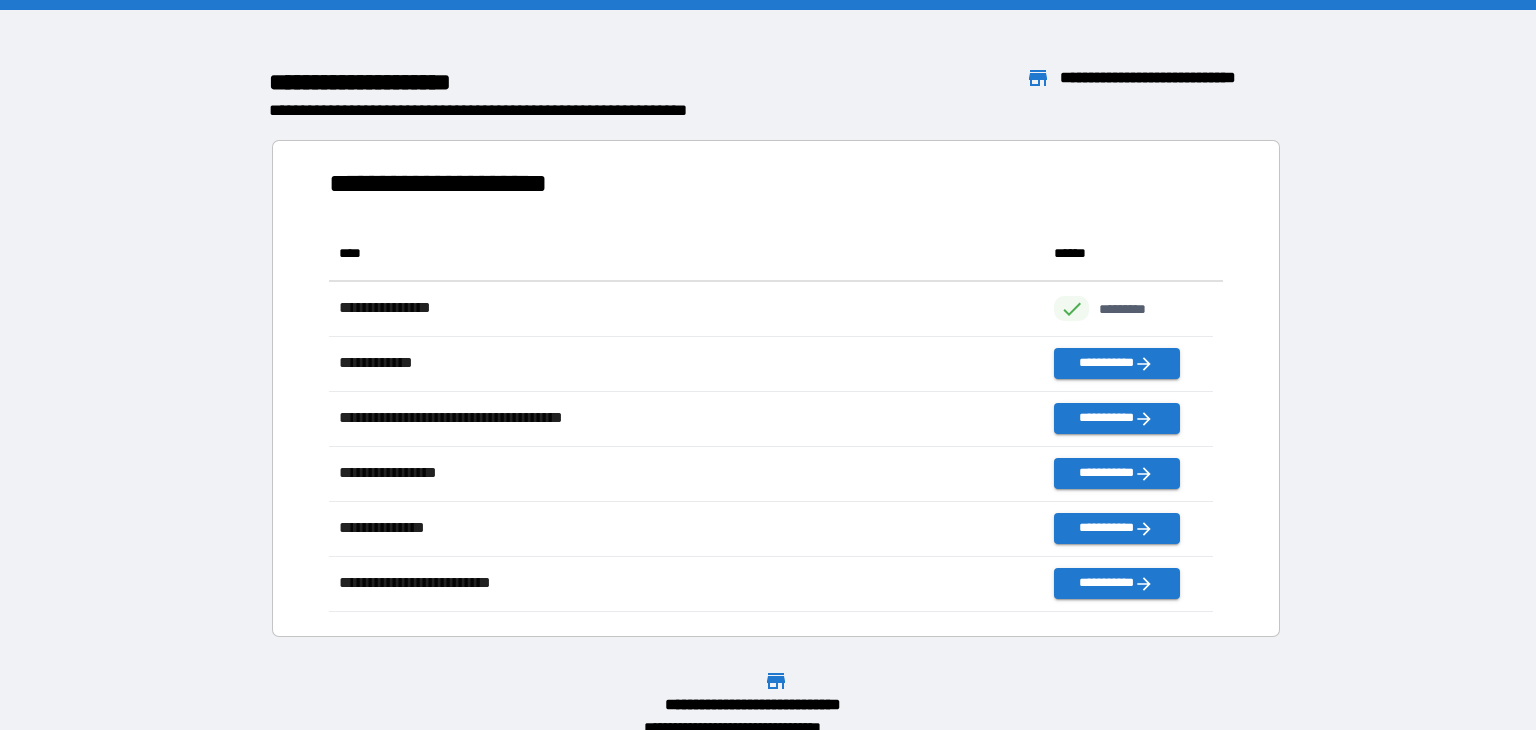 scroll, scrollTop: 370, scrollLeft: 869, axis: both 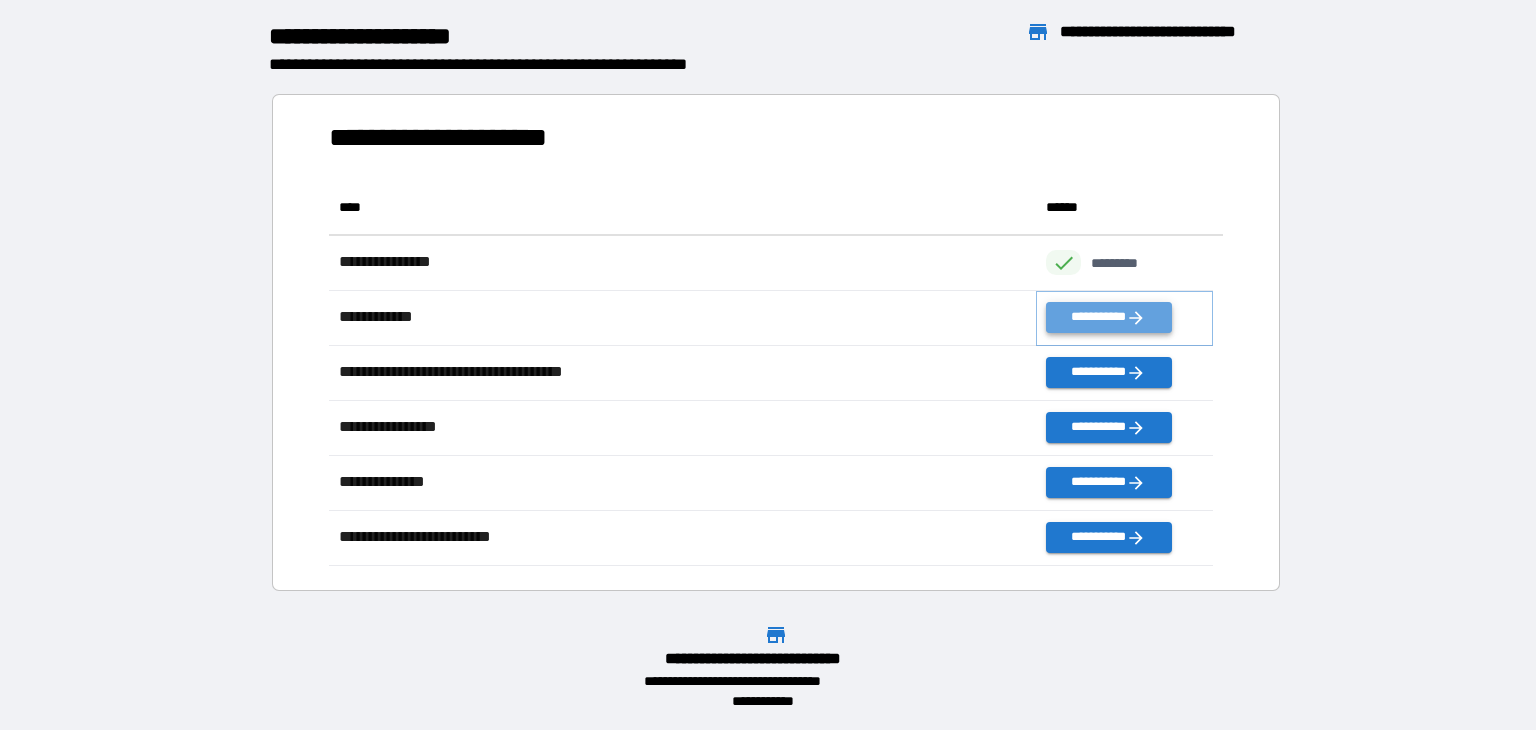 click on "**********" at bounding box center (1108, 317) 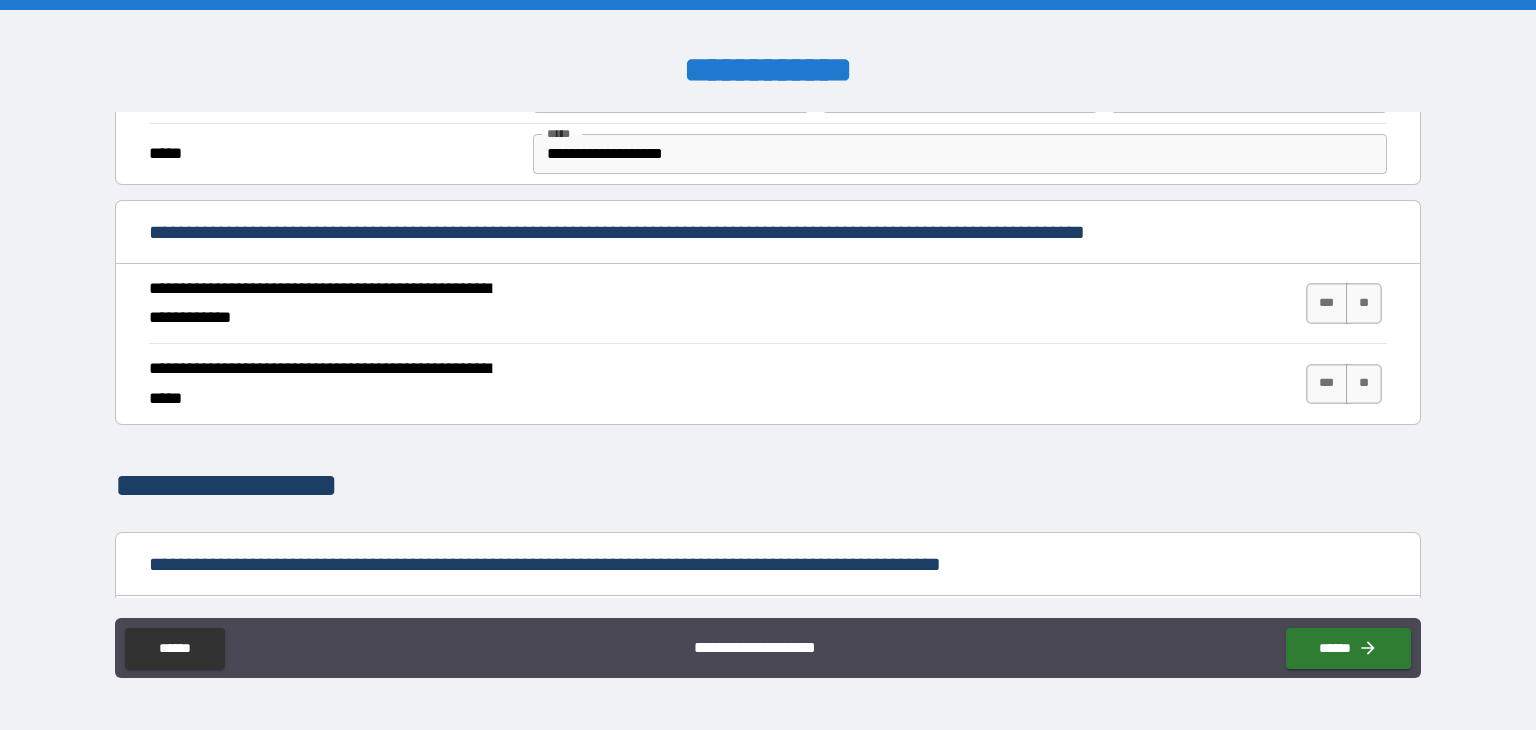 scroll, scrollTop: 677, scrollLeft: 0, axis: vertical 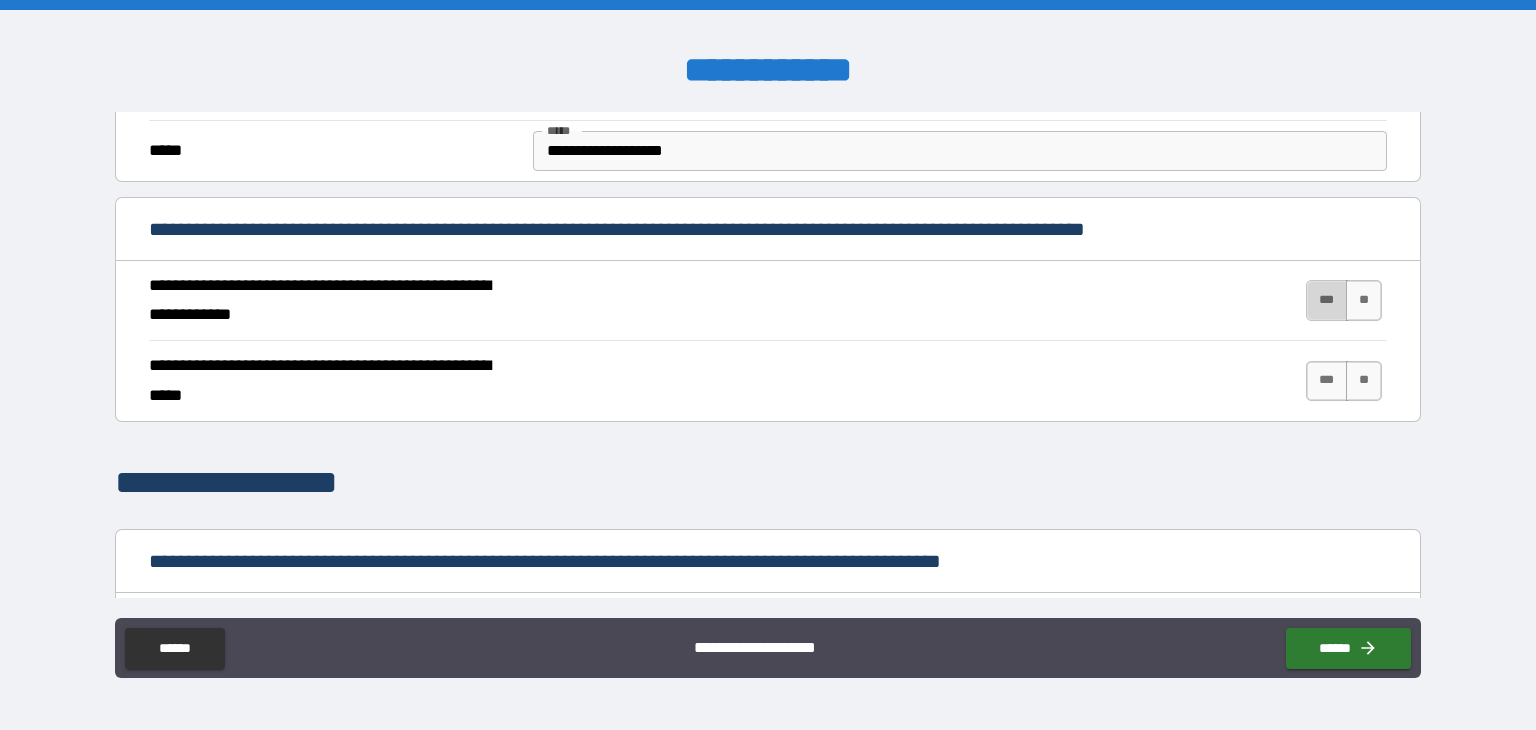 click on "***" at bounding box center [1327, 300] 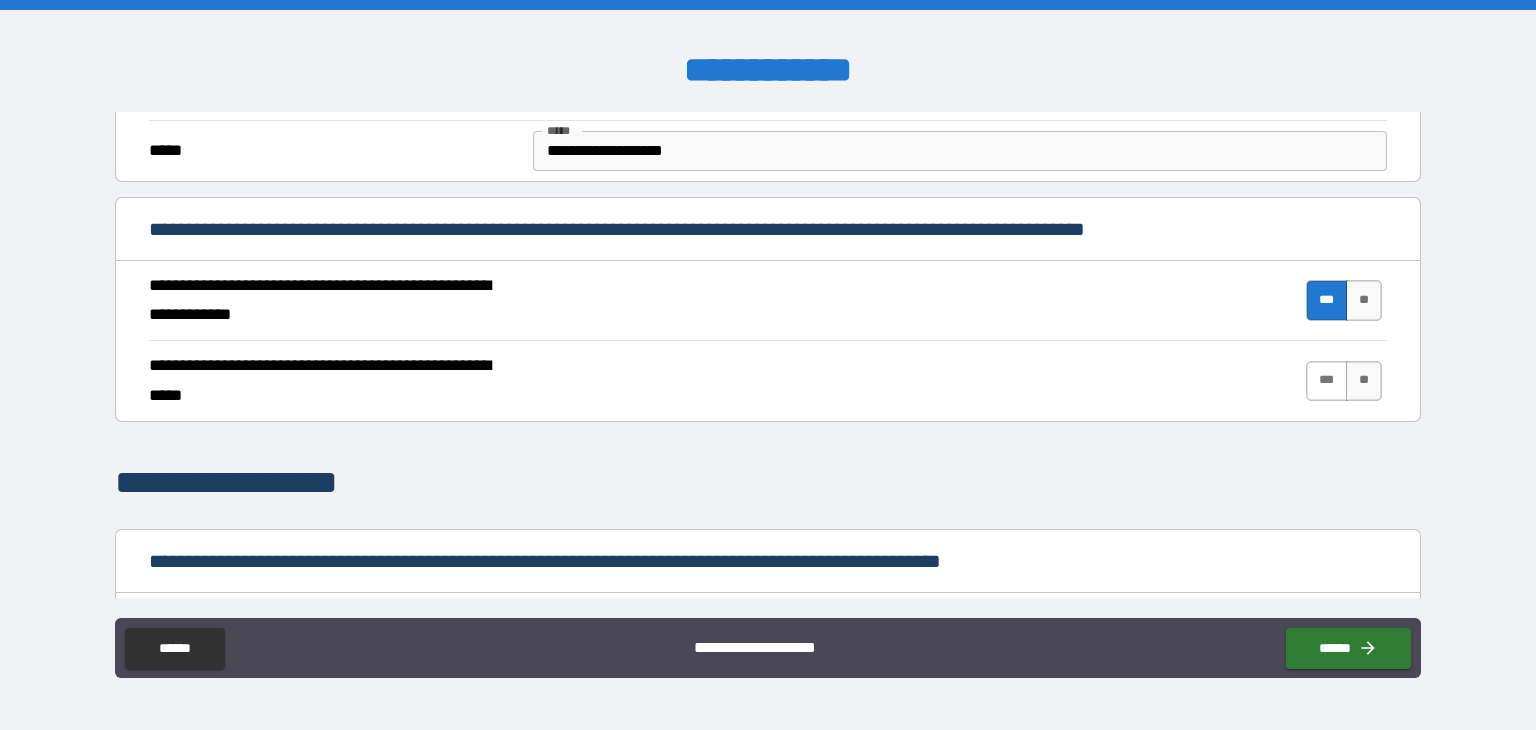 click on "***" at bounding box center (1327, 381) 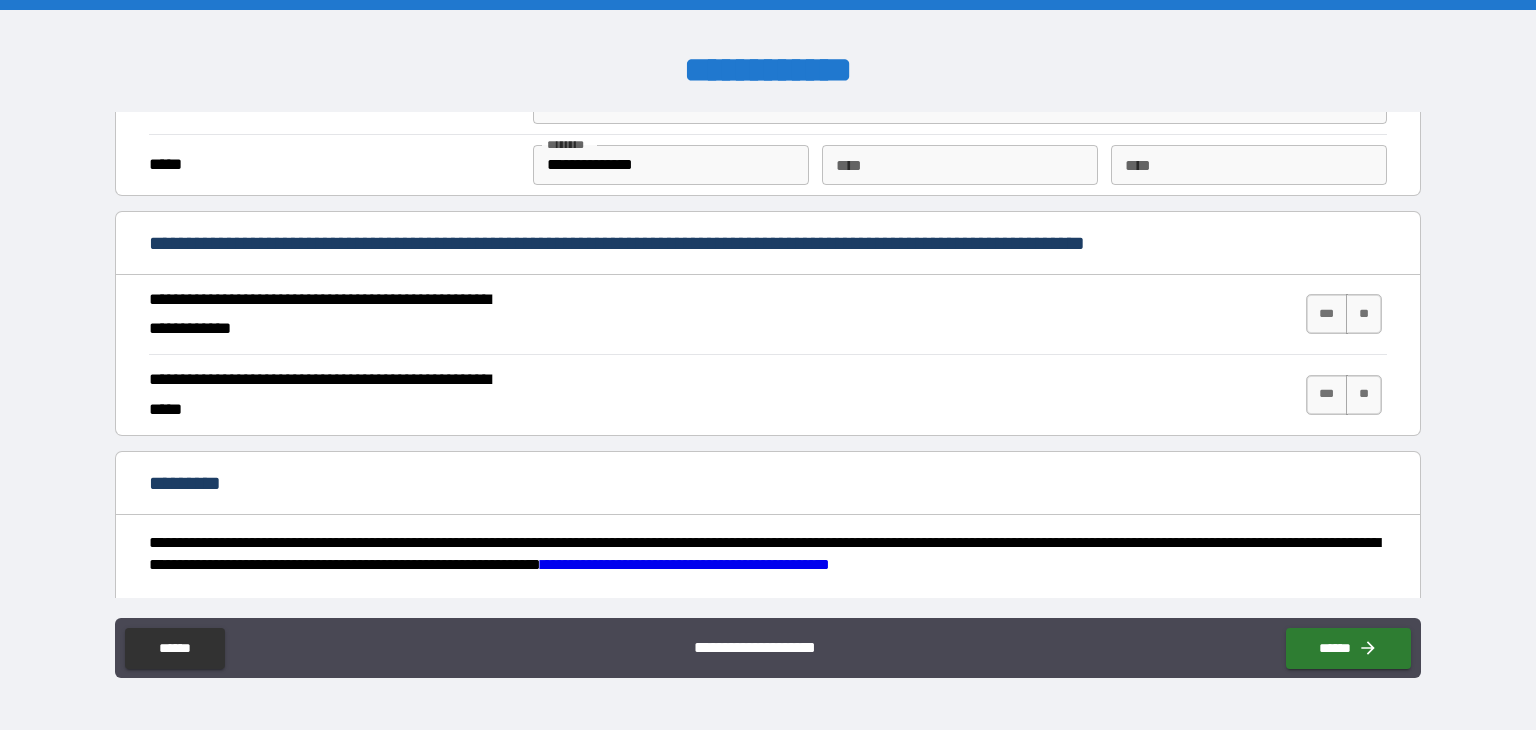 scroll, scrollTop: 1840, scrollLeft: 0, axis: vertical 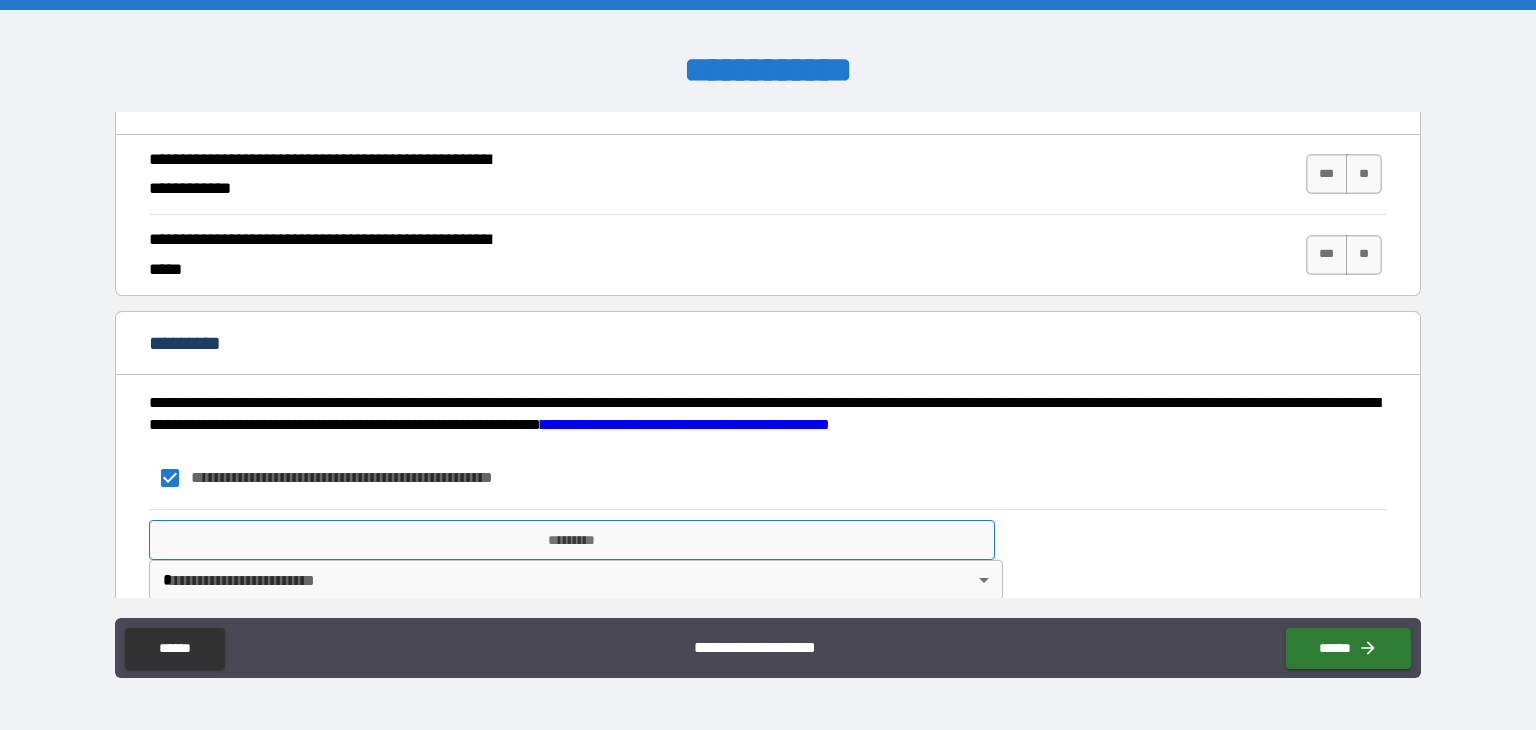 click on "*********" at bounding box center [572, 540] 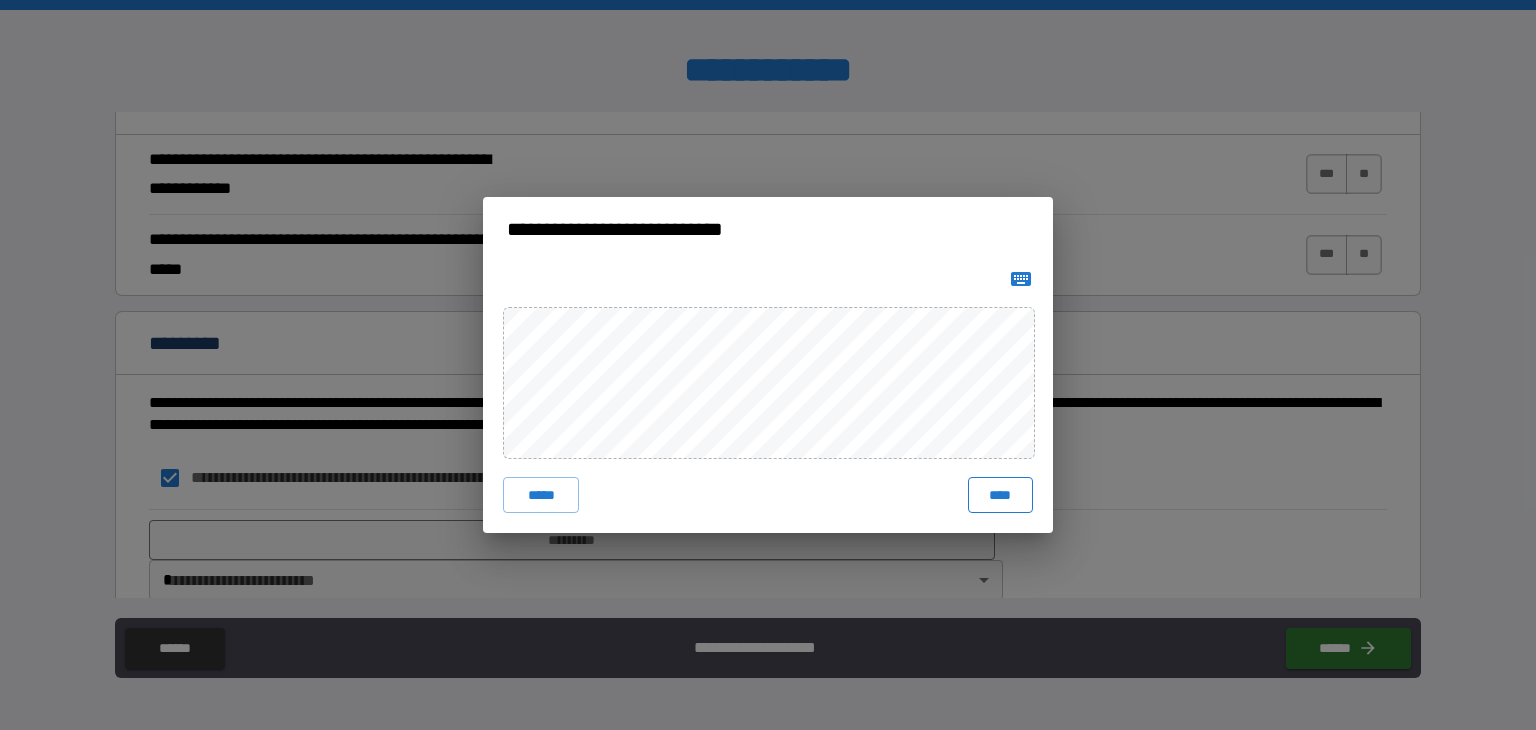 click on "****" at bounding box center (1000, 495) 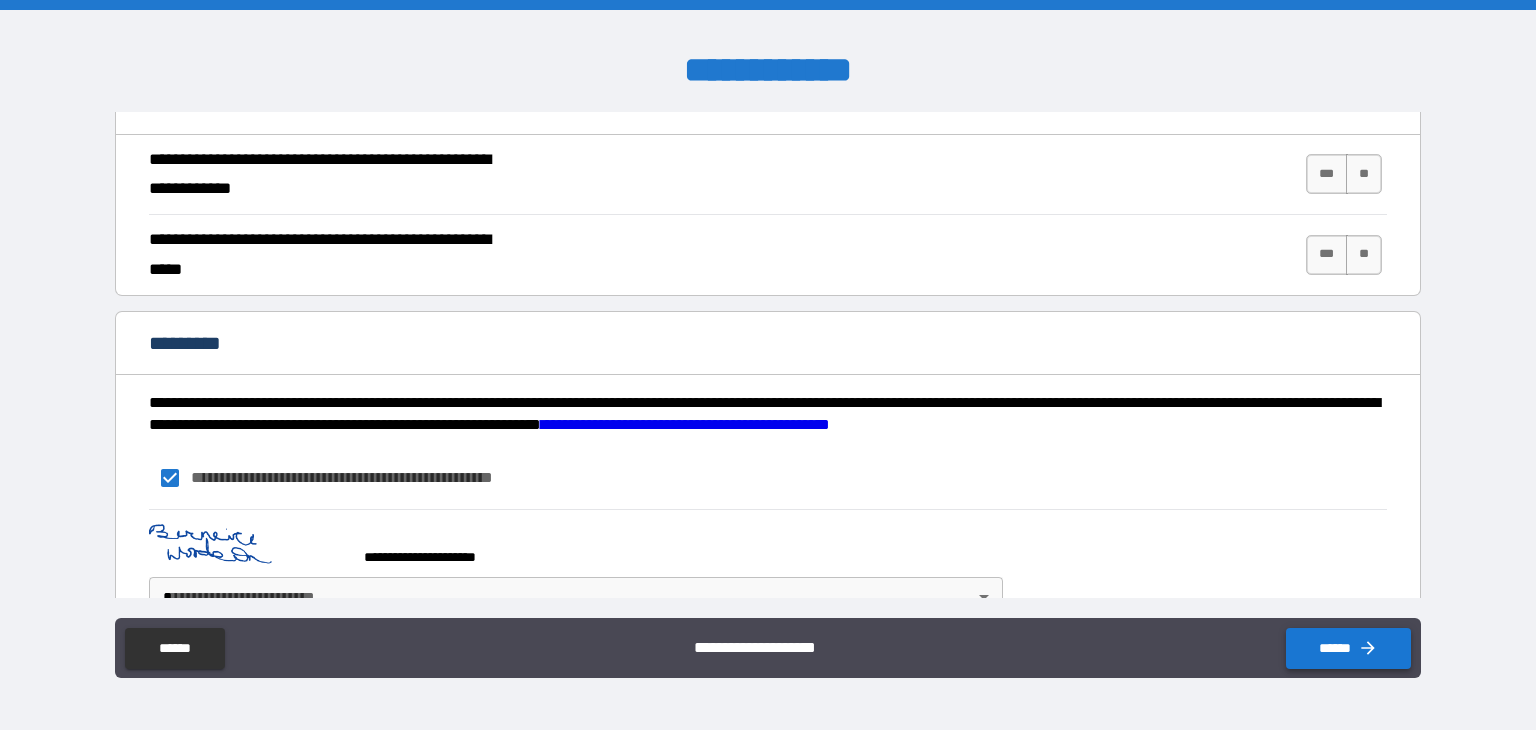 click 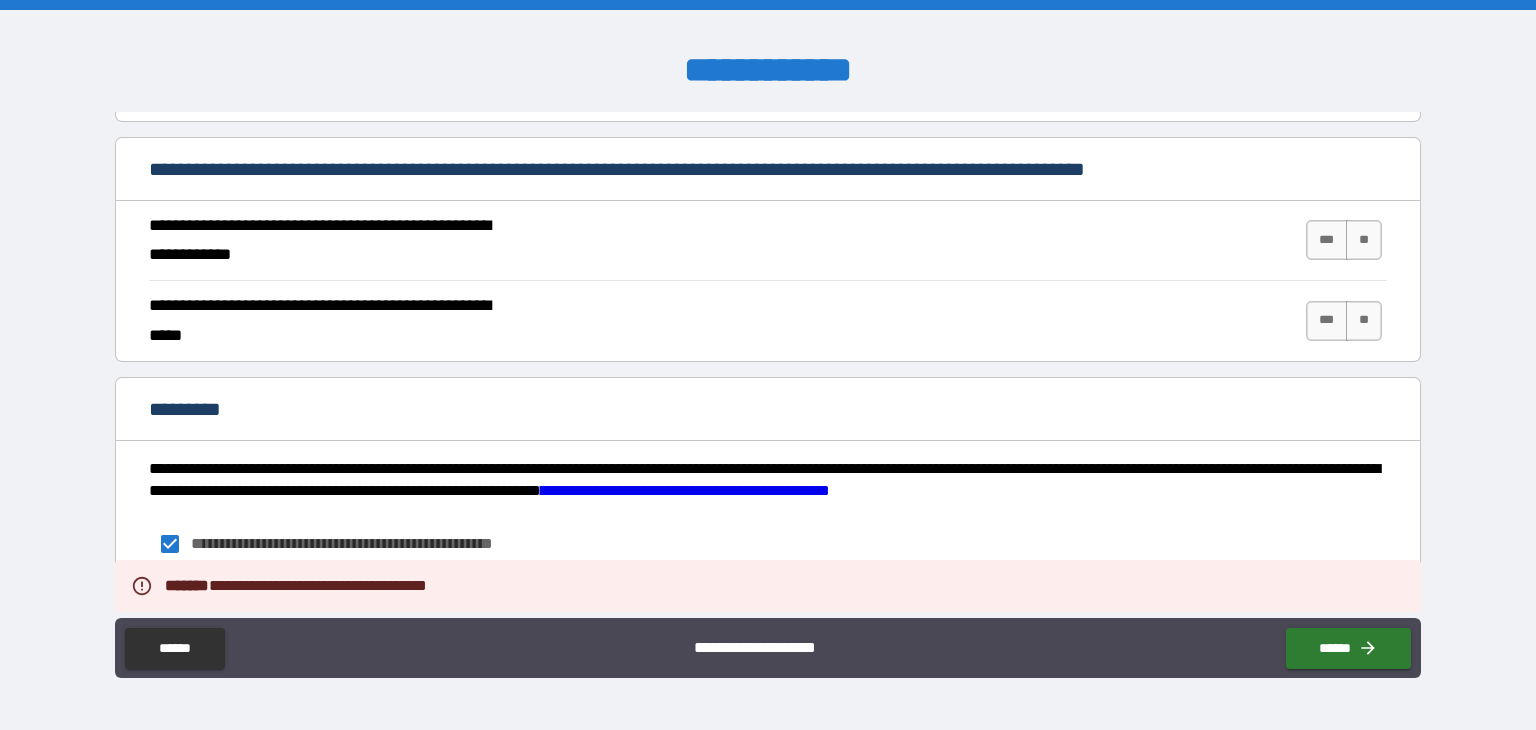 scroll, scrollTop: 1754, scrollLeft: 0, axis: vertical 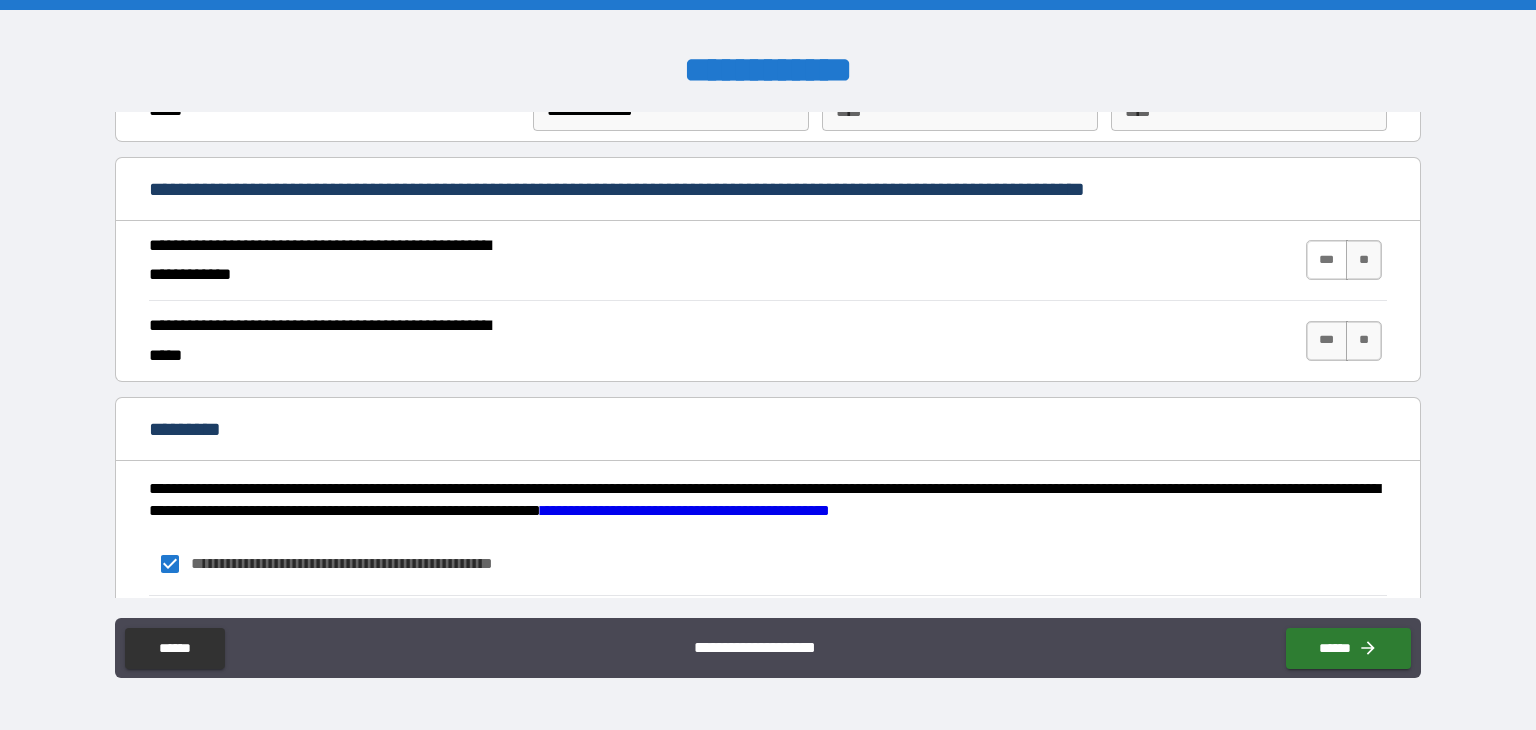 click on "***" at bounding box center [1327, 260] 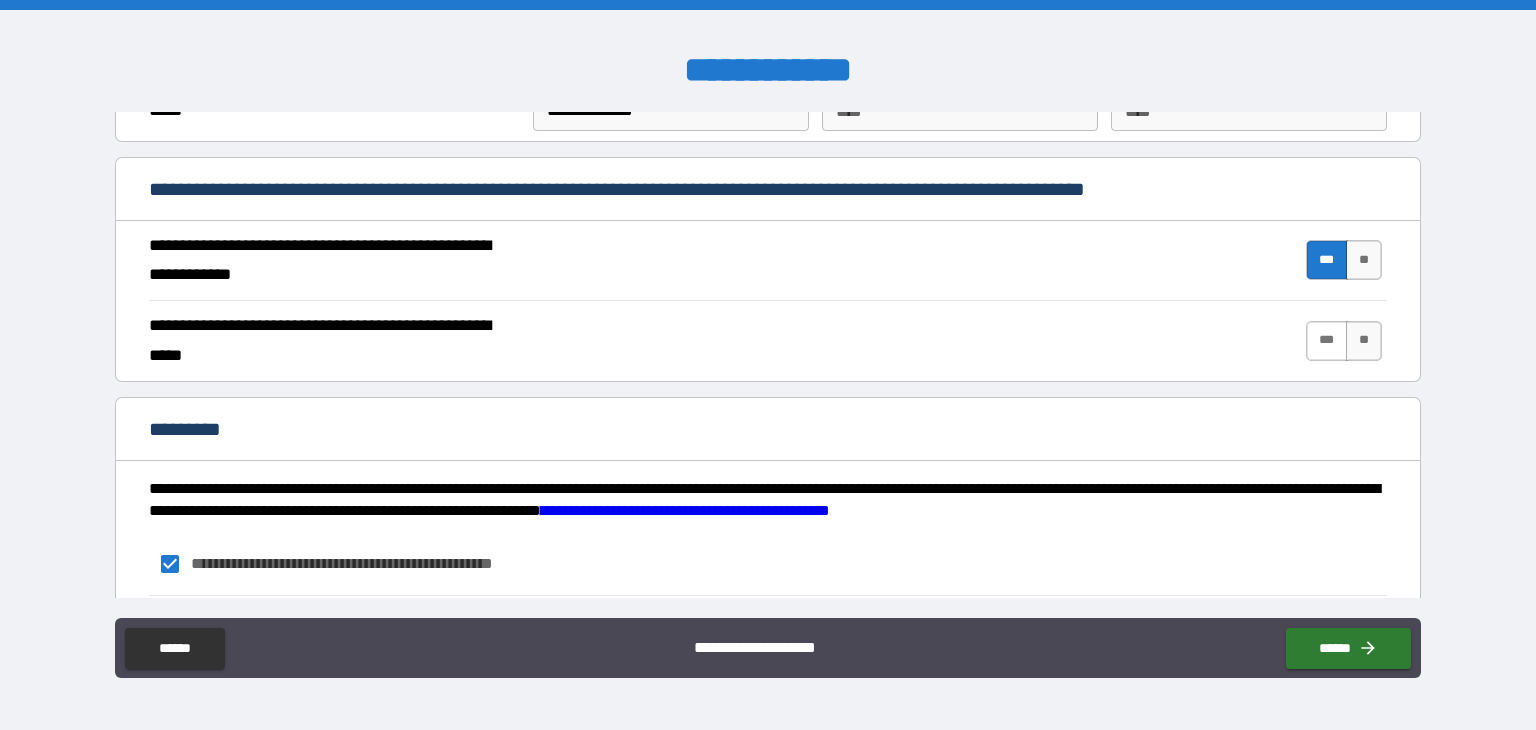 click on "***" at bounding box center [1327, 341] 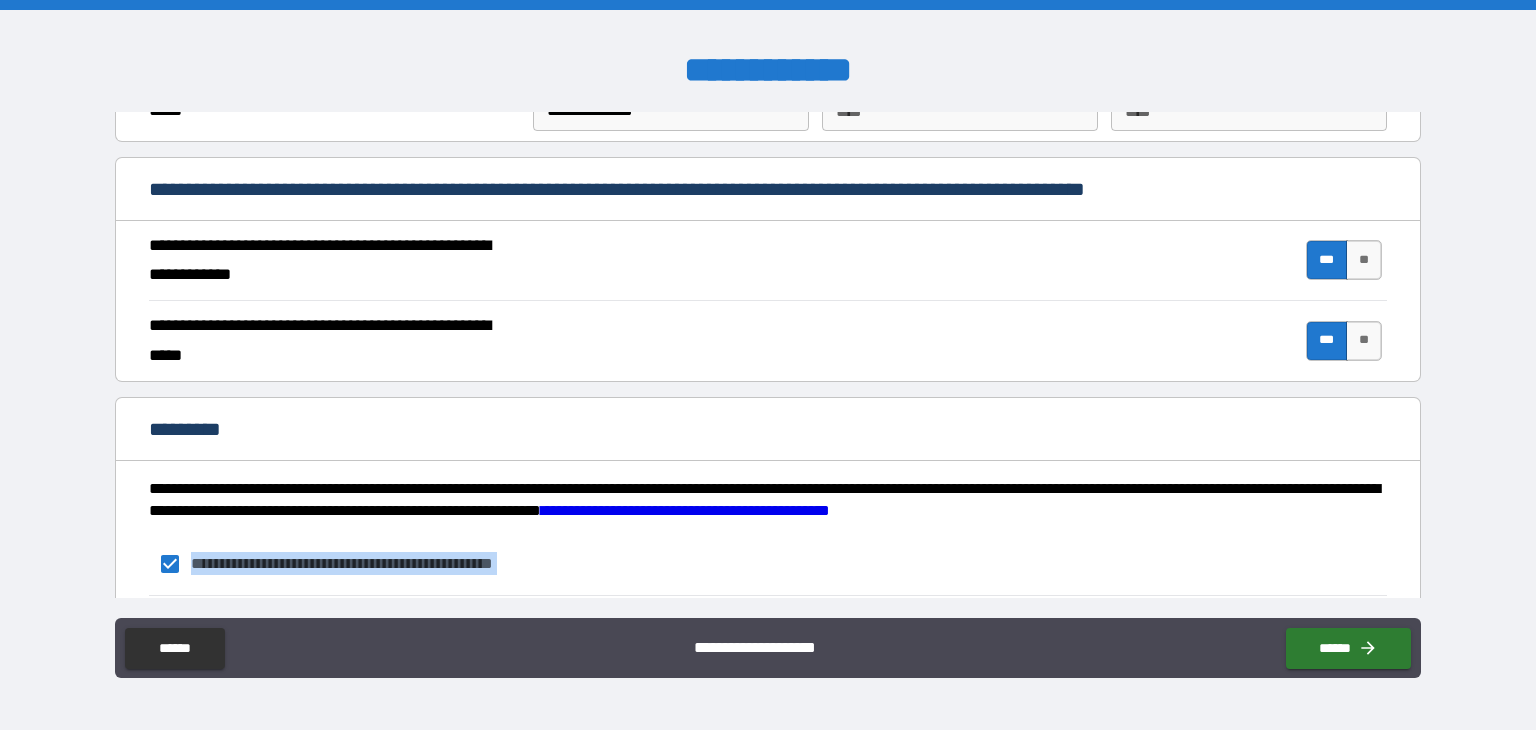 drag, startPoint x: 1407, startPoint y: 520, endPoint x: 1375, endPoint y: 618, distance: 103.09219 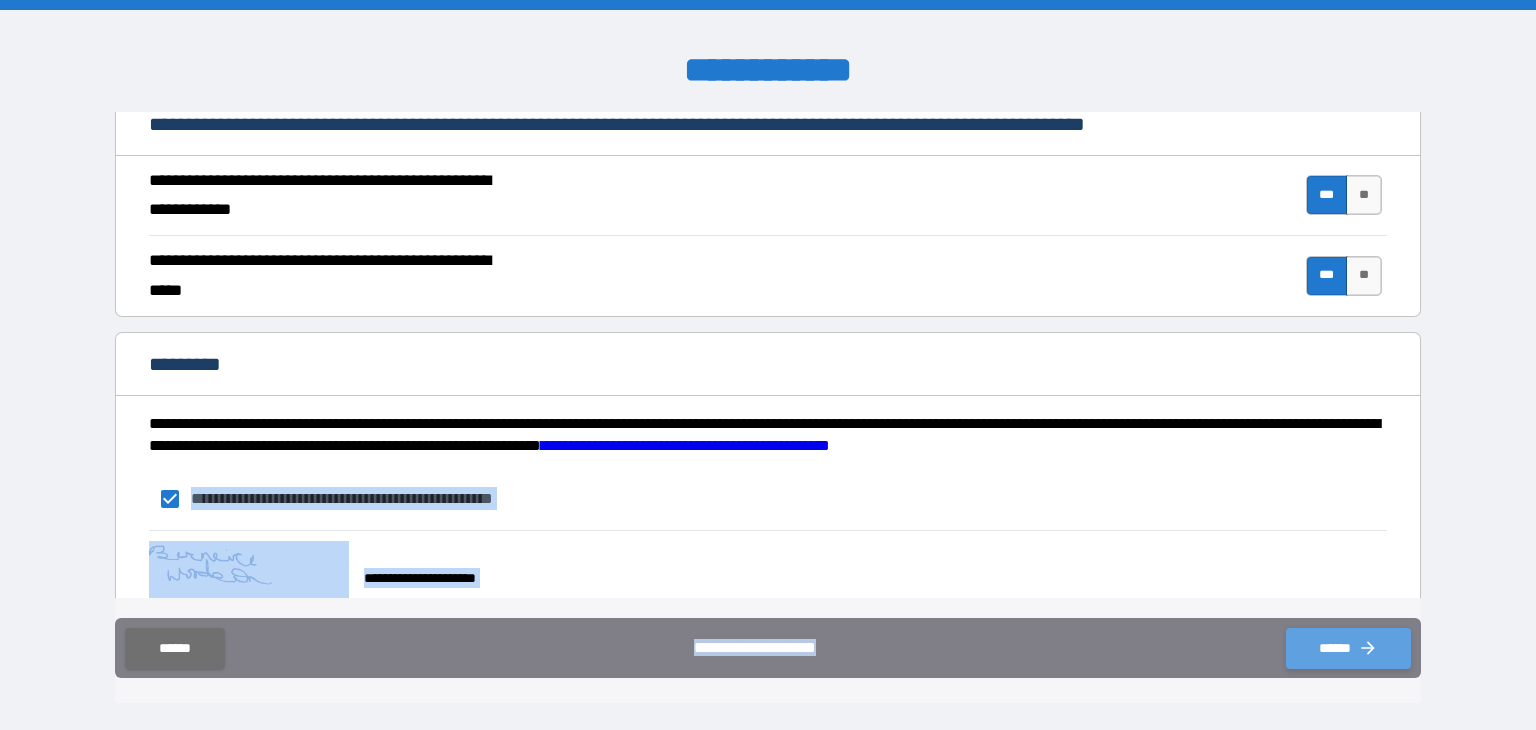 click on "******" at bounding box center (1348, 648) 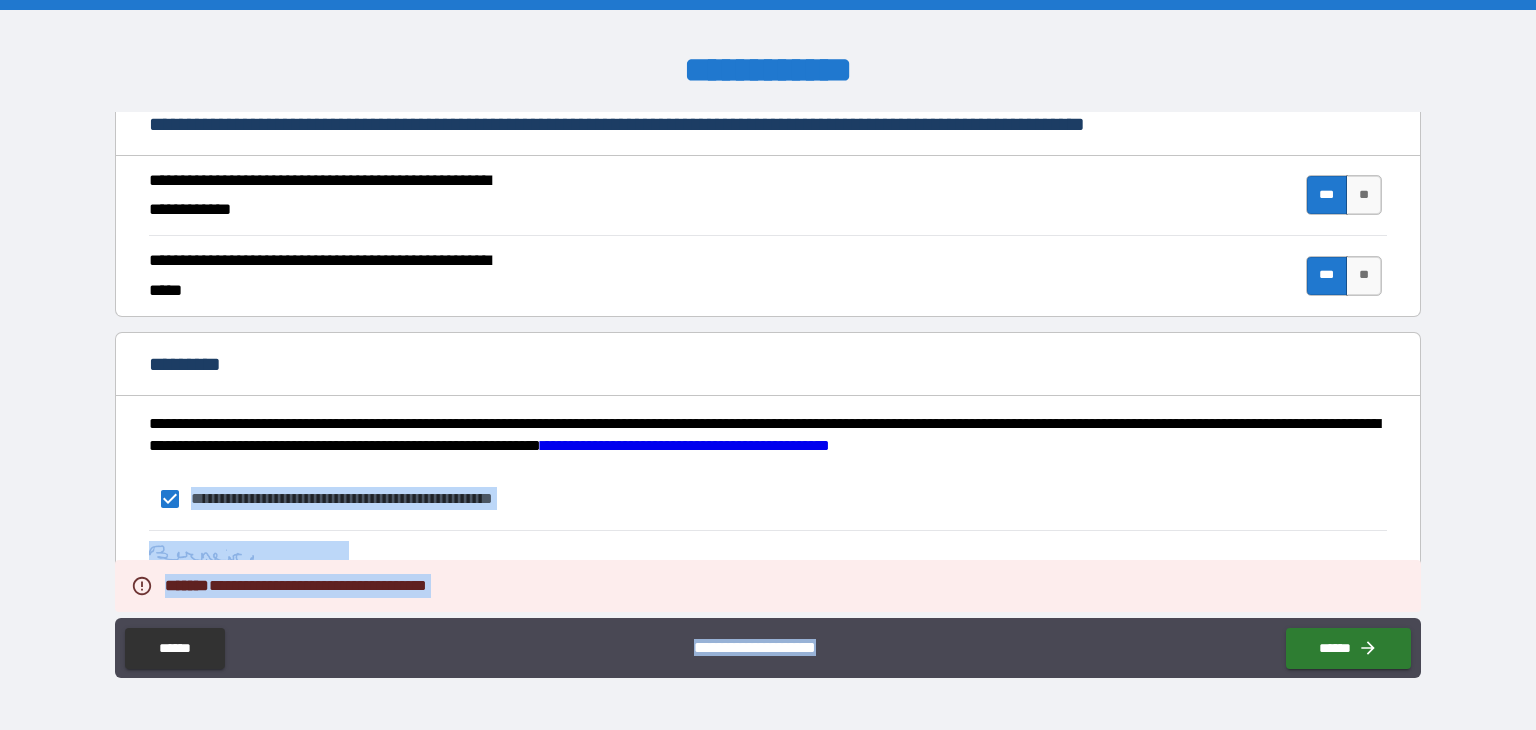 scroll, scrollTop: 1882, scrollLeft: 0, axis: vertical 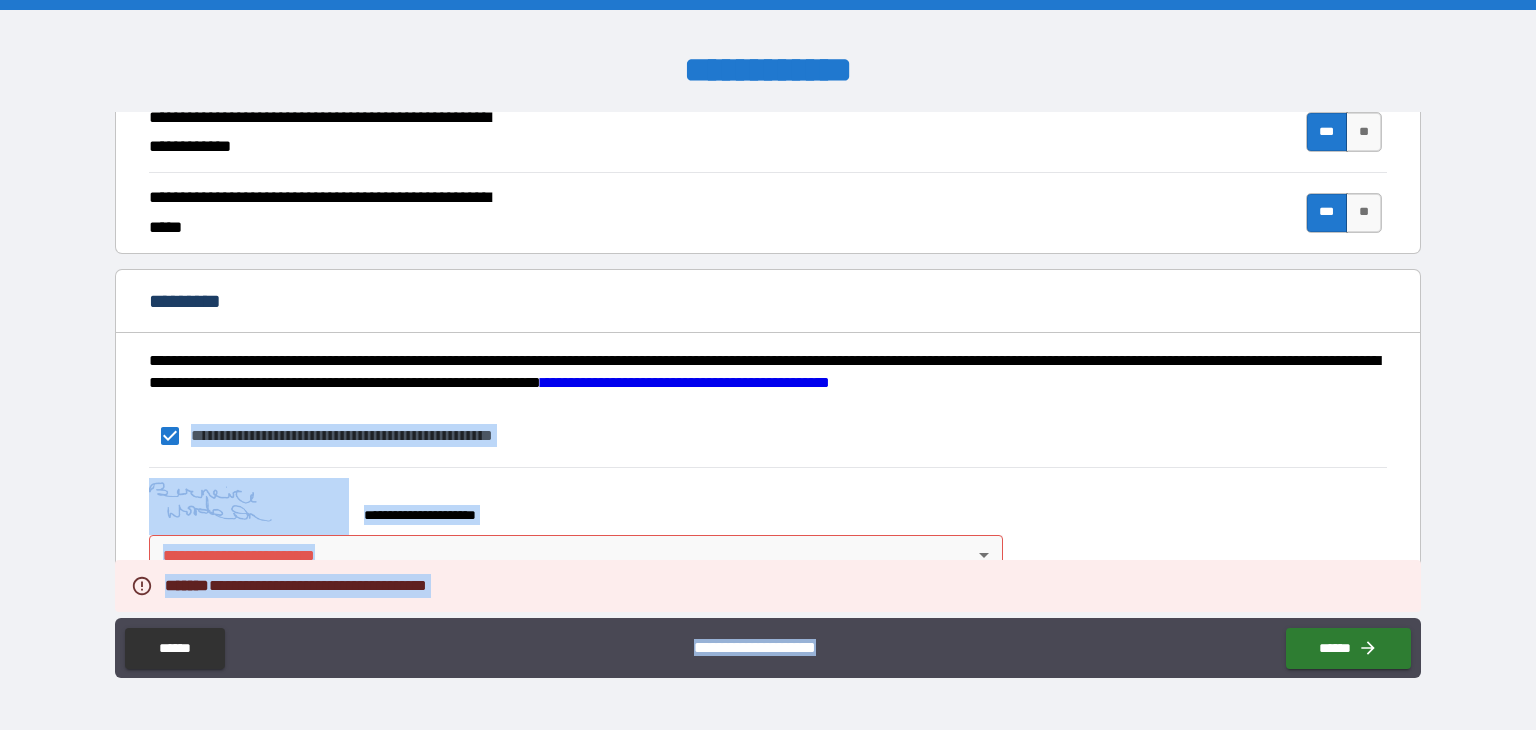 click on "**********" at bounding box center (768, 365) 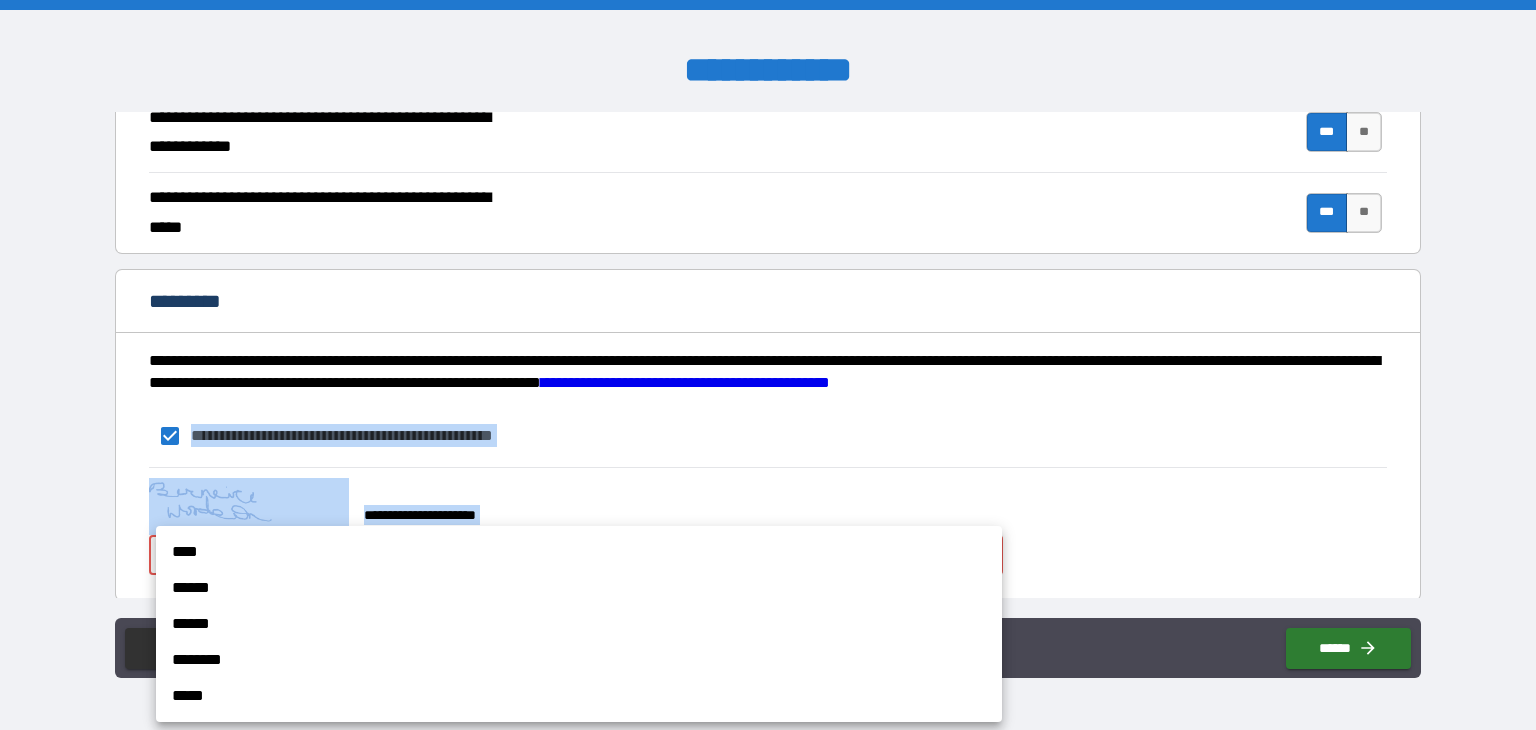 click on "****" at bounding box center [579, 552] 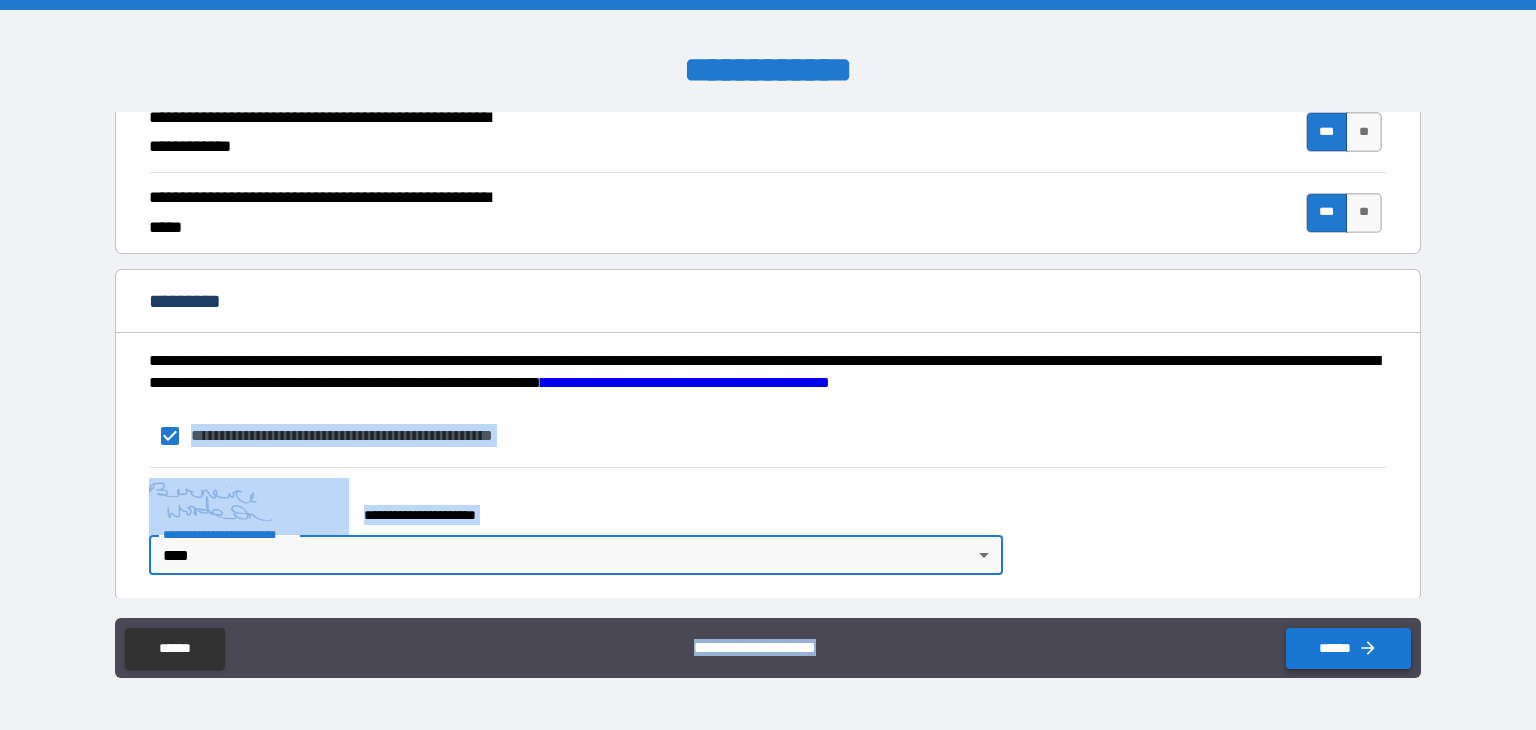 click on "******" at bounding box center (1348, 648) 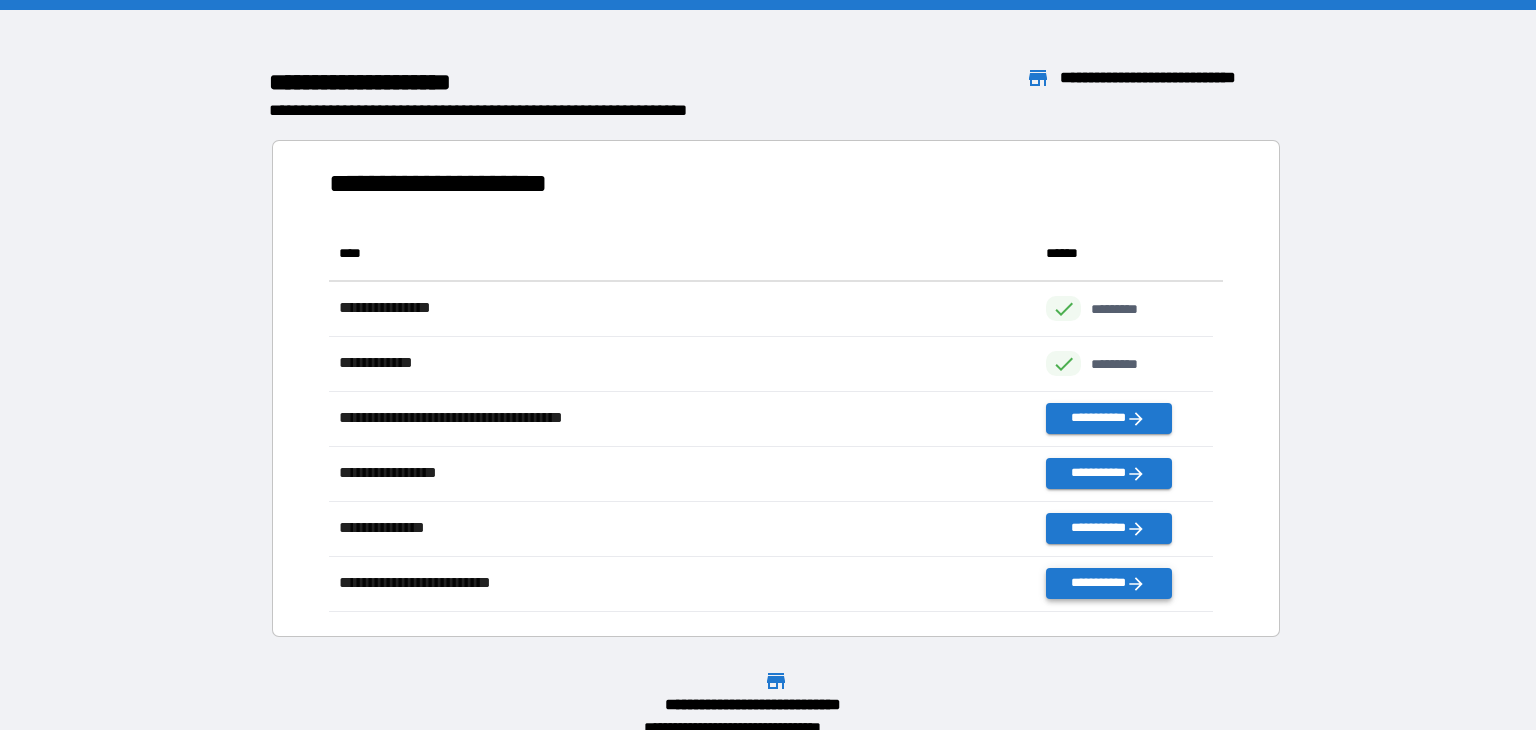 scroll, scrollTop: 16, scrollLeft: 16, axis: both 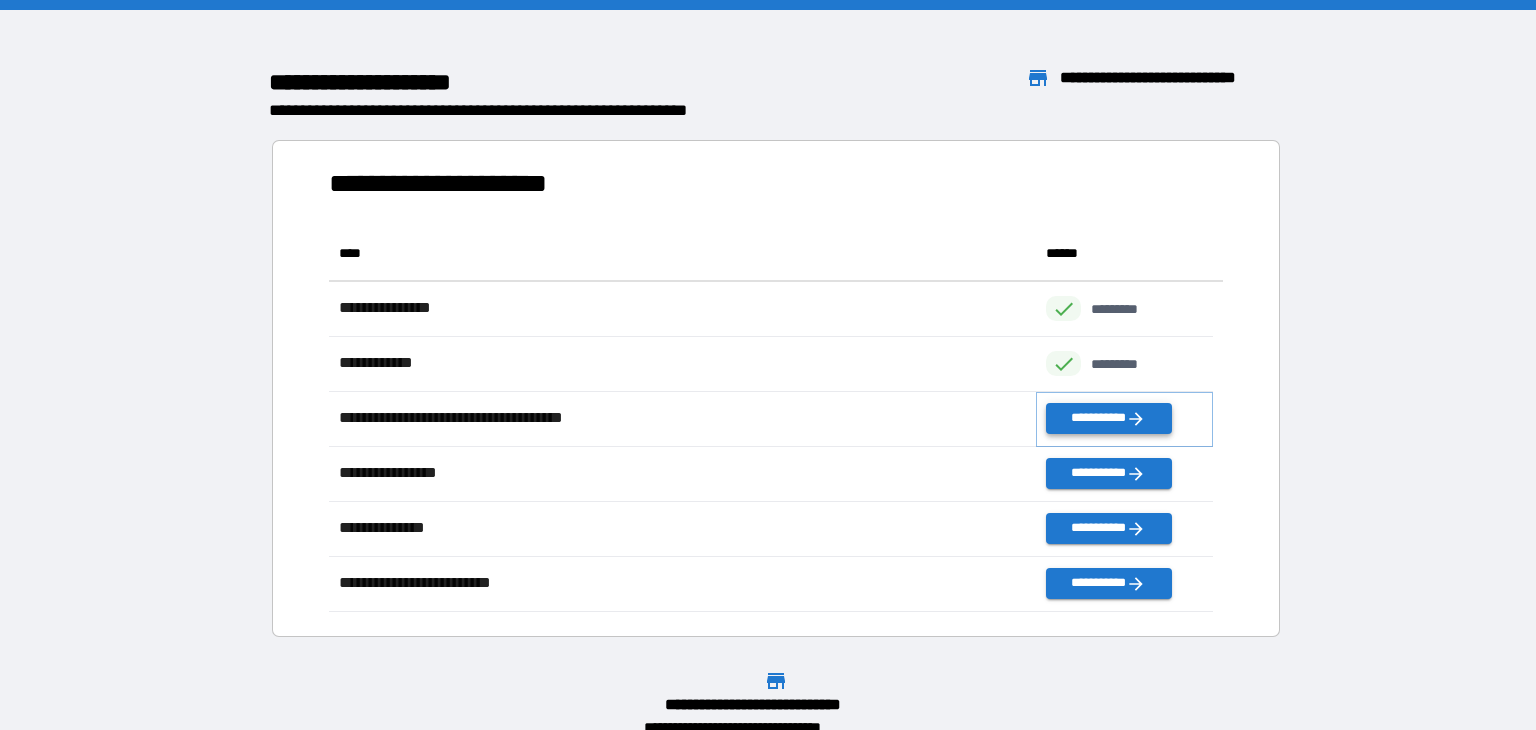 click on "**********" at bounding box center [1108, 418] 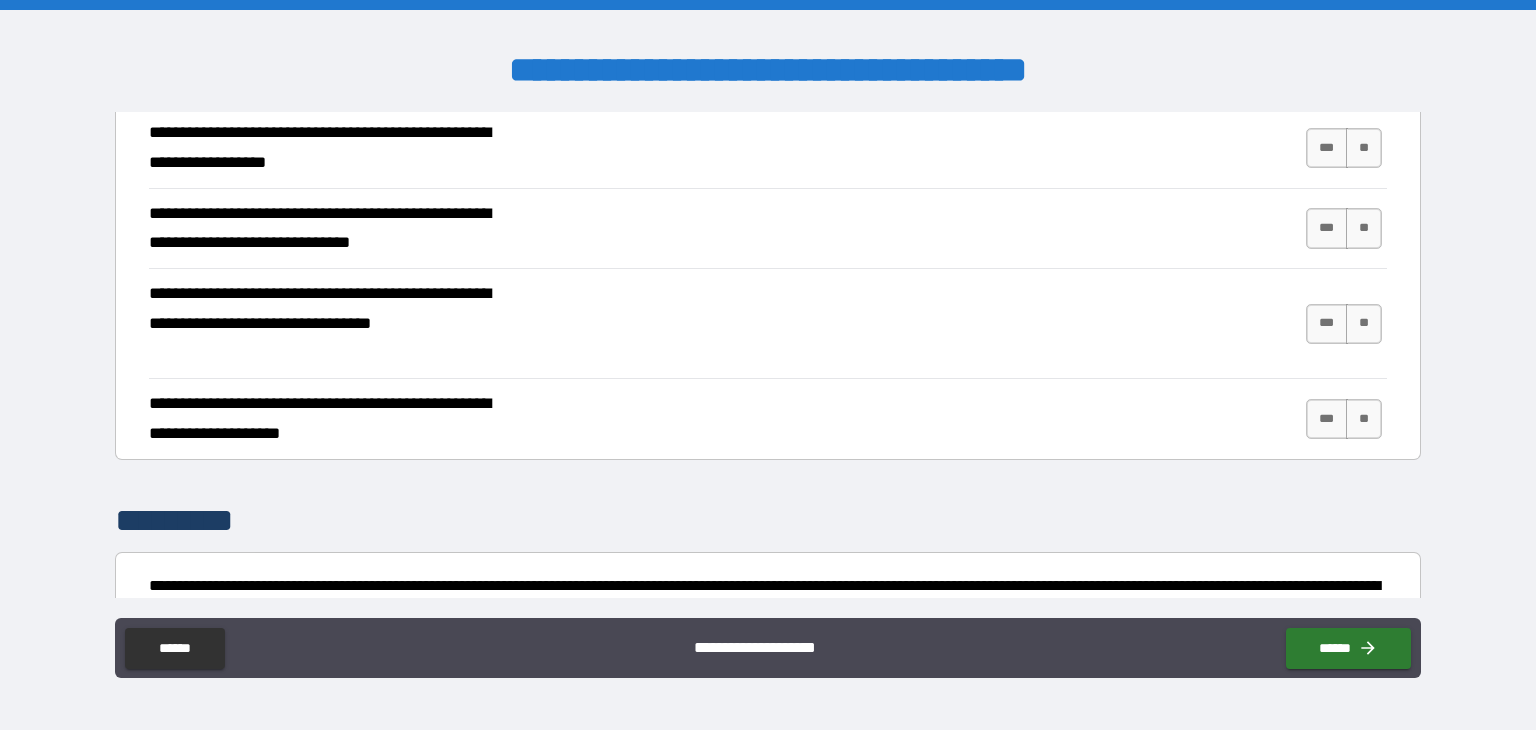 scroll, scrollTop: 632, scrollLeft: 0, axis: vertical 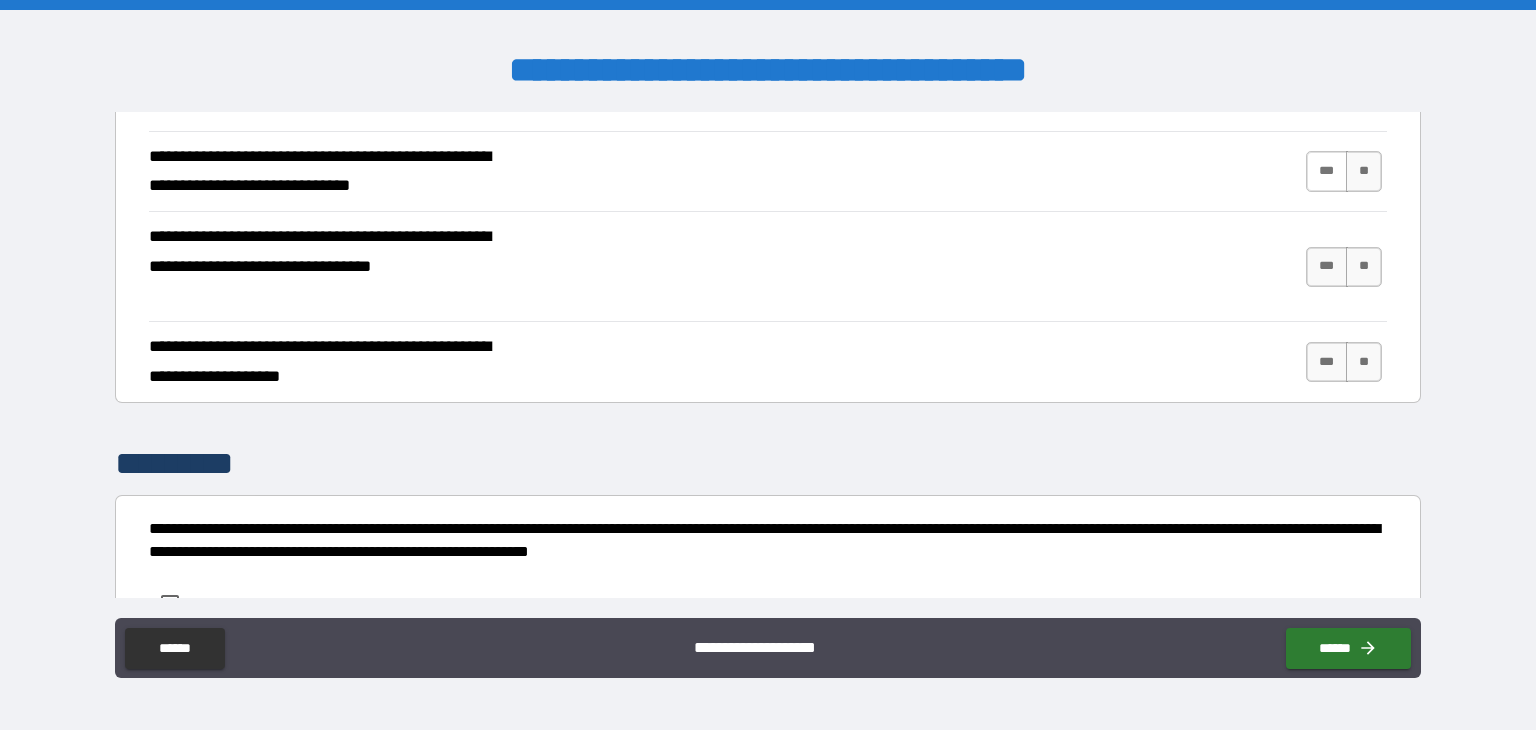 click on "***" at bounding box center (1327, 171) 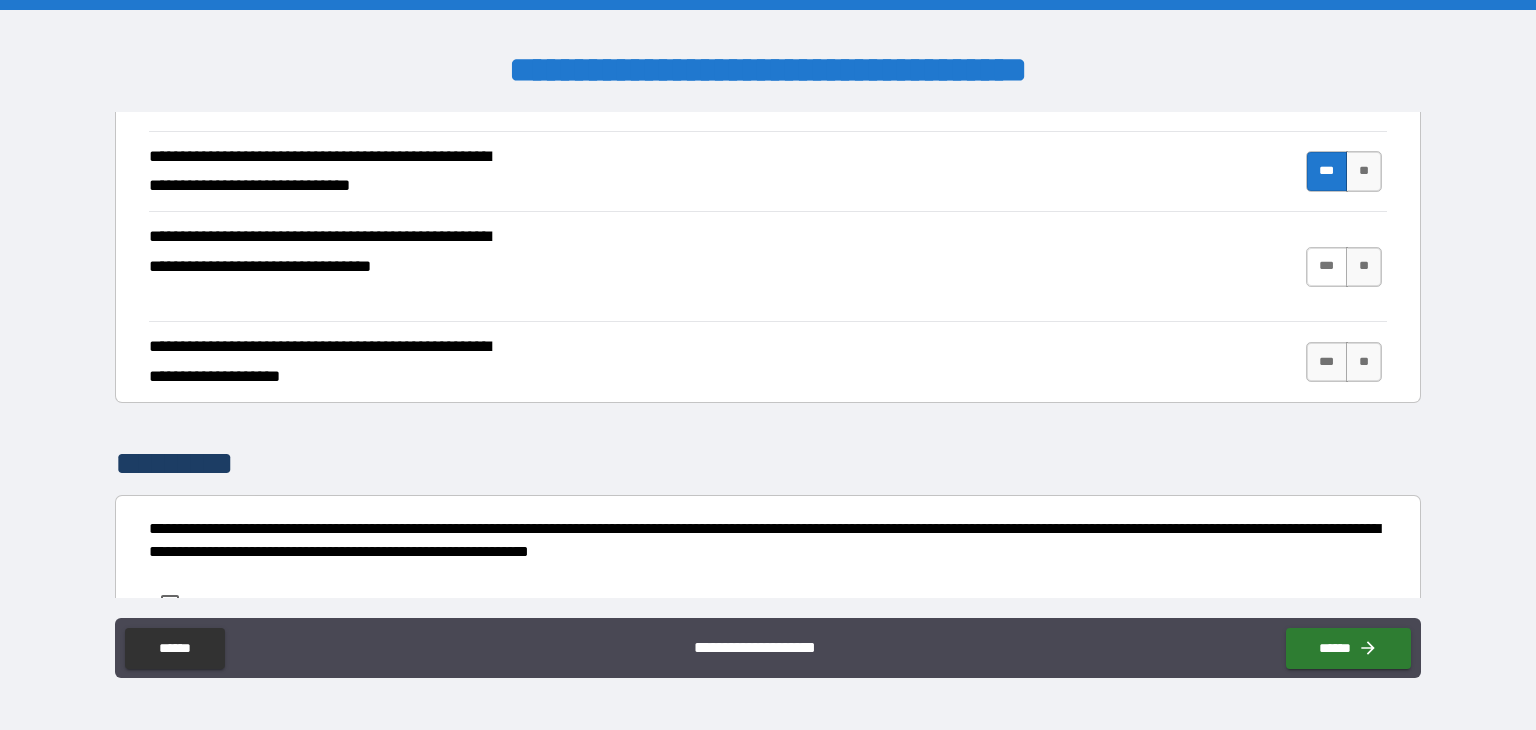 click on "***" at bounding box center (1327, 267) 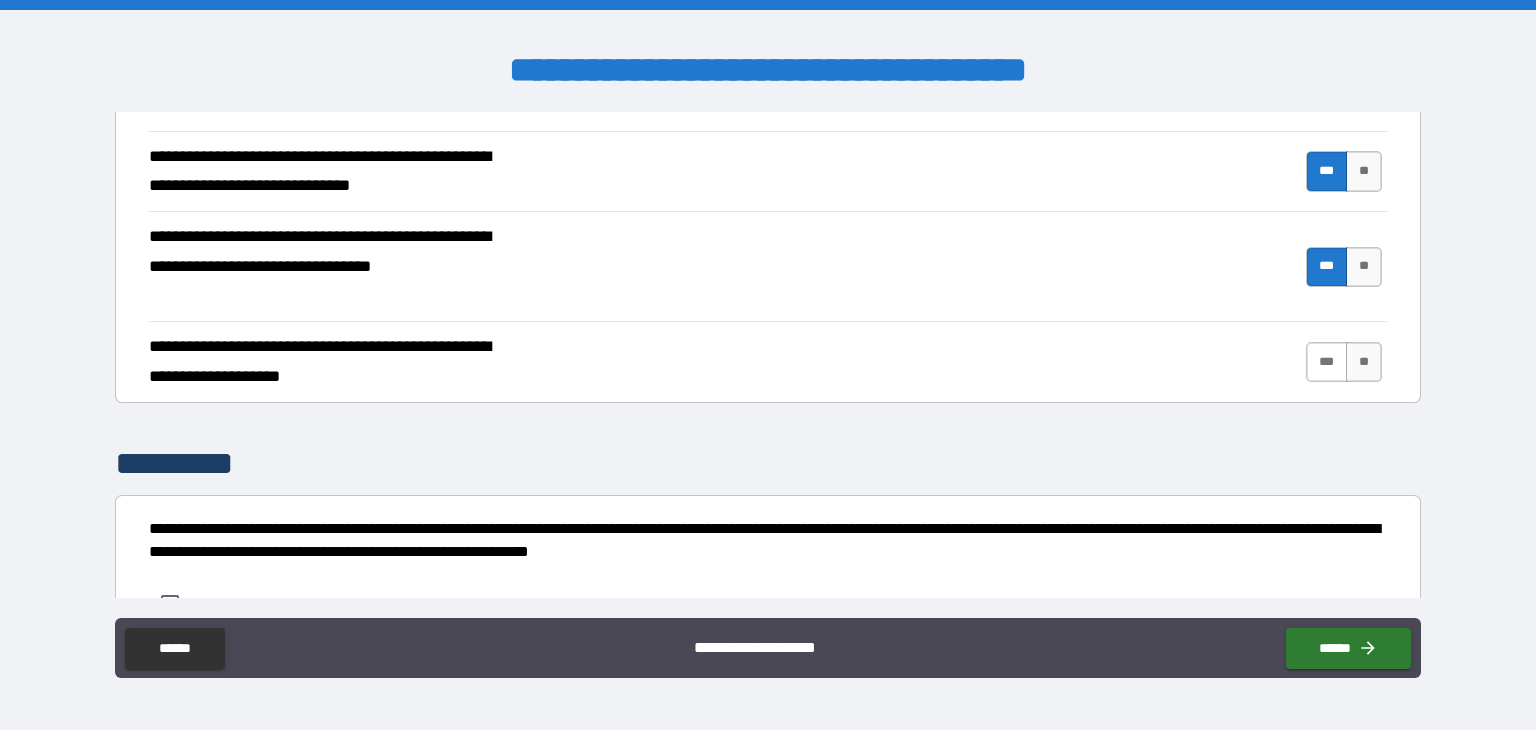 drag, startPoint x: 1315, startPoint y: 340, endPoint x: 1322, endPoint y: 357, distance: 18.384777 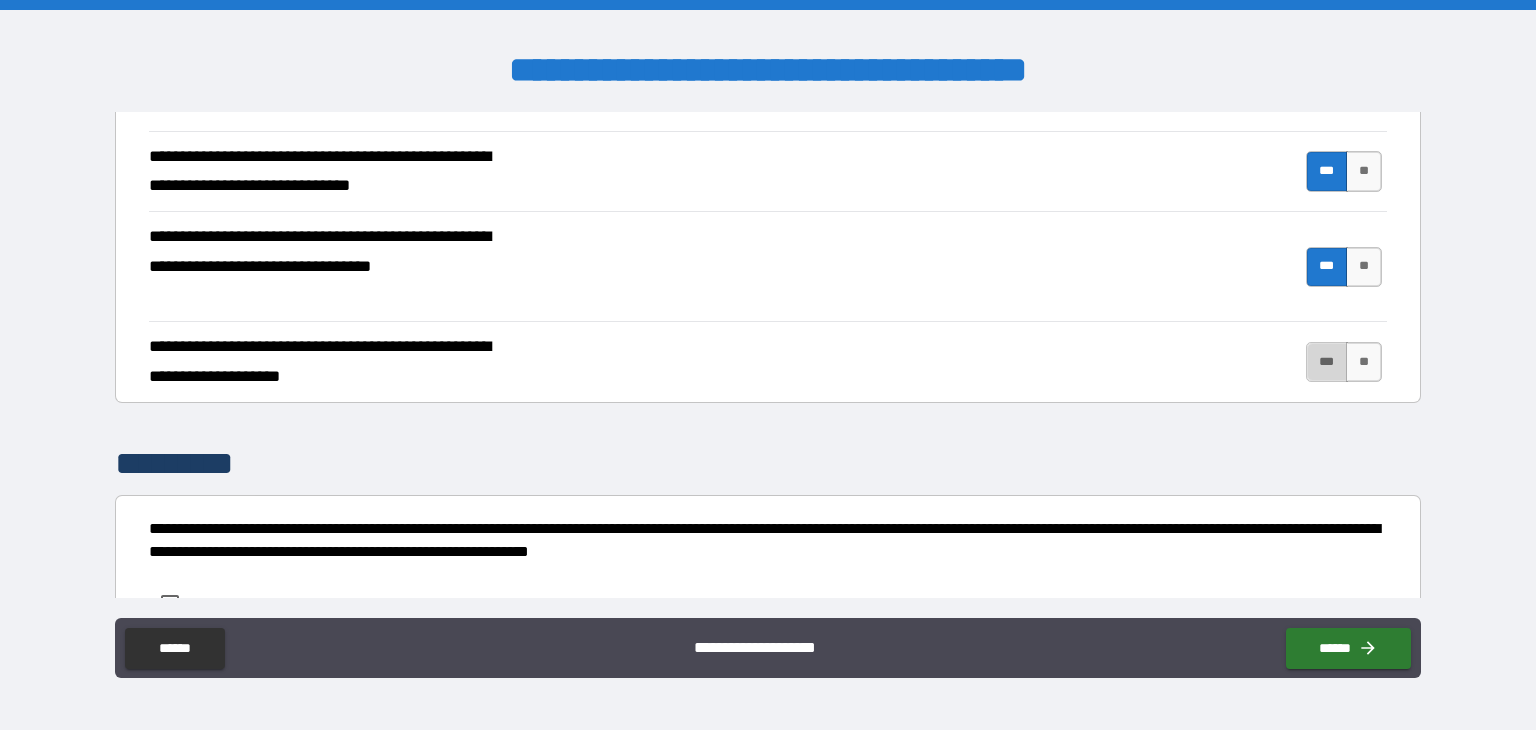 drag, startPoint x: 1320, startPoint y: 357, endPoint x: 1352, endPoint y: 385, distance: 42.520584 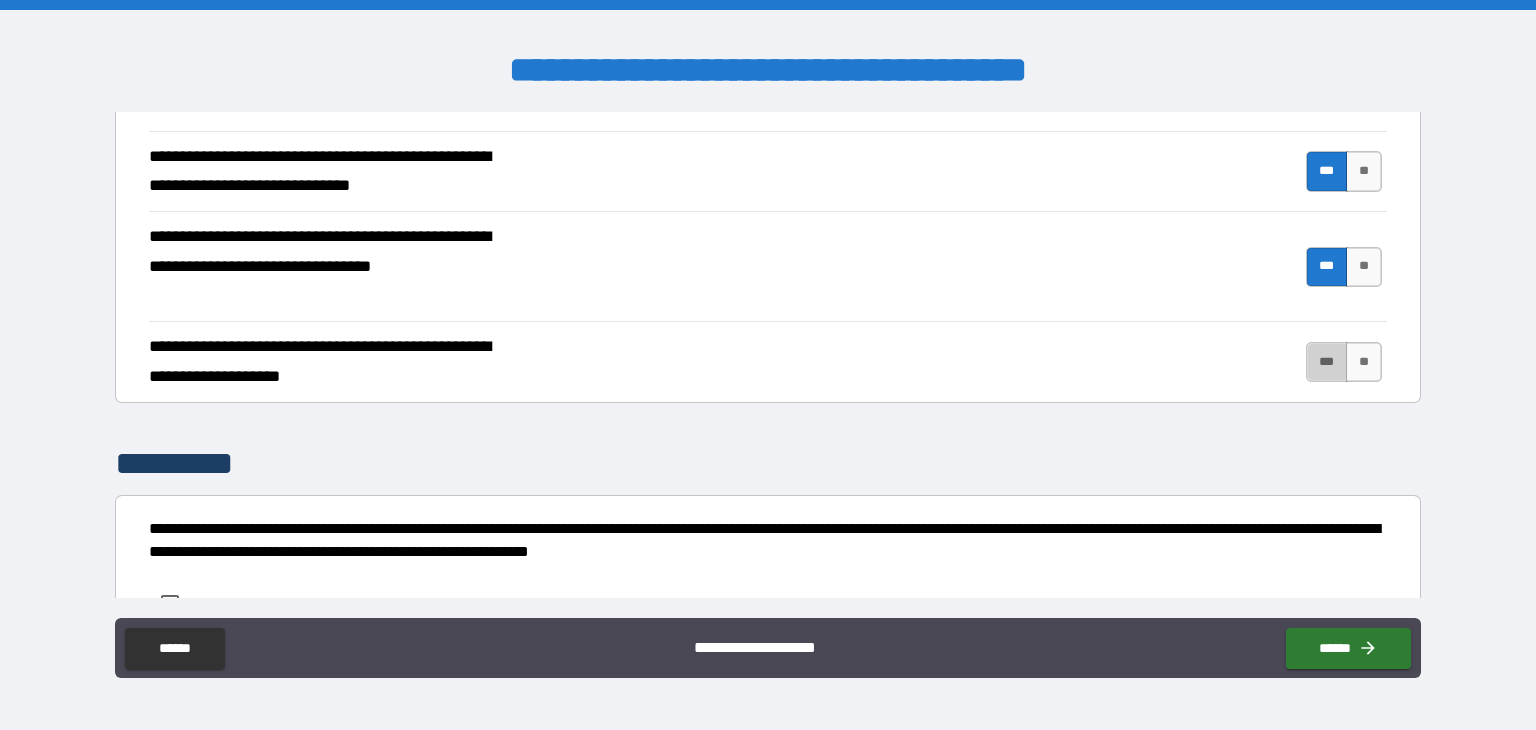 click on "***" at bounding box center (1327, 362) 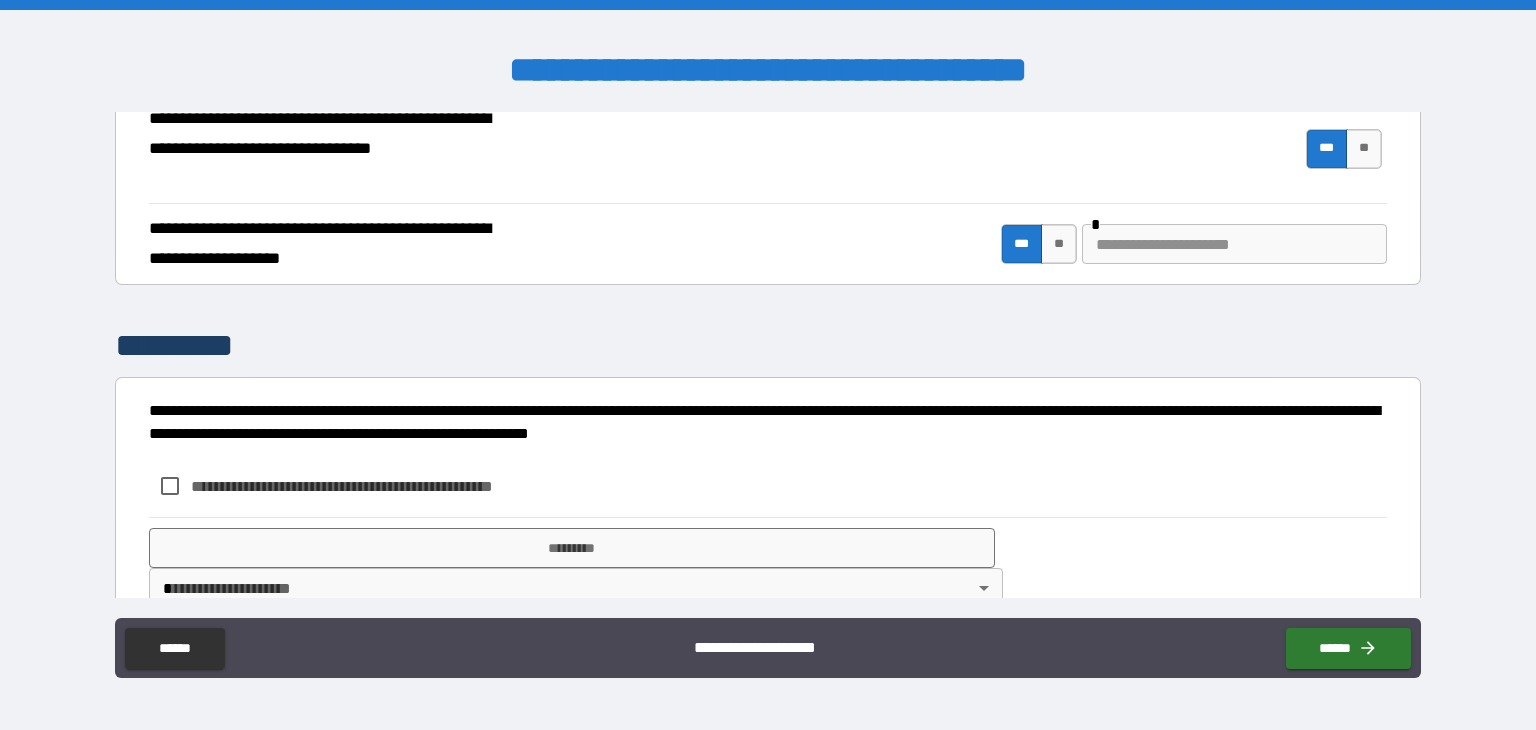 scroll, scrollTop: 755, scrollLeft: 0, axis: vertical 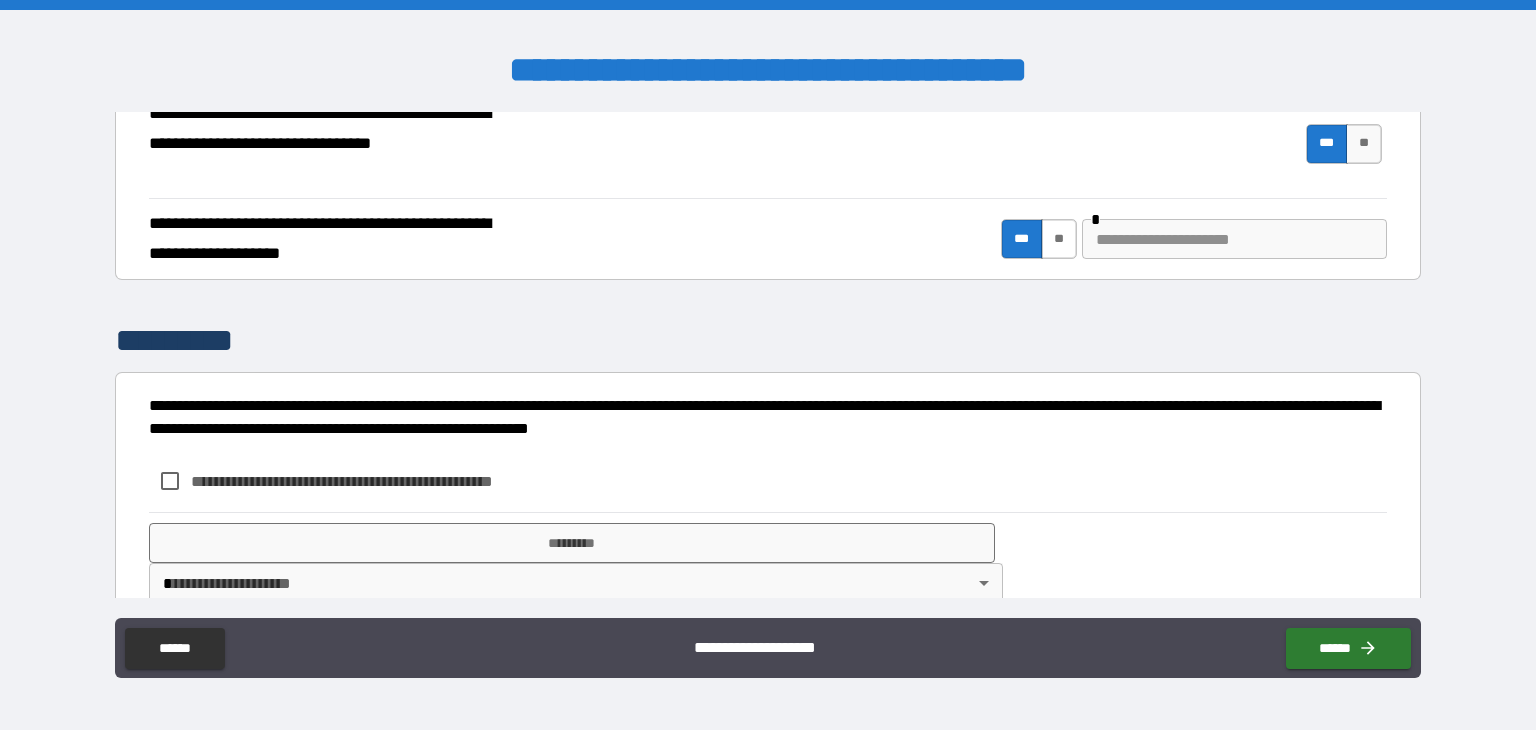 click on "**" at bounding box center [1059, 239] 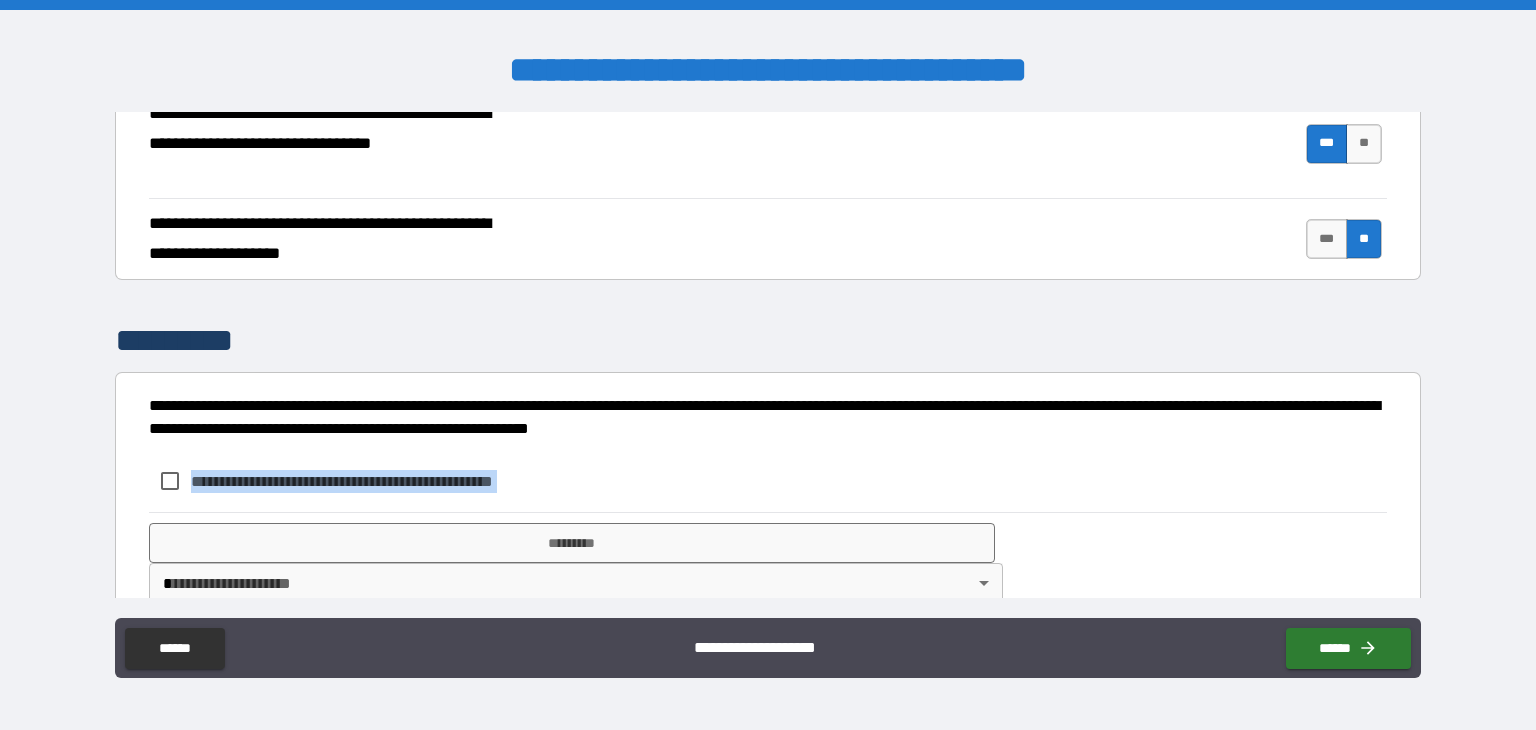 drag, startPoint x: 1415, startPoint y: 463, endPoint x: 1103, endPoint y: 500, distance: 314.18625 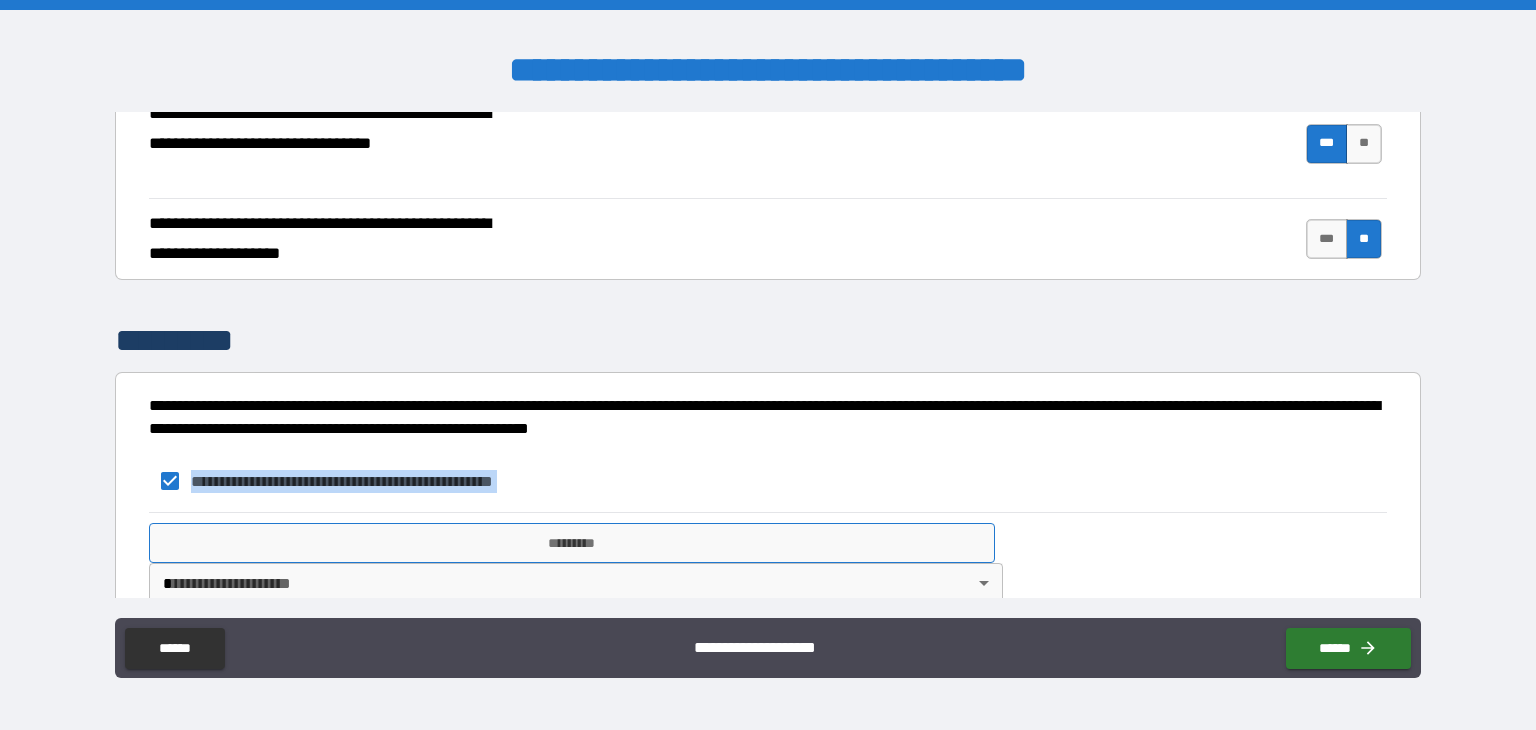 click on "*********" at bounding box center [572, 543] 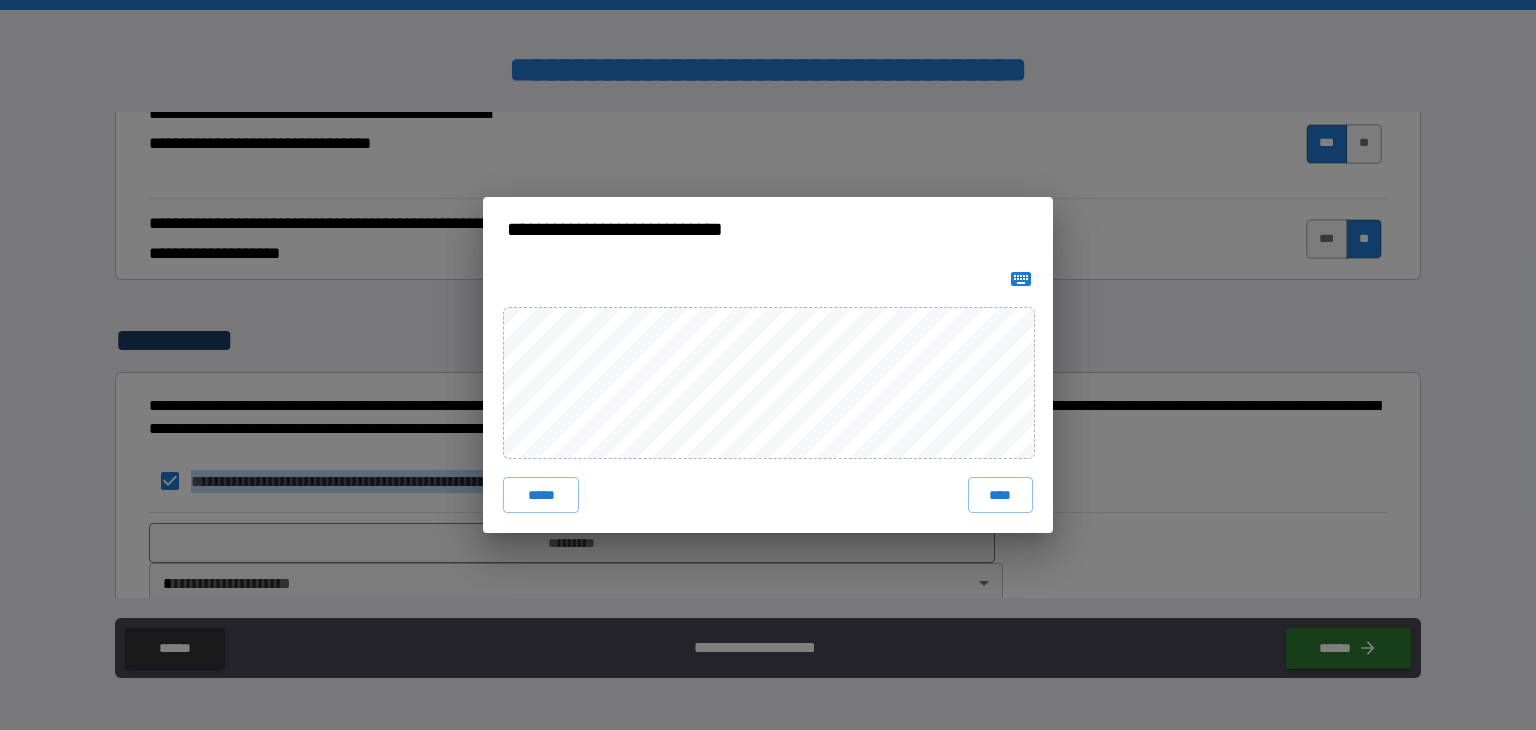 click on "****" at bounding box center [1000, 495] 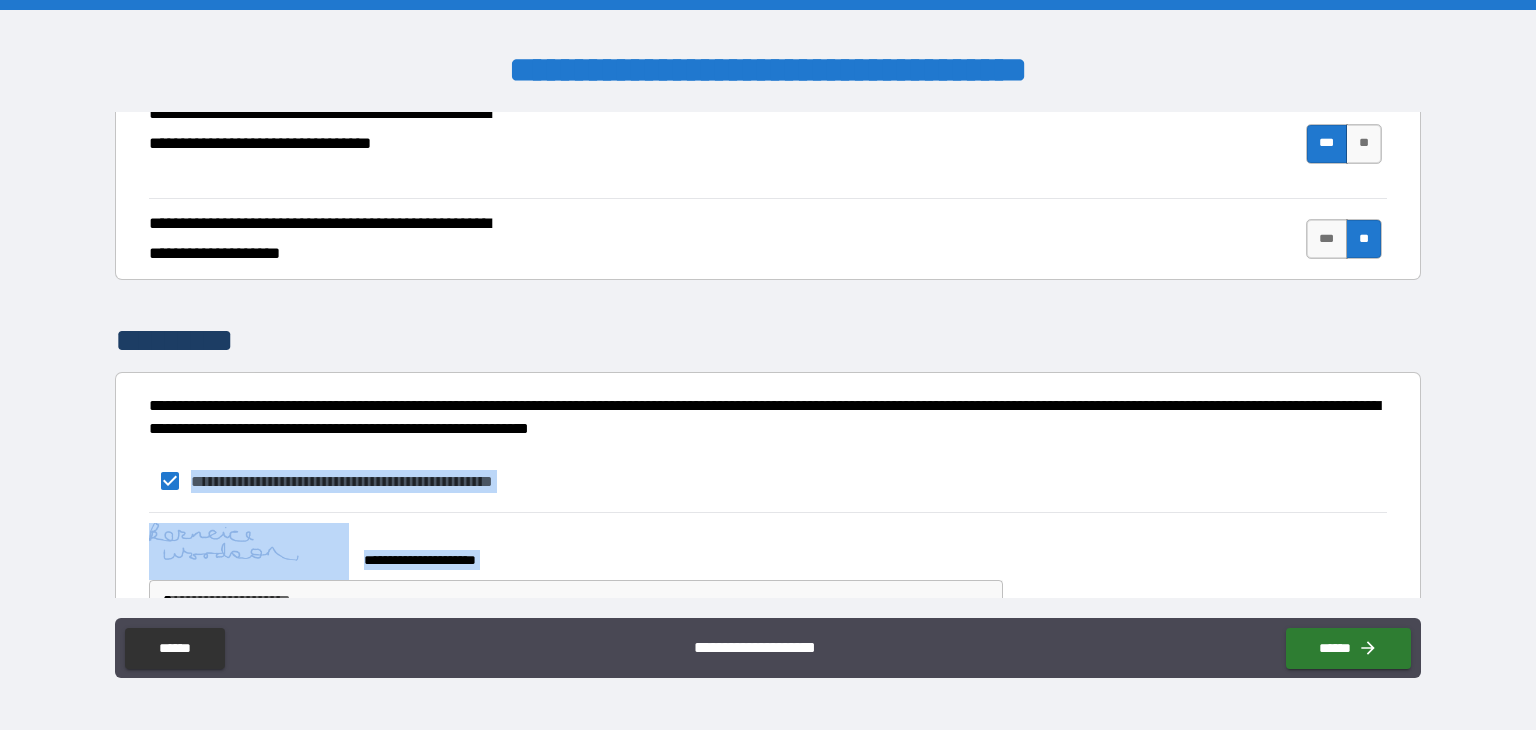 scroll, scrollTop: 805, scrollLeft: 0, axis: vertical 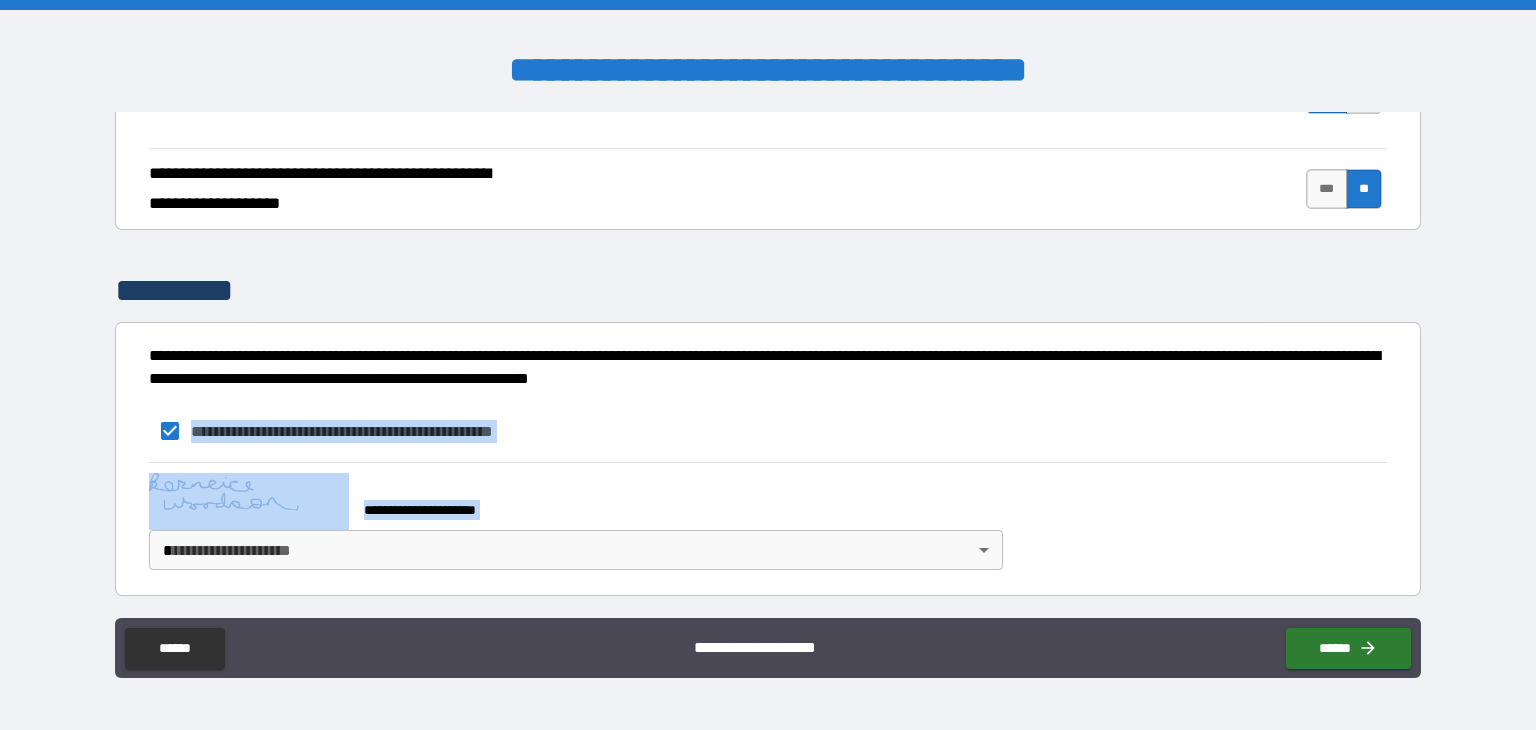 click on "**********" at bounding box center (768, 365) 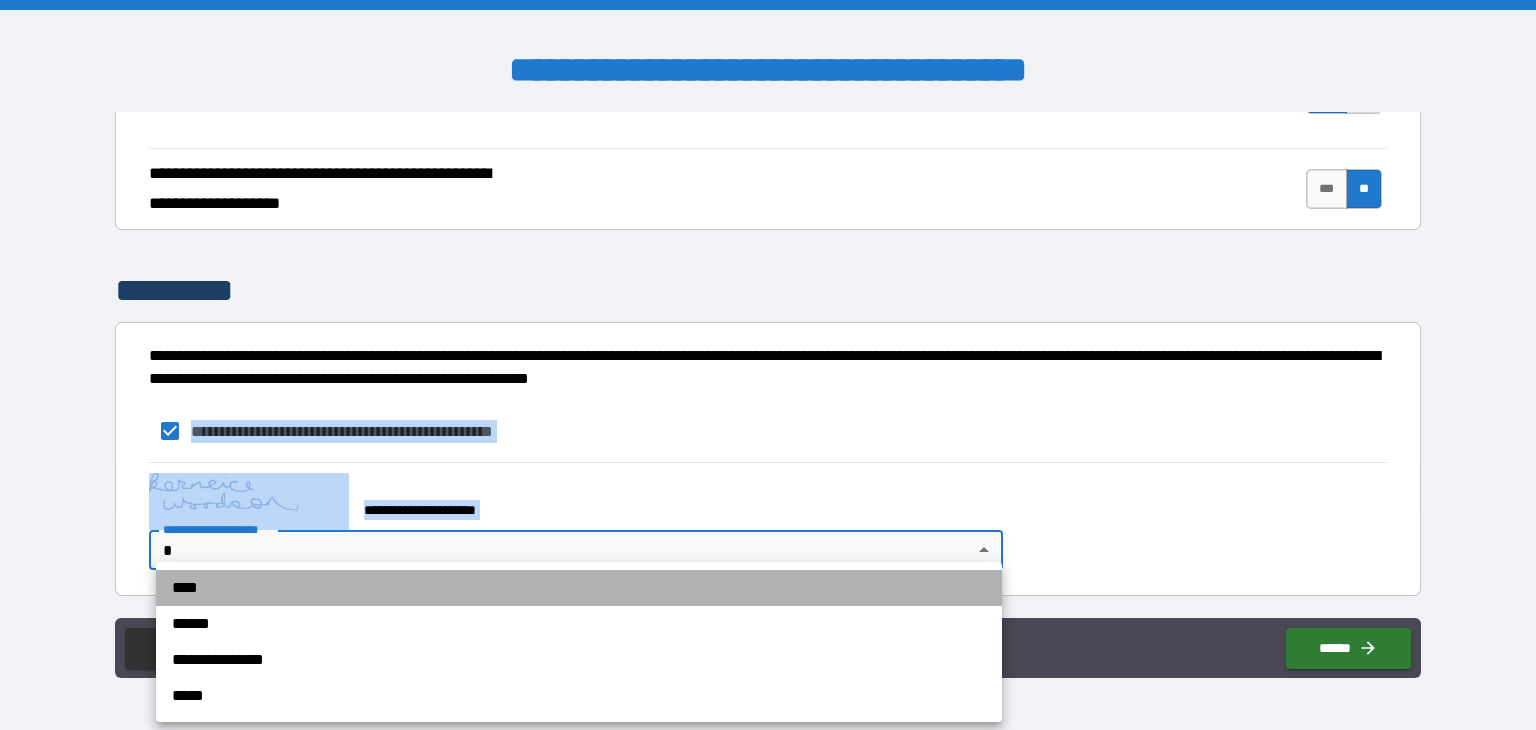 click on "****" at bounding box center (579, 588) 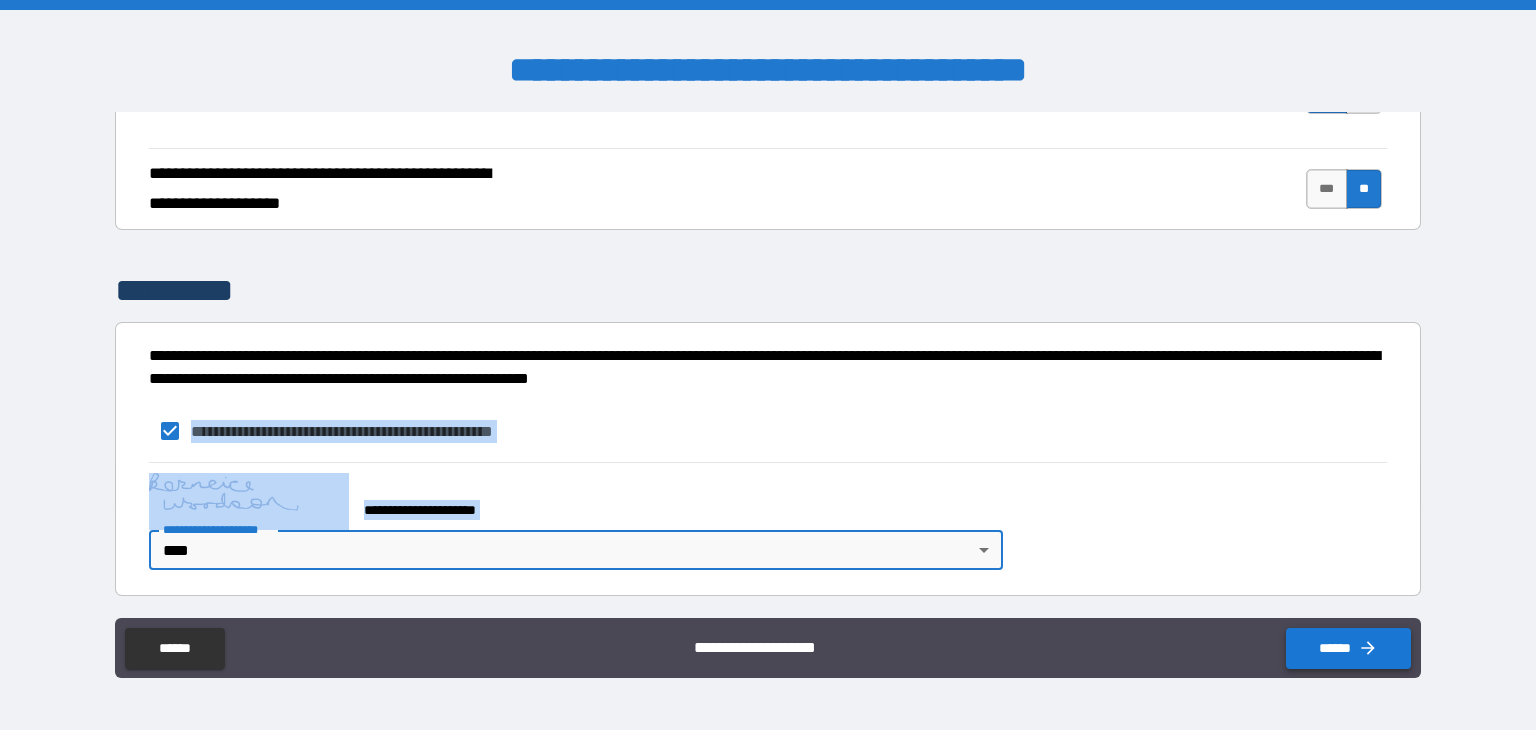 click on "******" at bounding box center [1348, 648] 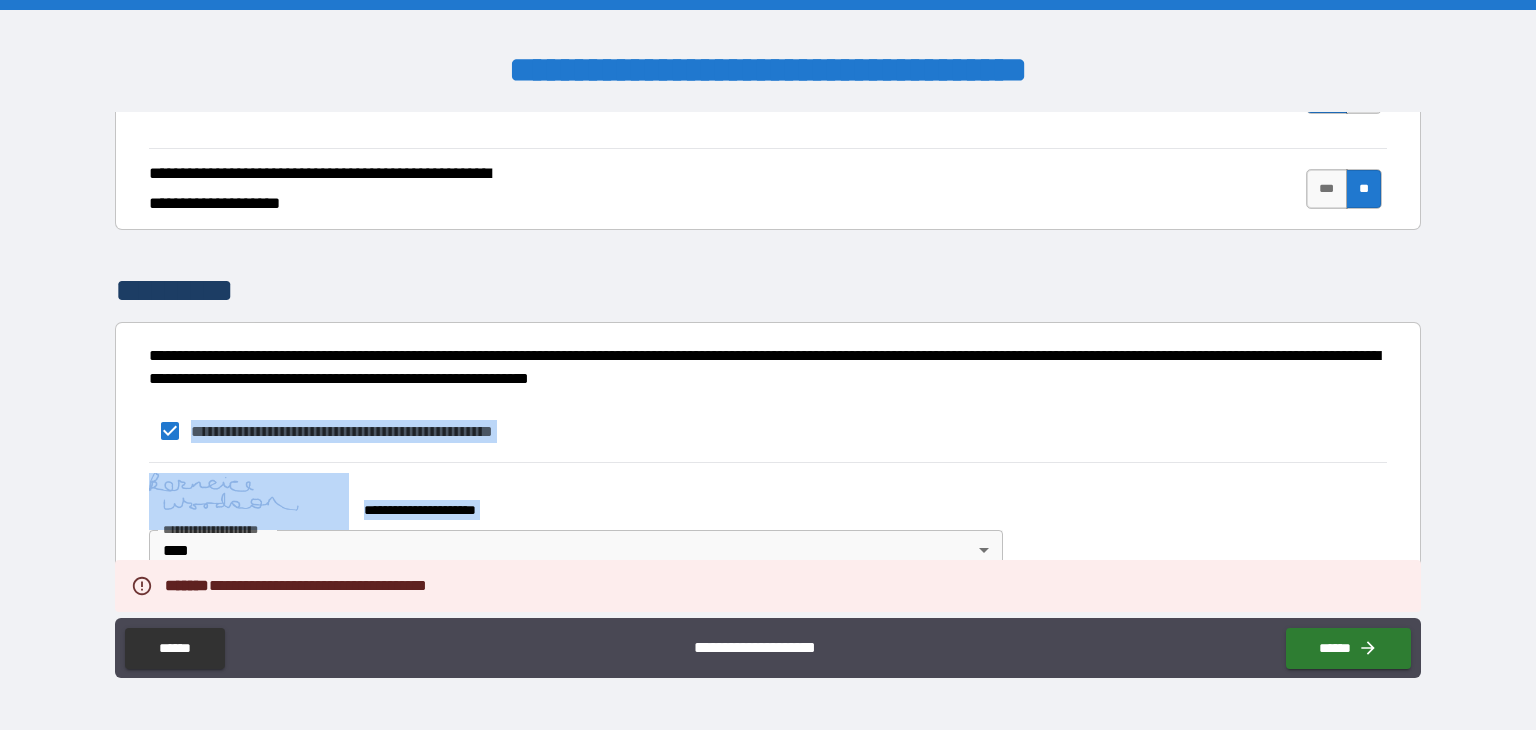 click on "**********" at bounding box center [768, 365] 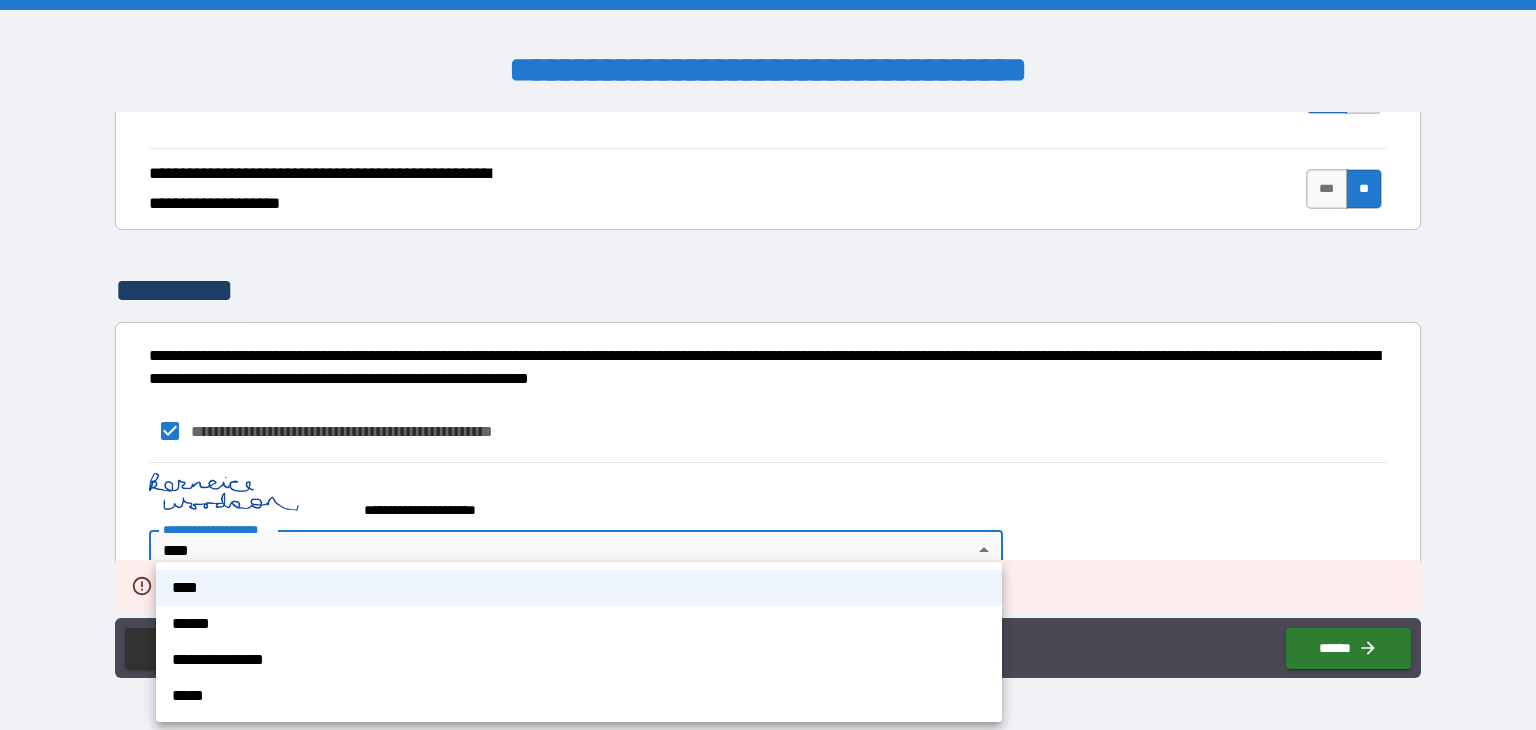 click on "**********" at bounding box center [579, 642] 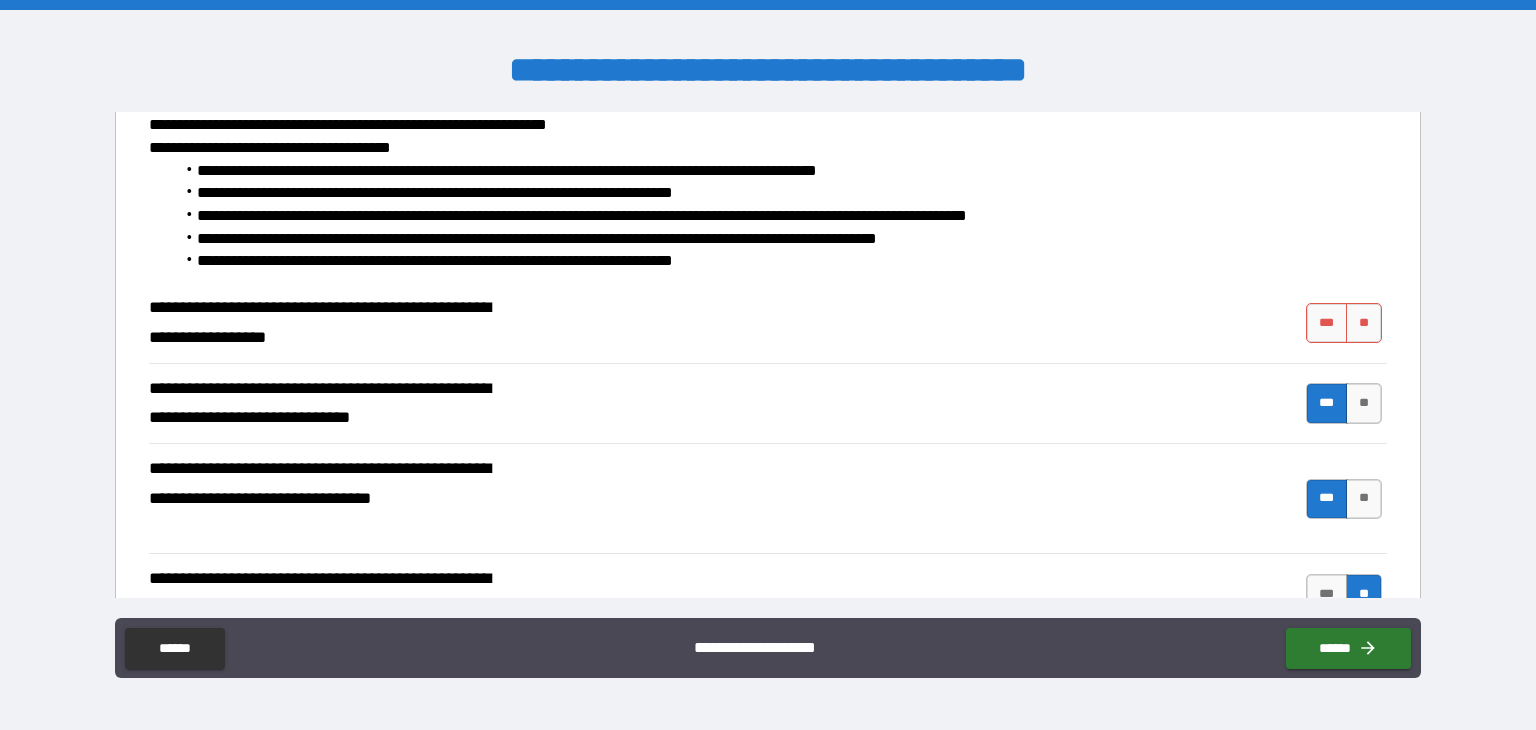 scroll, scrollTop: 387, scrollLeft: 0, axis: vertical 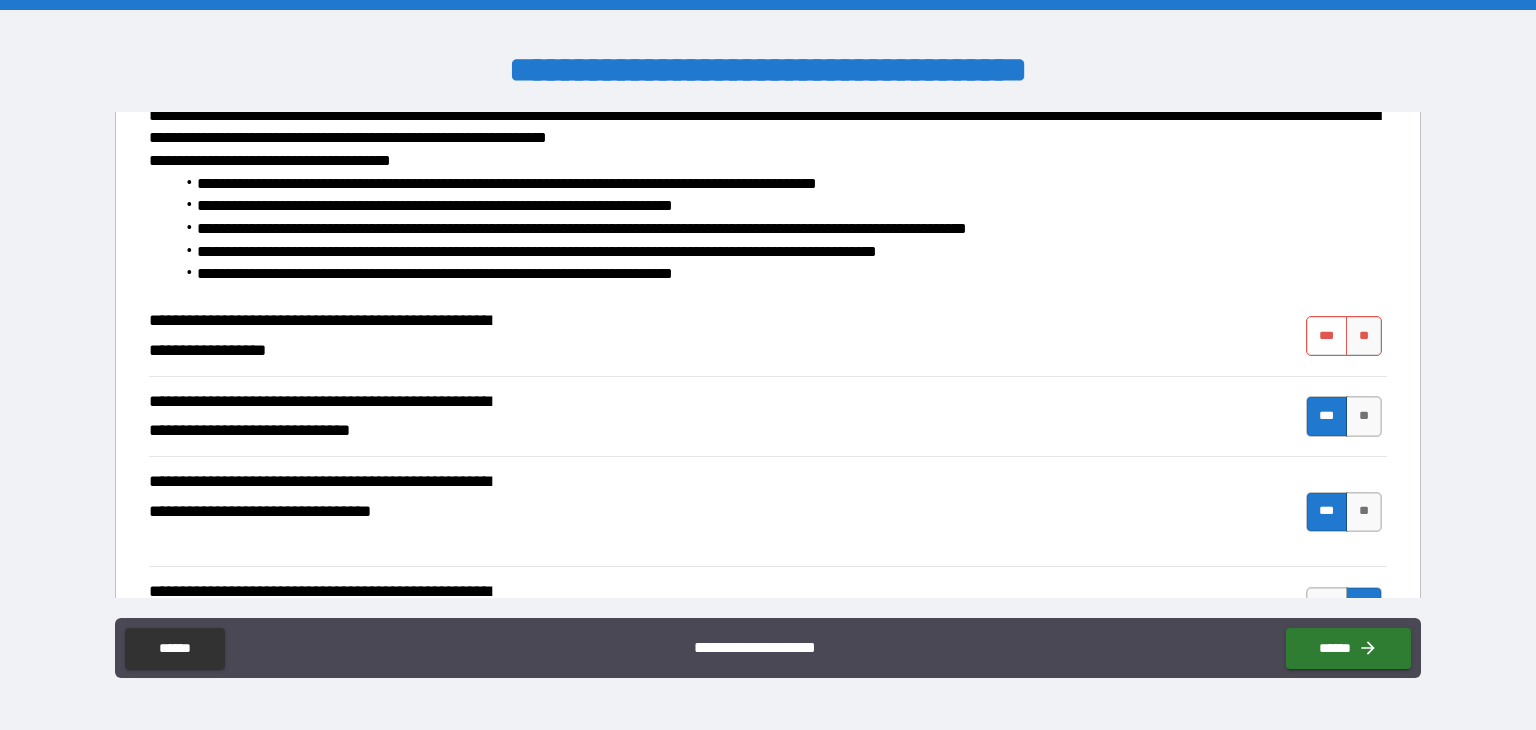 click on "***" at bounding box center [1327, 336] 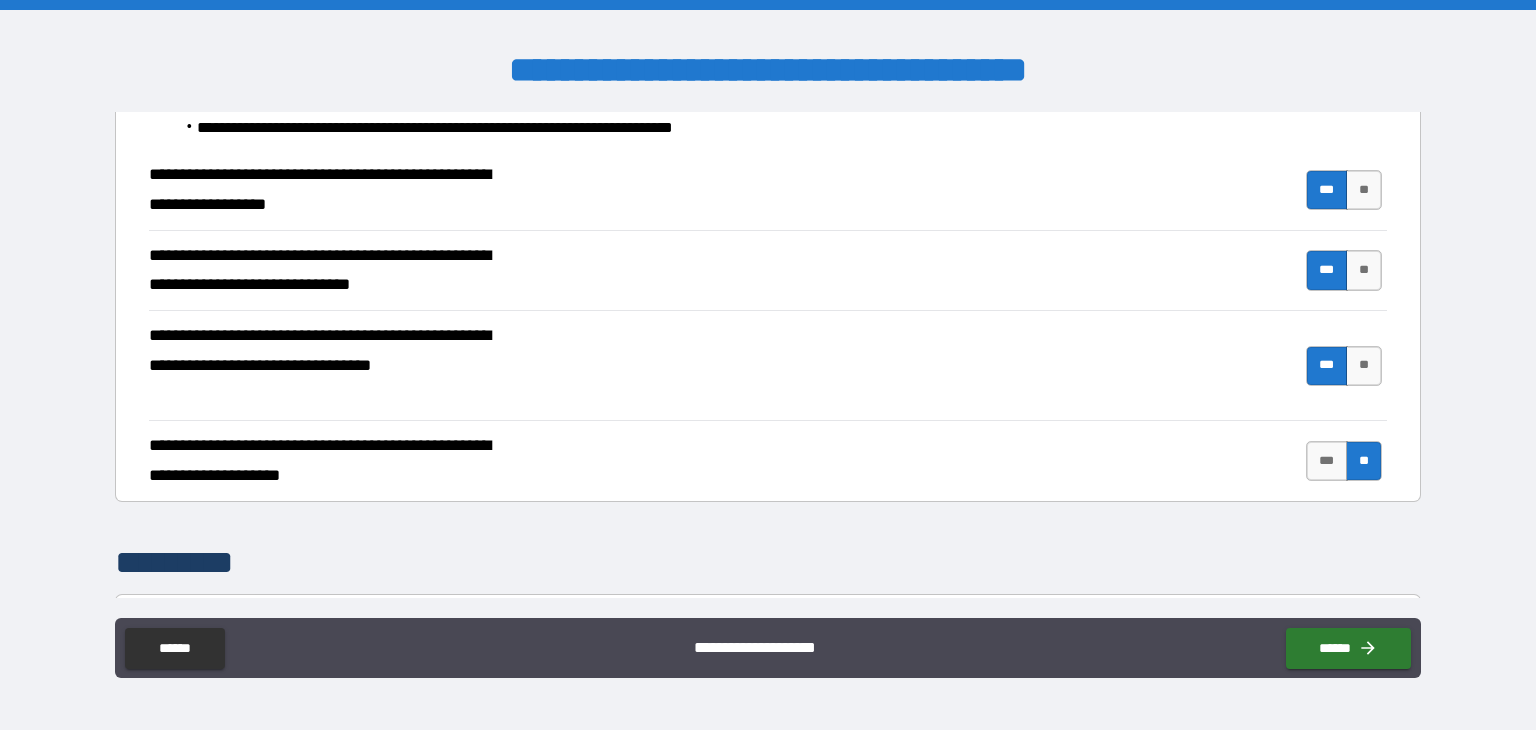 scroll, scrollTop: 805, scrollLeft: 0, axis: vertical 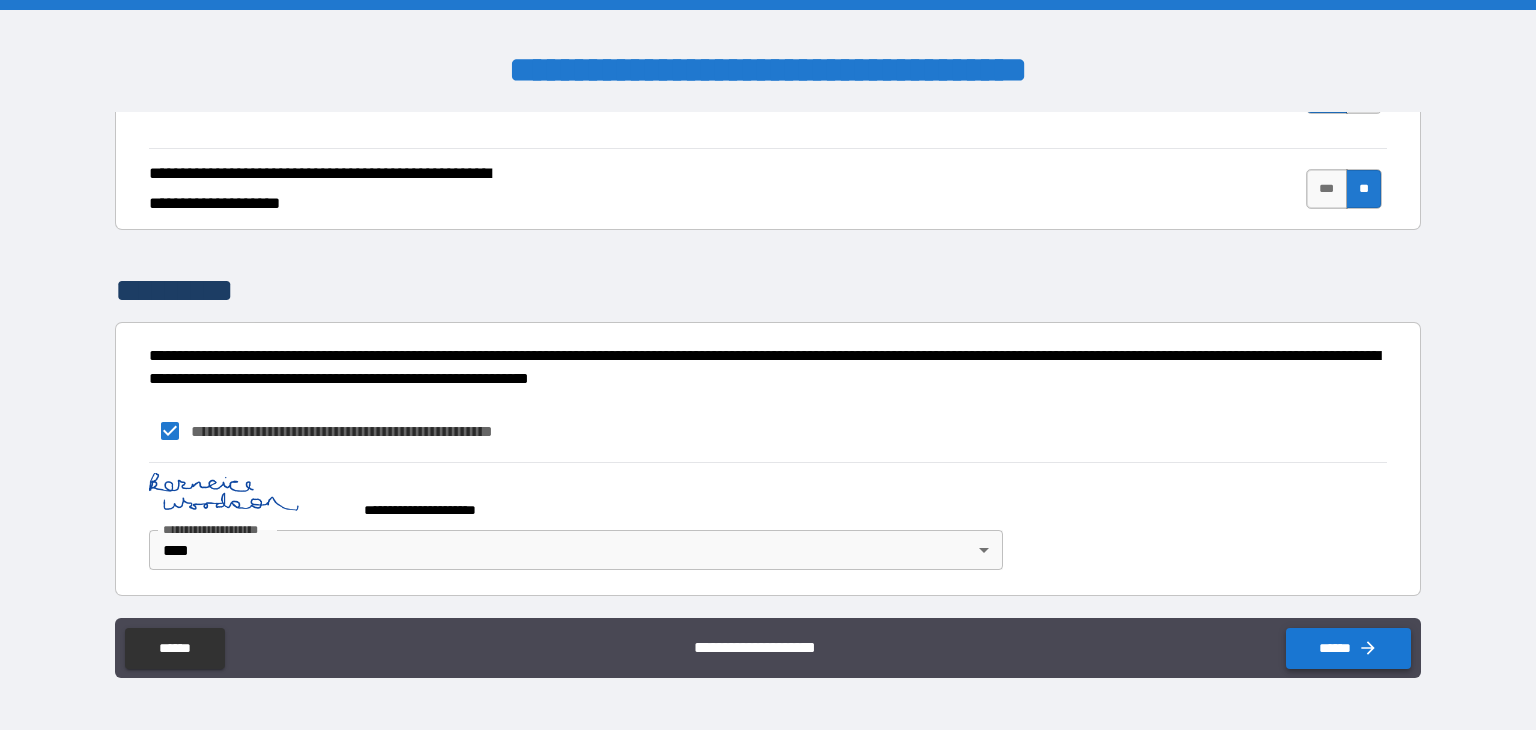 click on "******" at bounding box center [1348, 648] 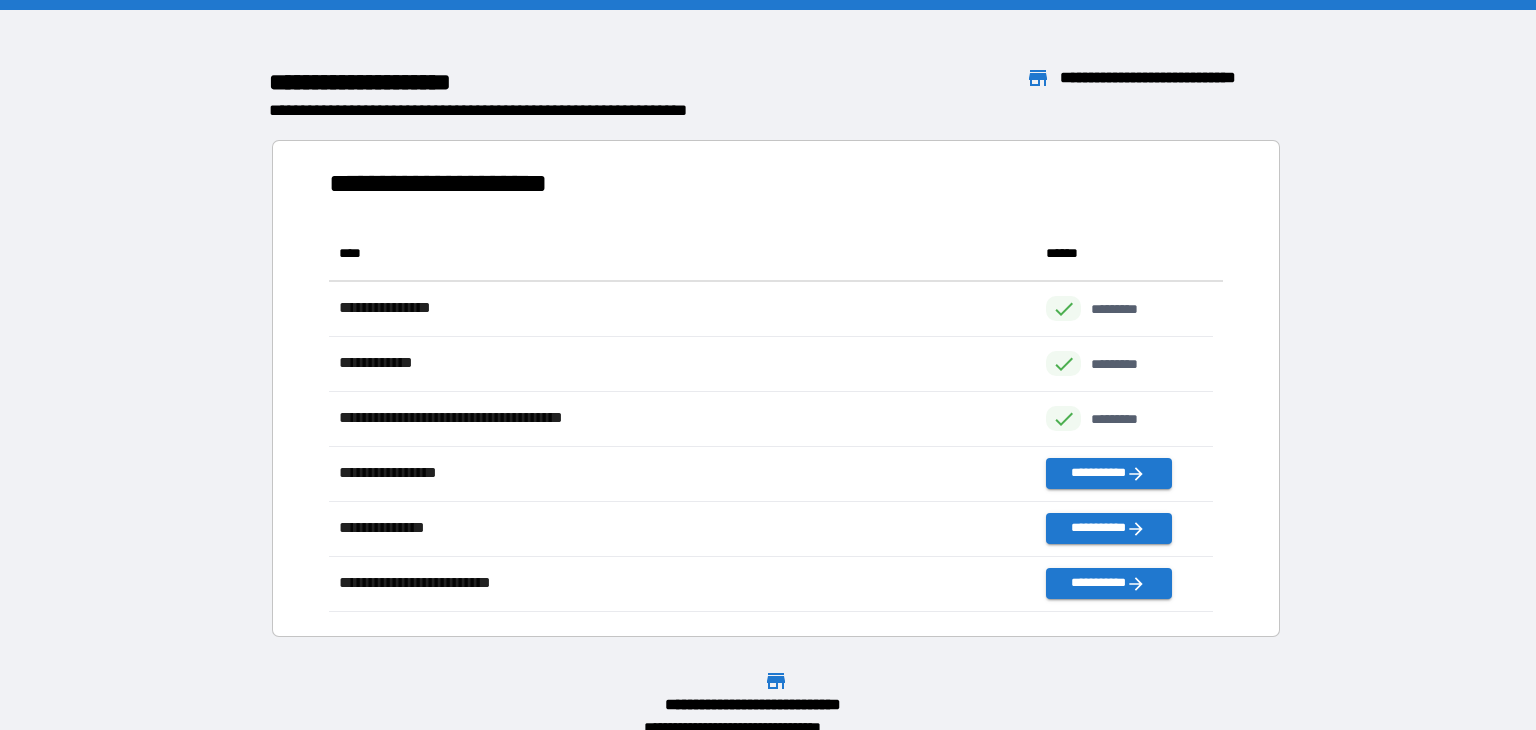 scroll, scrollTop: 16, scrollLeft: 16, axis: both 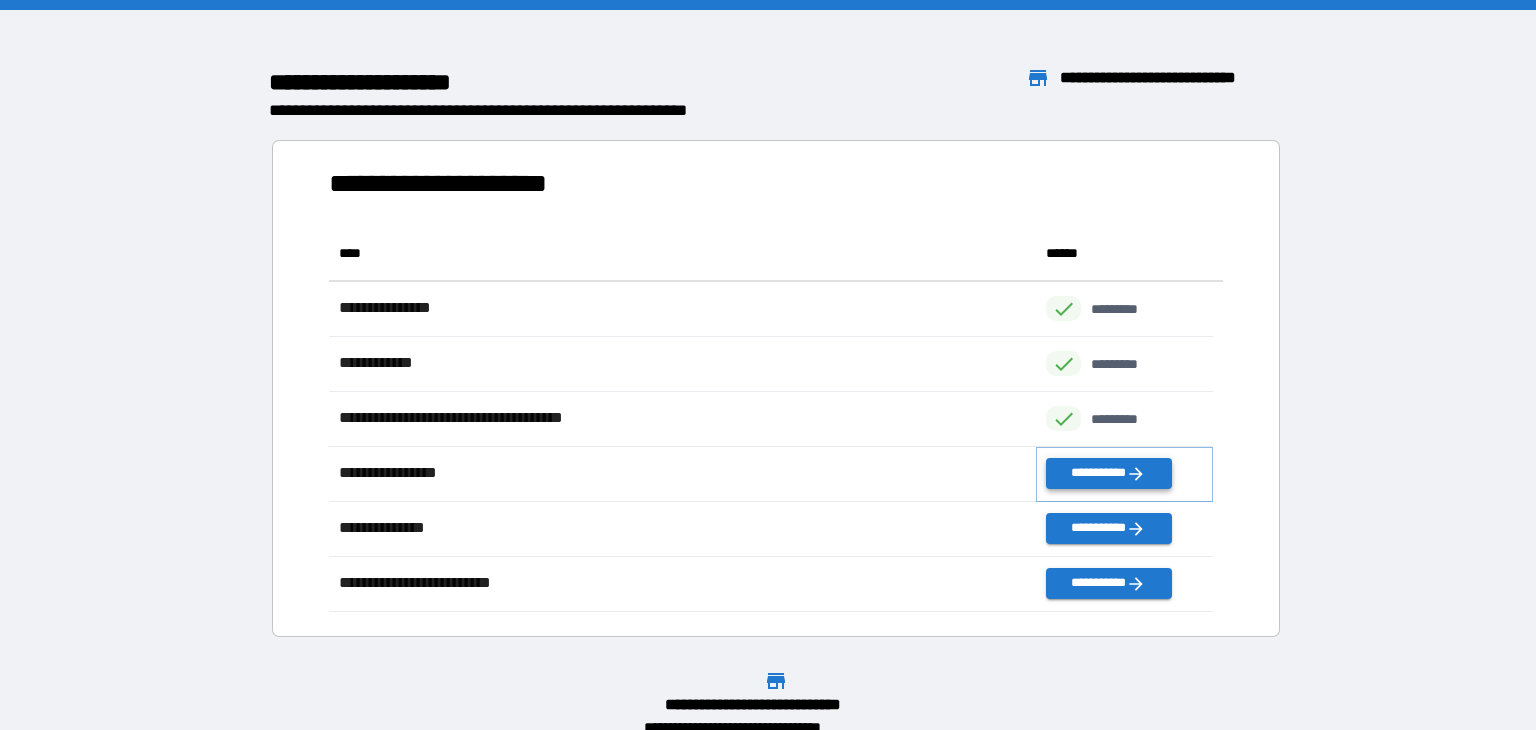 click on "**********" at bounding box center [1108, 473] 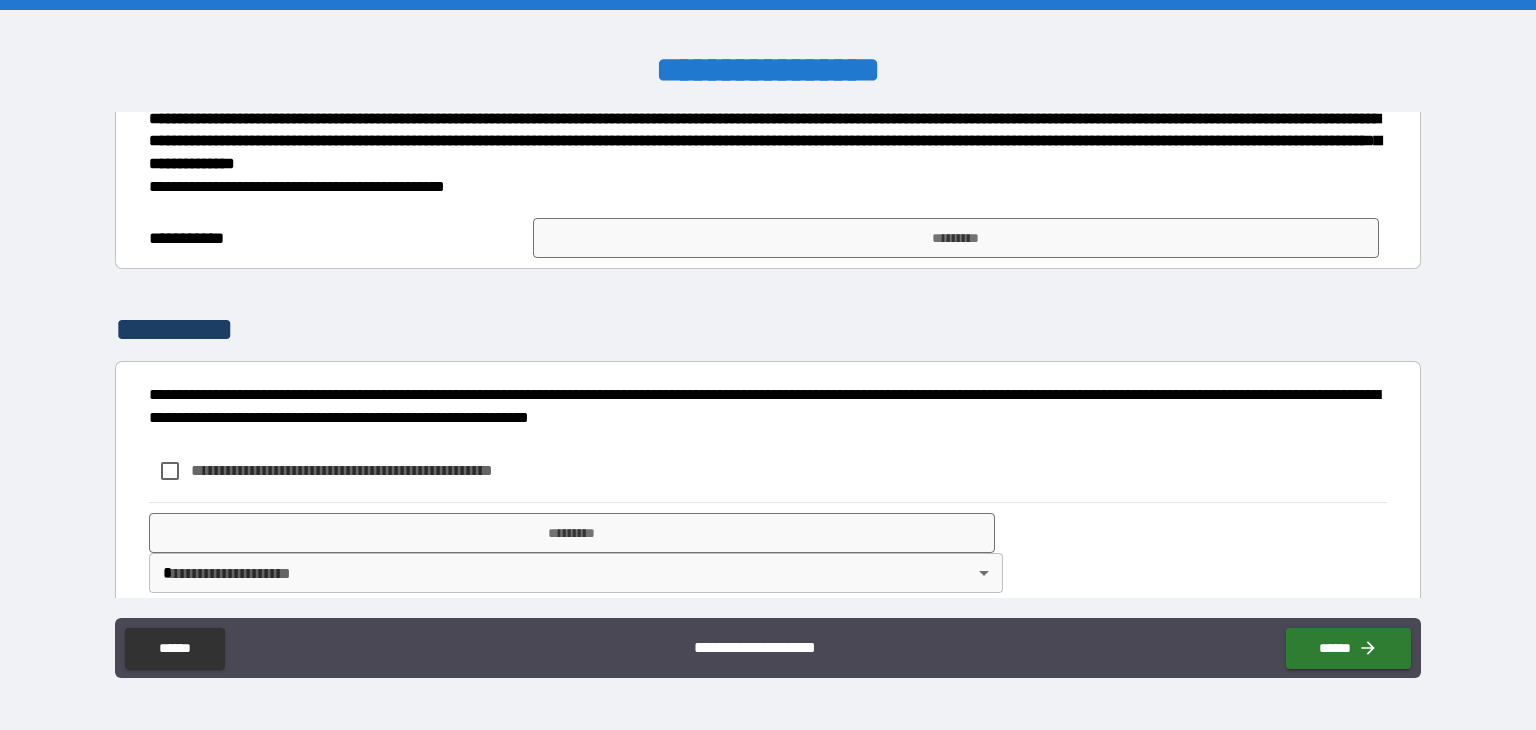 scroll, scrollTop: 812, scrollLeft: 0, axis: vertical 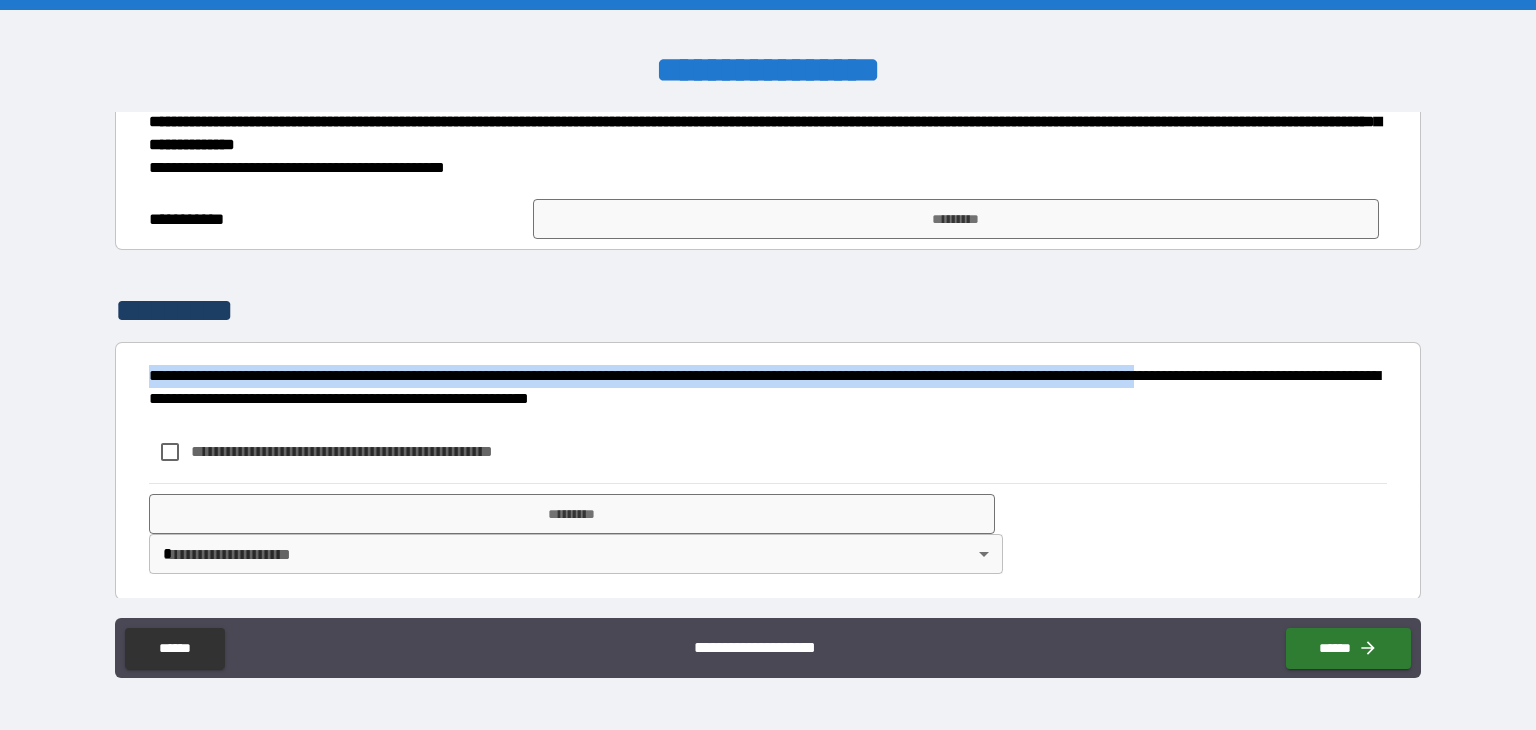 drag, startPoint x: 1387, startPoint y: 457, endPoint x: 1398, endPoint y: 384, distance: 73.82411 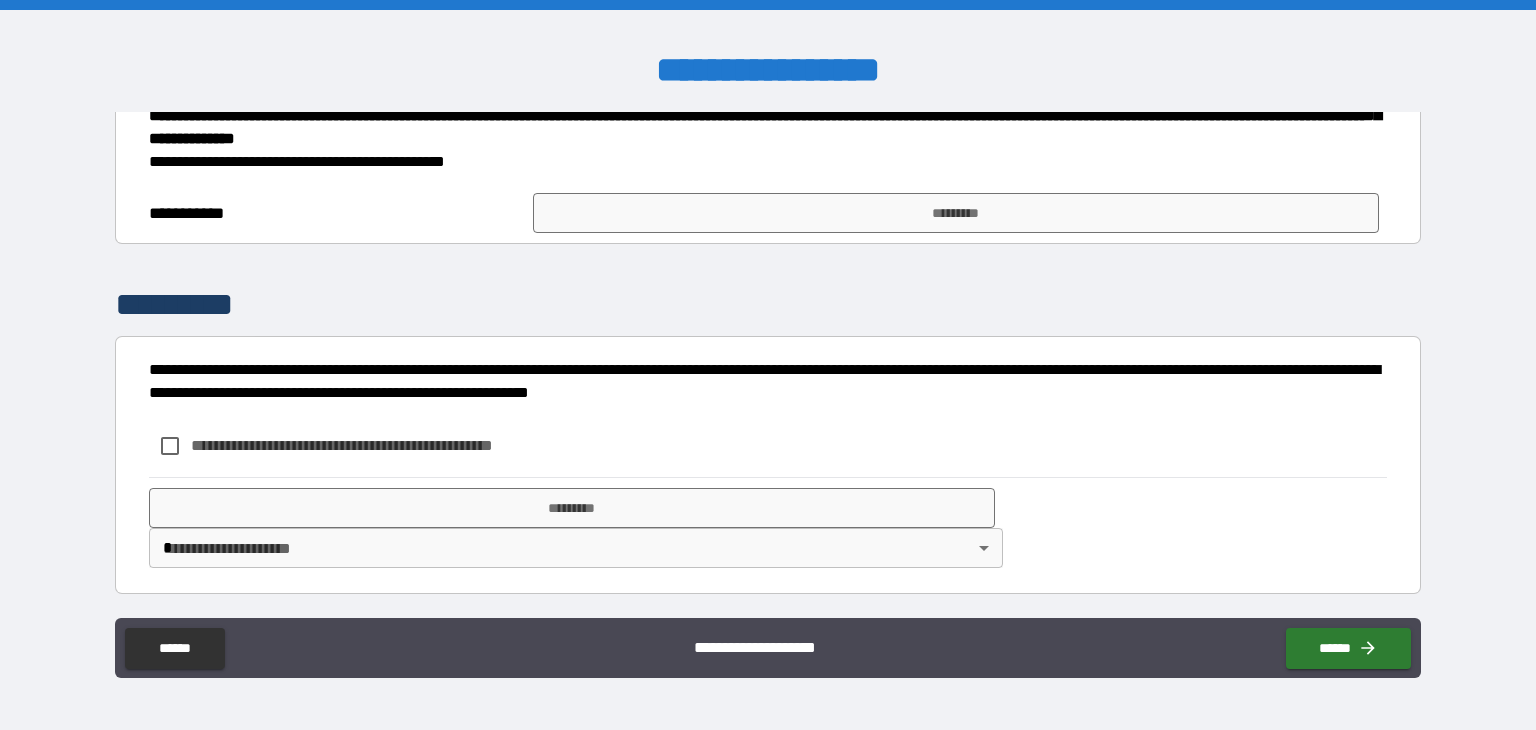 scroll, scrollTop: 907, scrollLeft: 0, axis: vertical 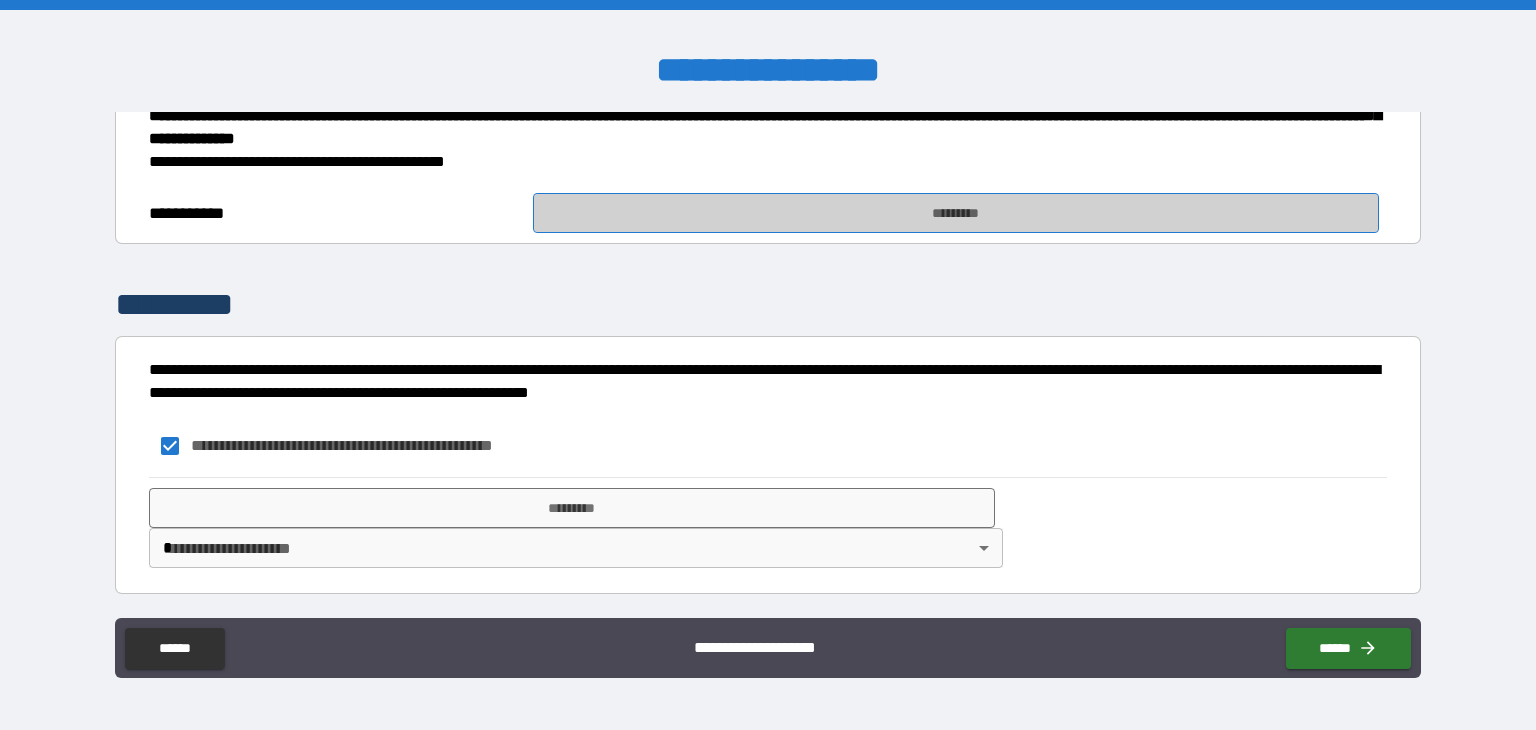 click on "*********" at bounding box center (956, 213) 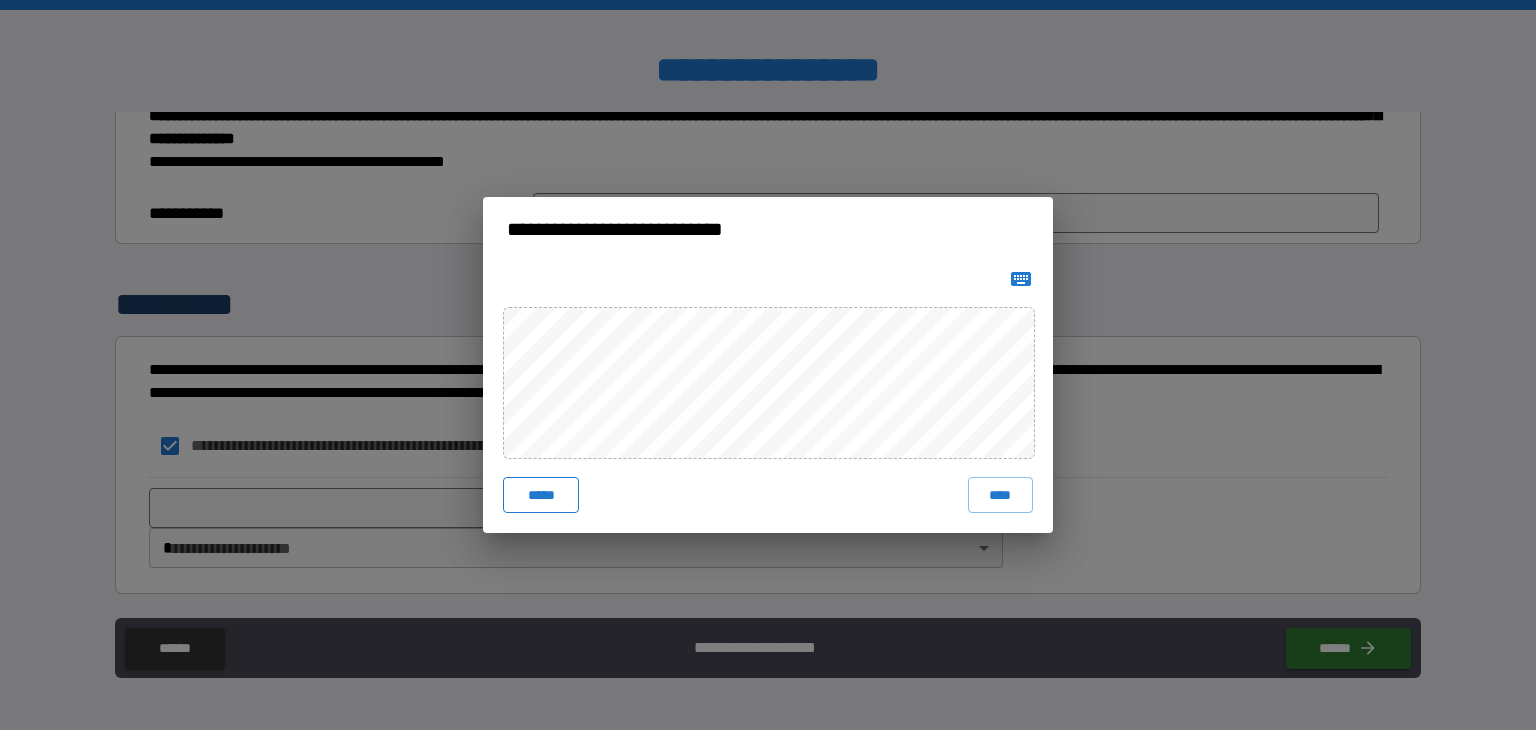 click on "*****" at bounding box center [541, 495] 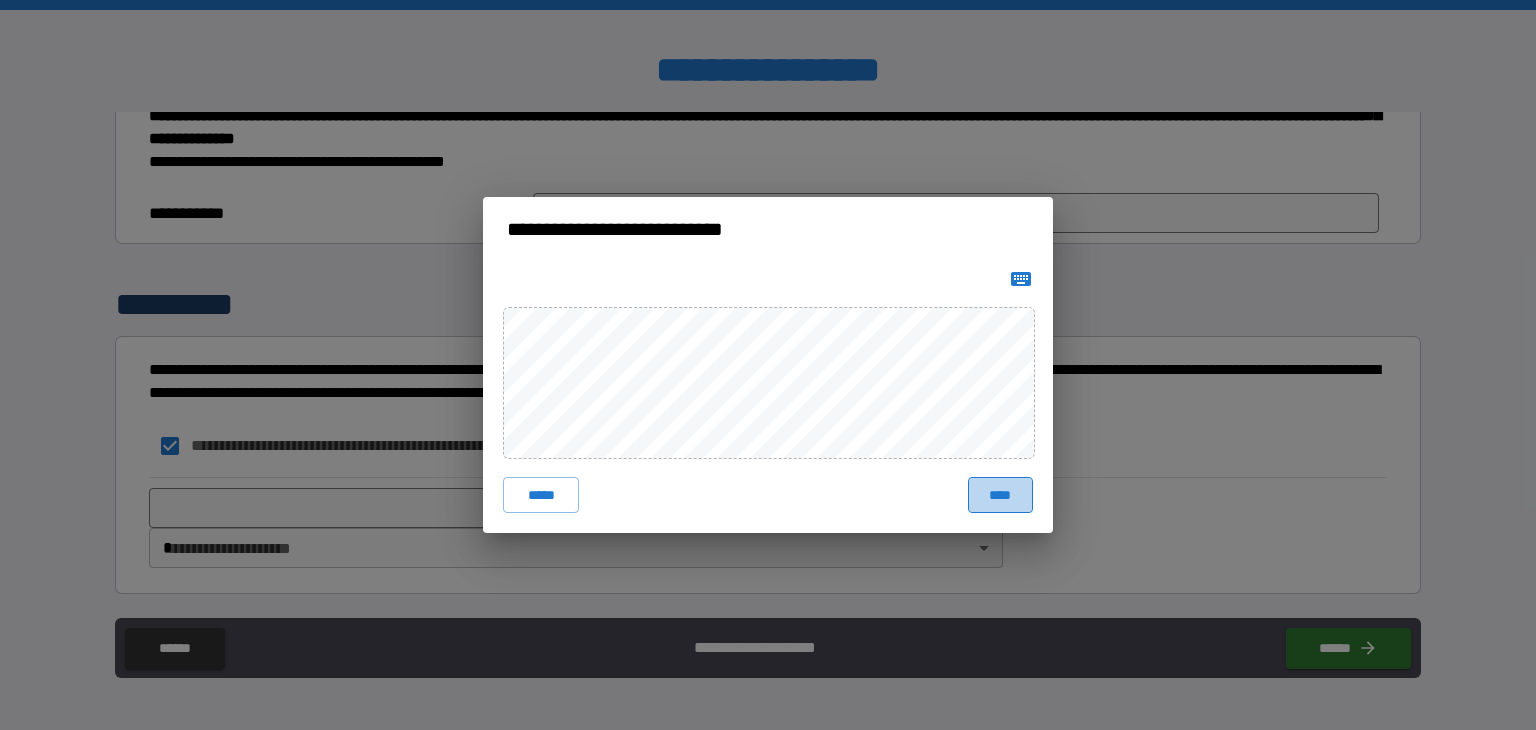 click on "****" at bounding box center (1000, 495) 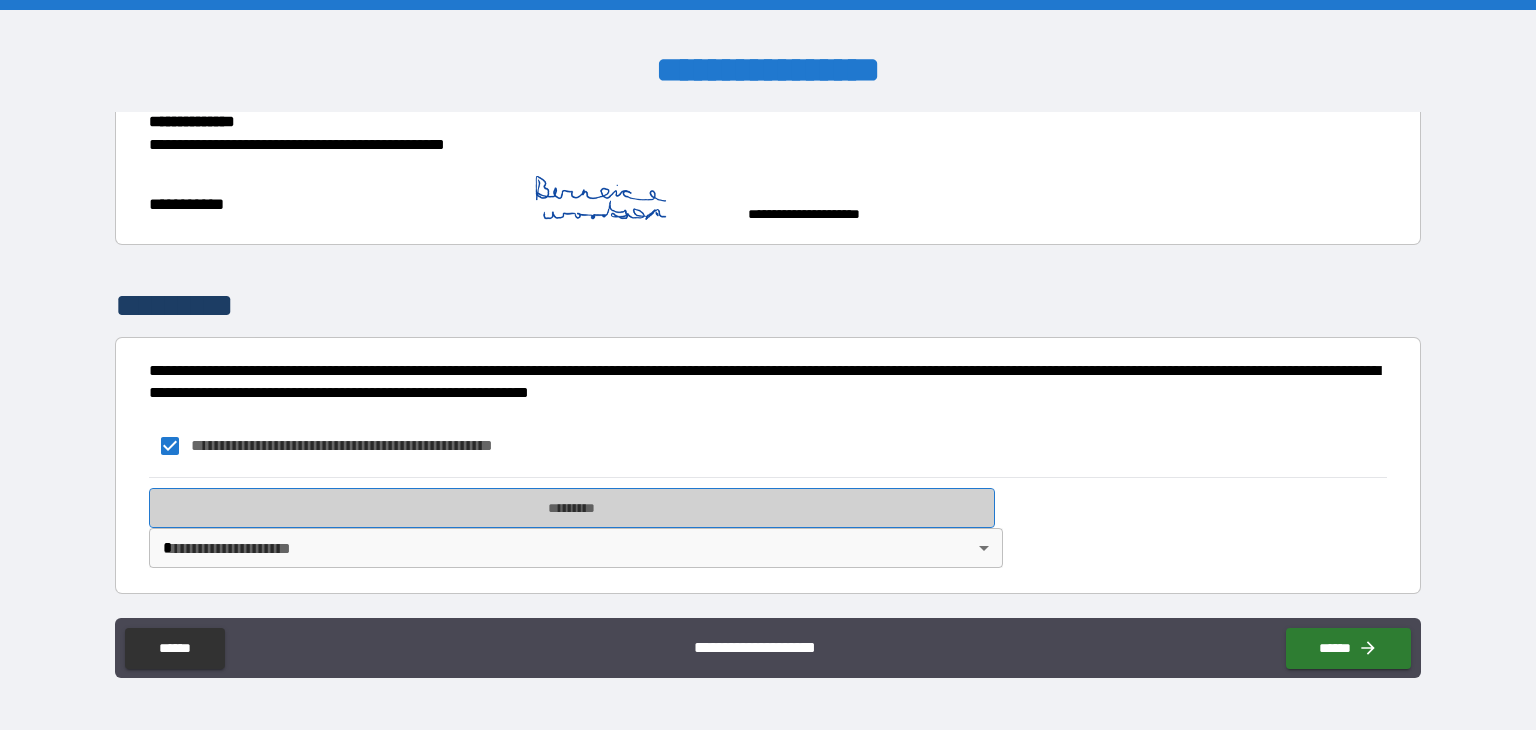 click on "*********" at bounding box center [572, 508] 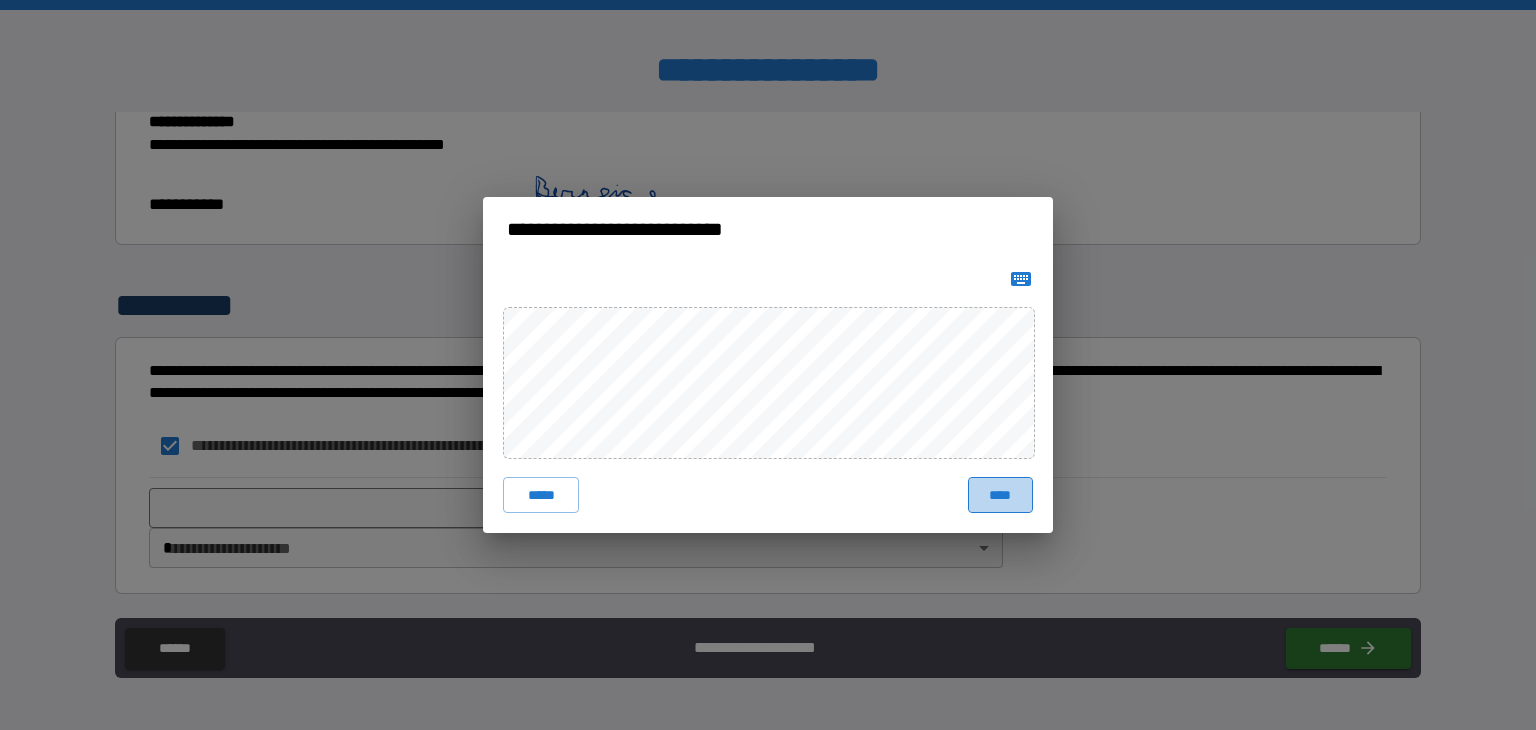 click on "****" at bounding box center (1000, 495) 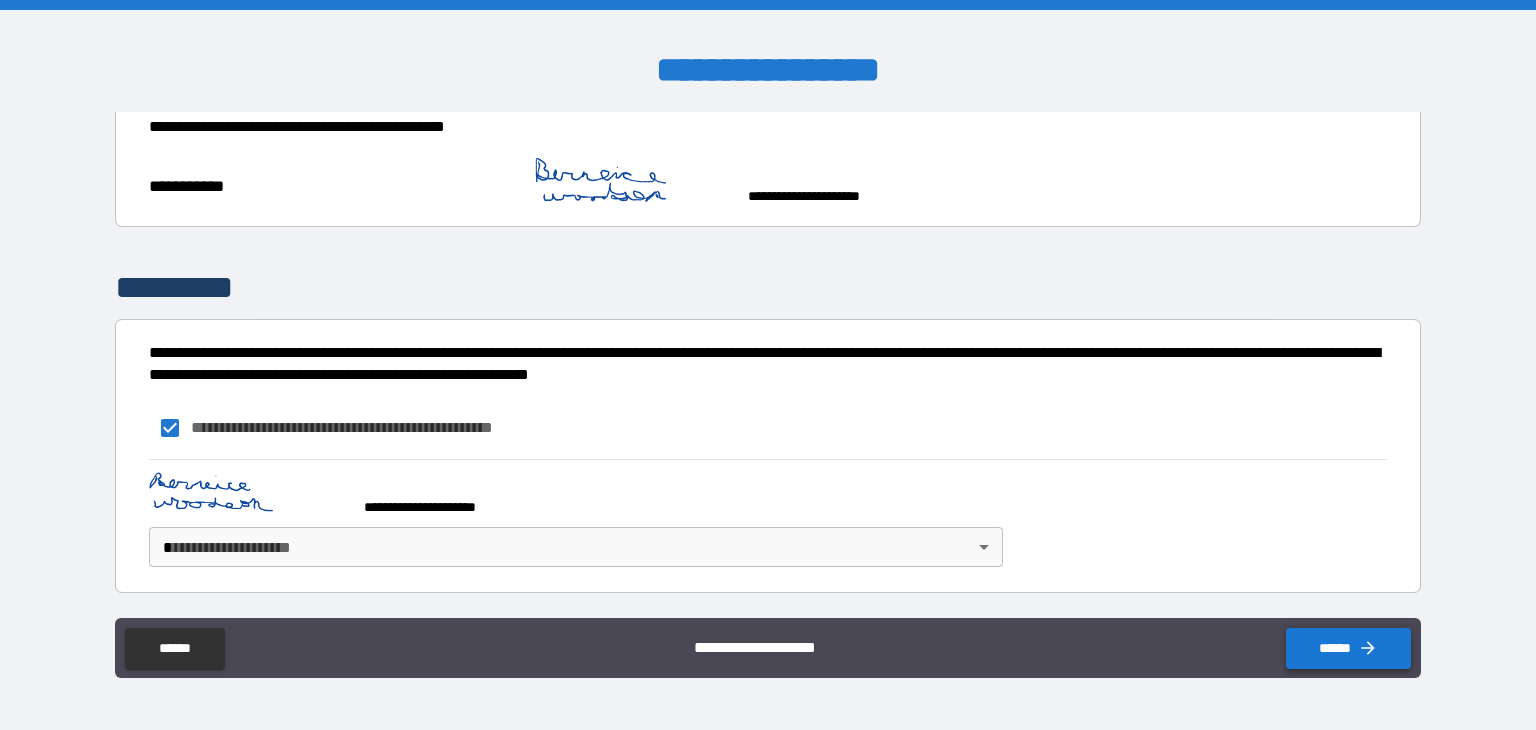 click on "******" at bounding box center [1344, 644] 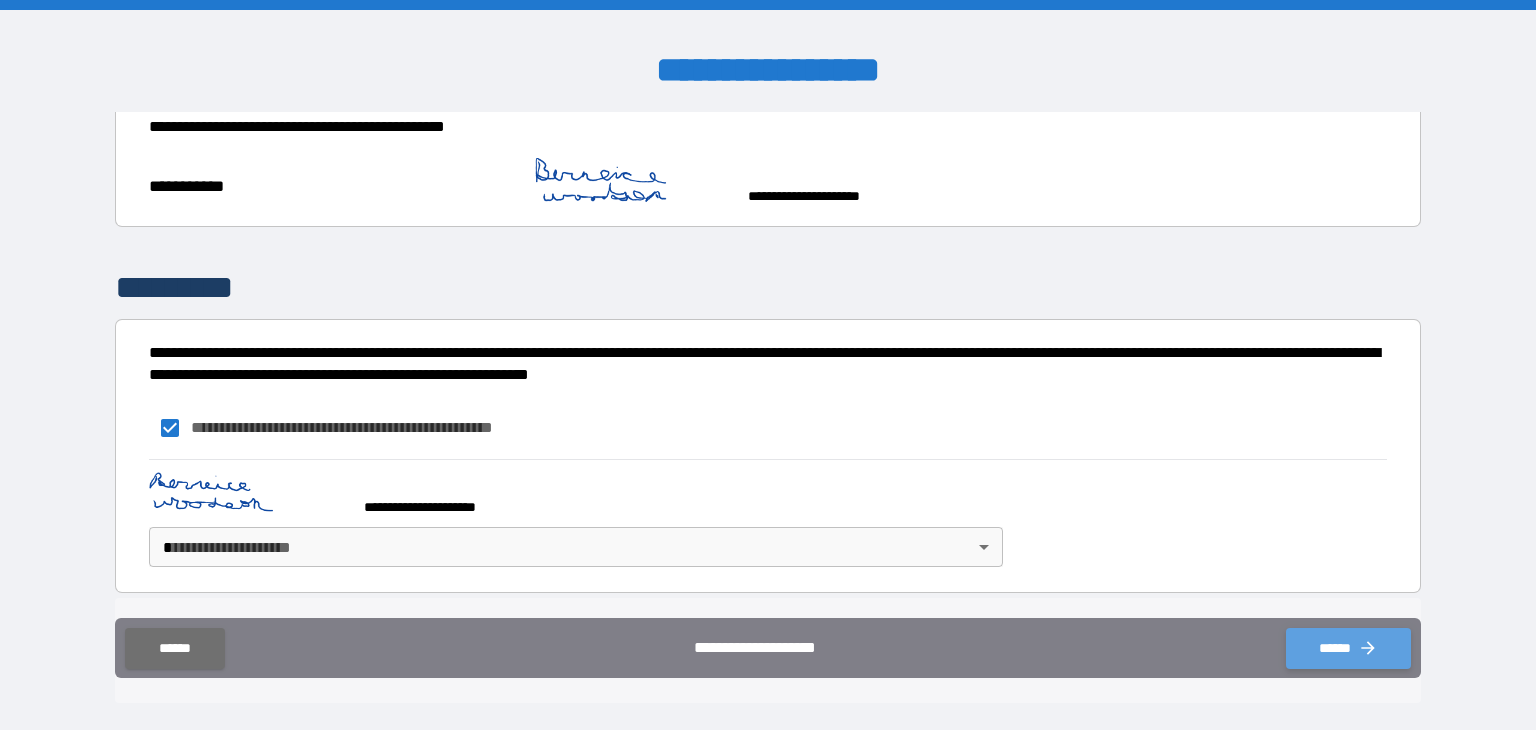 click on "******" at bounding box center (1348, 648) 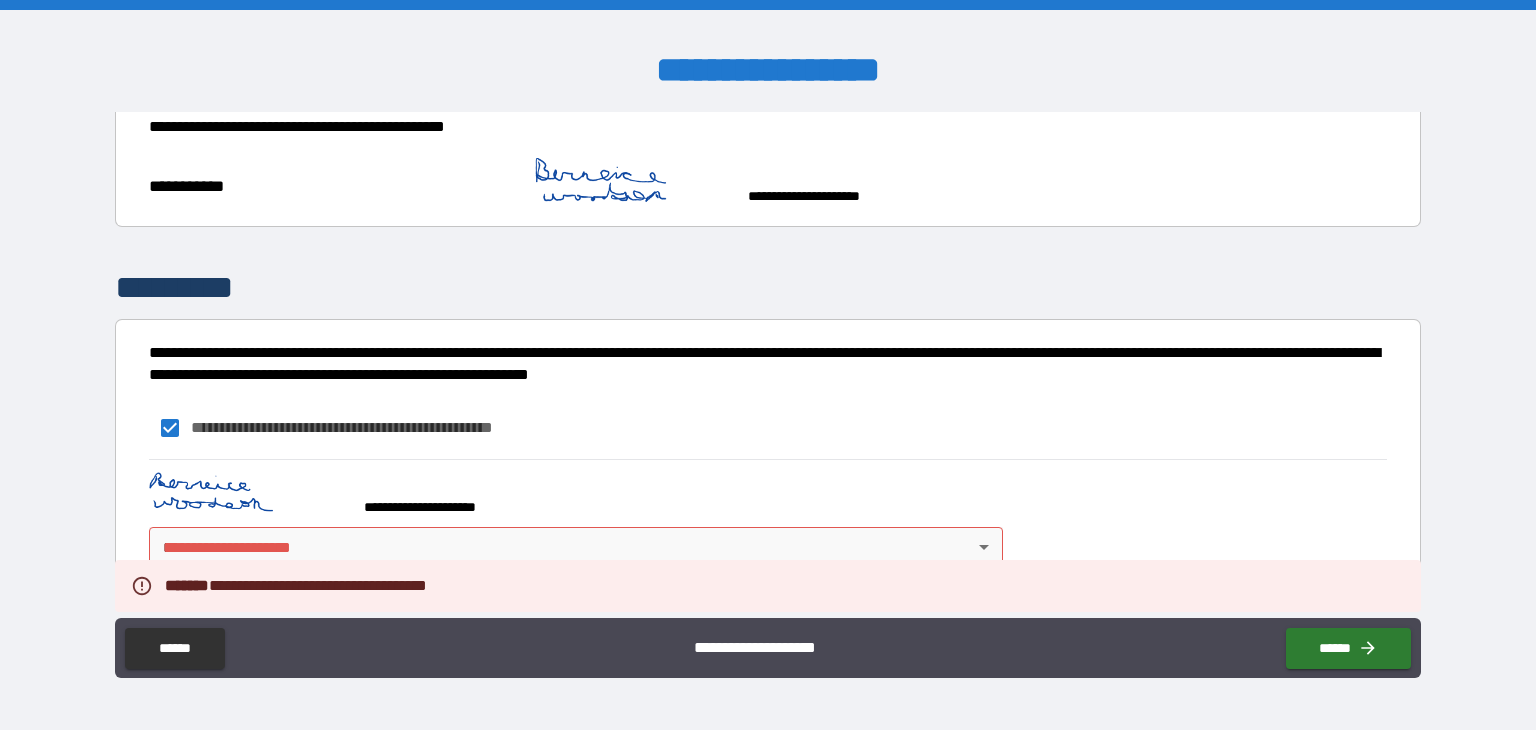 click on "**********" at bounding box center (768, 428) 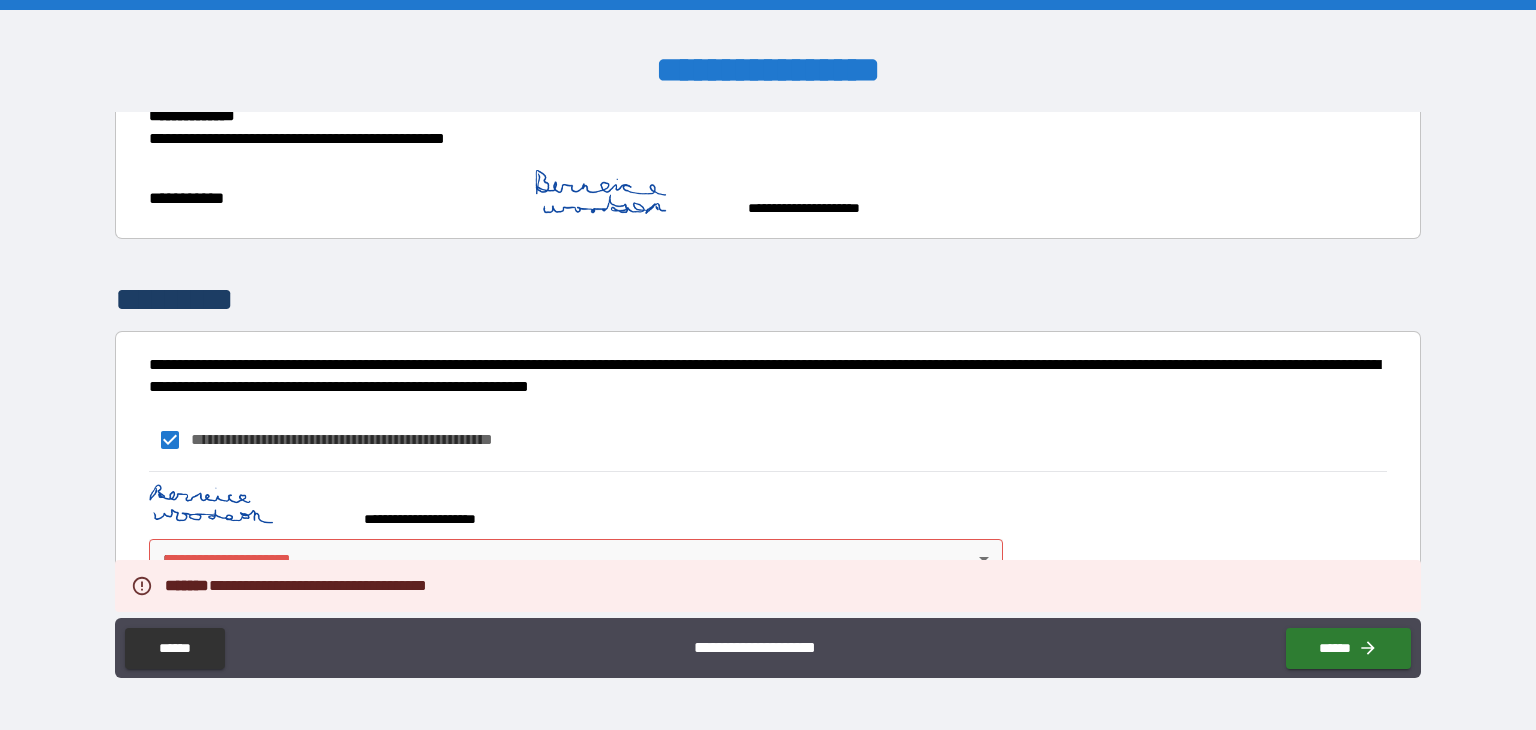 scroll, scrollTop: 941, scrollLeft: 0, axis: vertical 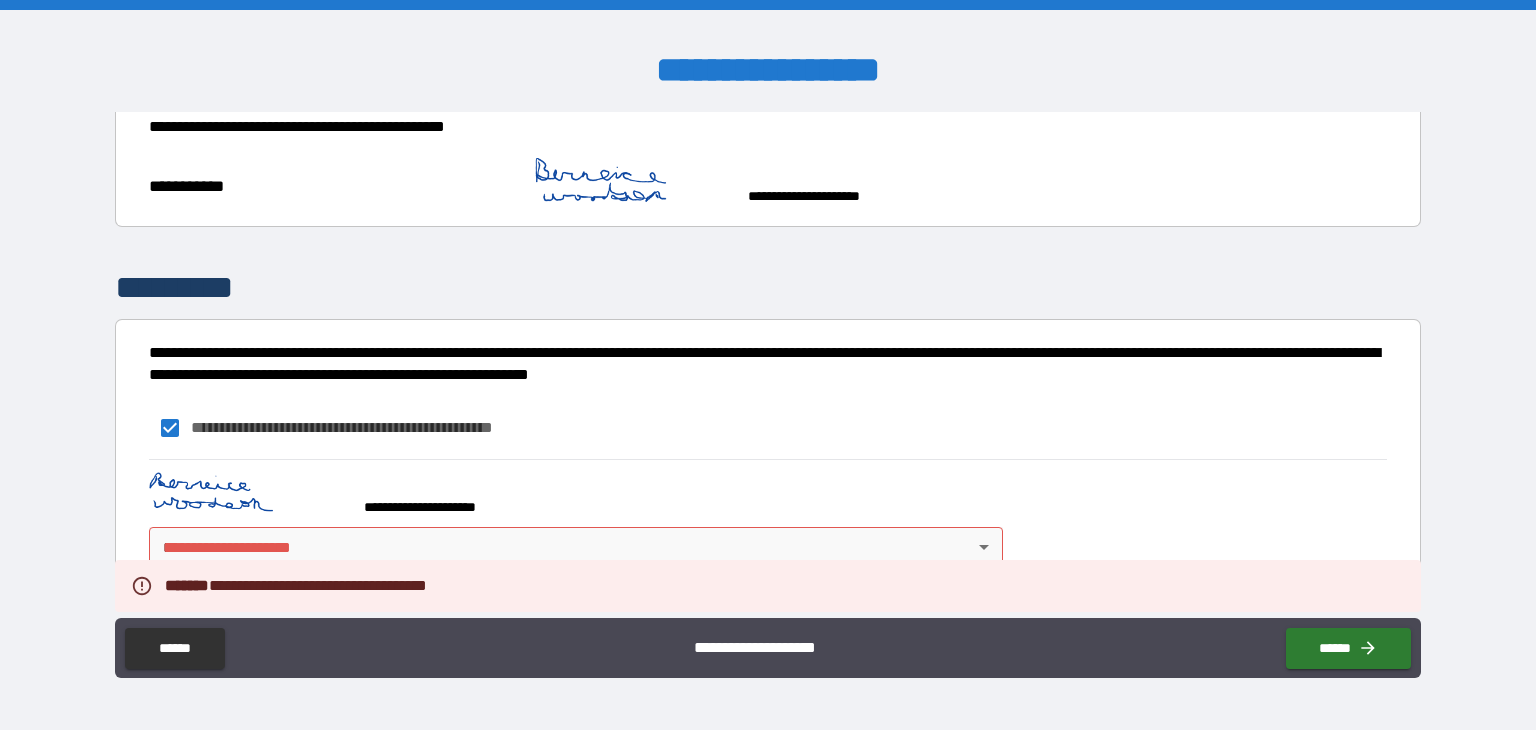 click on "**********" at bounding box center (768, 365) 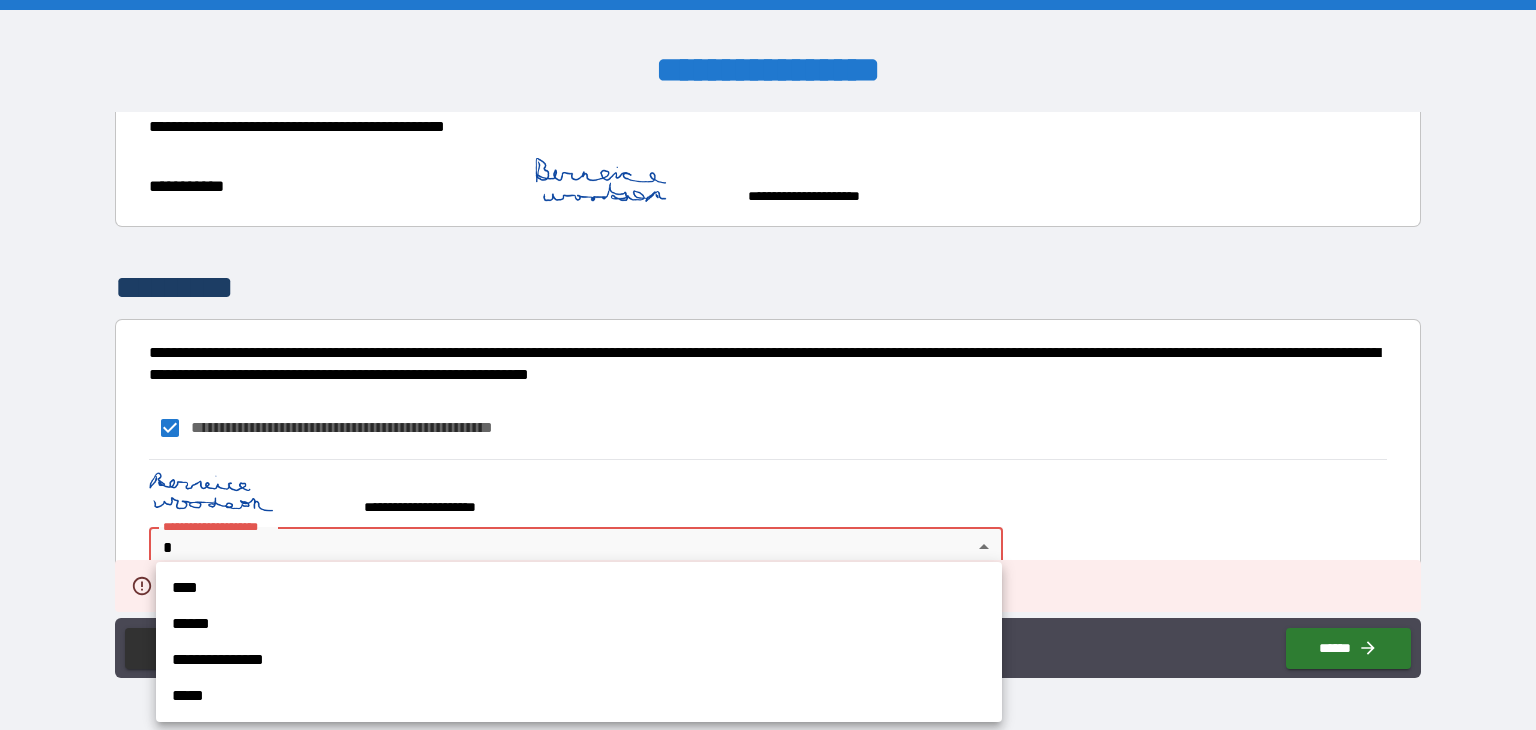 drag, startPoint x: 387, startPoint y: 577, endPoint x: 416, endPoint y: 581, distance: 29.274563 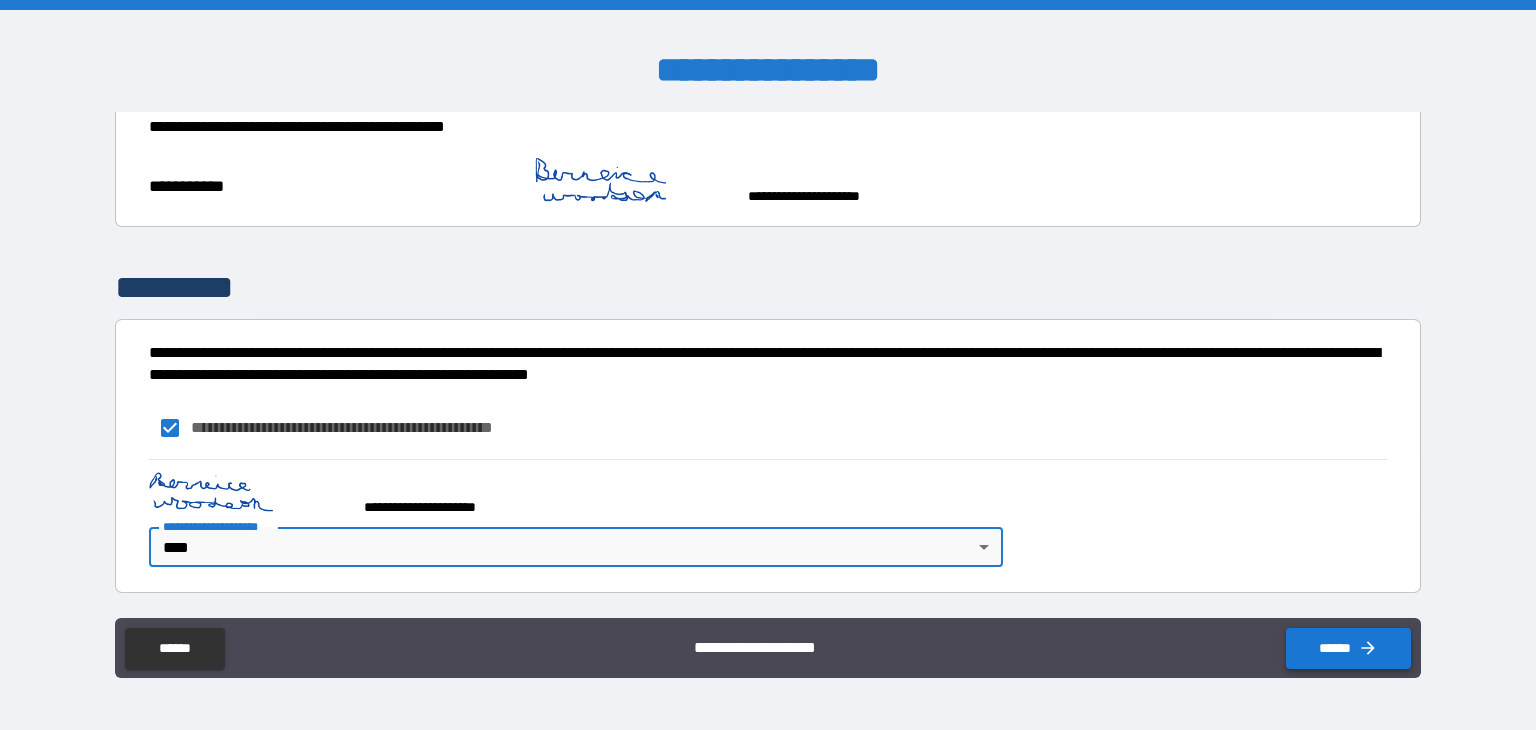 click on "******" at bounding box center (1348, 648) 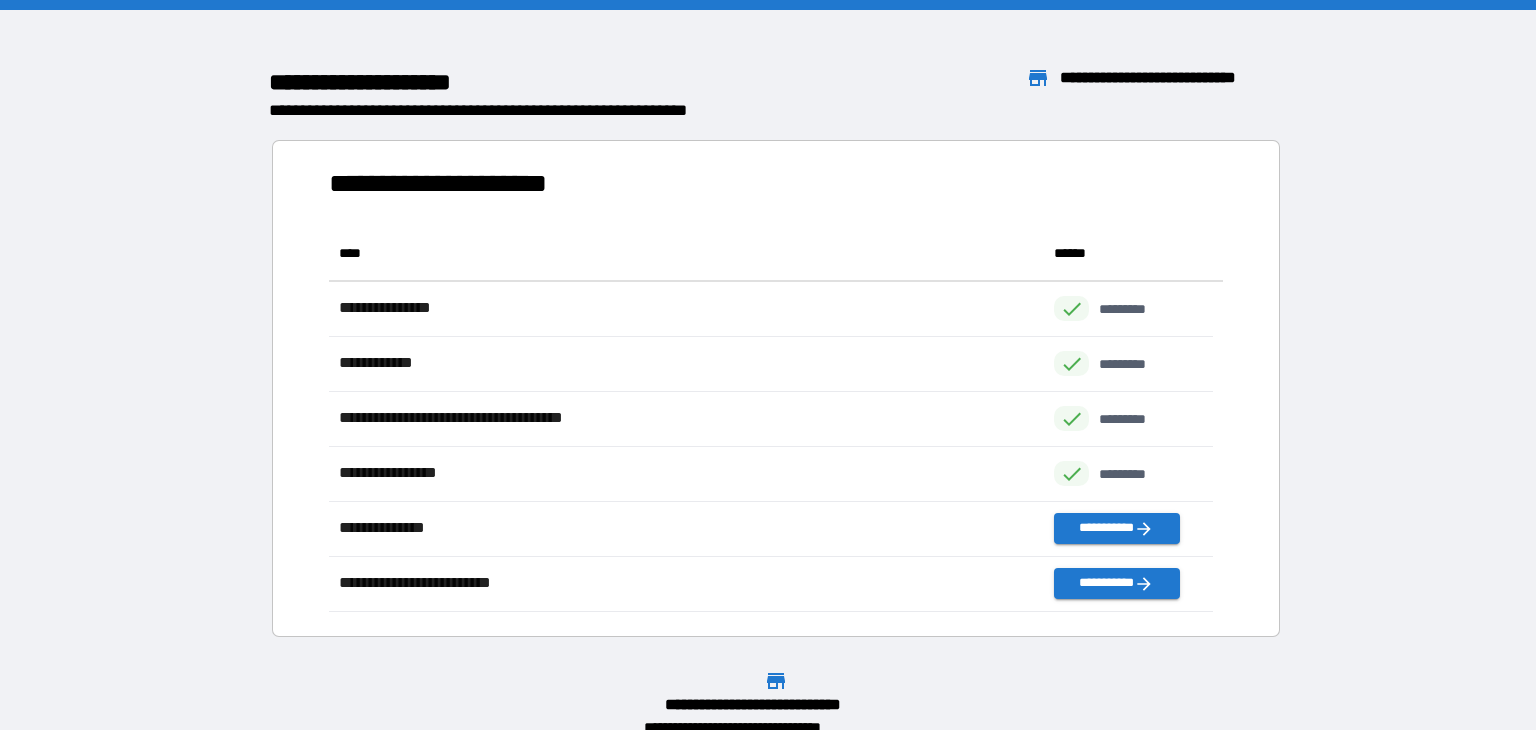 scroll, scrollTop: 370, scrollLeft: 869, axis: both 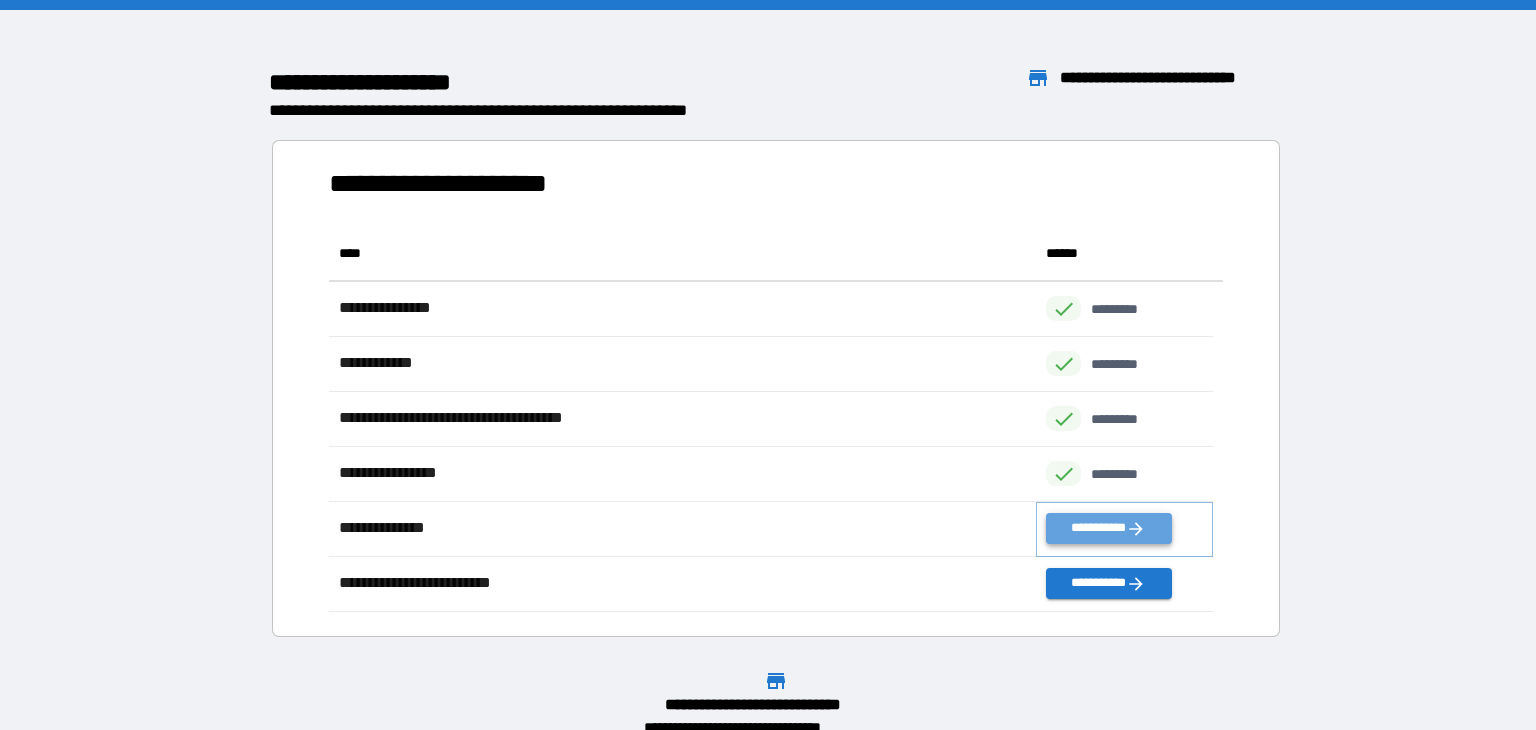 click on "**********" at bounding box center (1108, 528) 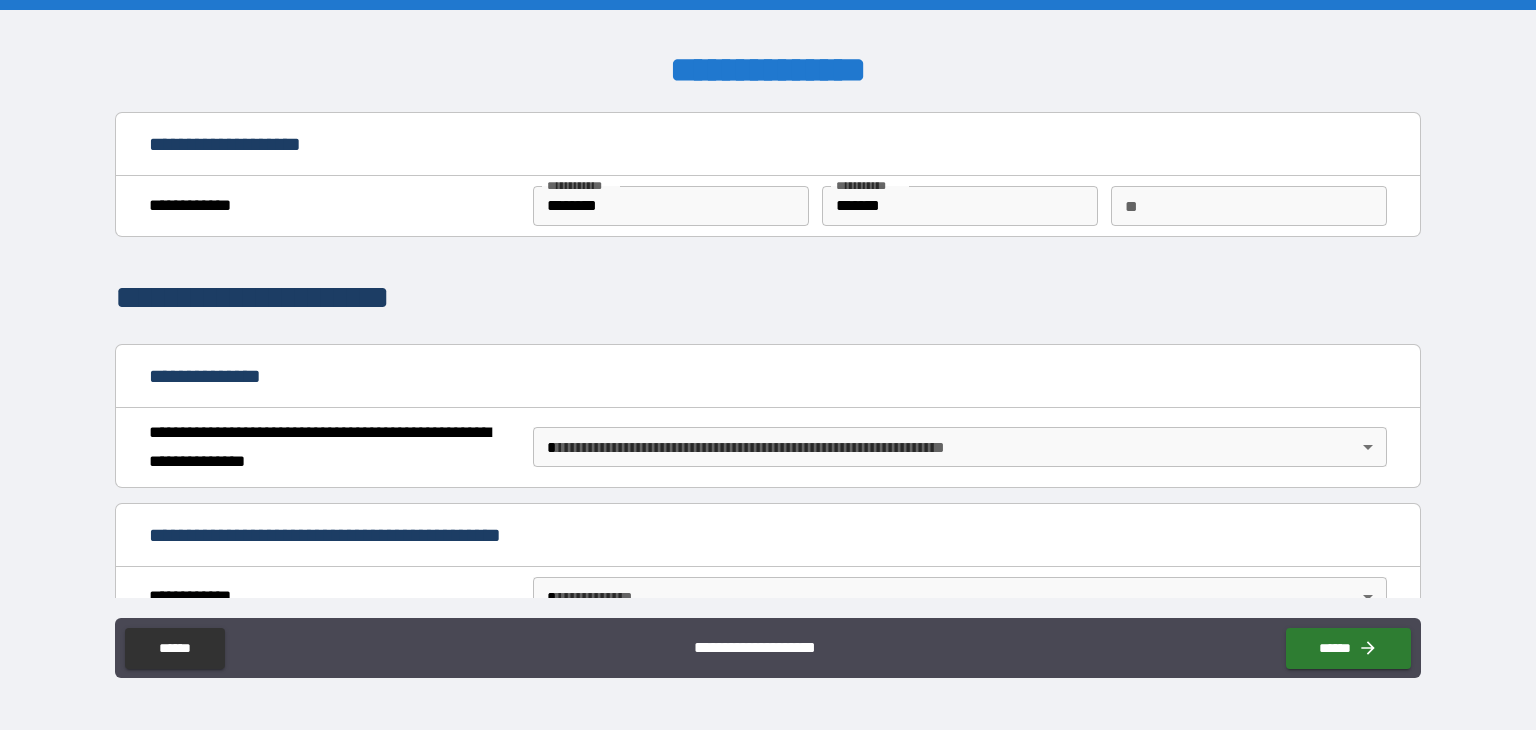 click on "**********" at bounding box center (768, 365) 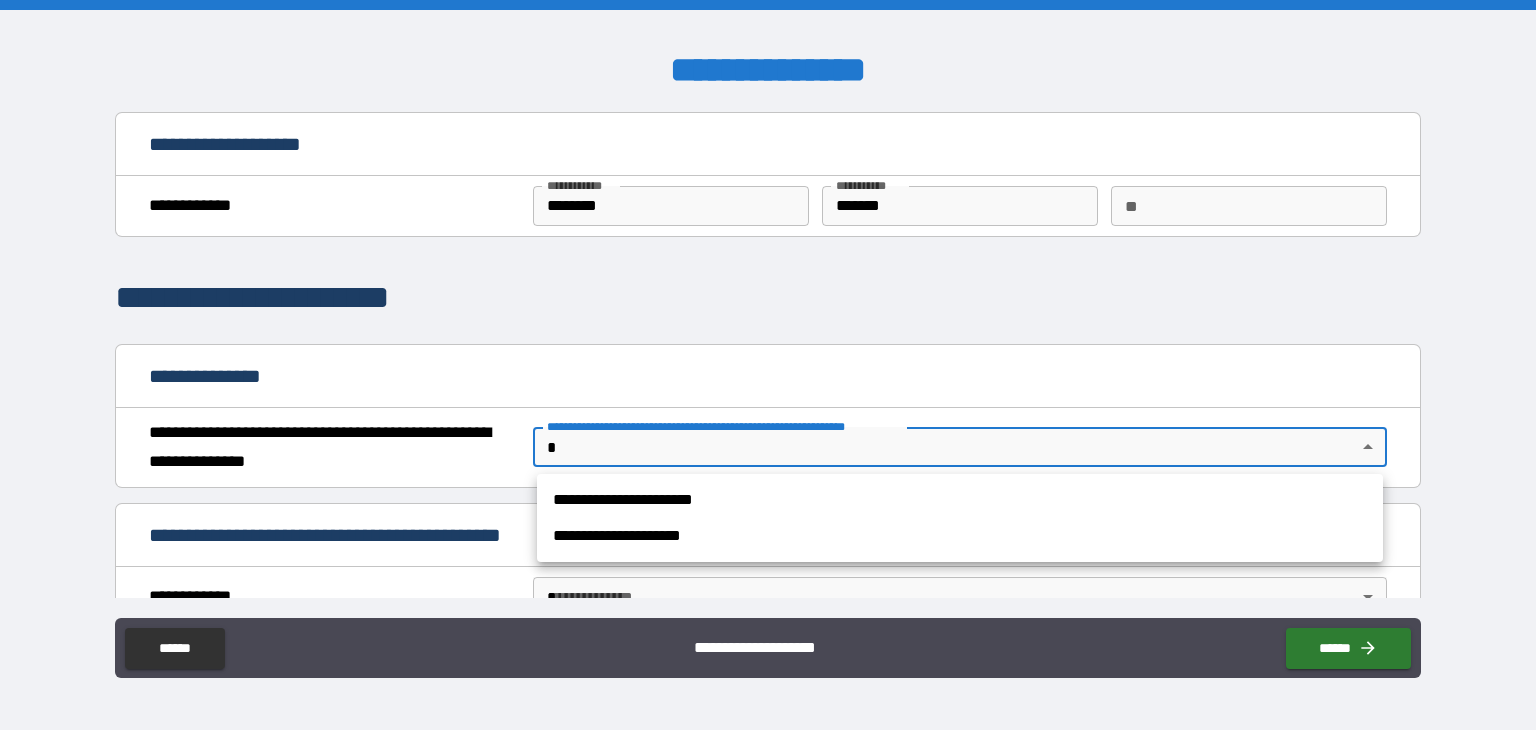 click on "**********" at bounding box center (960, 500) 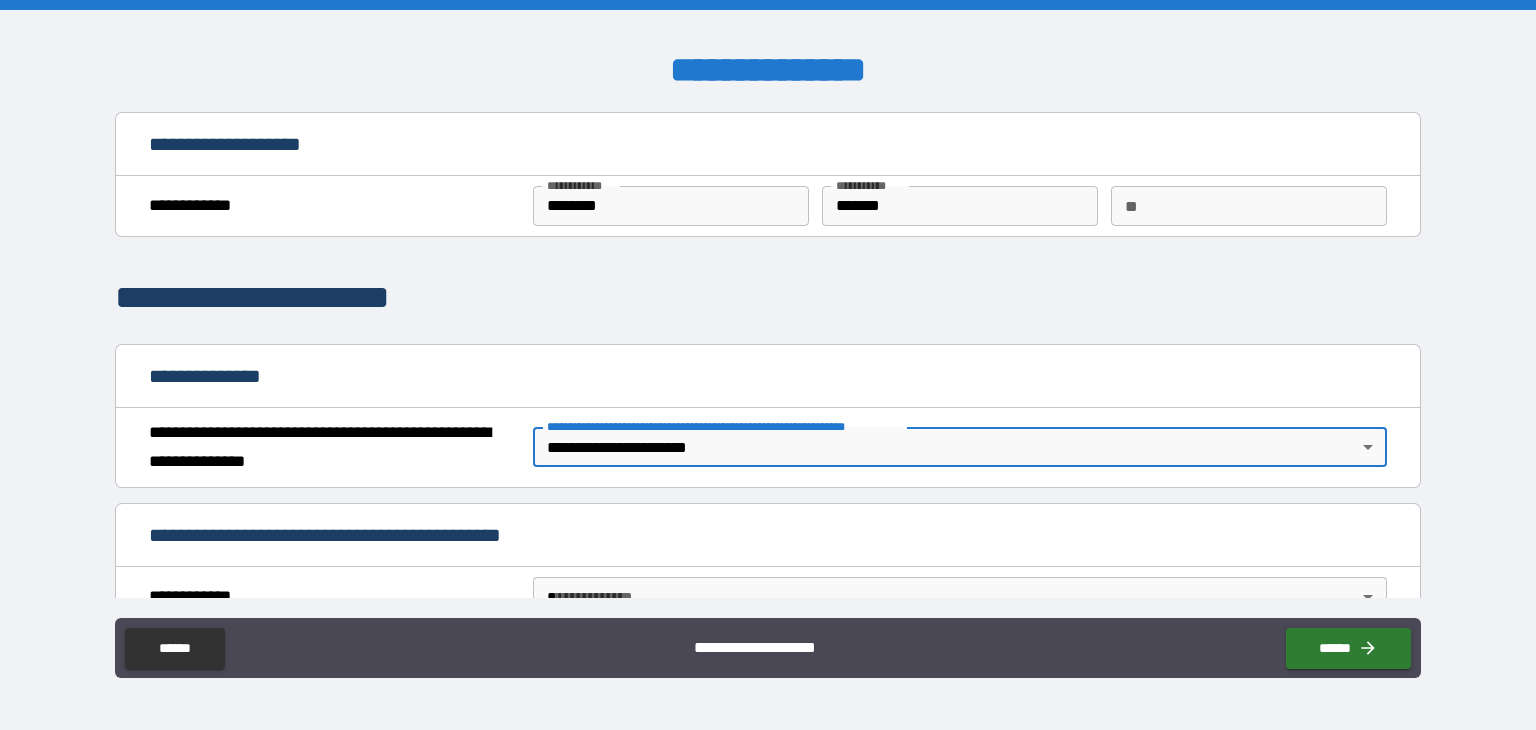 type on "*" 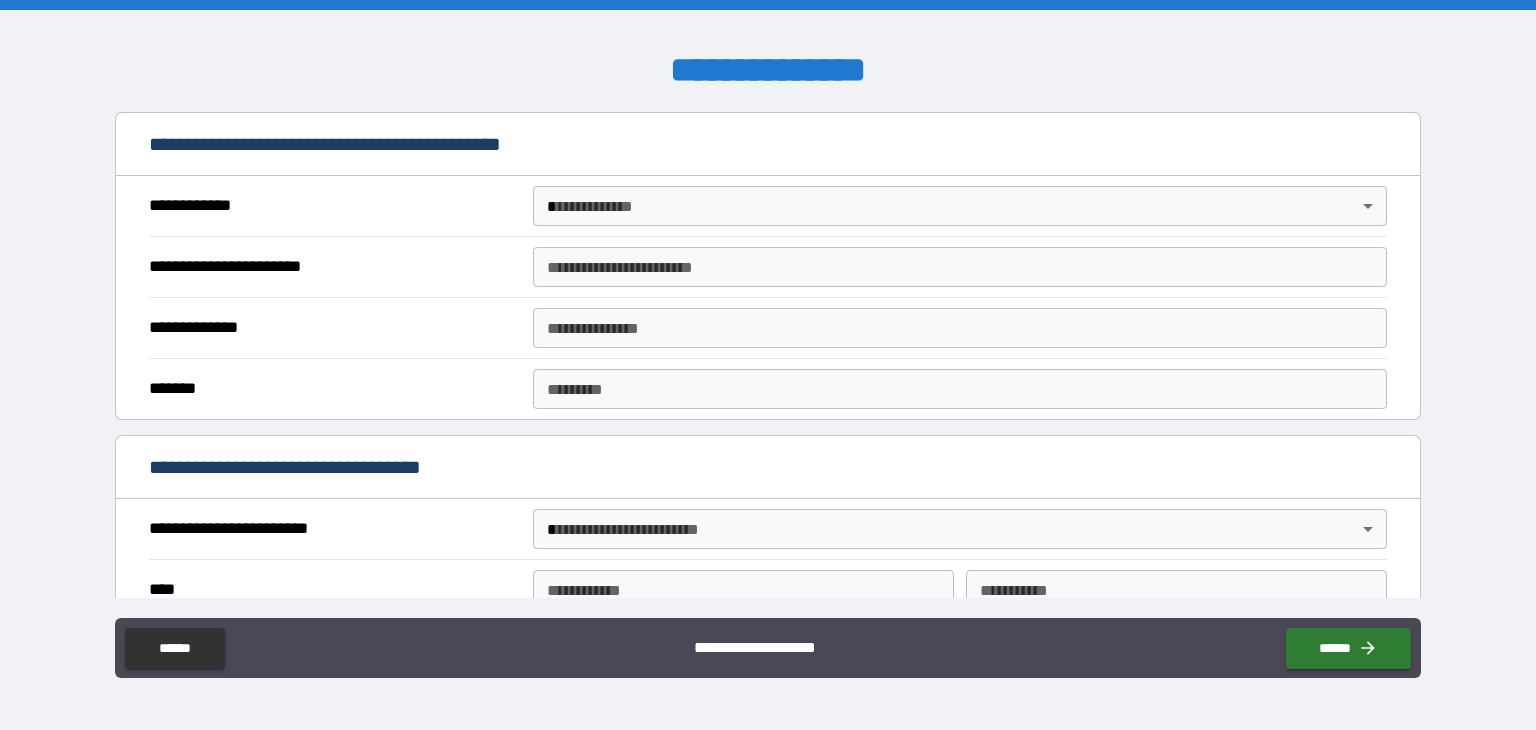 scroll, scrollTop: 382, scrollLeft: 0, axis: vertical 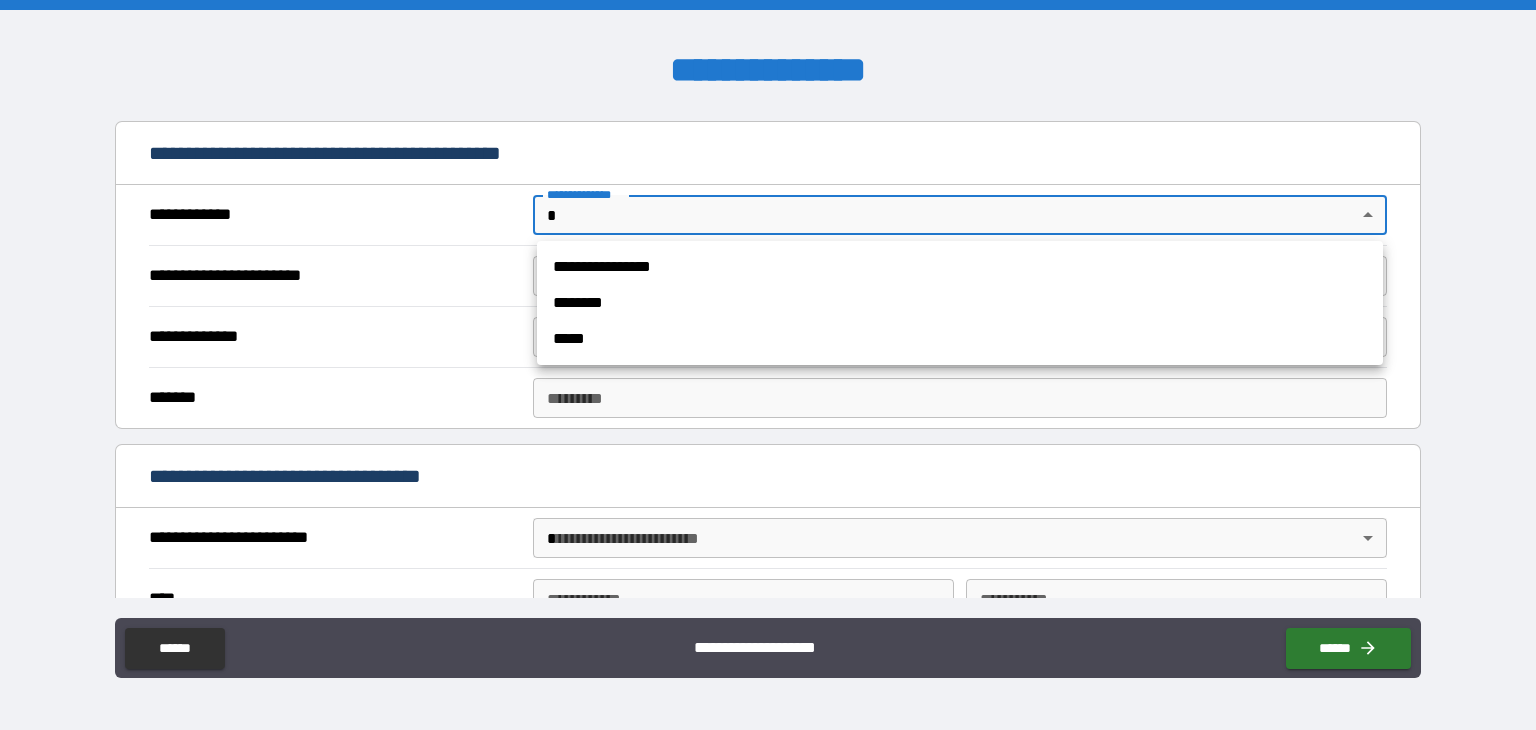 click on "**********" at bounding box center [768, 365] 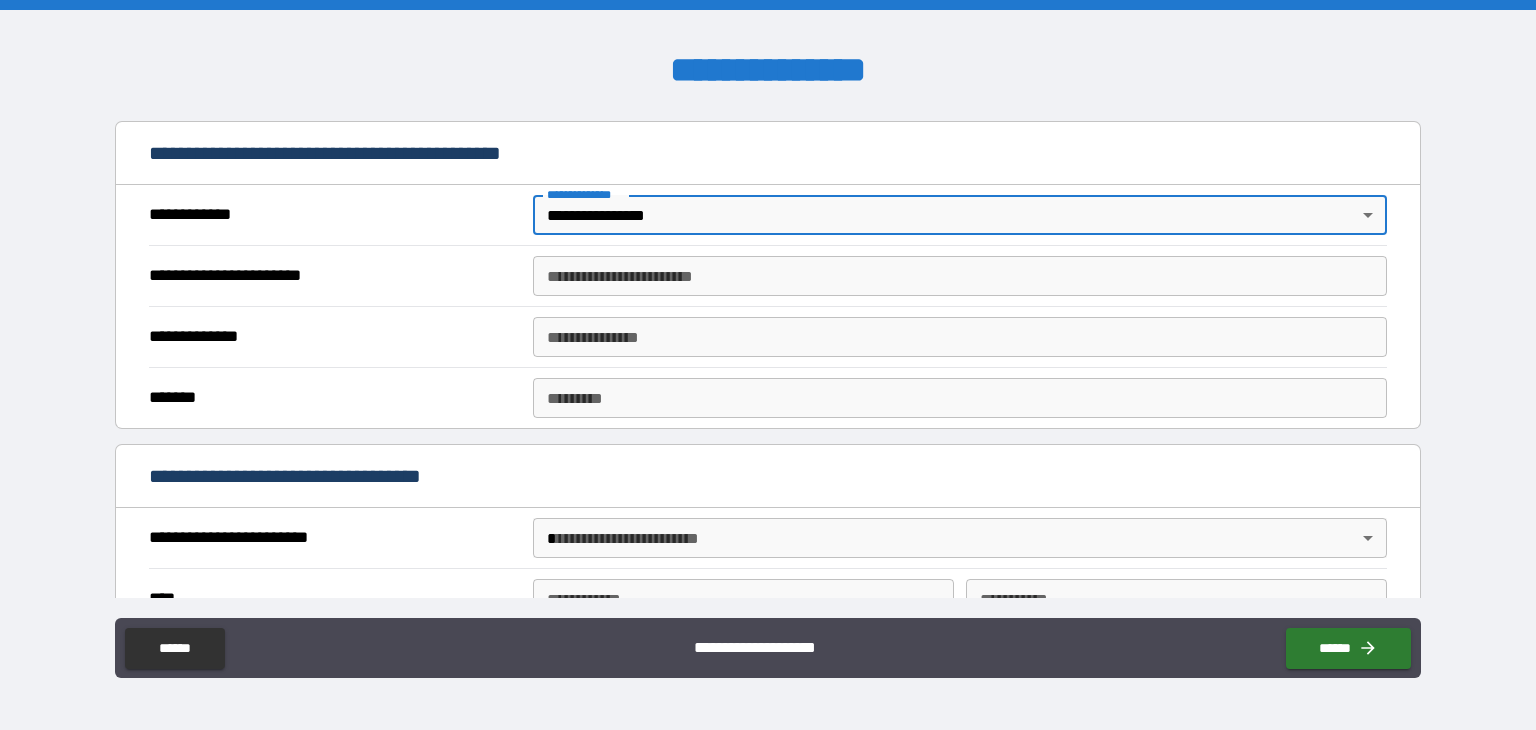 click on "**********" at bounding box center [960, 276] 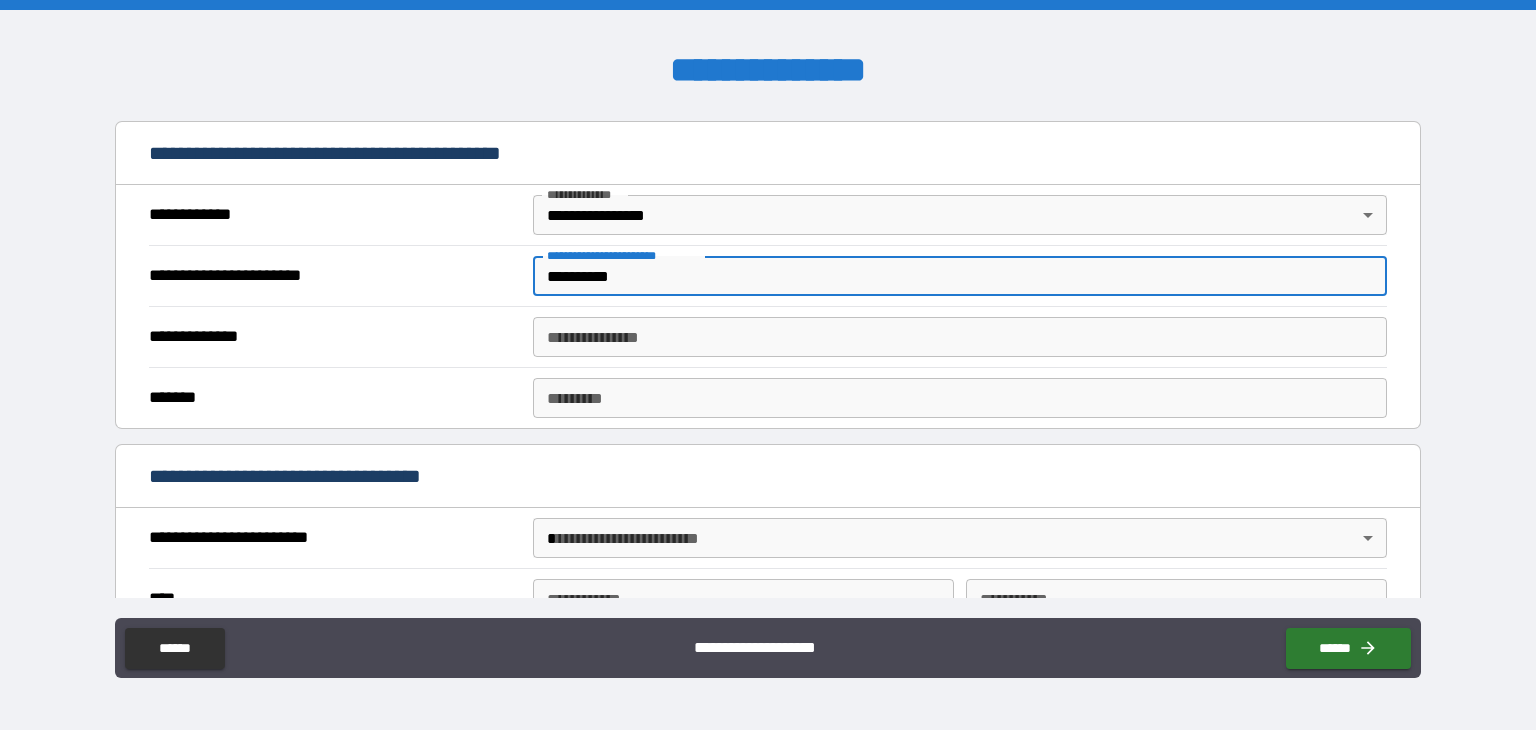 type on "*********" 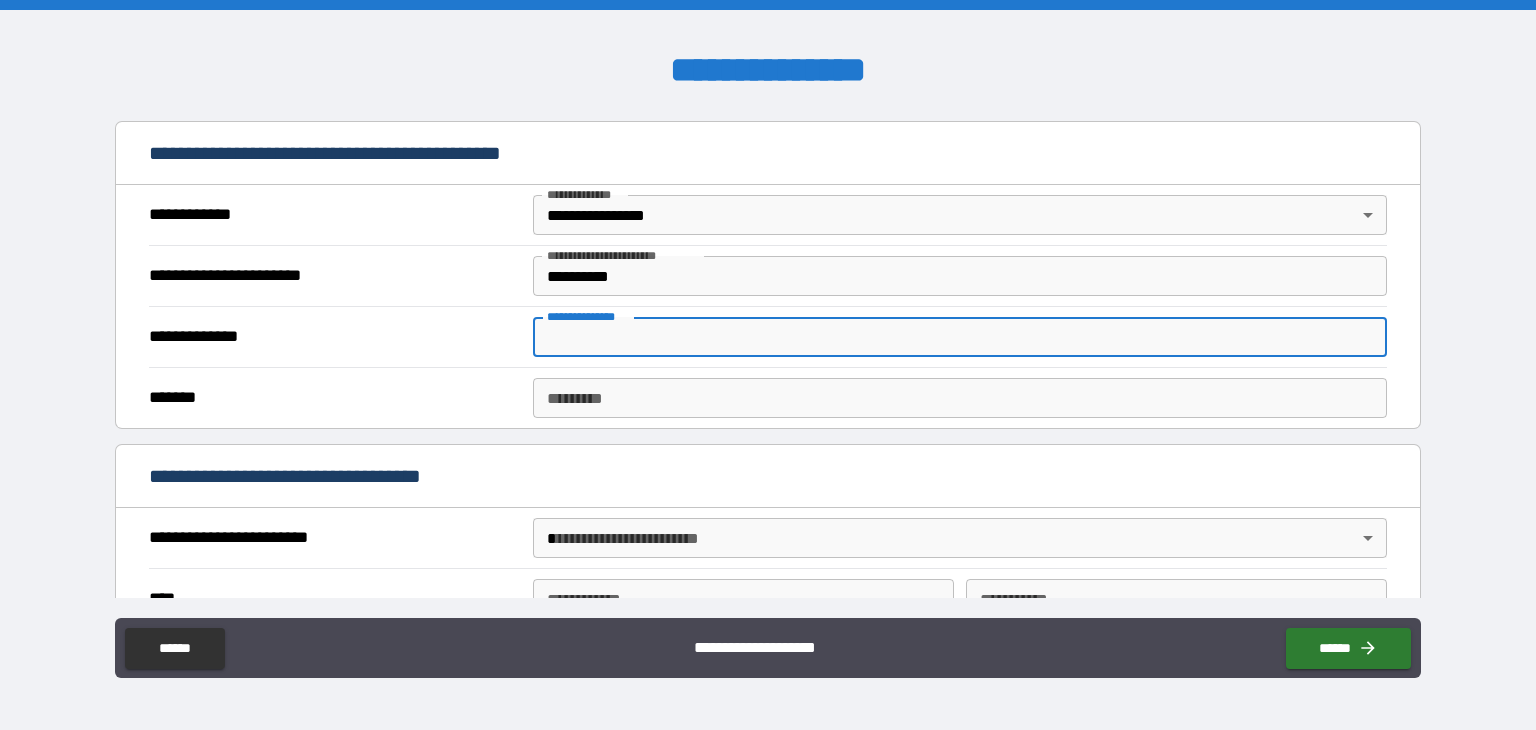 click on "**********" at bounding box center [960, 337] 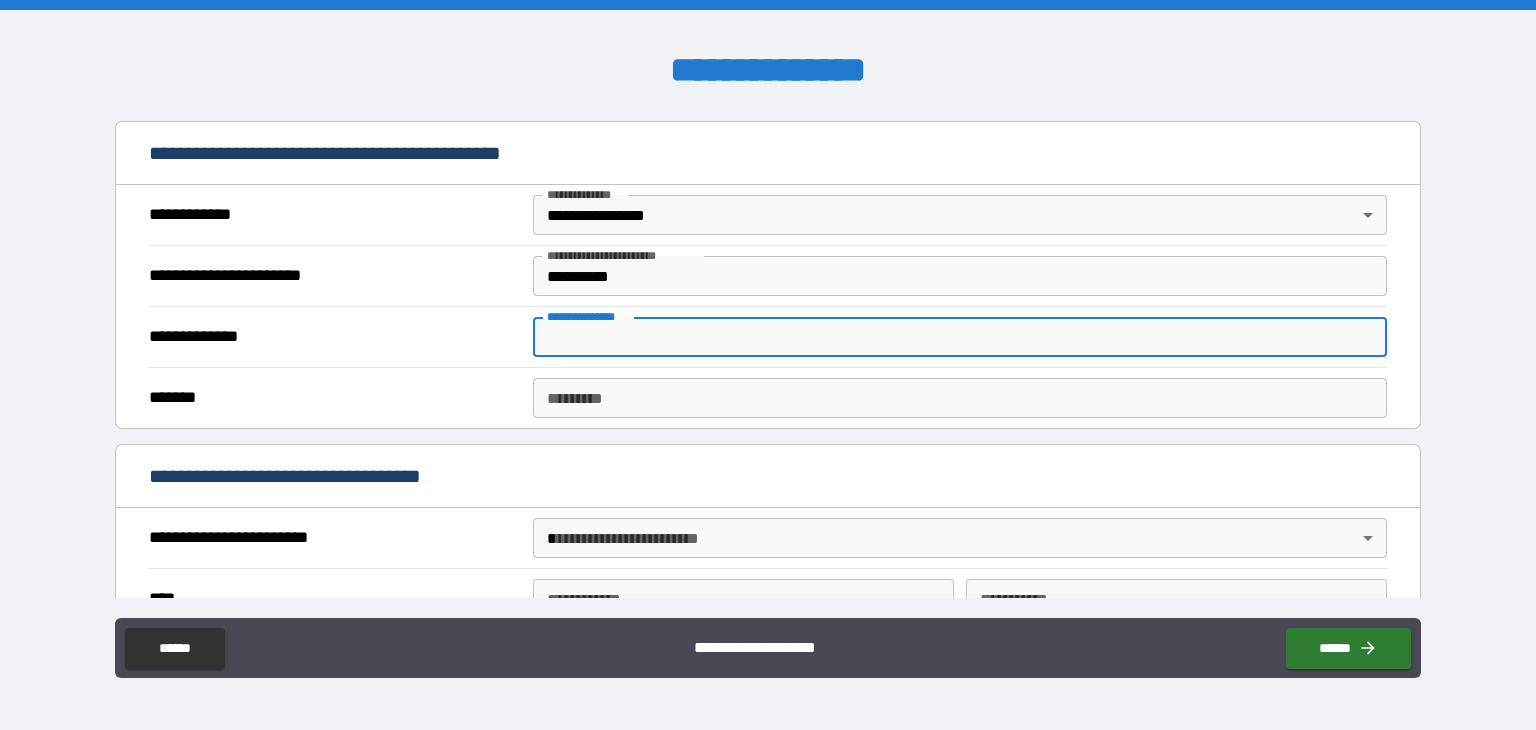 click on "*******   *" at bounding box center [960, 398] 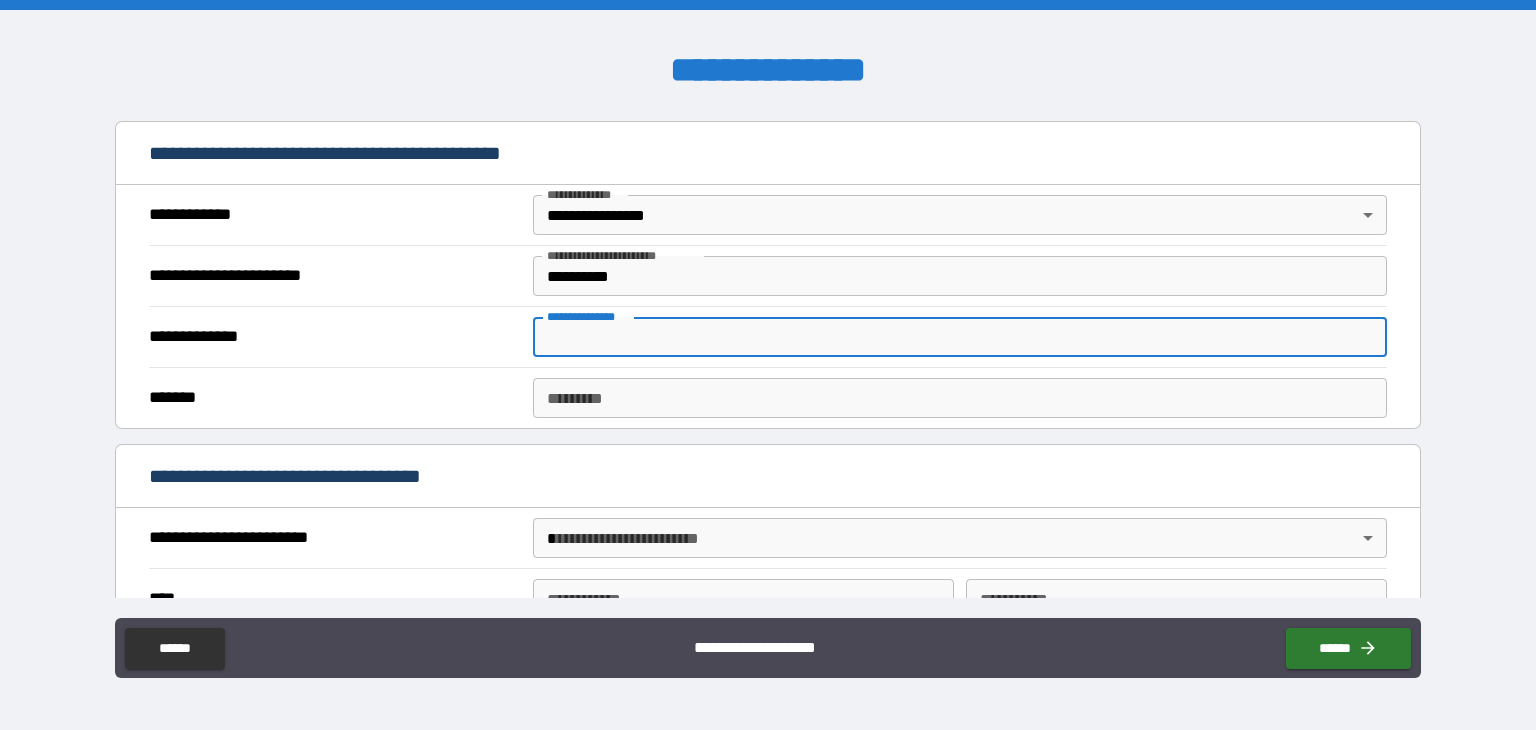 click on "**********" at bounding box center [960, 337] 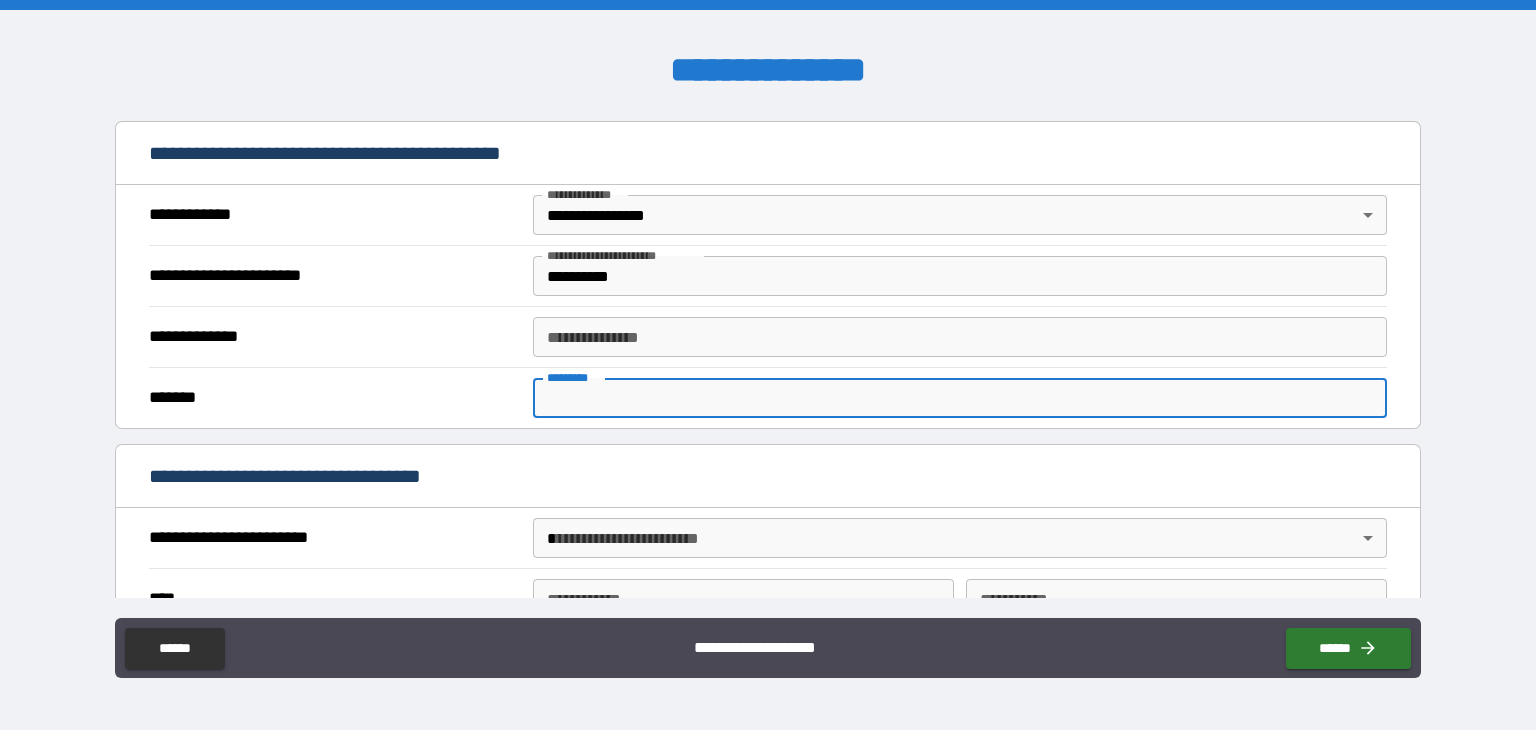 click on "*******   *" at bounding box center [960, 398] 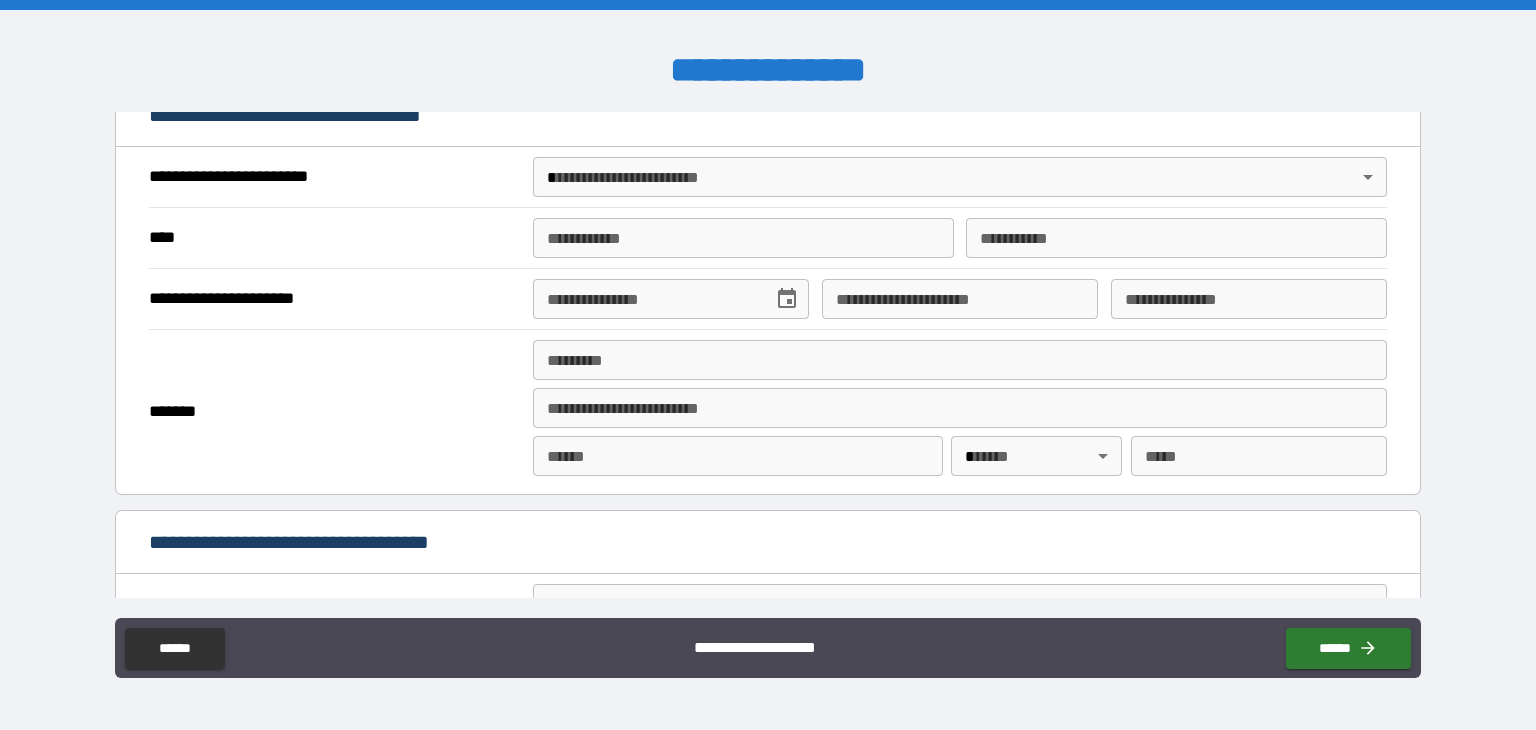 scroll, scrollTop: 728, scrollLeft: 0, axis: vertical 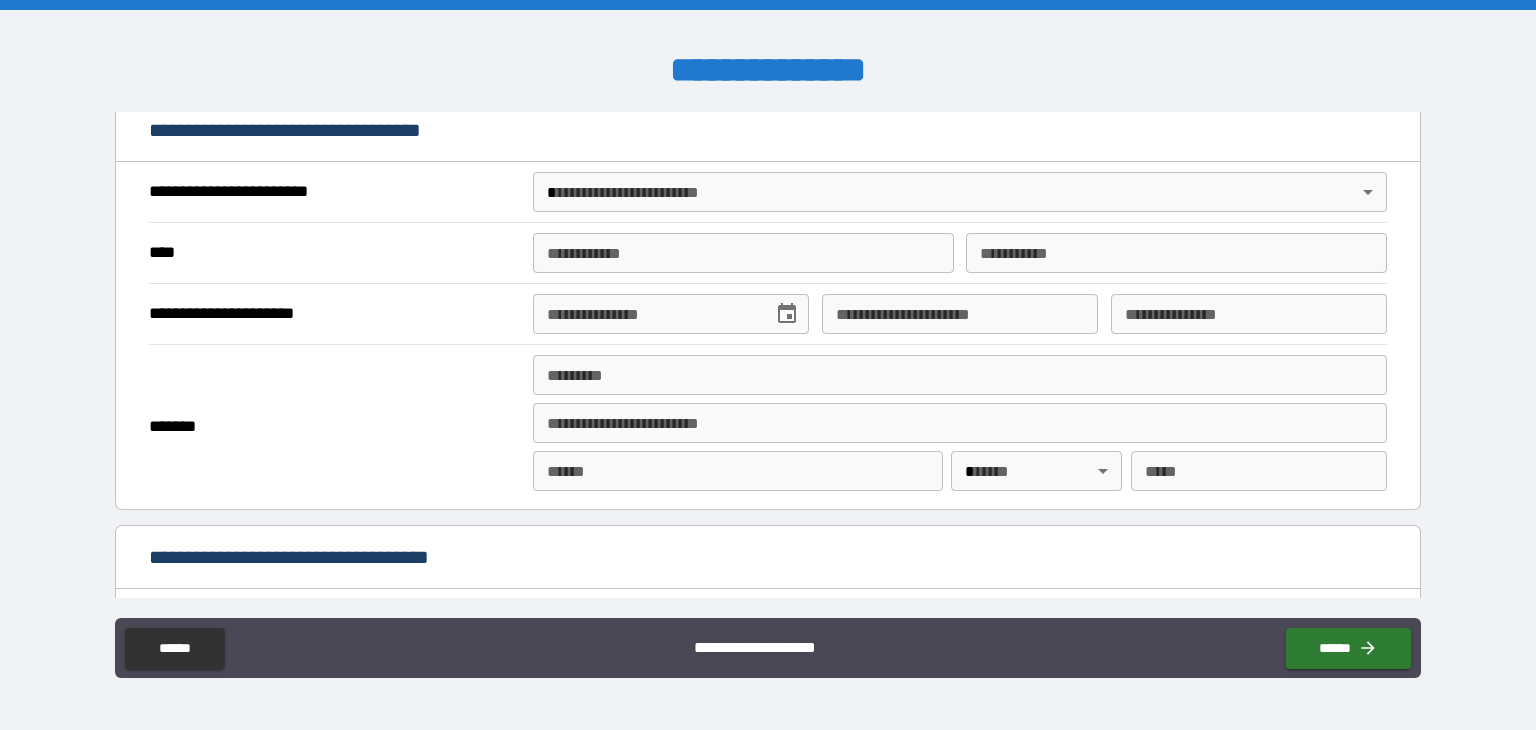 type on "*********" 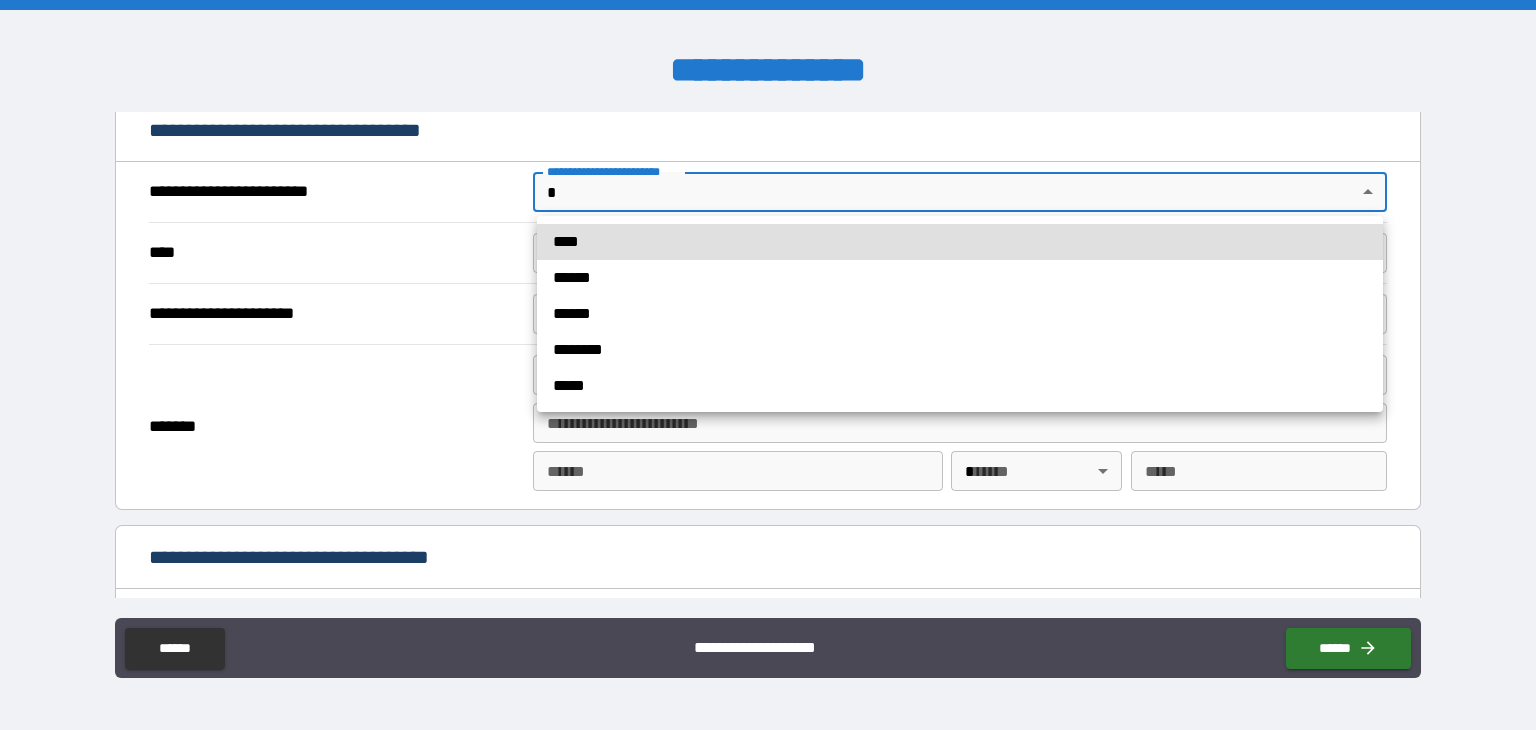 click on "****" at bounding box center (960, 242) 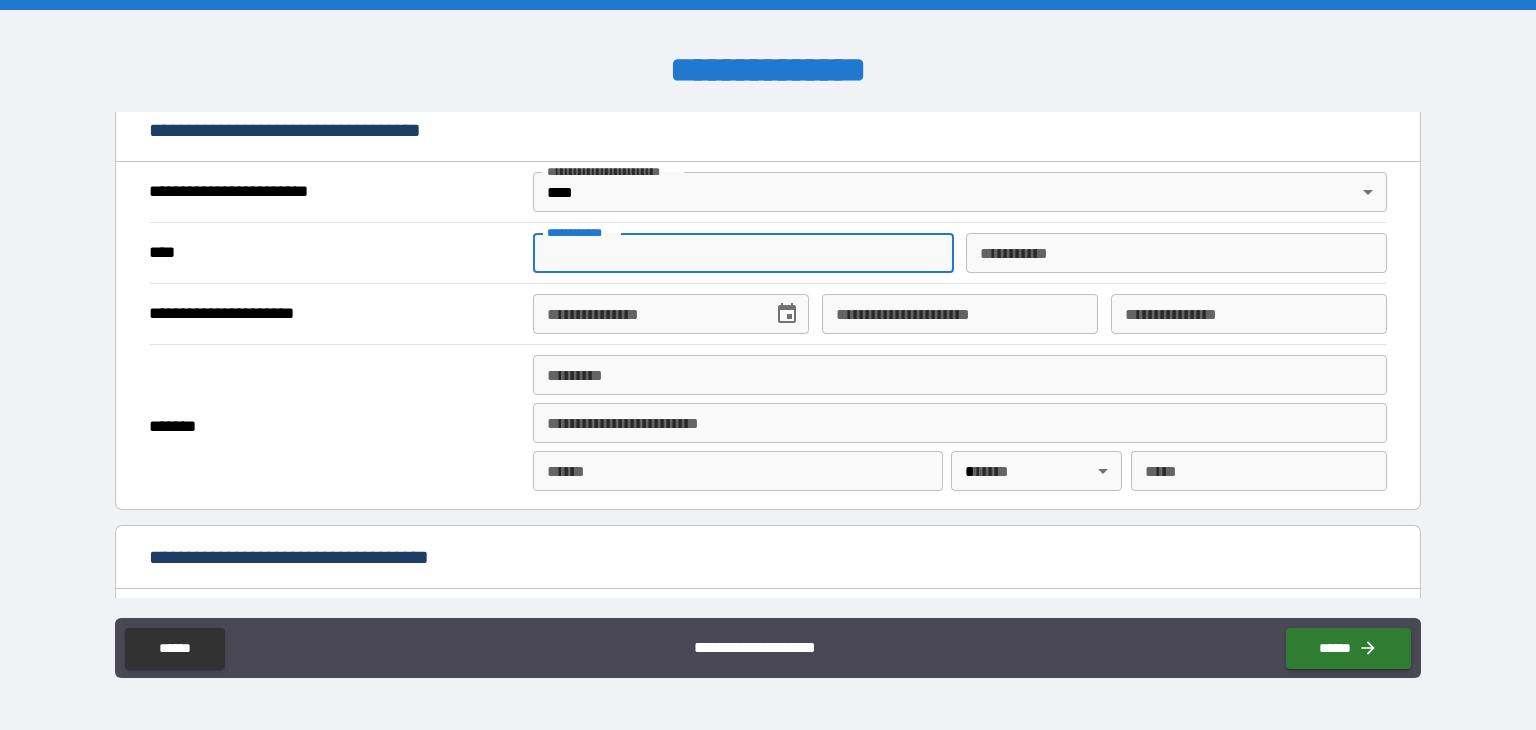 click on "**********" at bounding box center [743, 253] 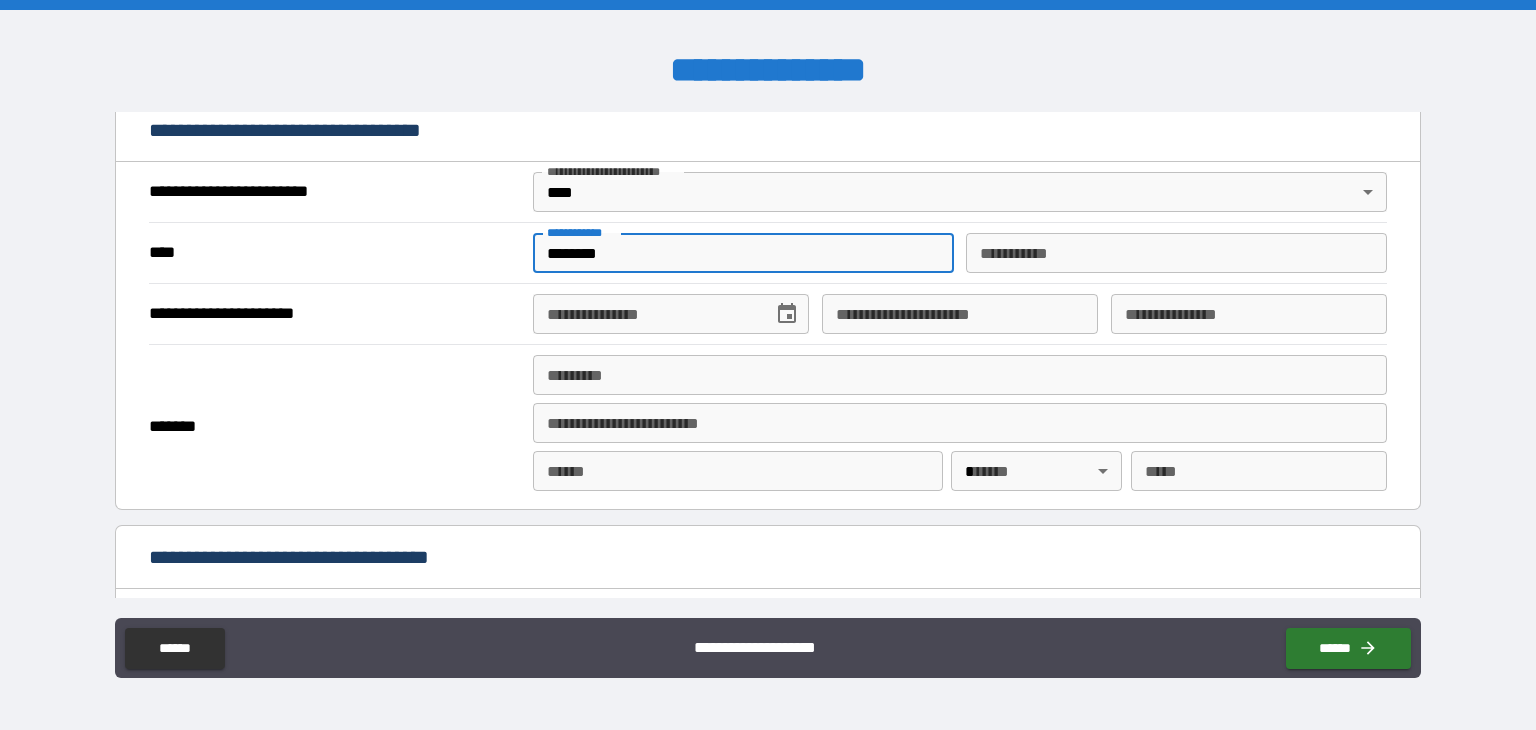 type on "*******" 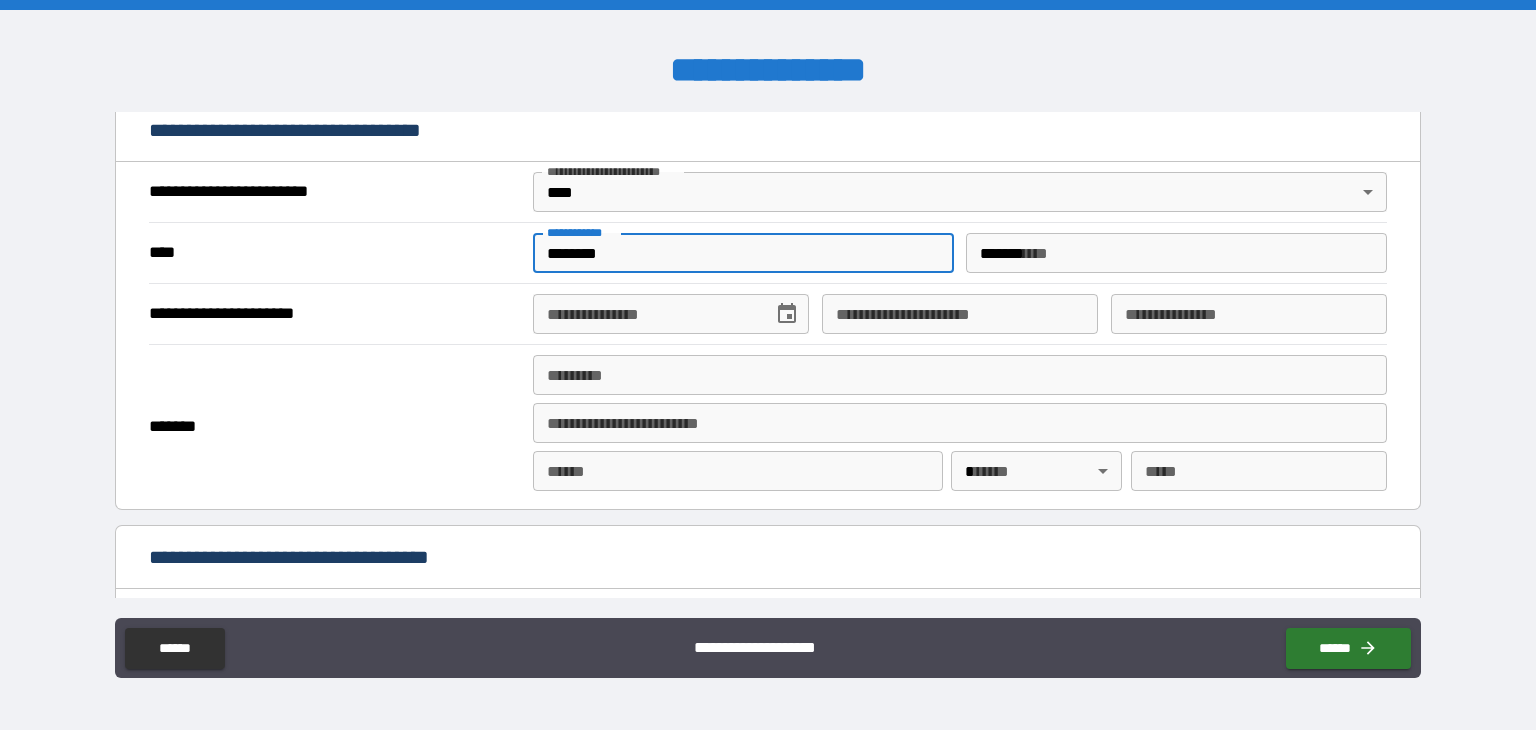 type on "**********" 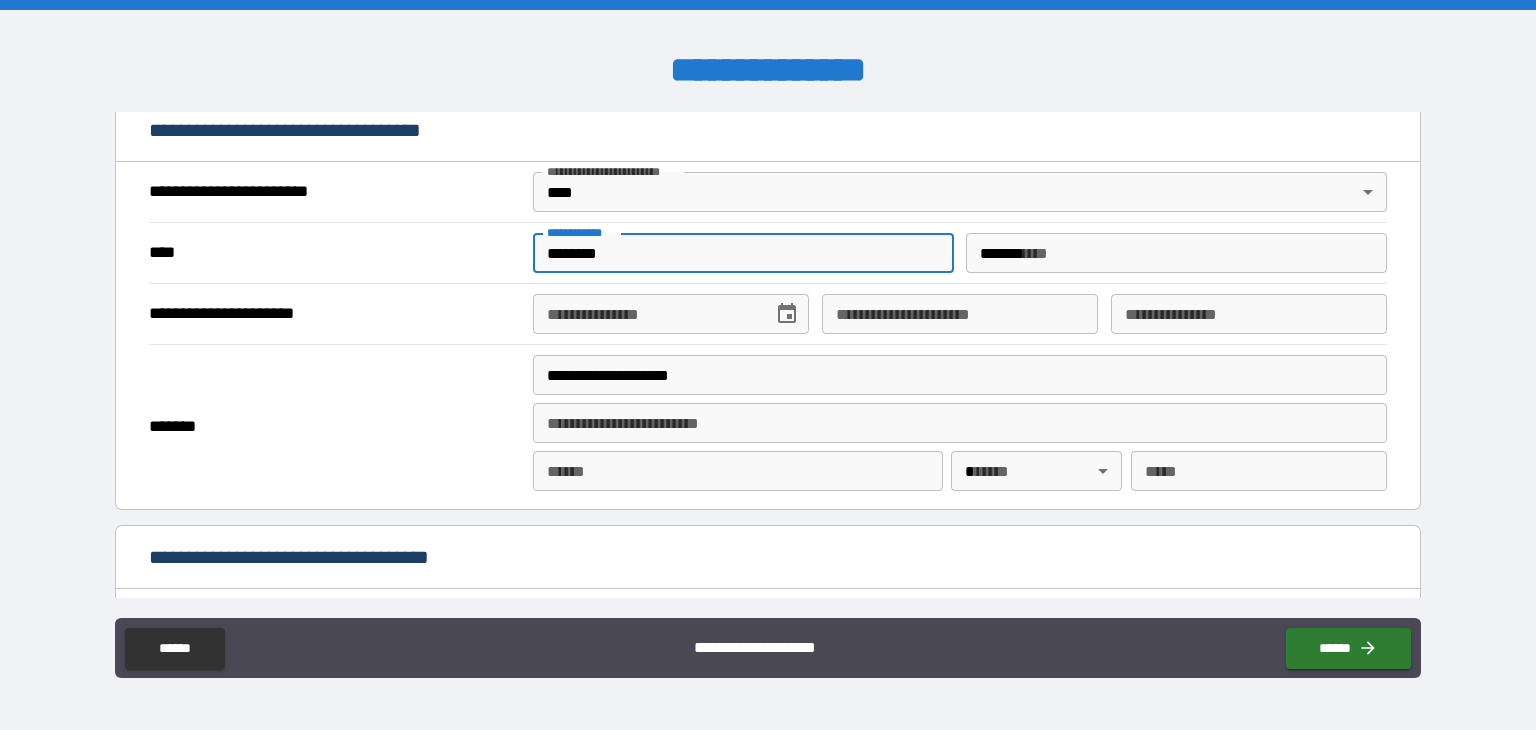 type on "*" 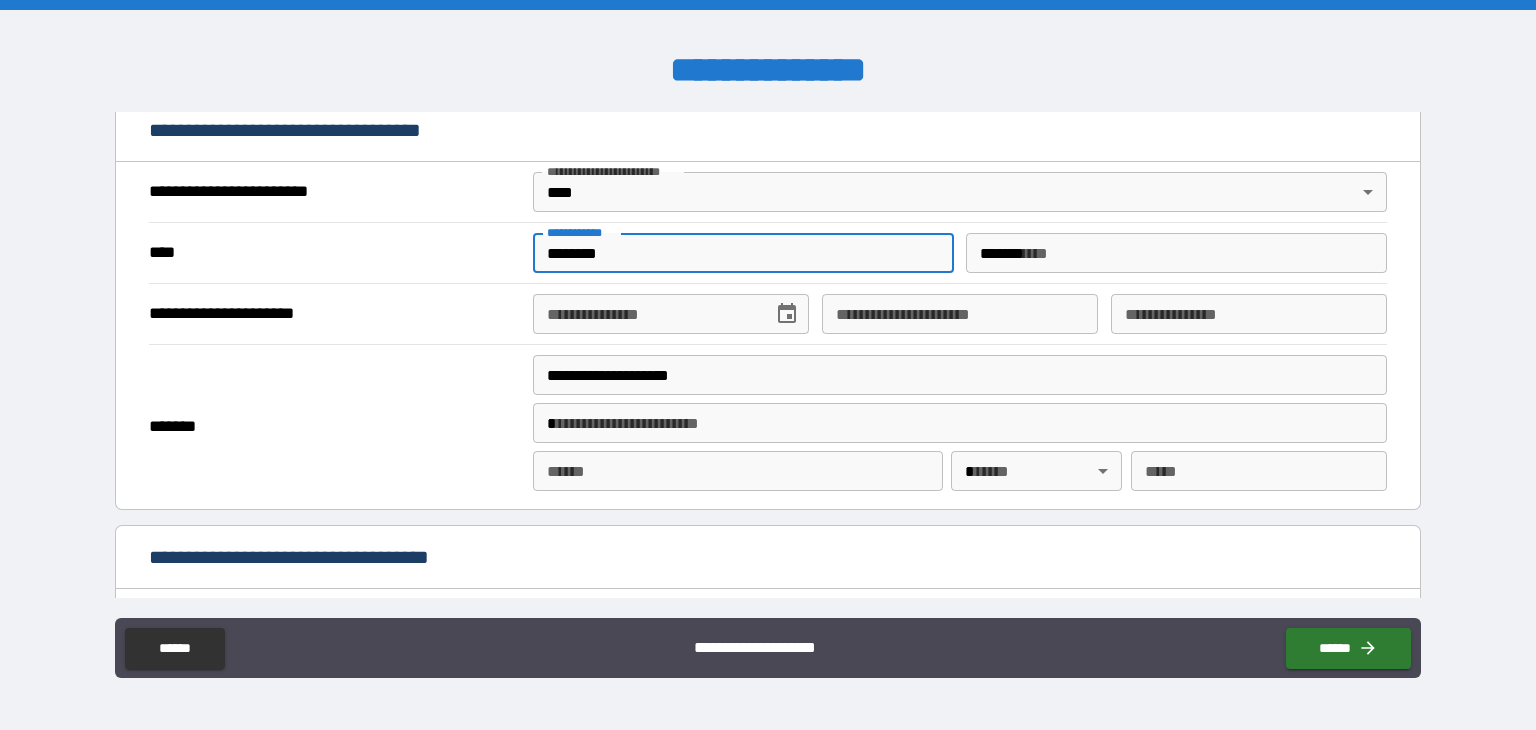 type on "*********" 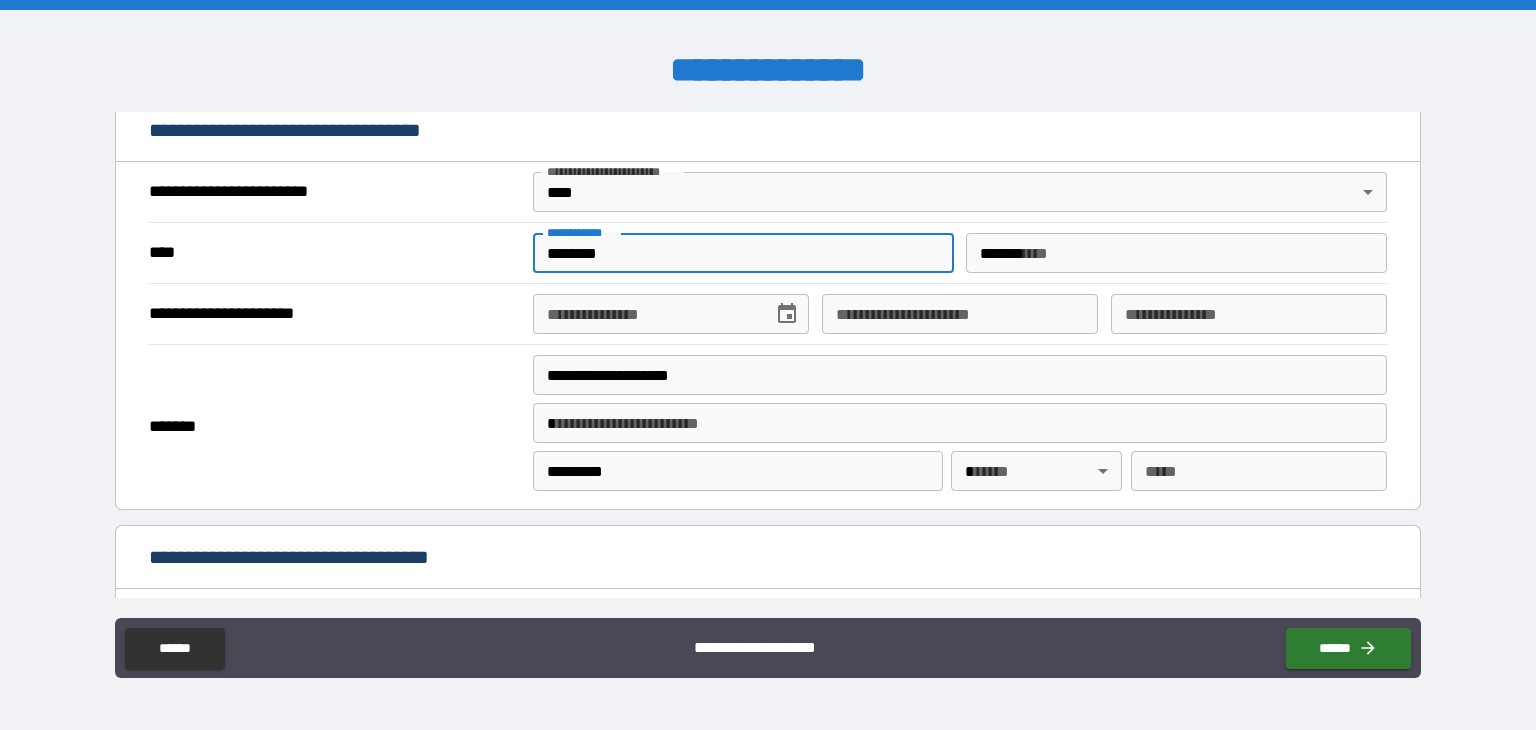 type on "**" 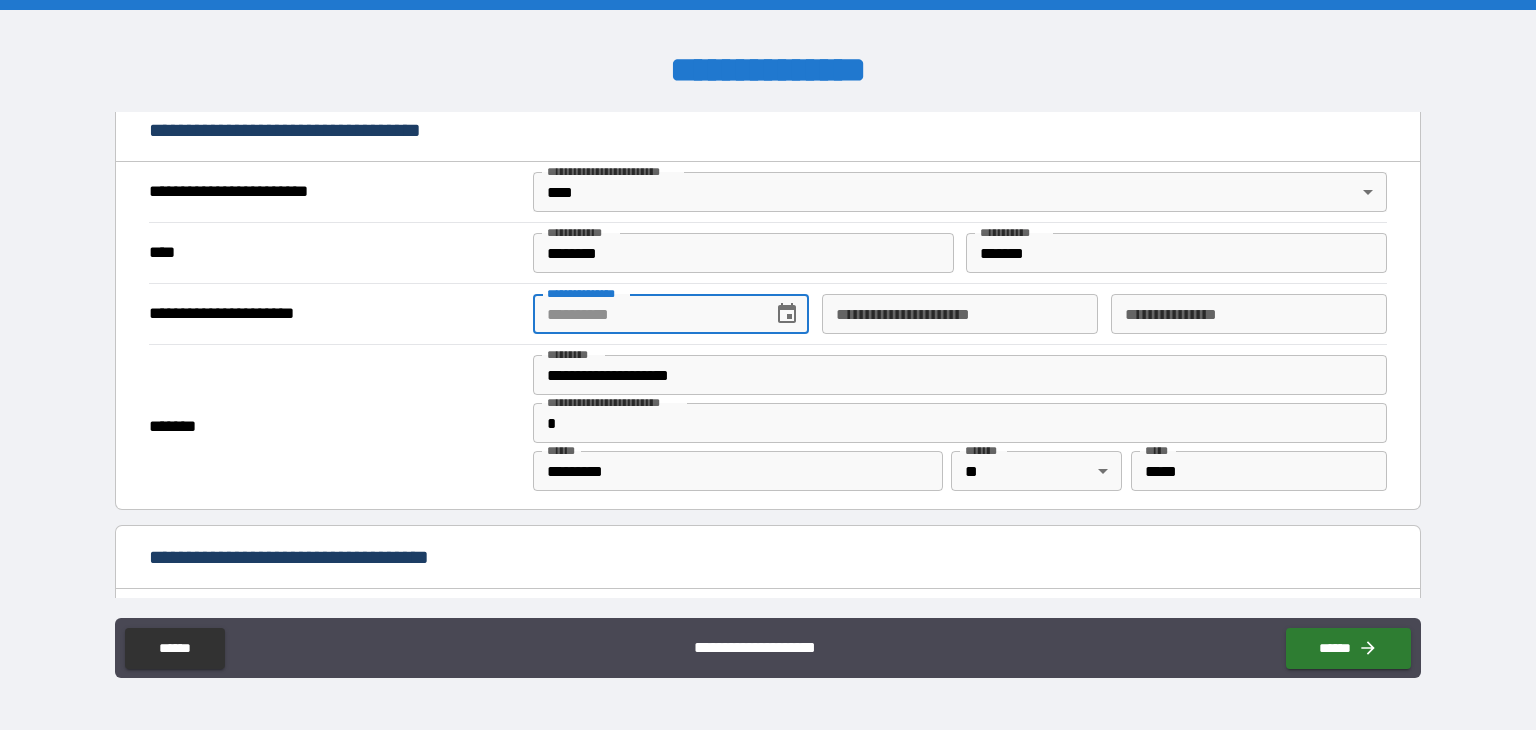 click on "**********" at bounding box center (646, 314) 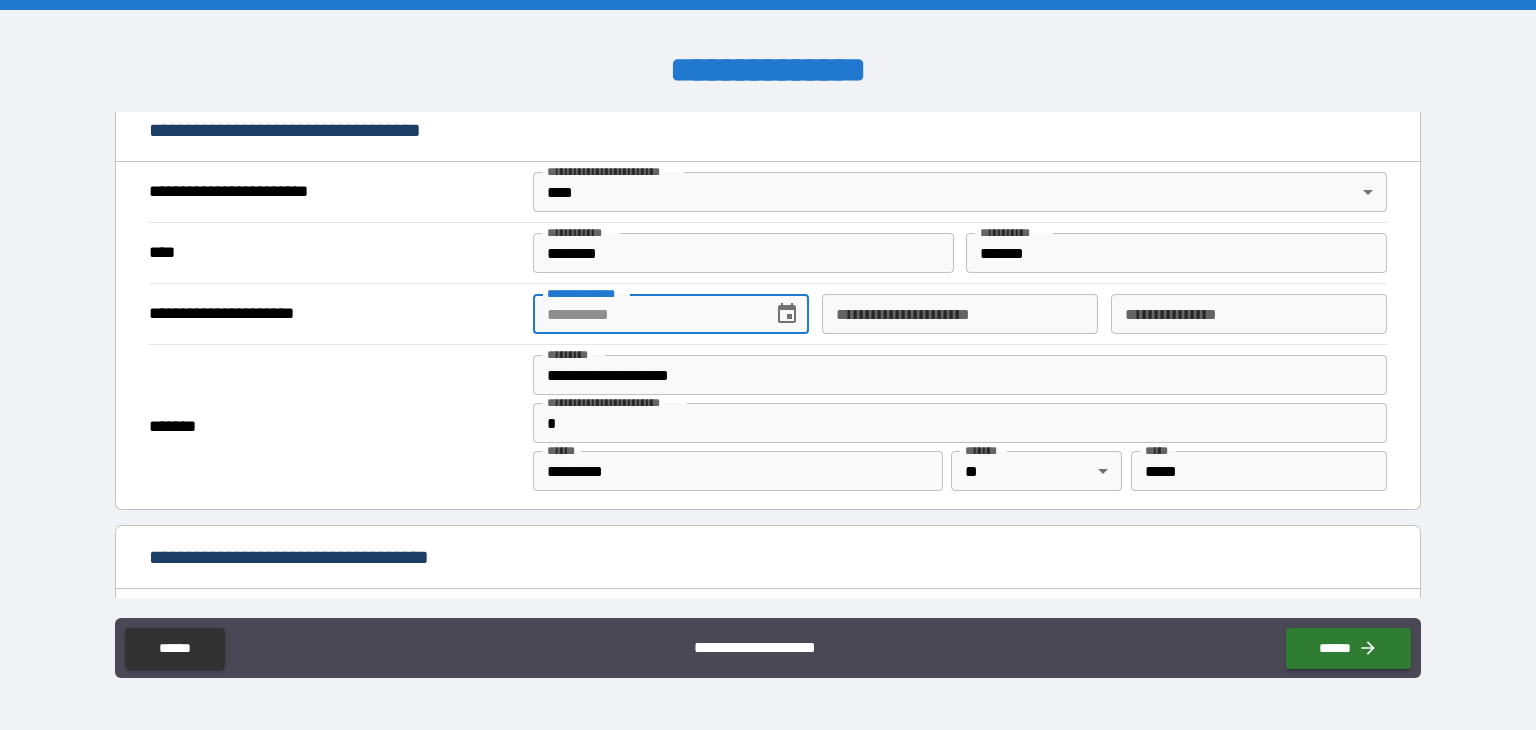 click 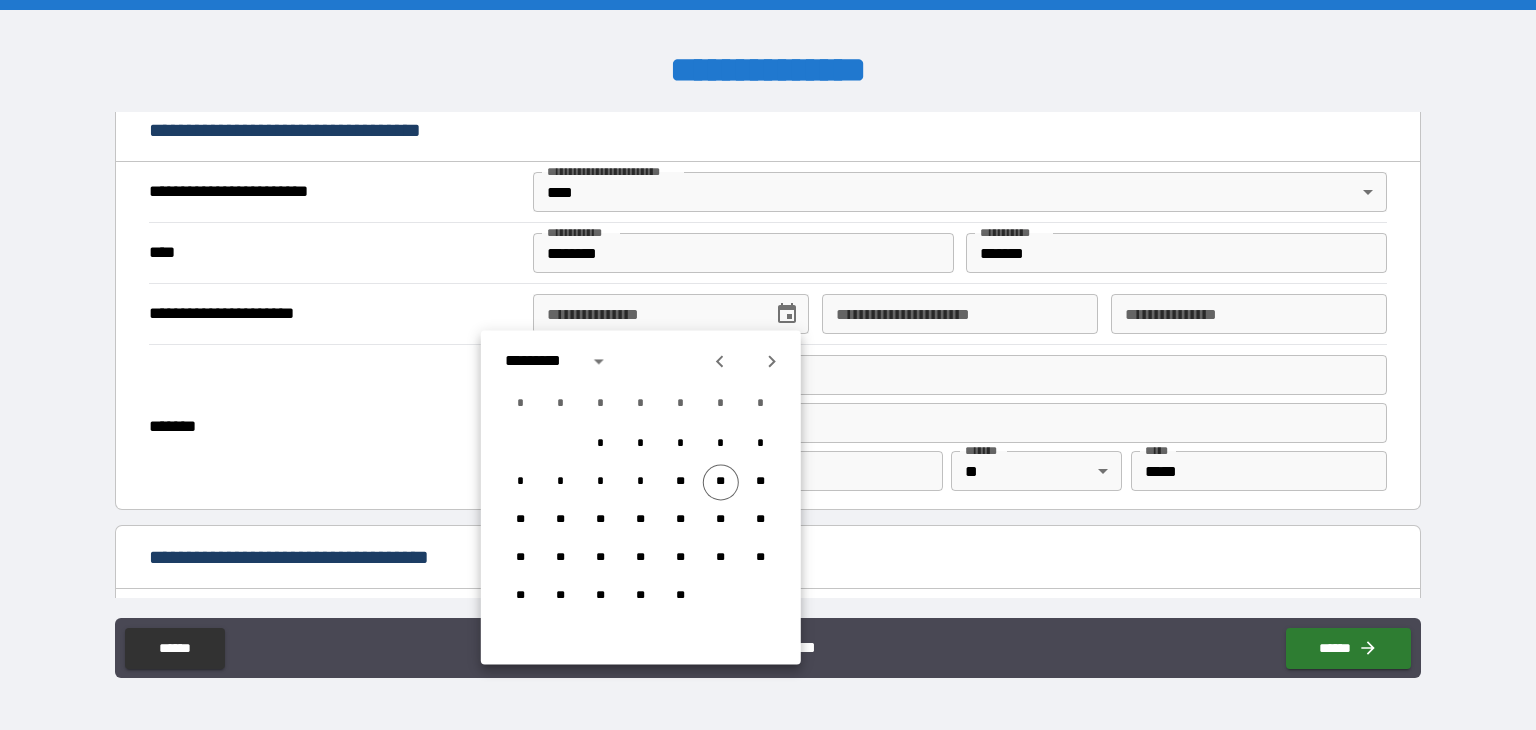 click 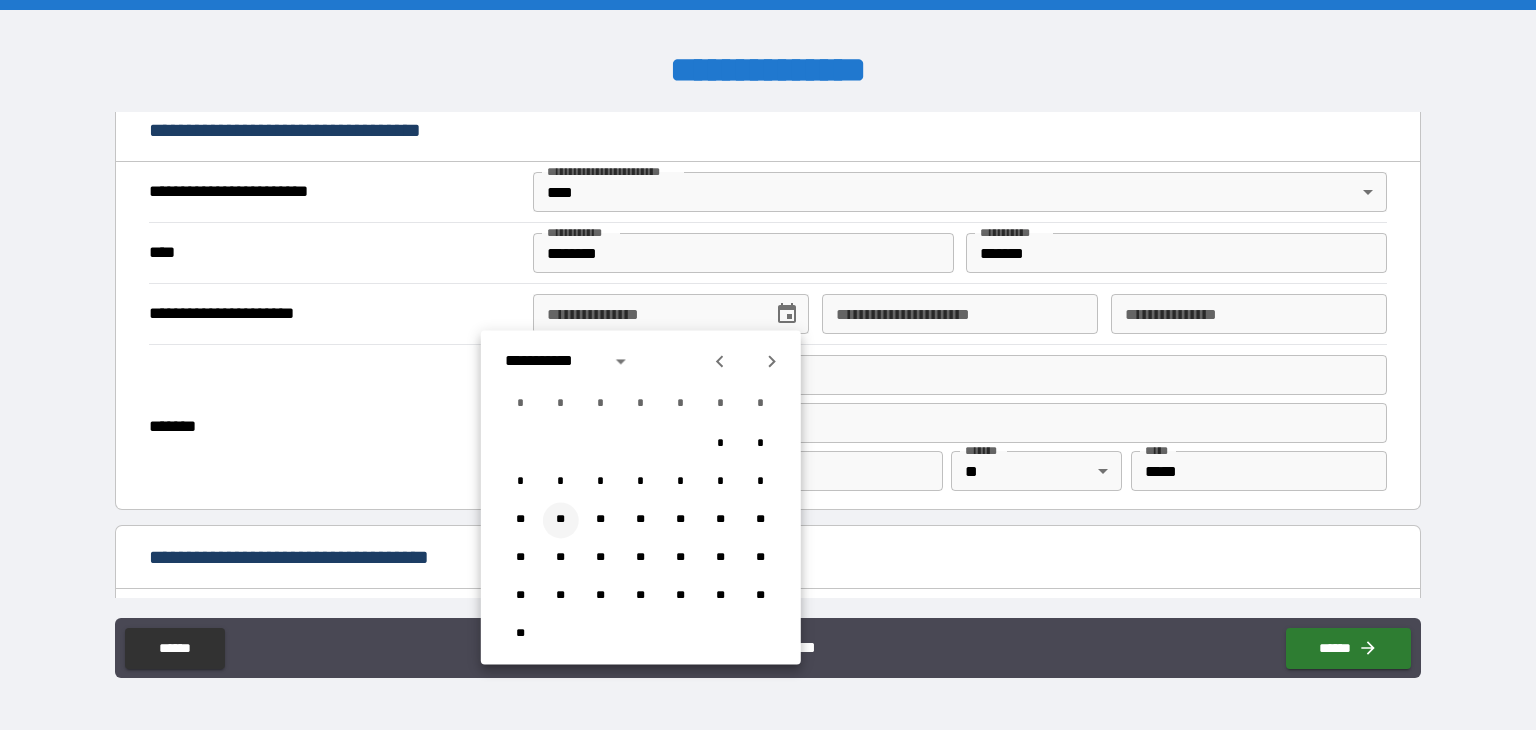 click on "**" at bounding box center [561, 520] 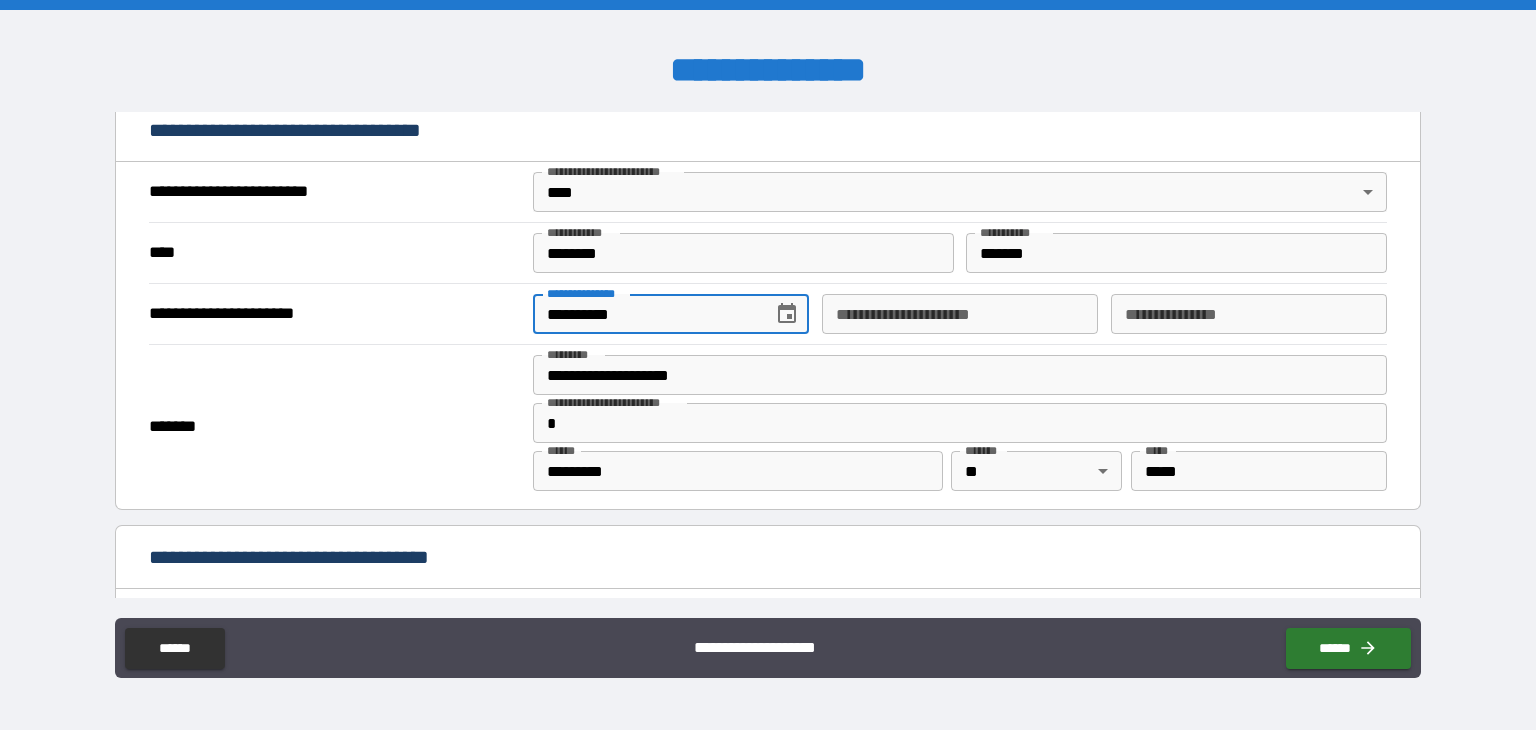 click on "**********" at bounding box center (646, 314) 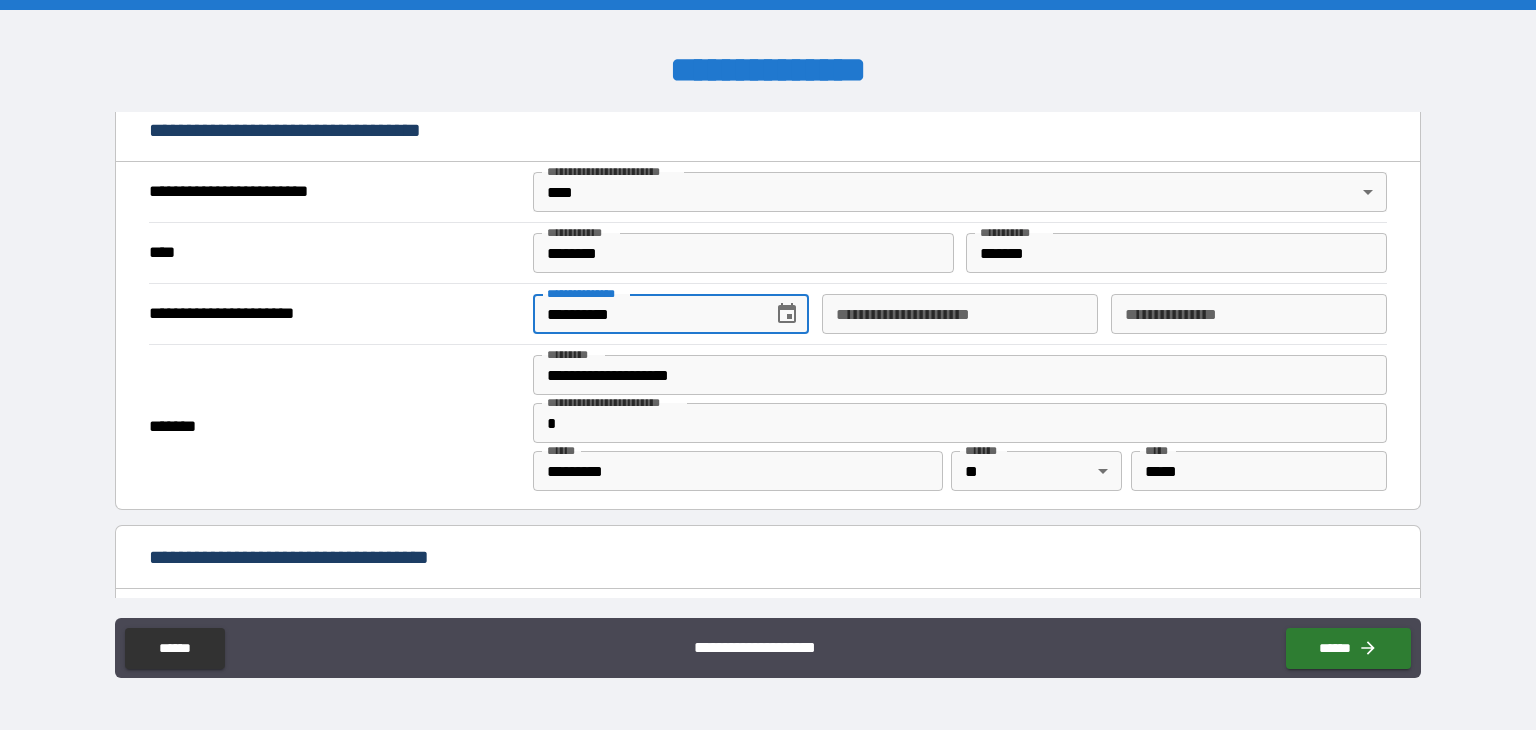 type on "**********" 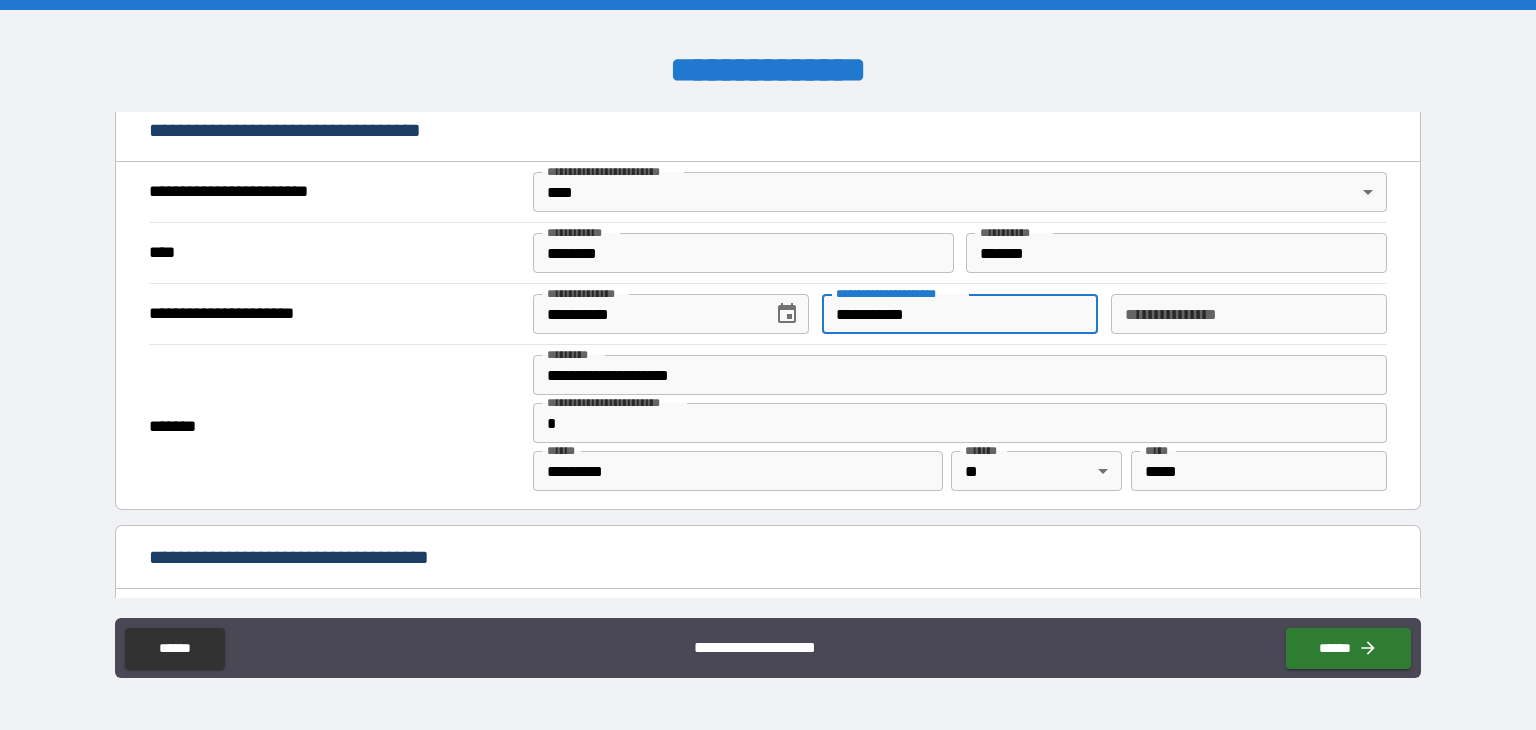 type on "**********" 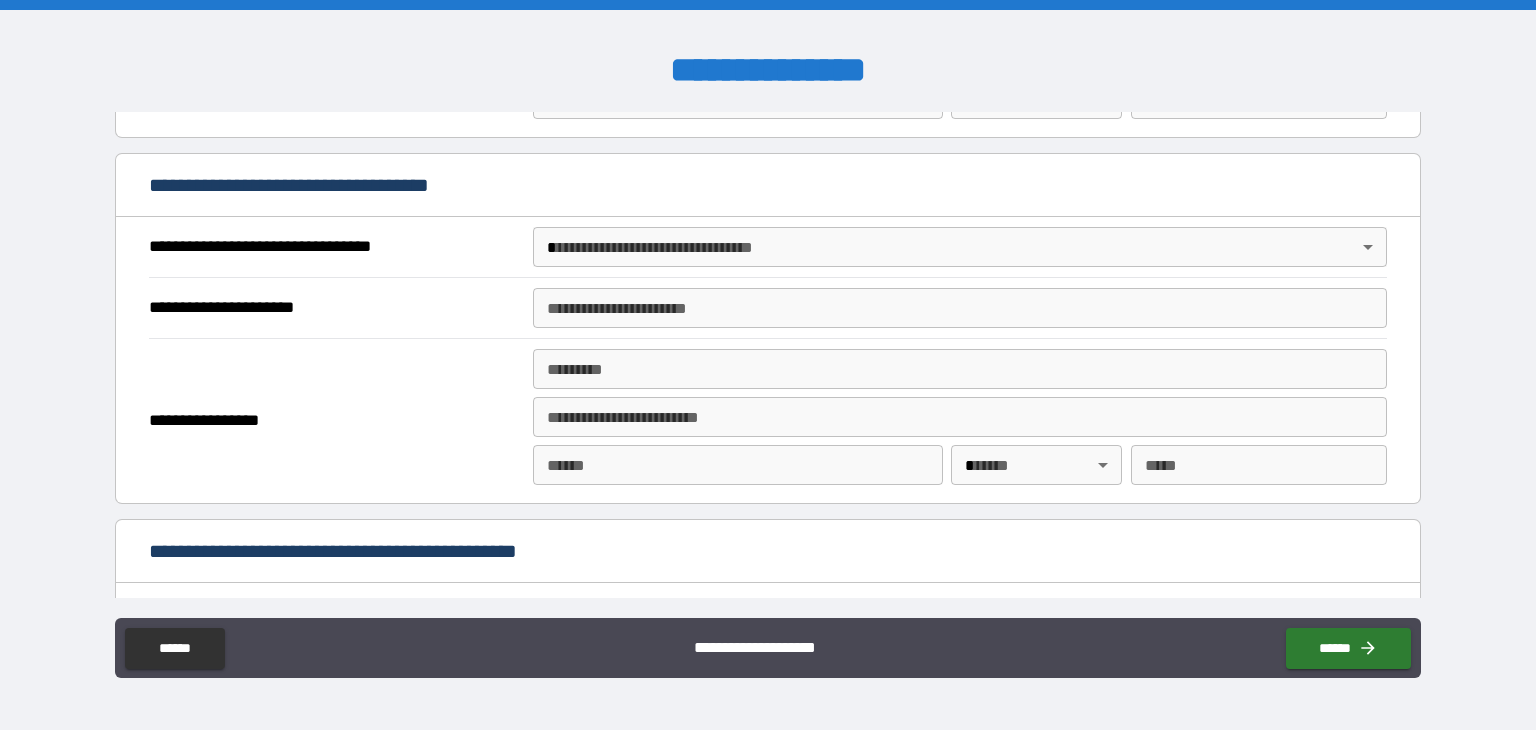 scroll, scrollTop: 1125, scrollLeft: 0, axis: vertical 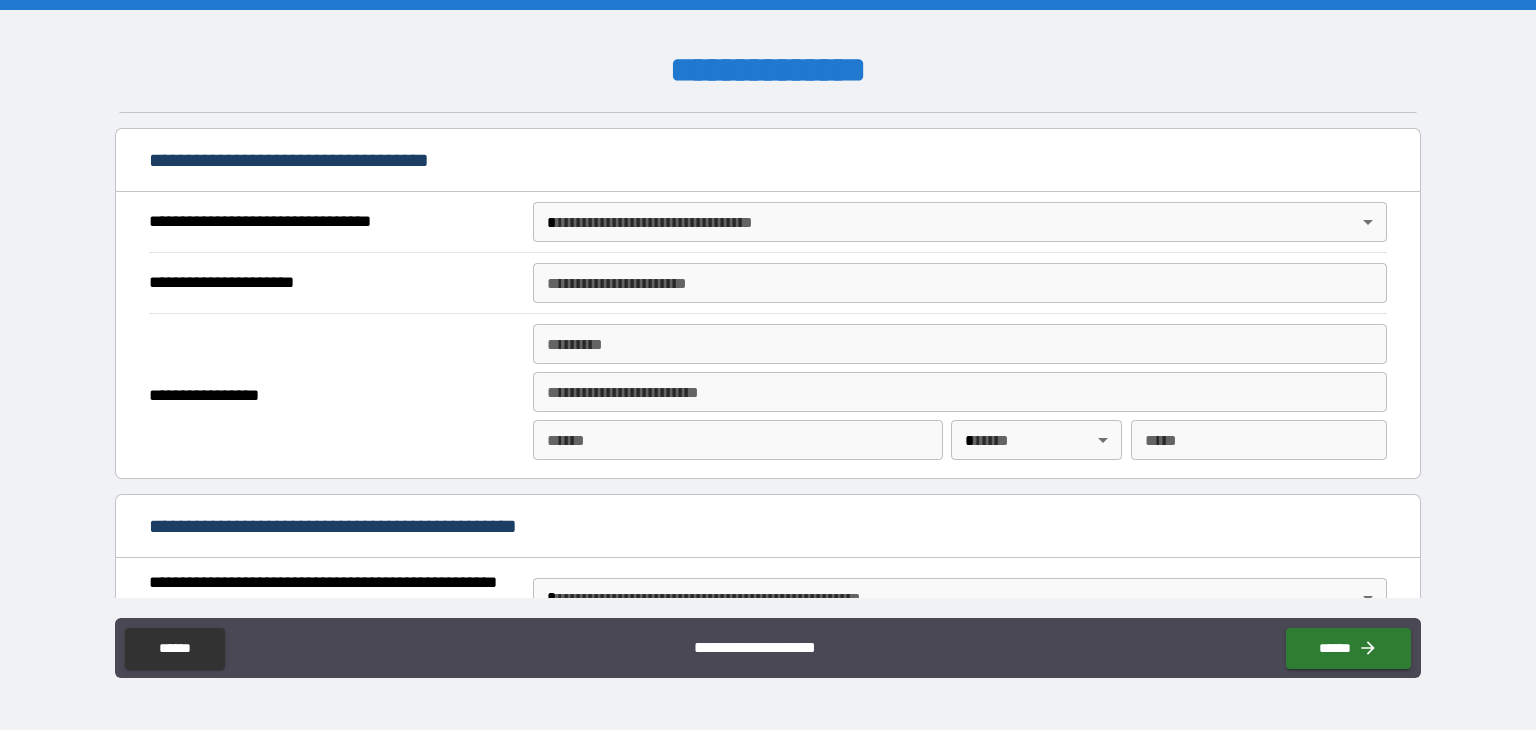 type on "********" 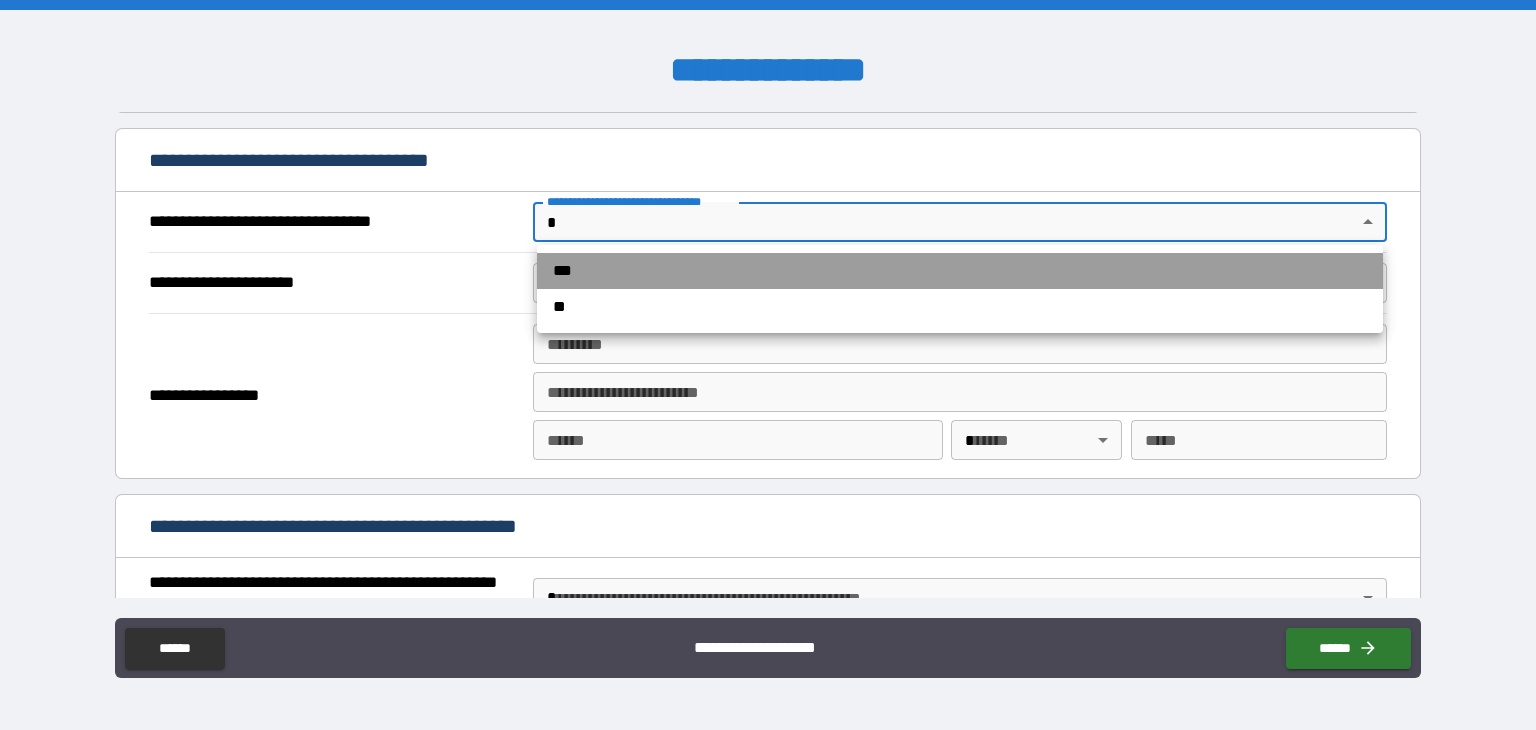 click on "***" at bounding box center [960, 271] 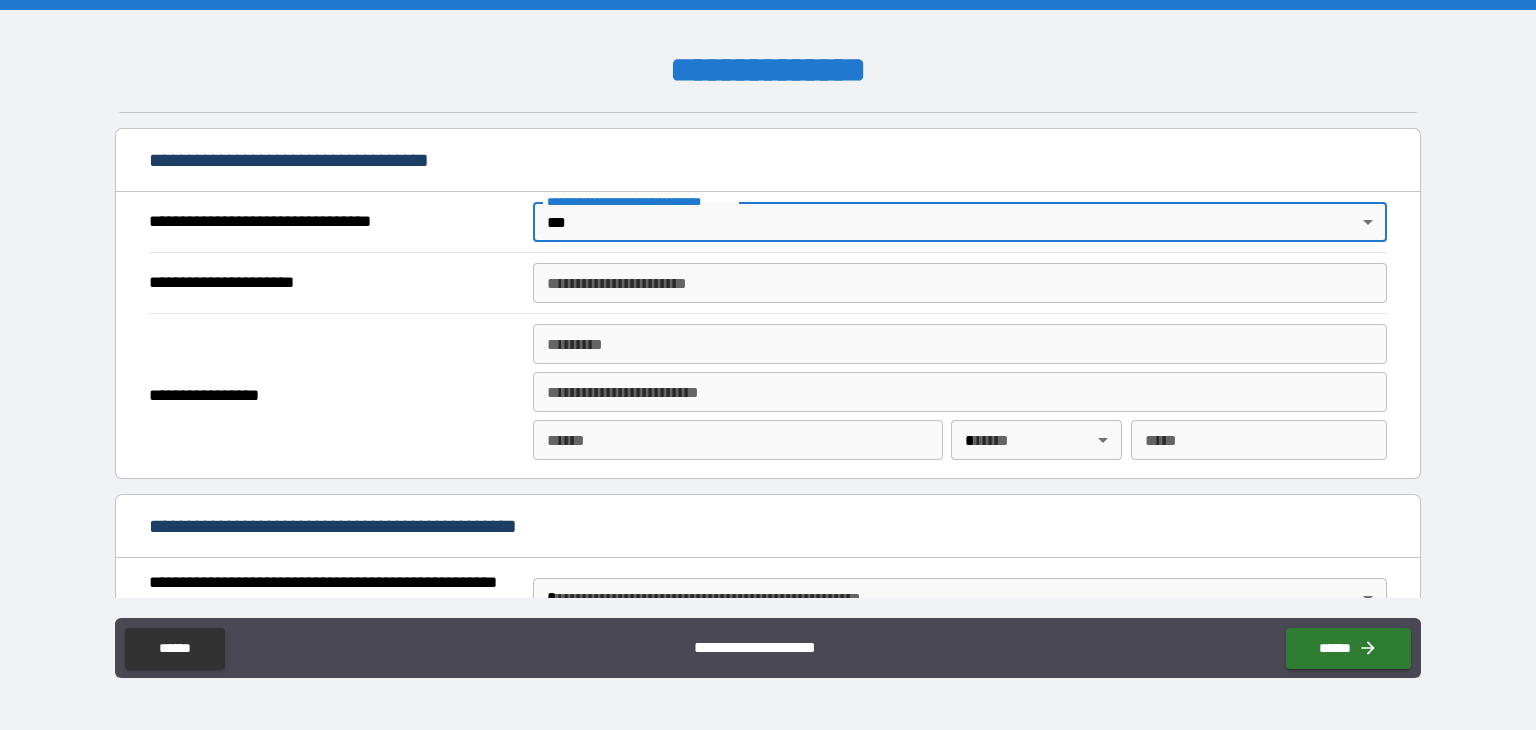click on "**********" at bounding box center (960, 283) 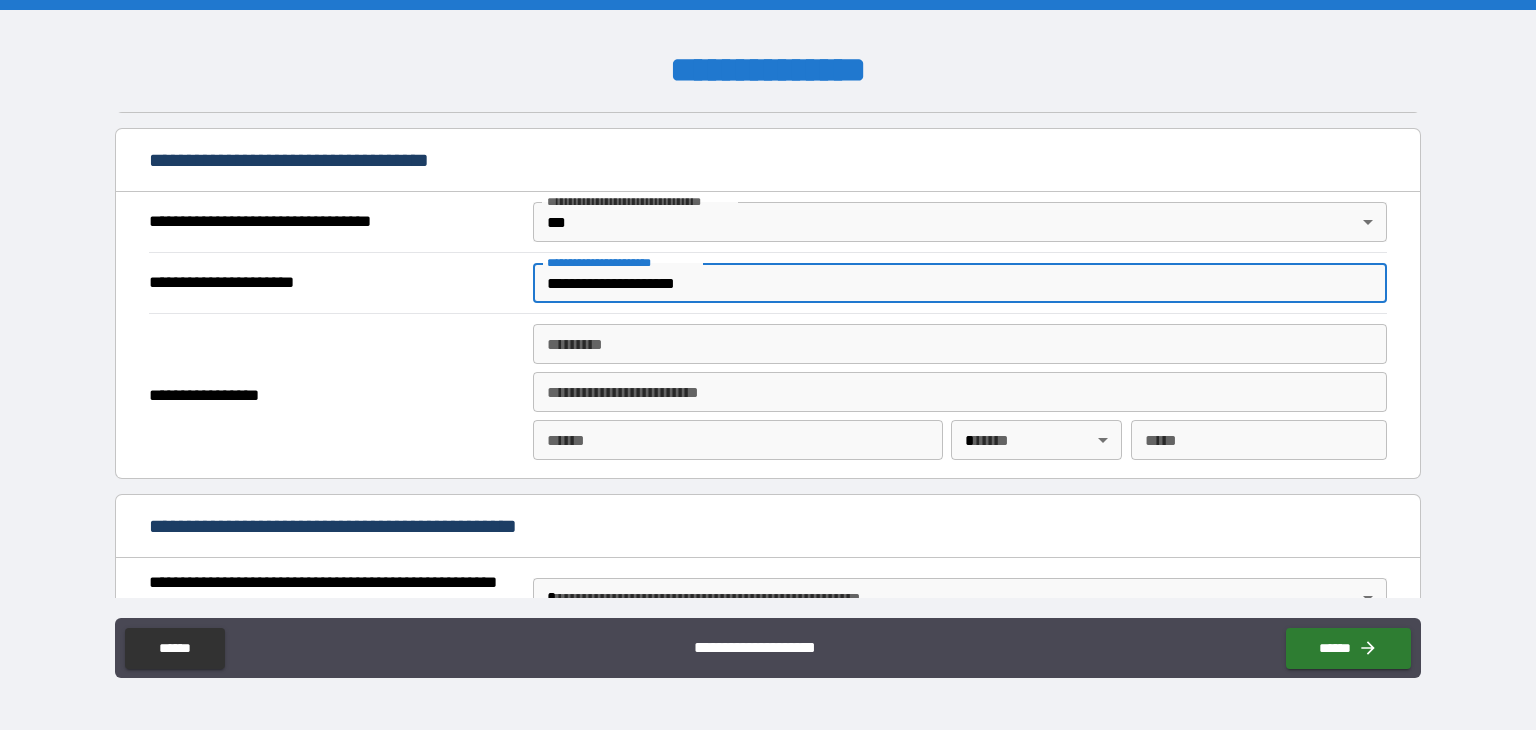 type on "**********" 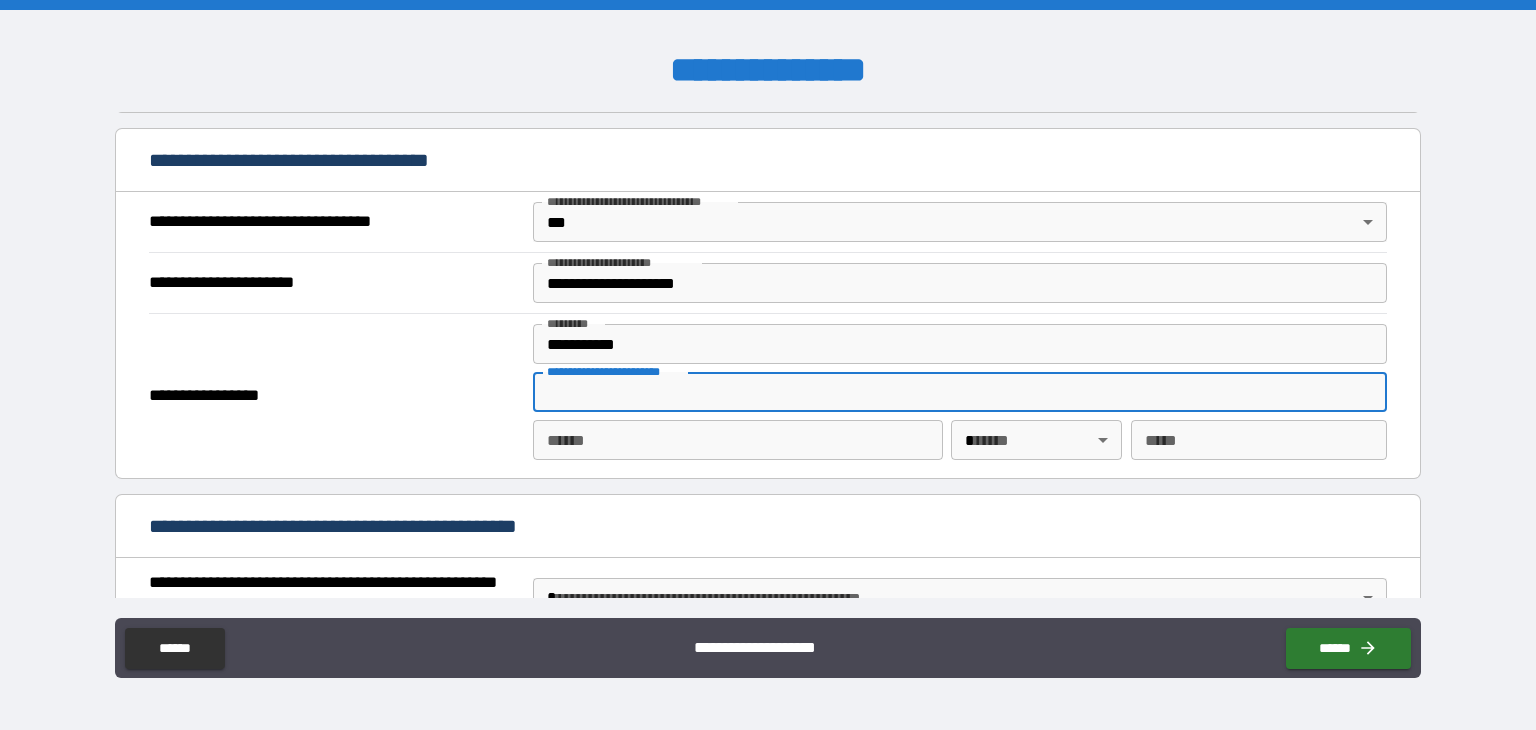 type on "**********" 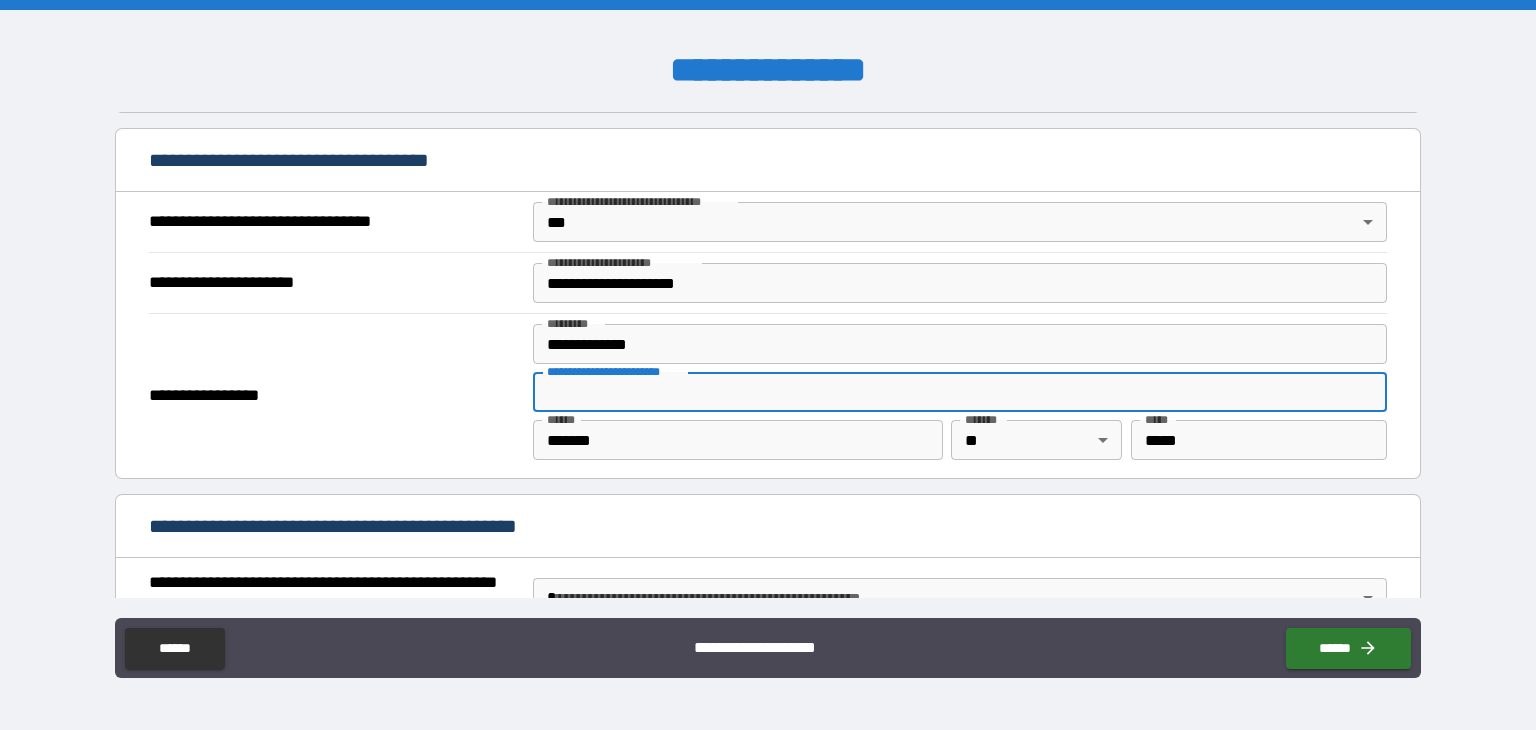 click on "**********" at bounding box center (768, 367) 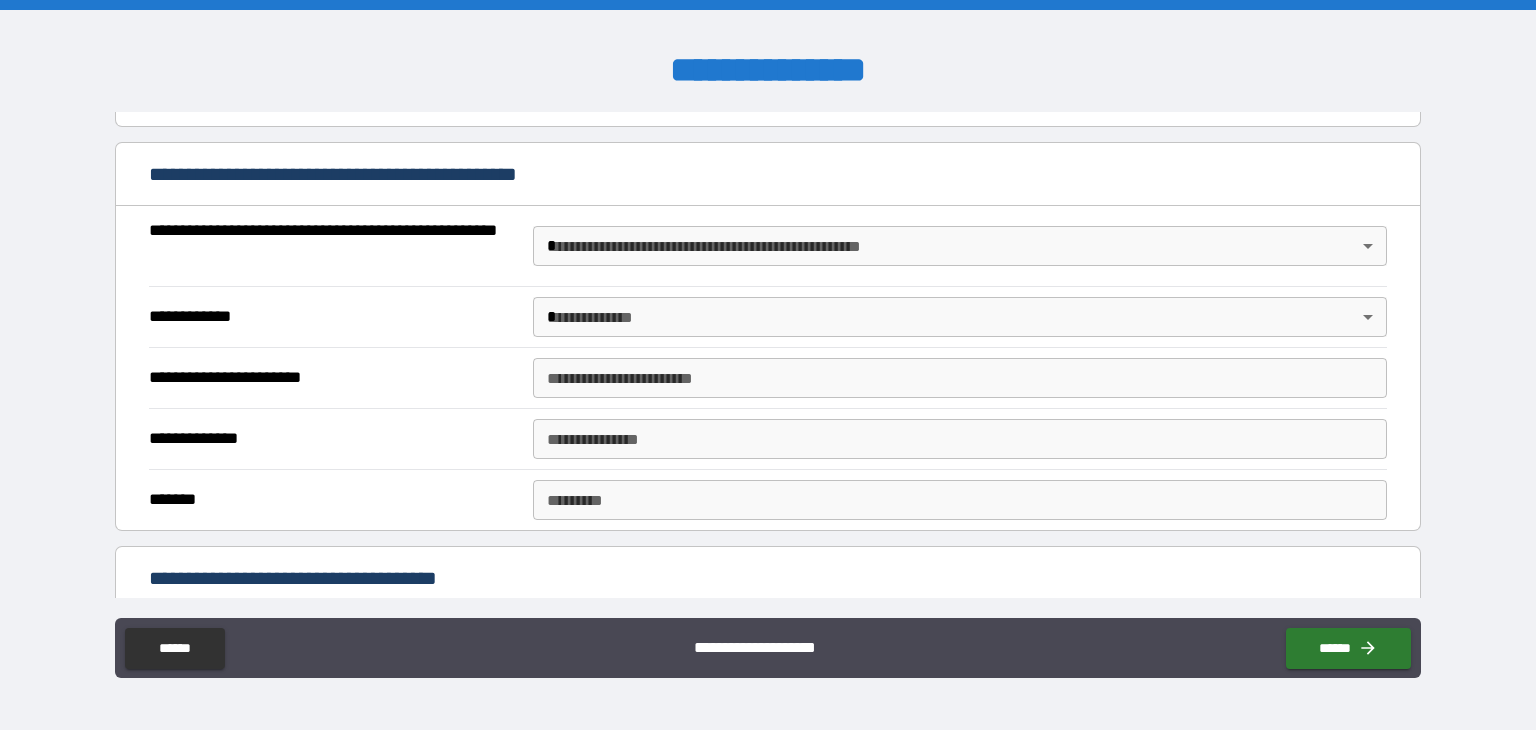 scroll, scrollTop: 1457, scrollLeft: 0, axis: vertical 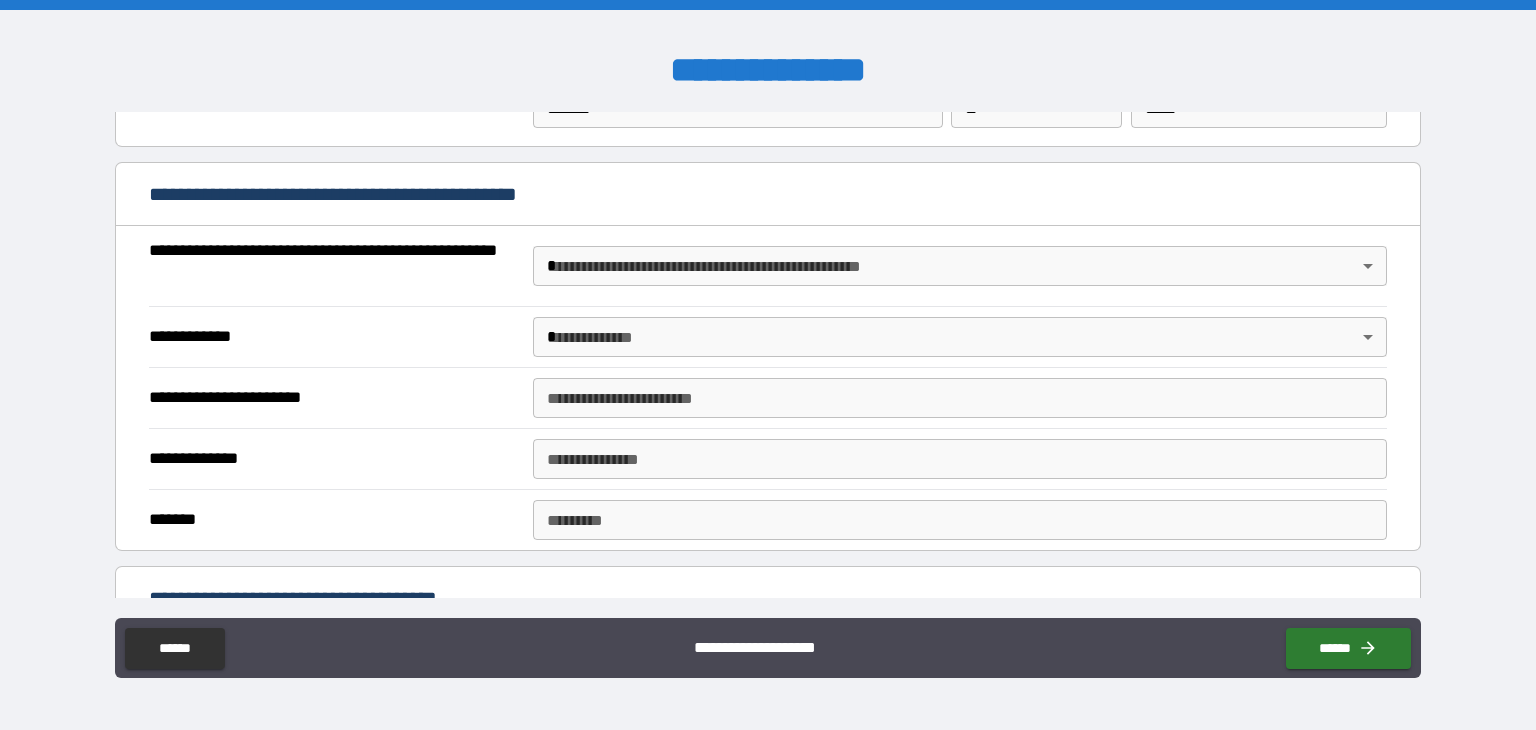 click on "**********" at bounding box center [768, 365] 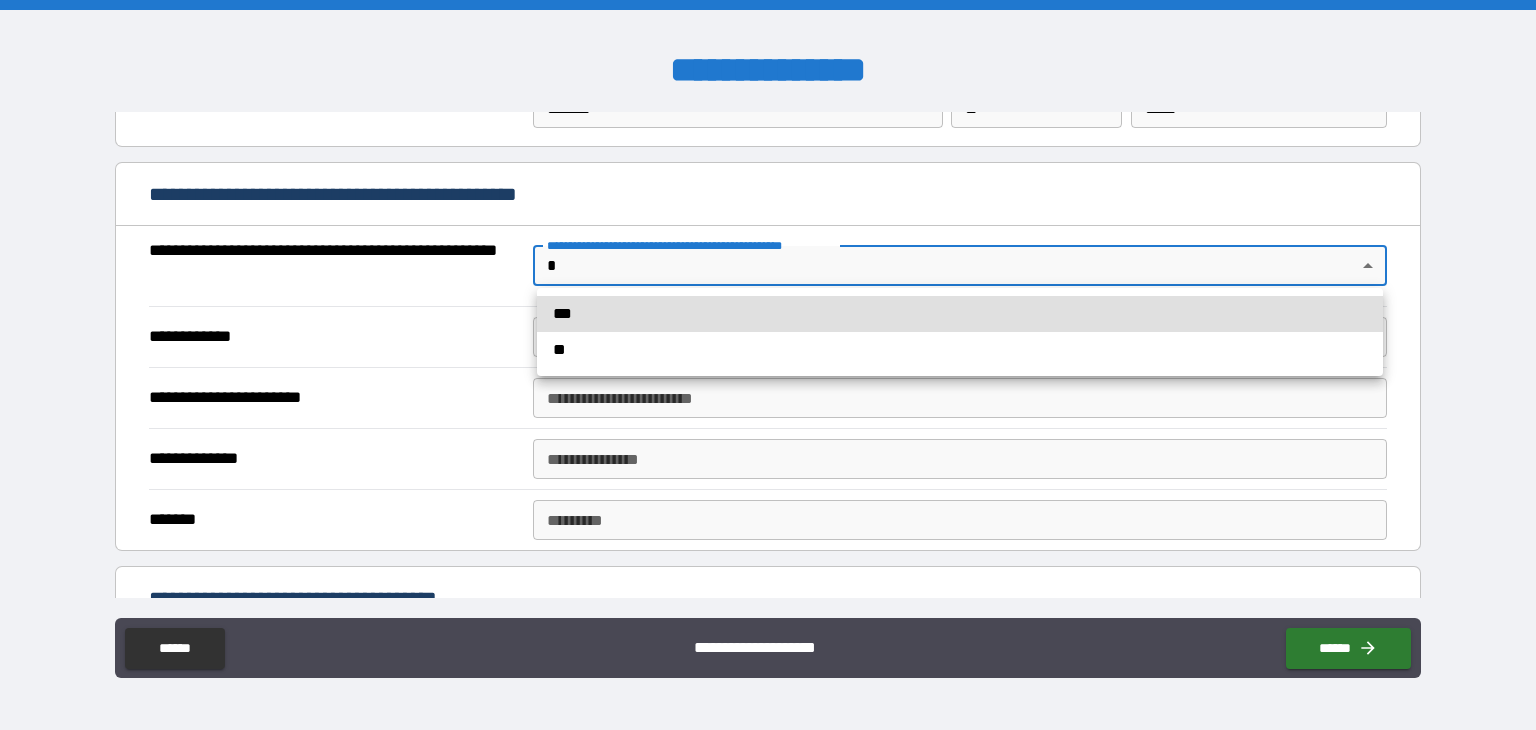 click on "**" at bounding box center (960, 350) 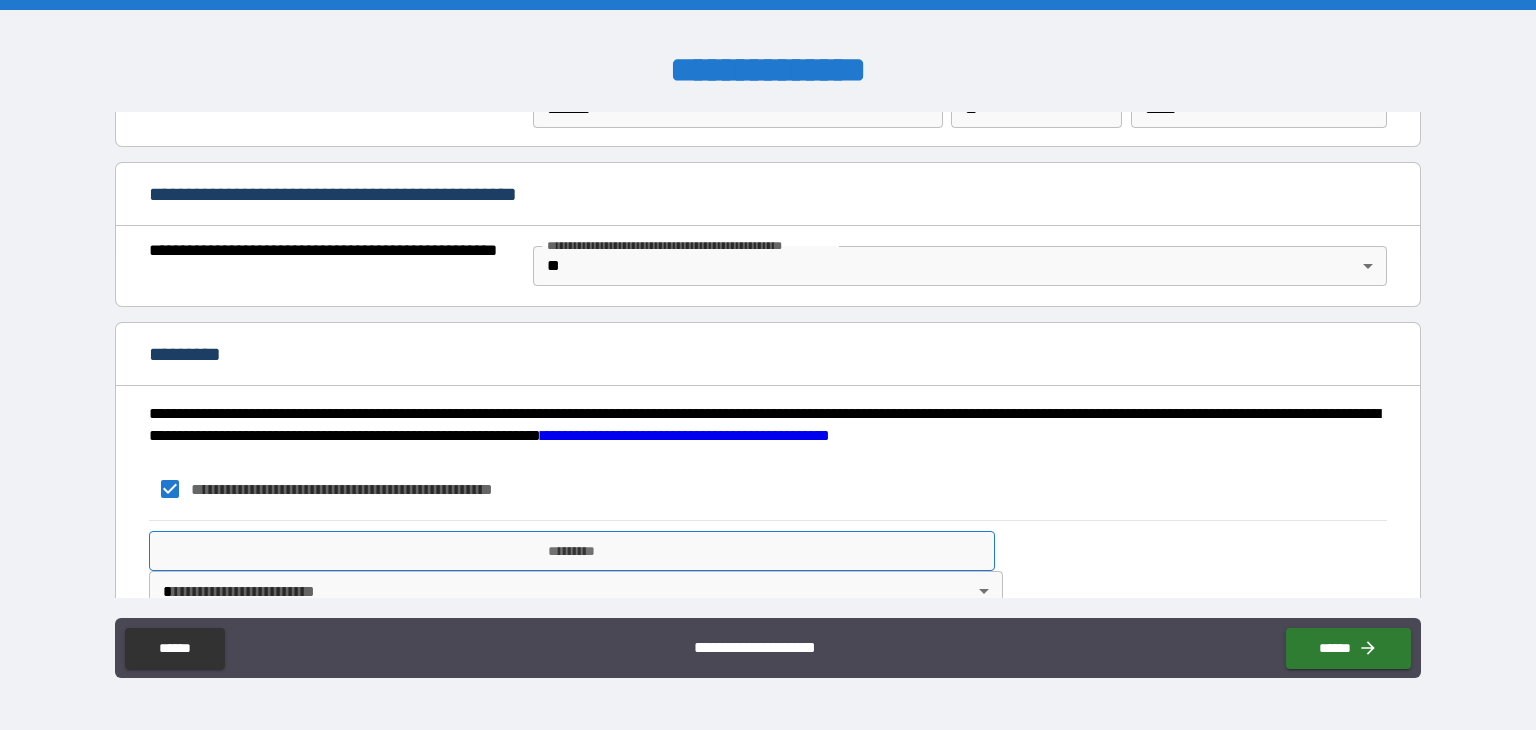 click on "*********" at bounding box center [572, 551] 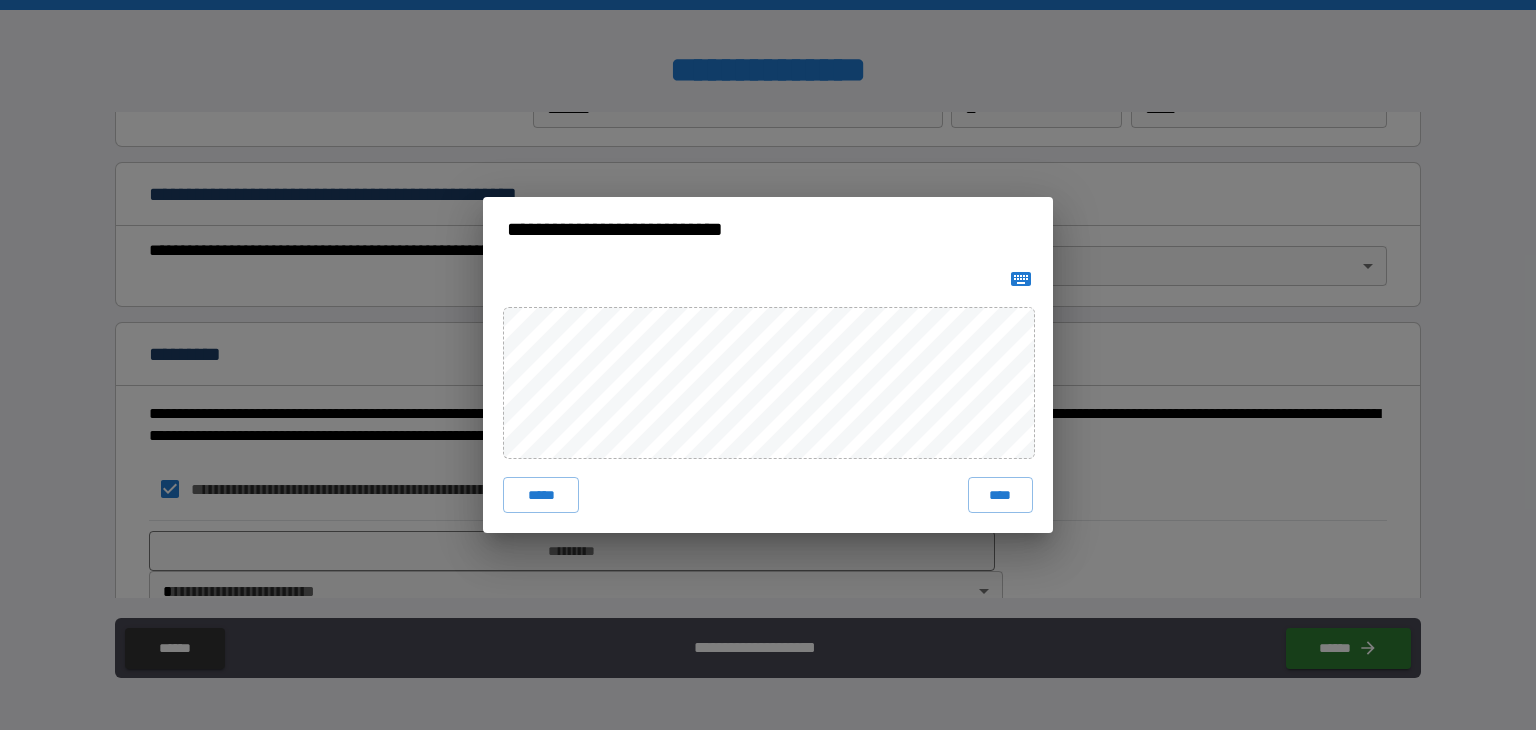 click on "****" at bounding box center (1000, 495) 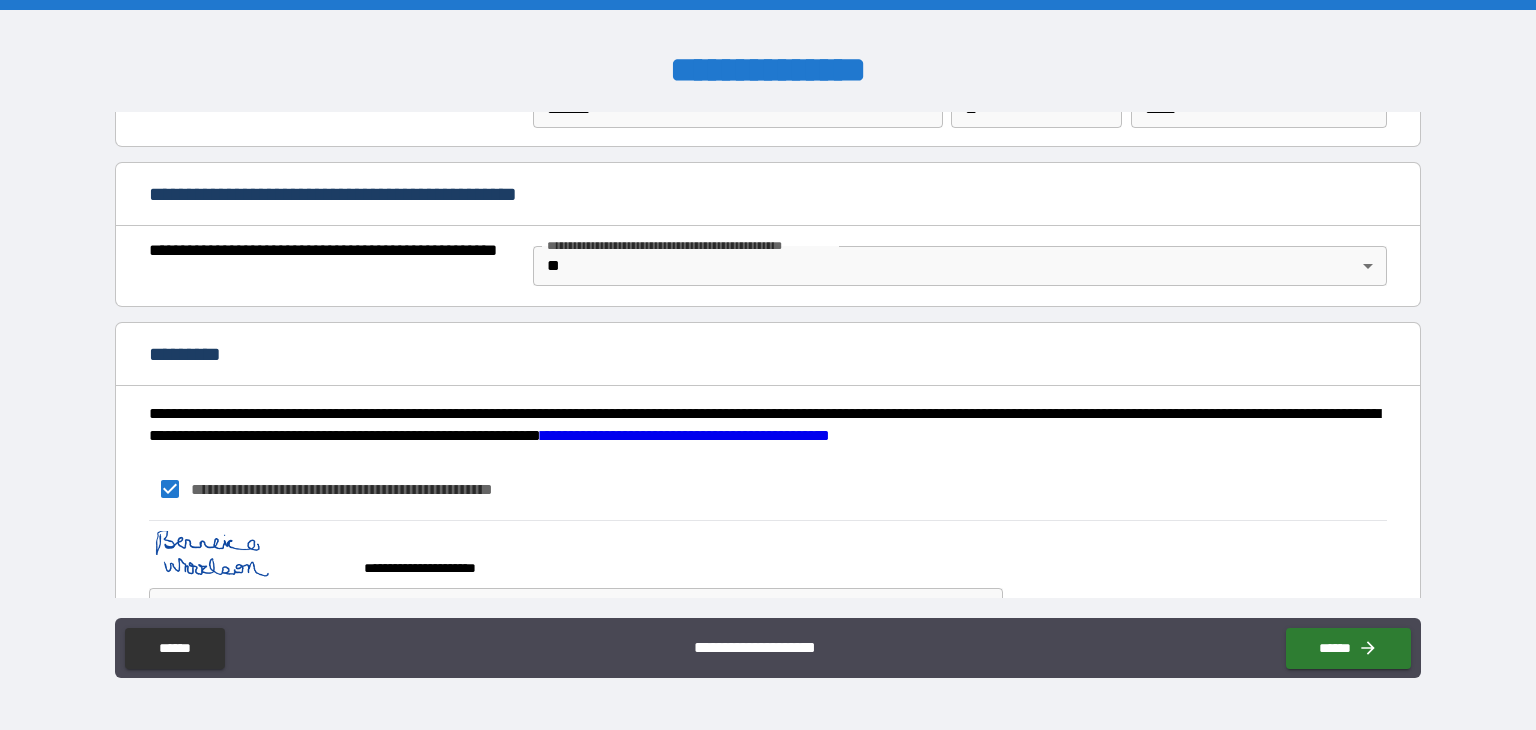scroll, scrollTop: 1512, scrollLeft: 0, axis: vertical 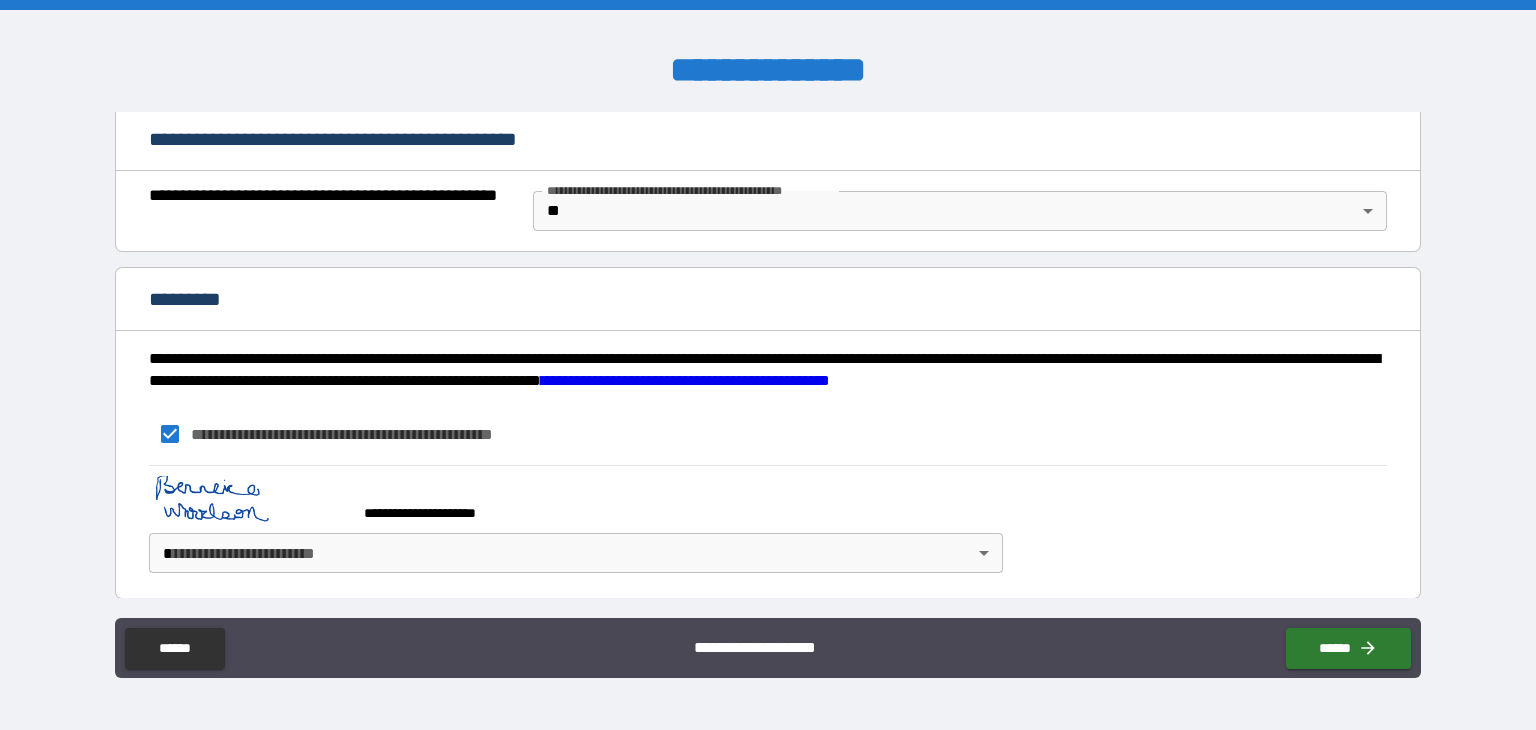 click on "**********" at bounding box center (768, 365) 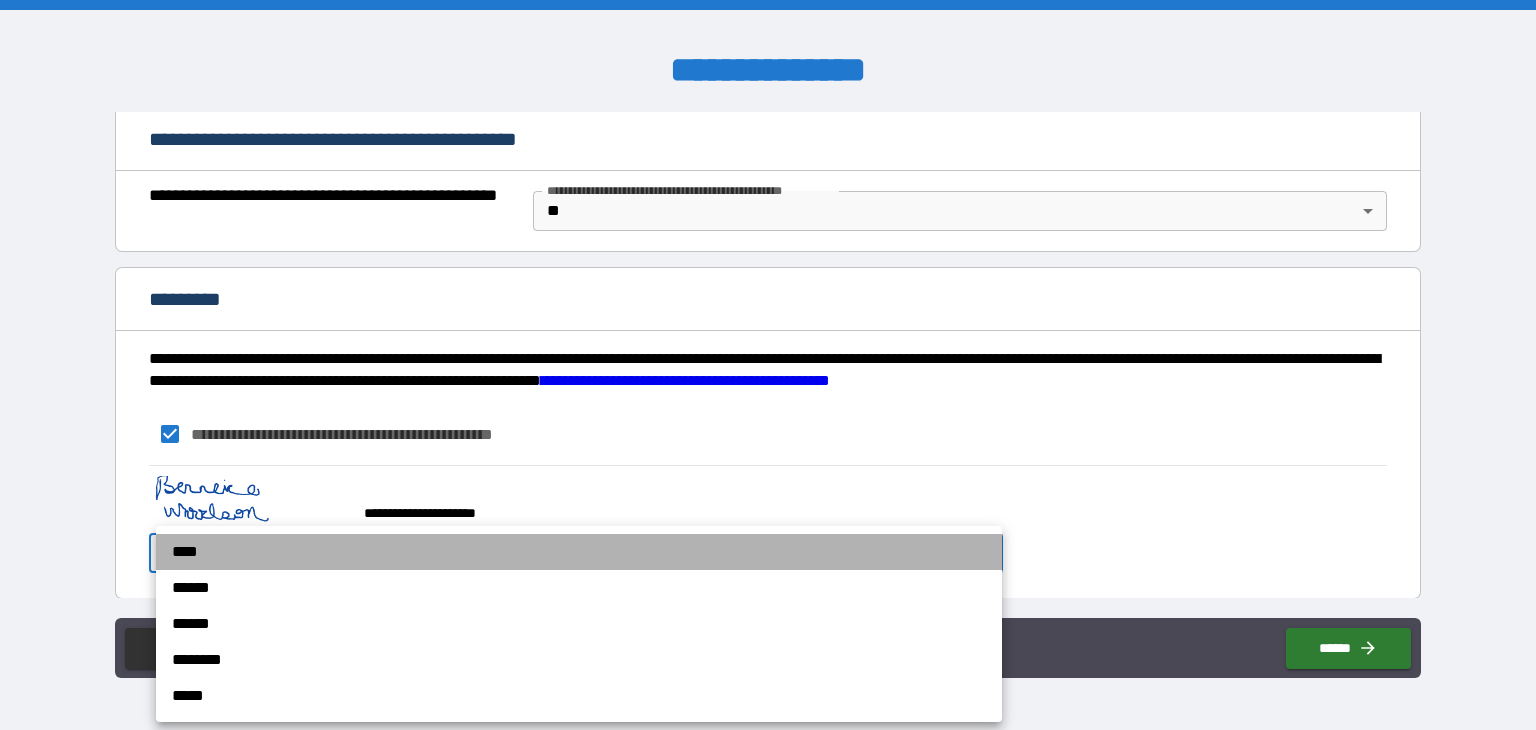 click on "****" at bounding box center (579, 552) 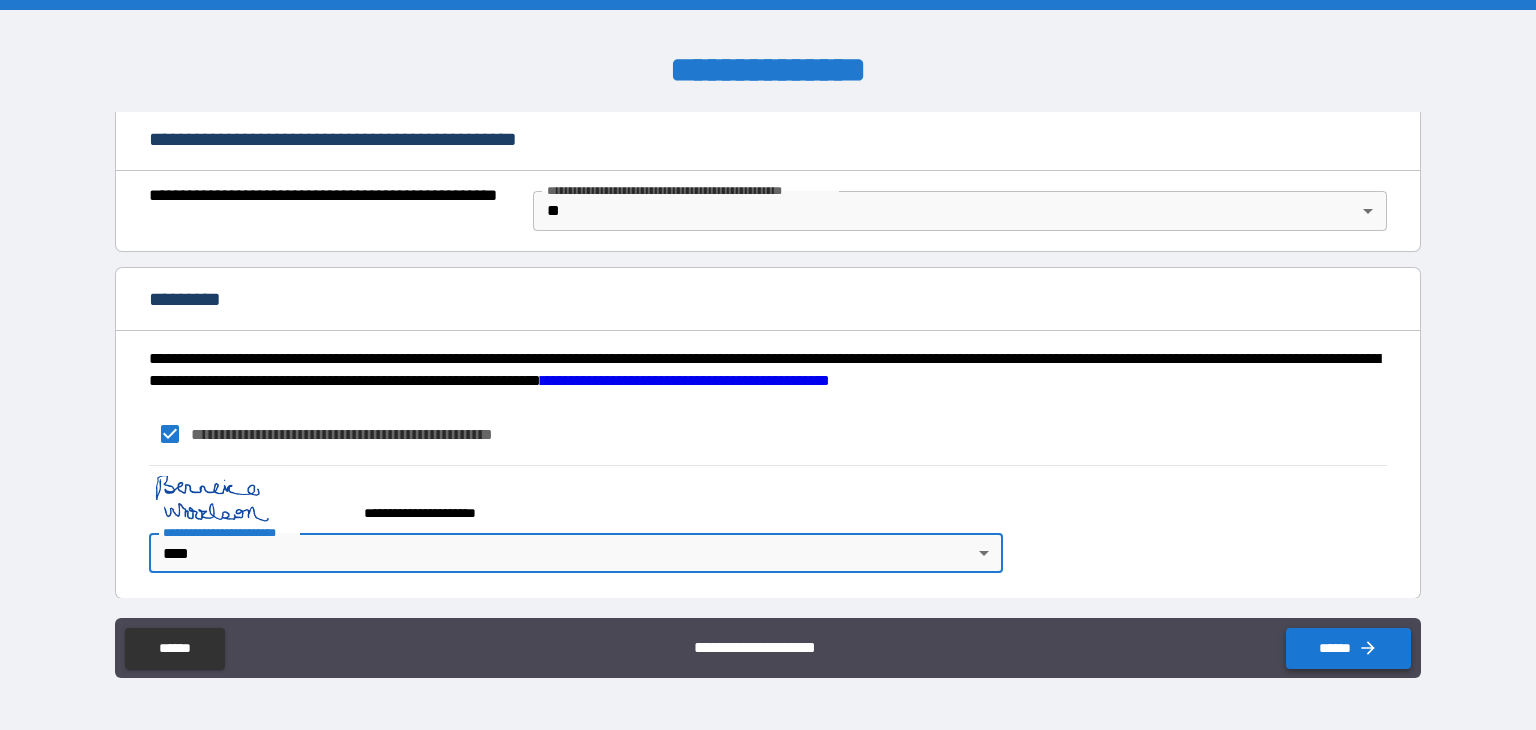 click on "******" at bounding box center (1348, 648) 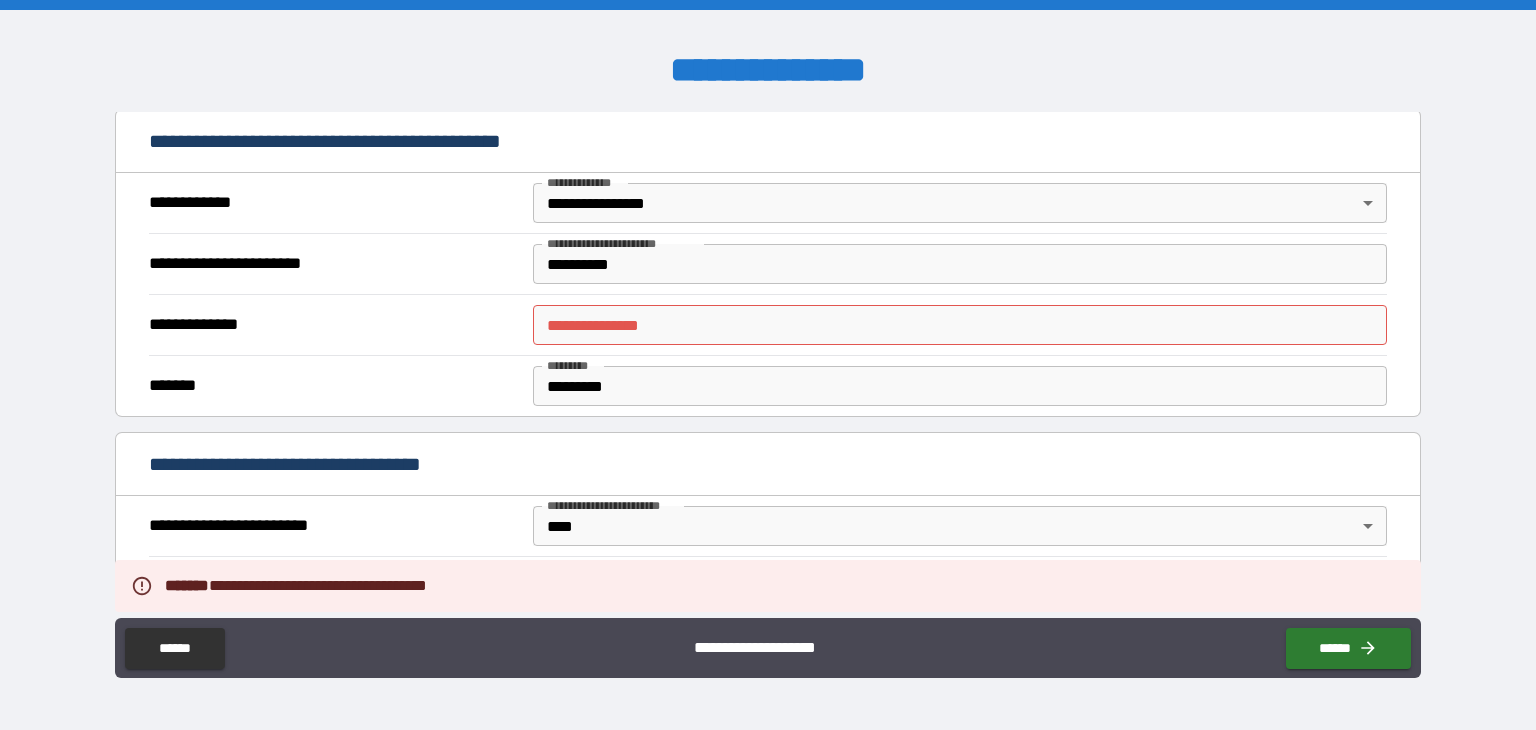 scroll, scrollTop: 358, scrollLeft: 0, axis: vertical 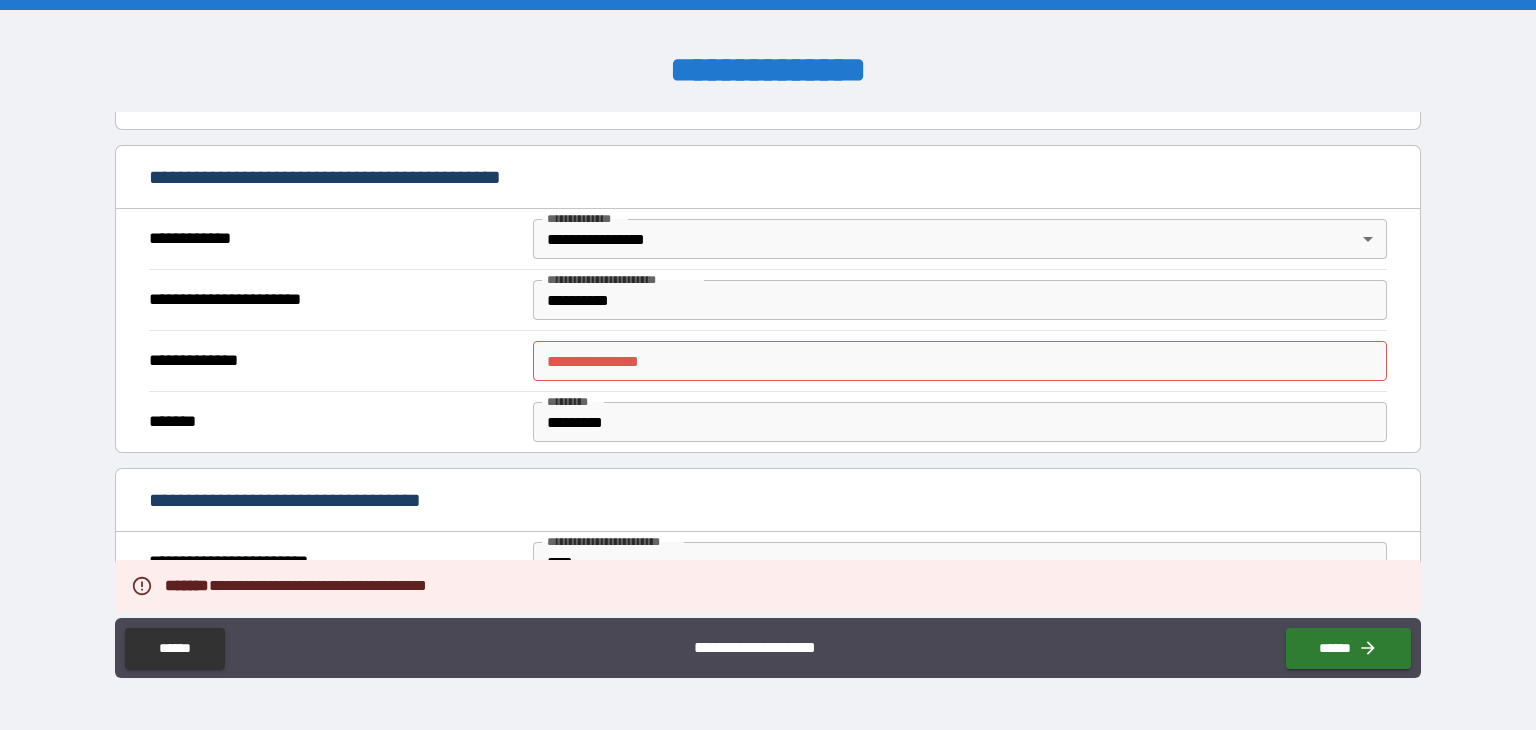 click on "**********" at bounding box center [960, 361] 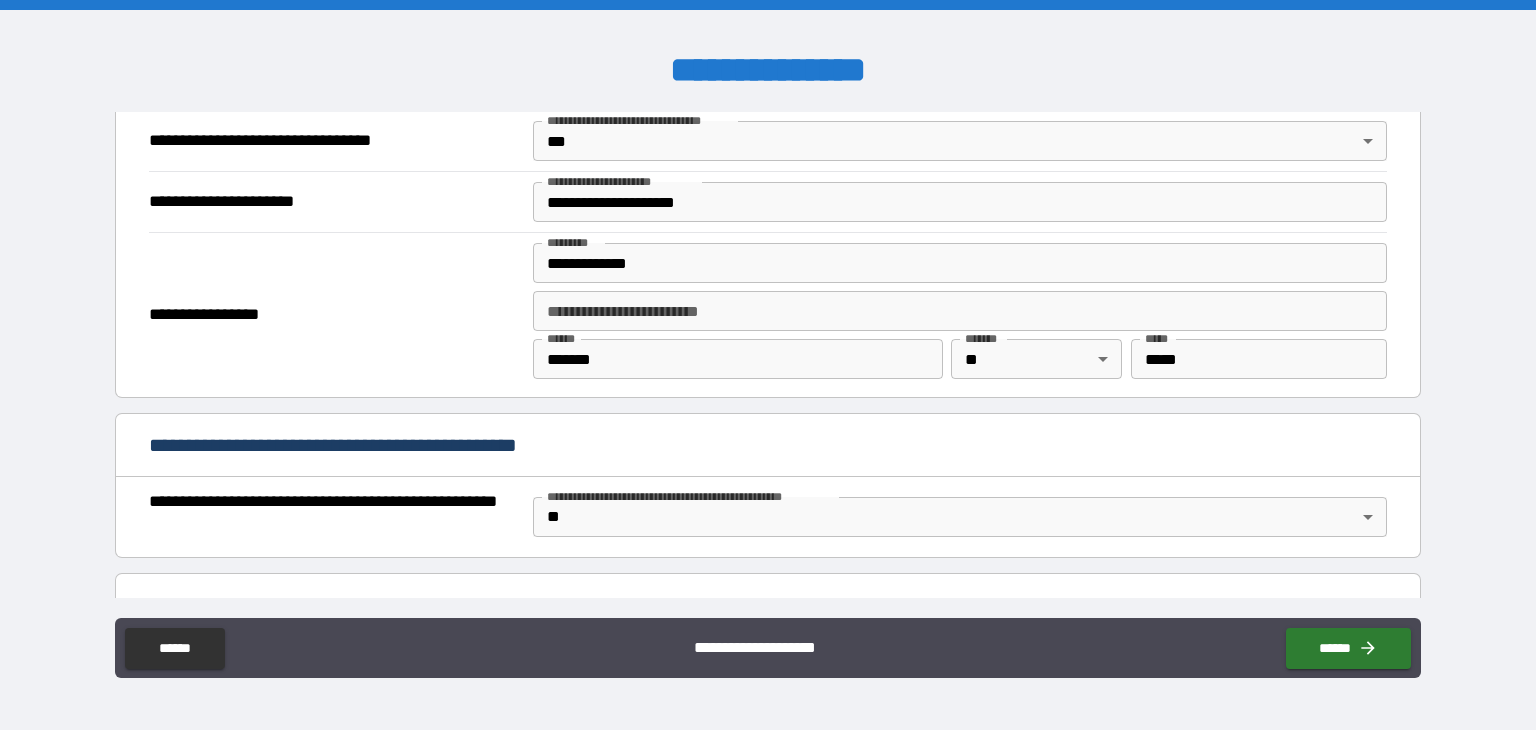 scroll, scrollTop: 1305, scrollLeft: 0, axis: vertical 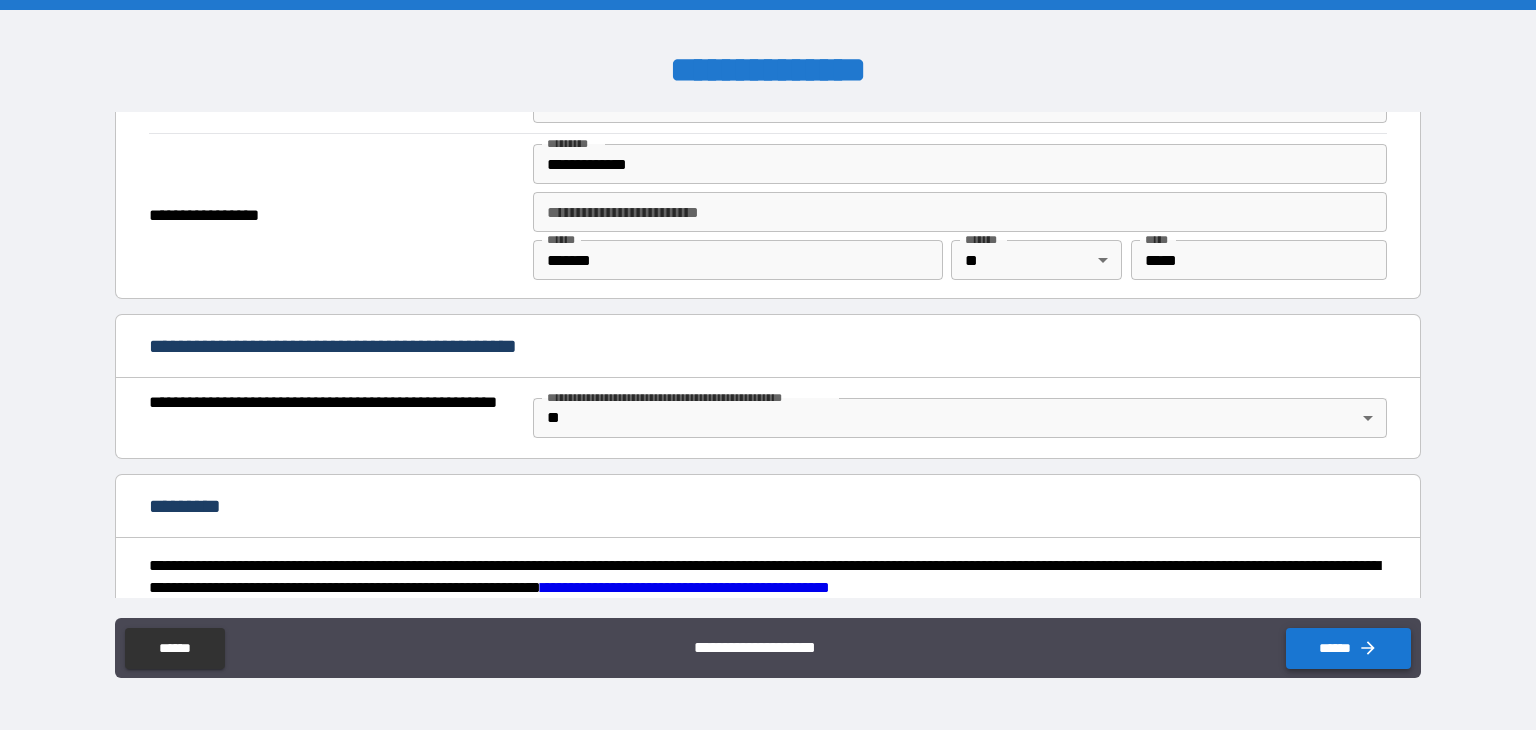 type on "*****" 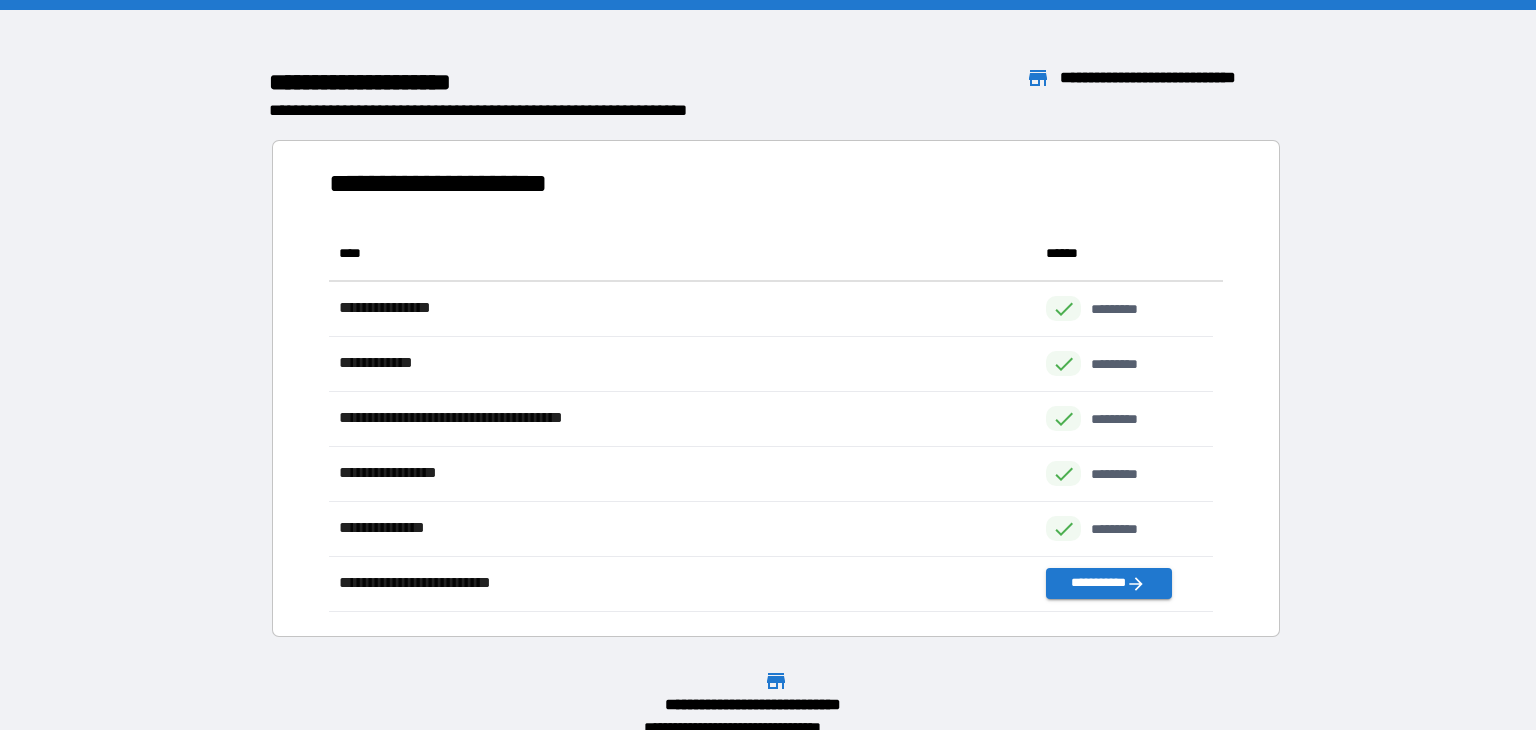 scroll, scrollTop: 16, scrollLeft: 16, axis: both 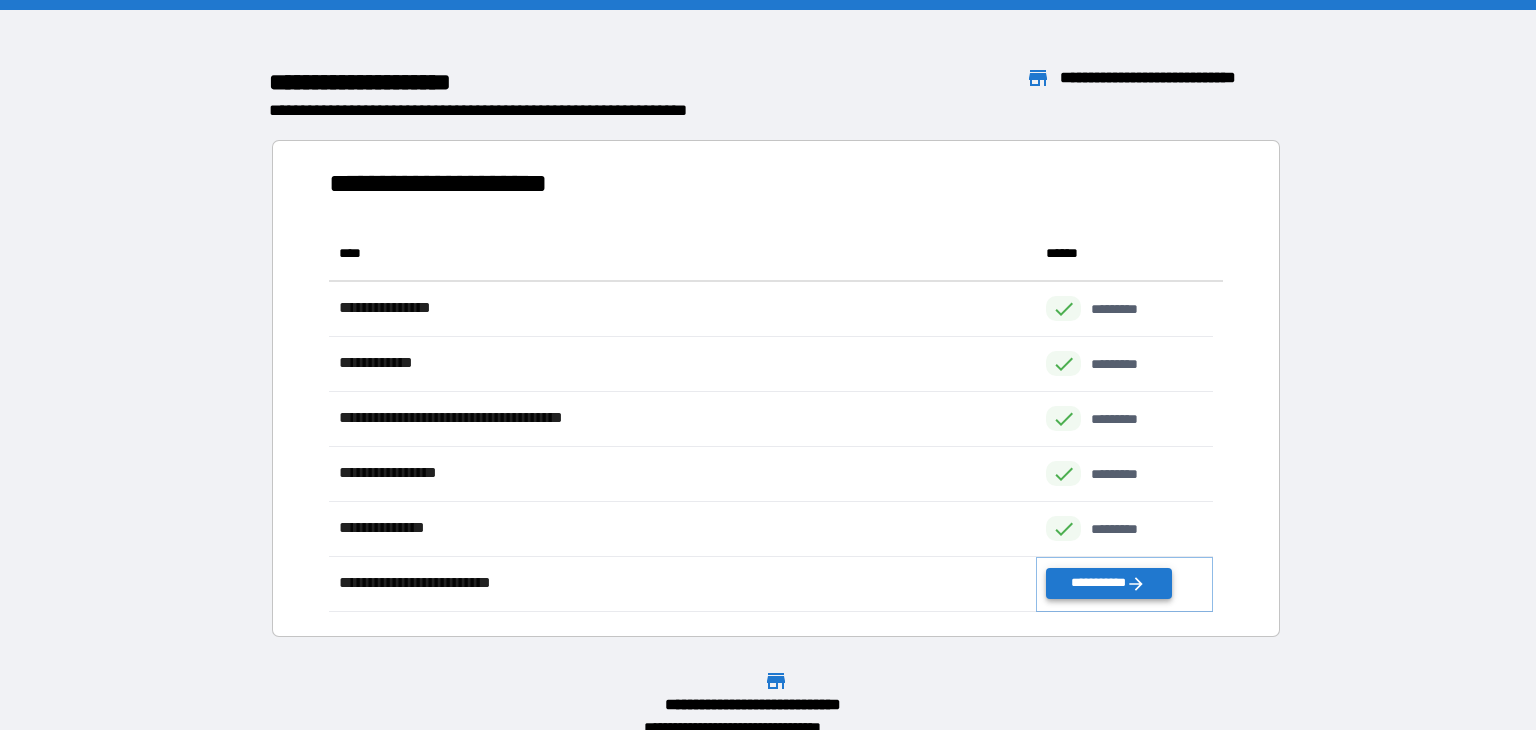 click on "**********" at bounding box center [1108, 583] 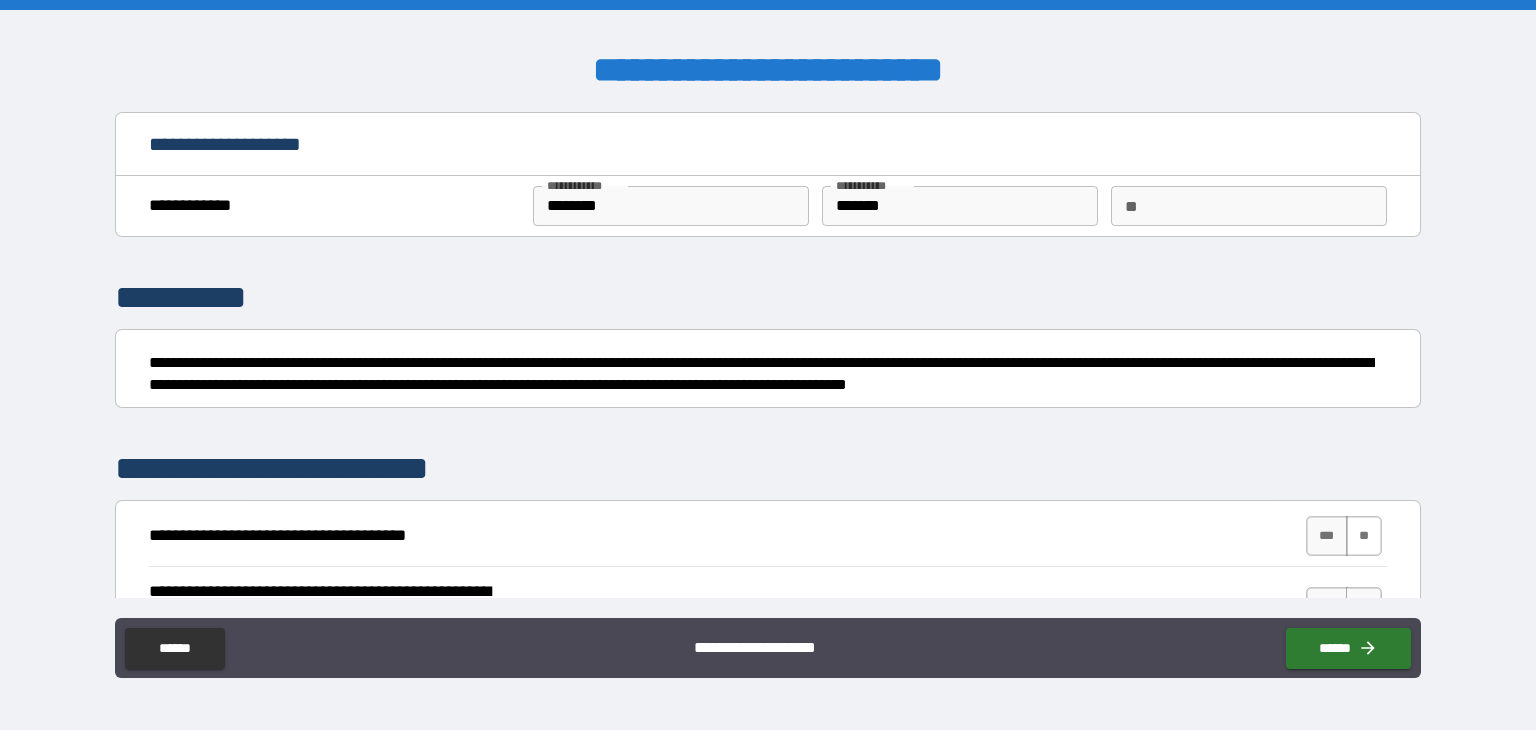 click on "**" at bounding box center (1364, 536) 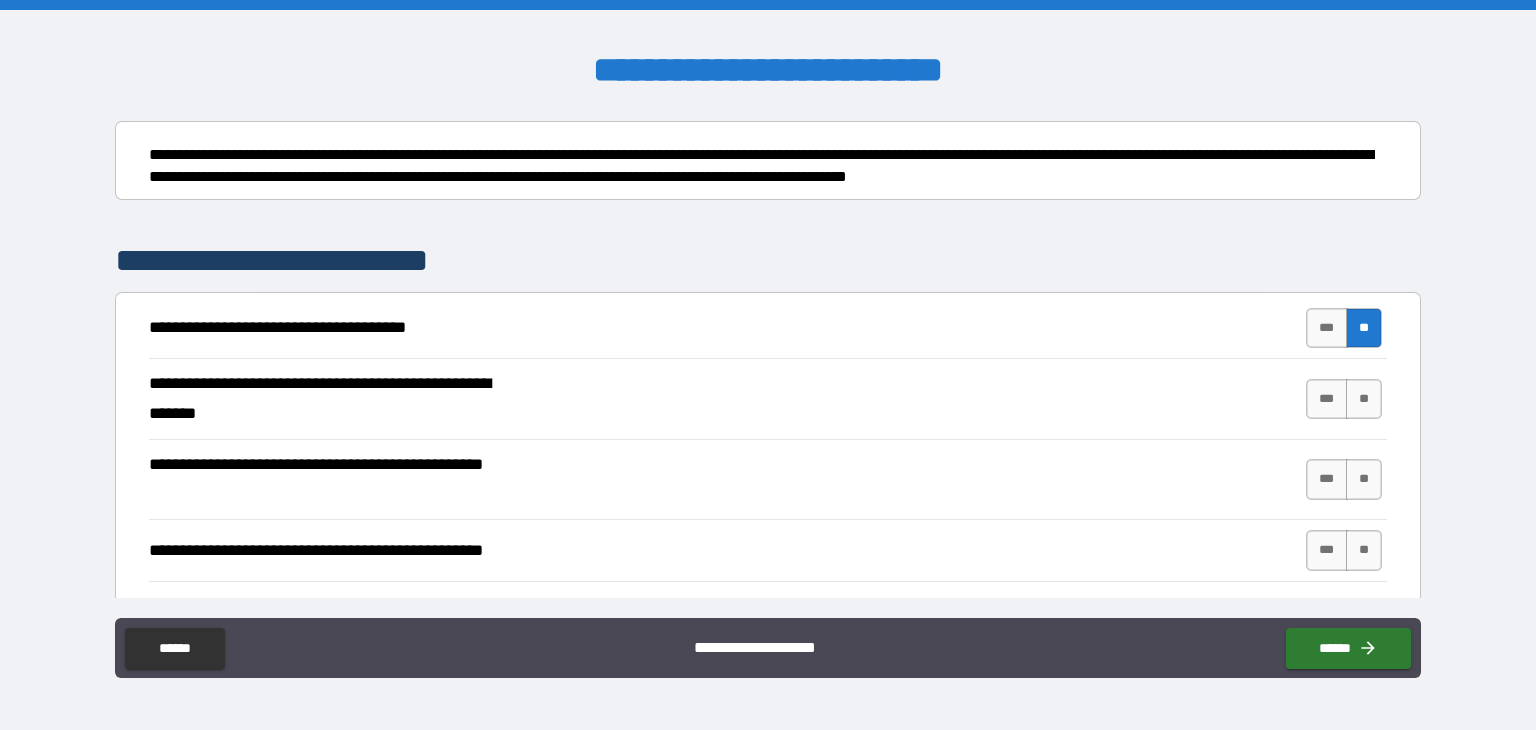 scroll, scrollTop: 366, scrollLeft: 0, axis: vertical 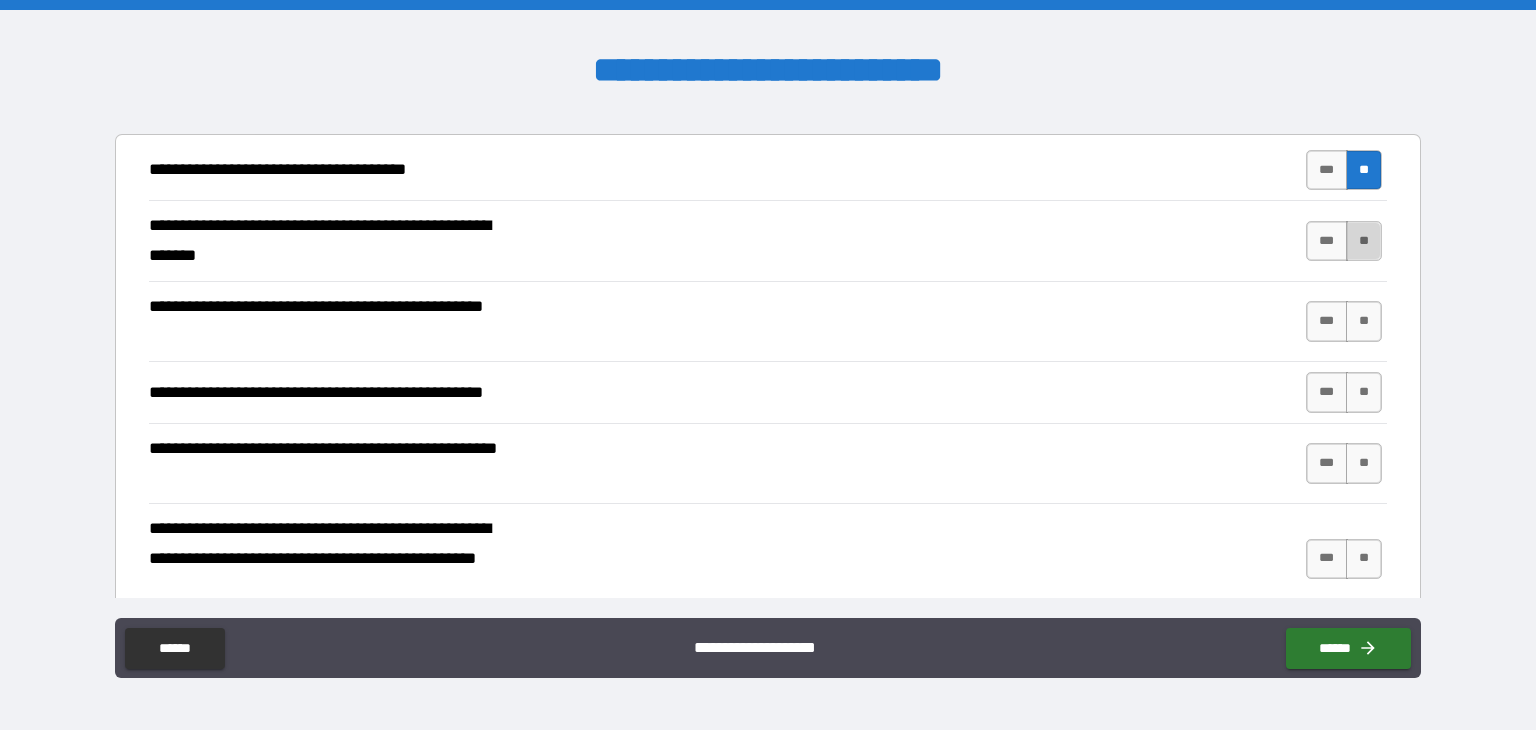 click on "**" at bounding box center (1364, 241) 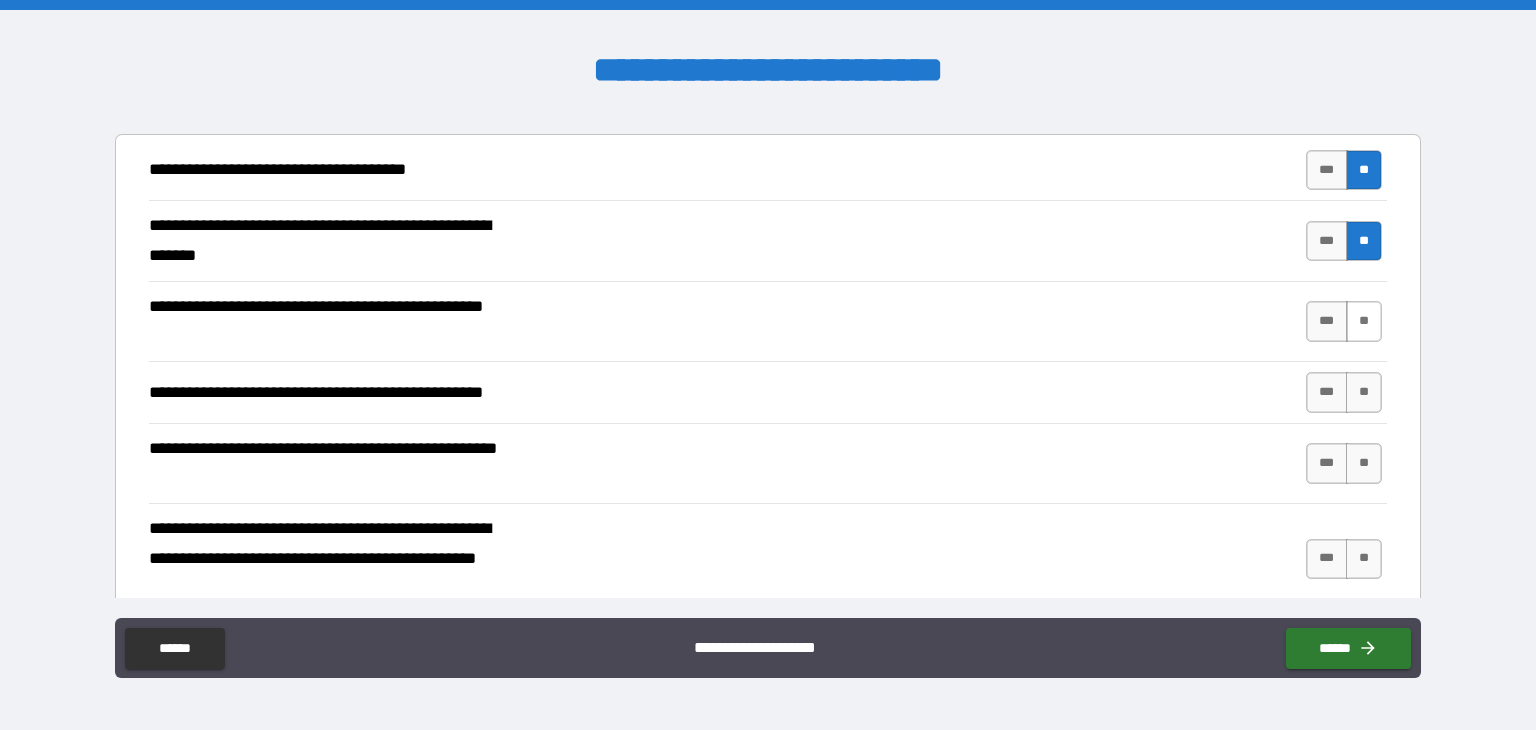 click on "**" at bounding box center [1364, 321] 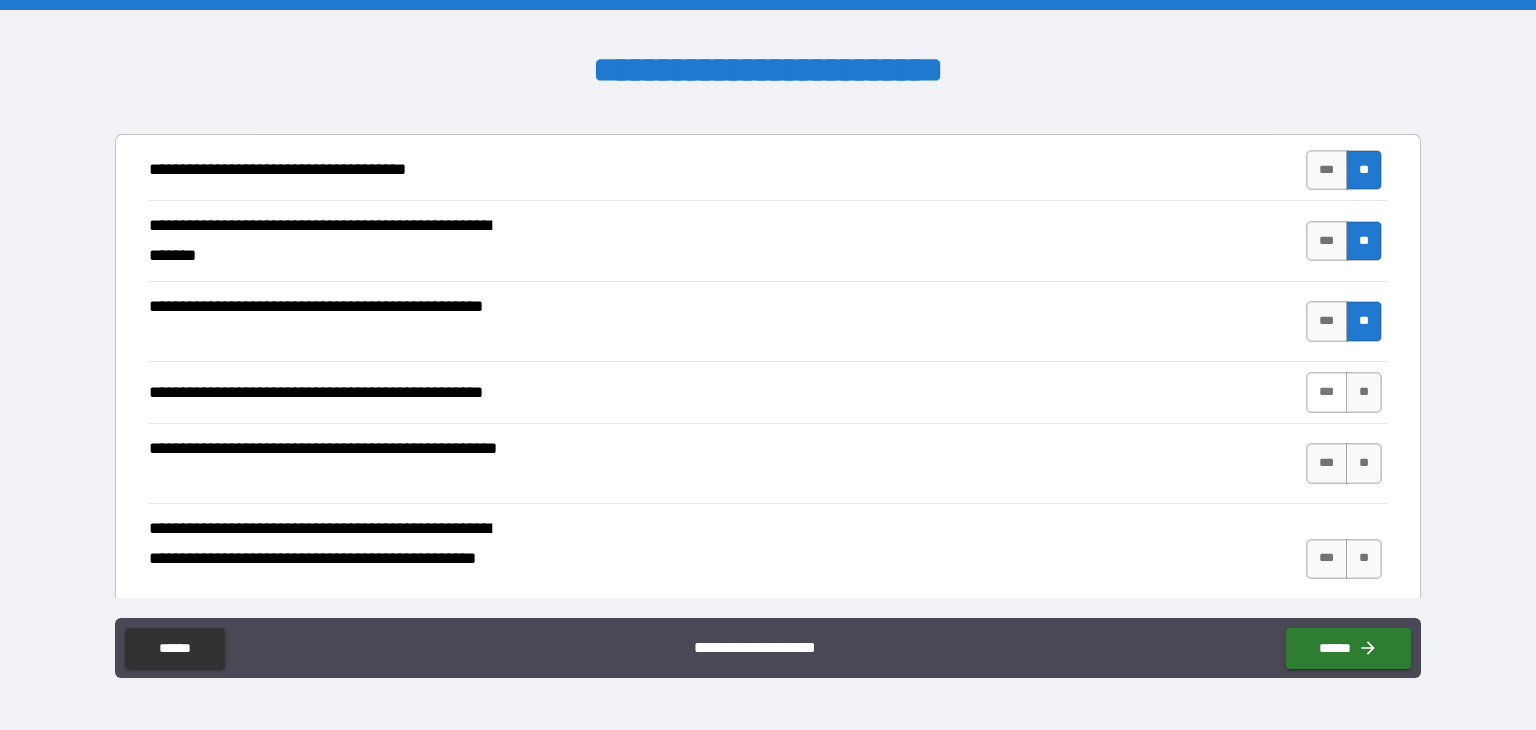 click on "***" at bounding box center [1327, 392] 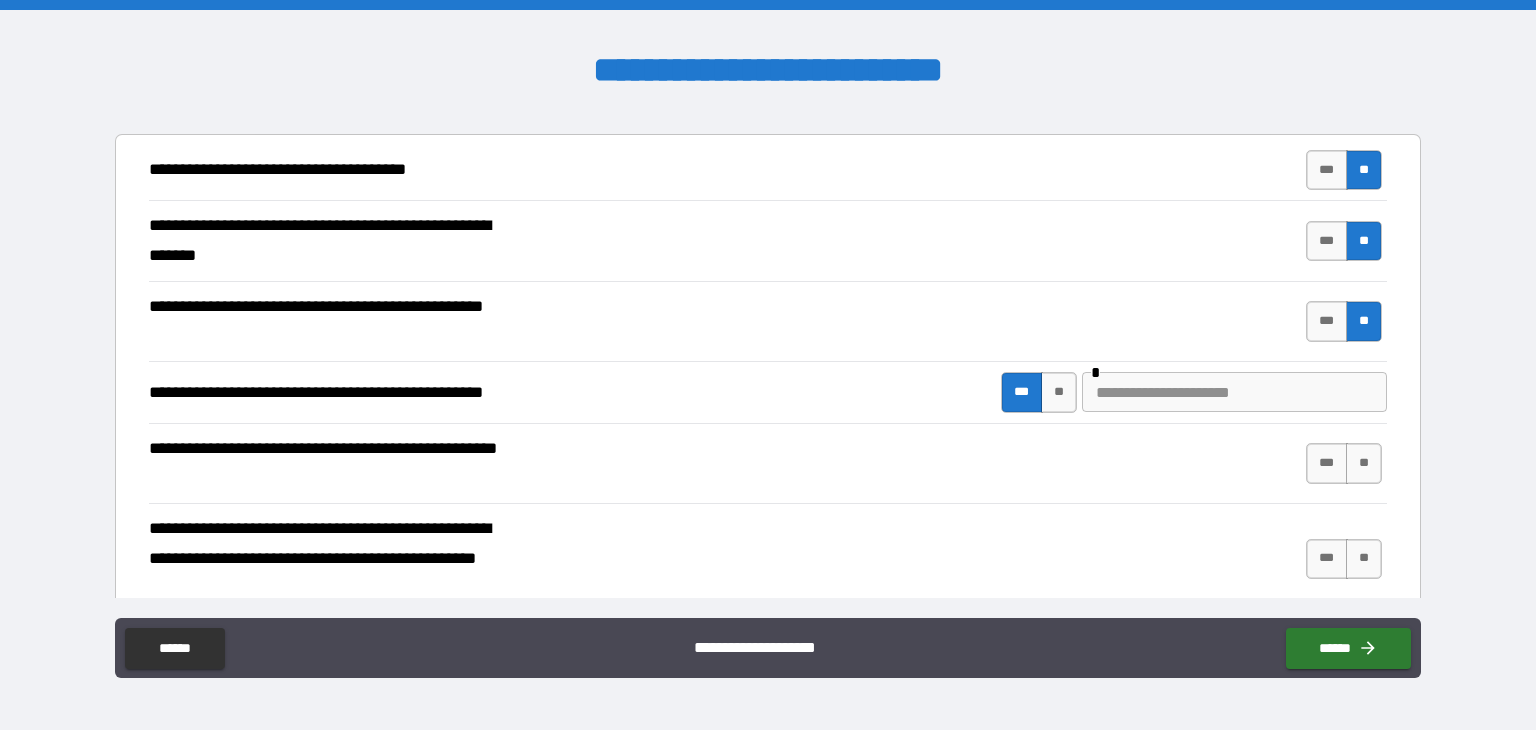 click at bounding box center [1234, 392] 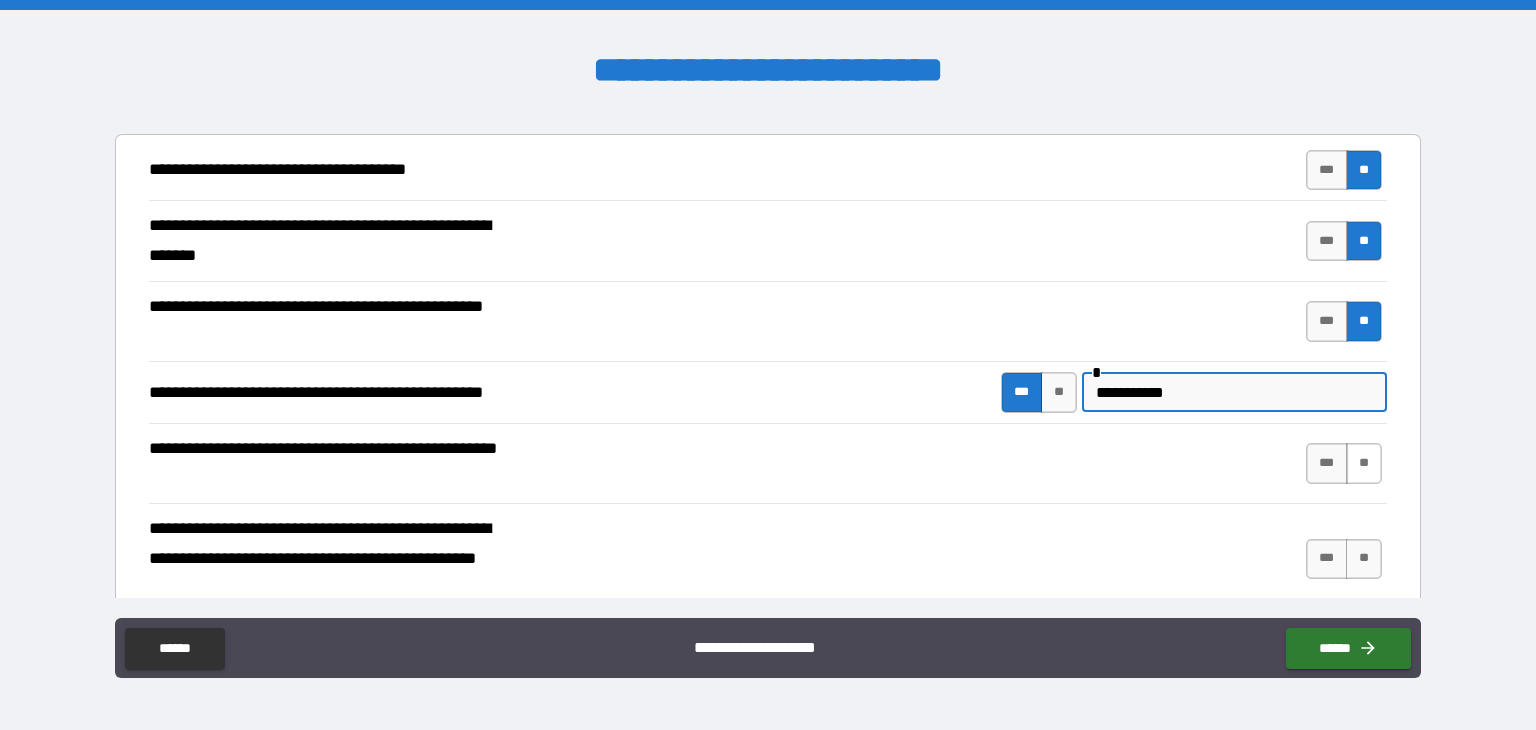 type on "**********" 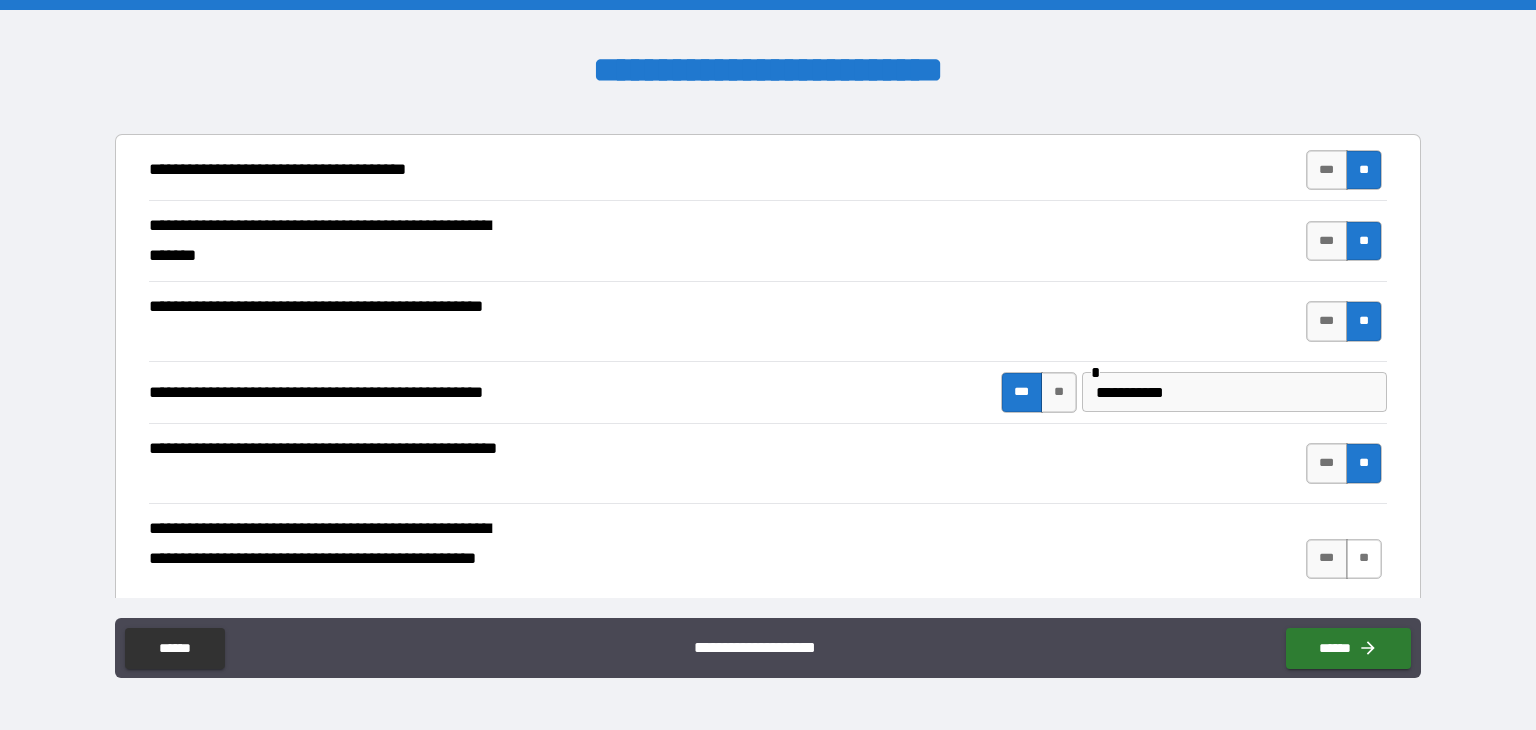 click on "**" at bounding box center [1364, 559] 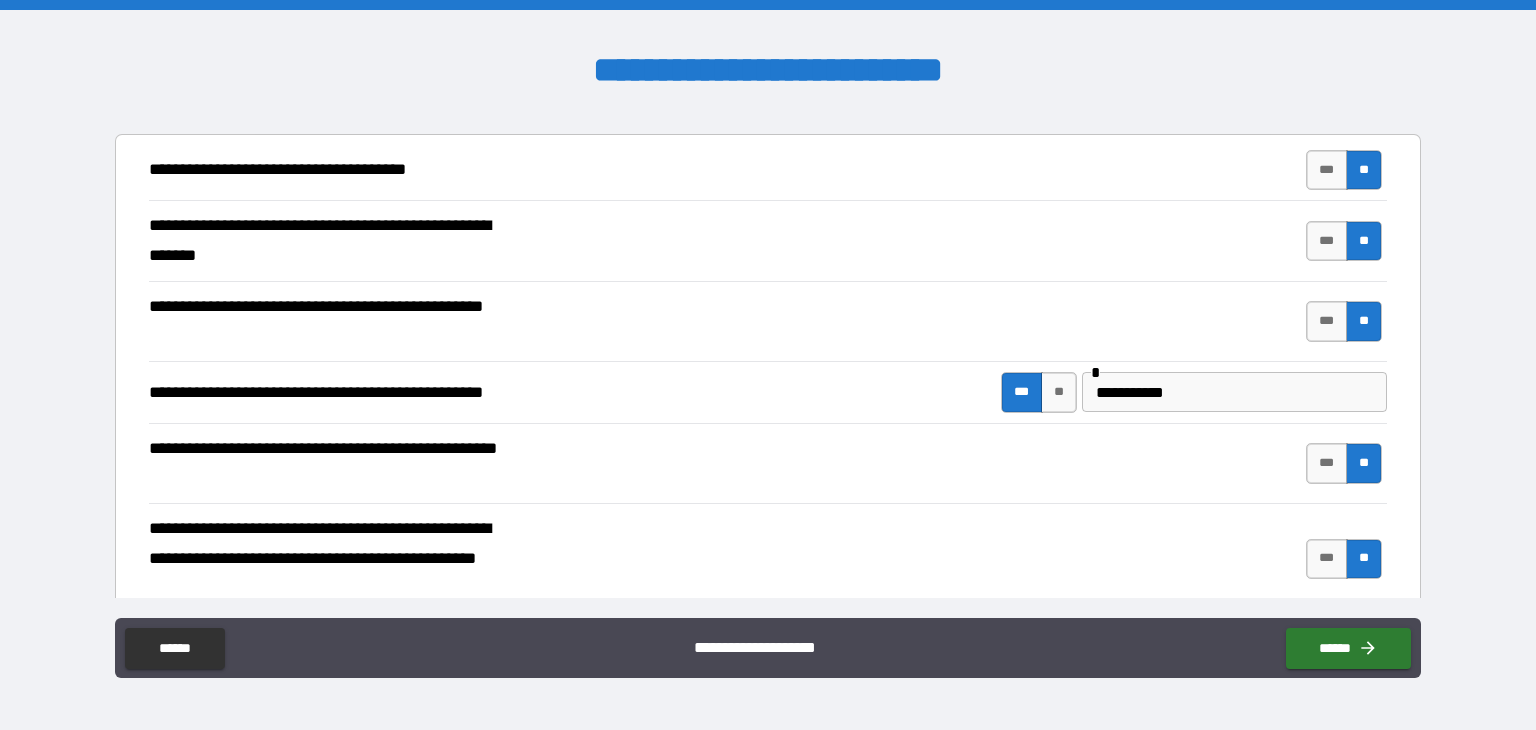 scroll, scrollTop: 792, scrollLeft: 0, axis: vertical 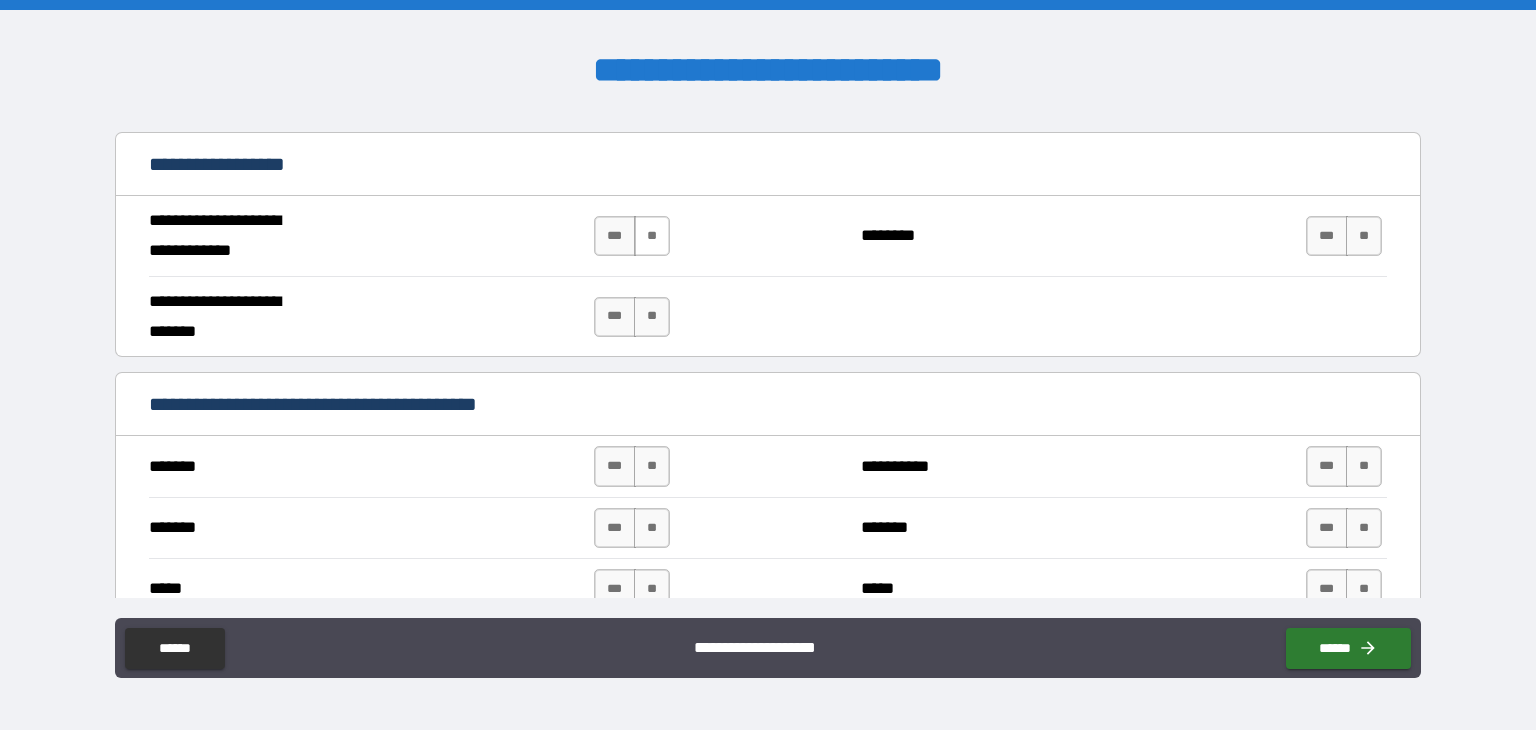 drag, startPoint x: 640, startPoint y: 241, endPoint x: 653, endPoint y: 233, distance: 15.264338 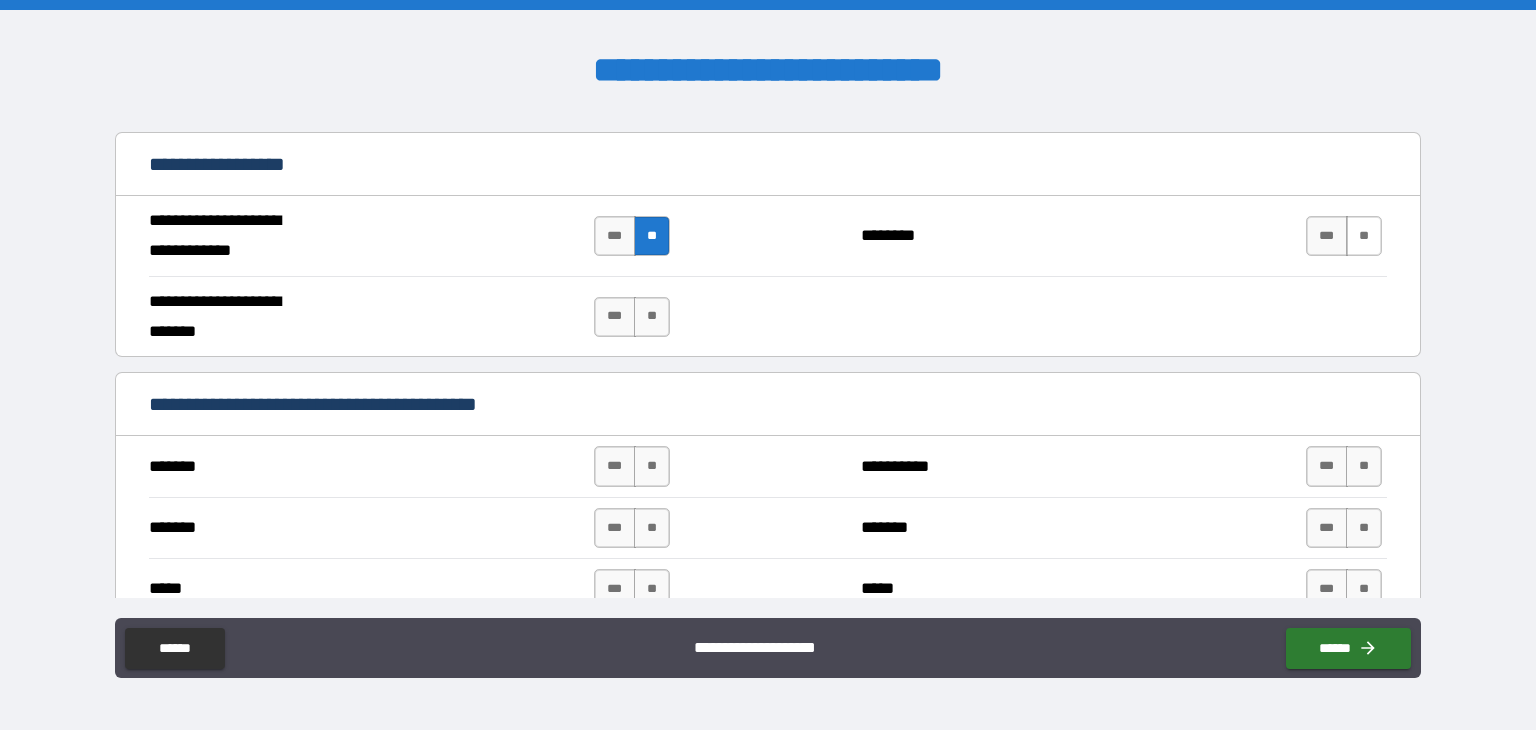 click on "**" at bounding box center (1364, 236) 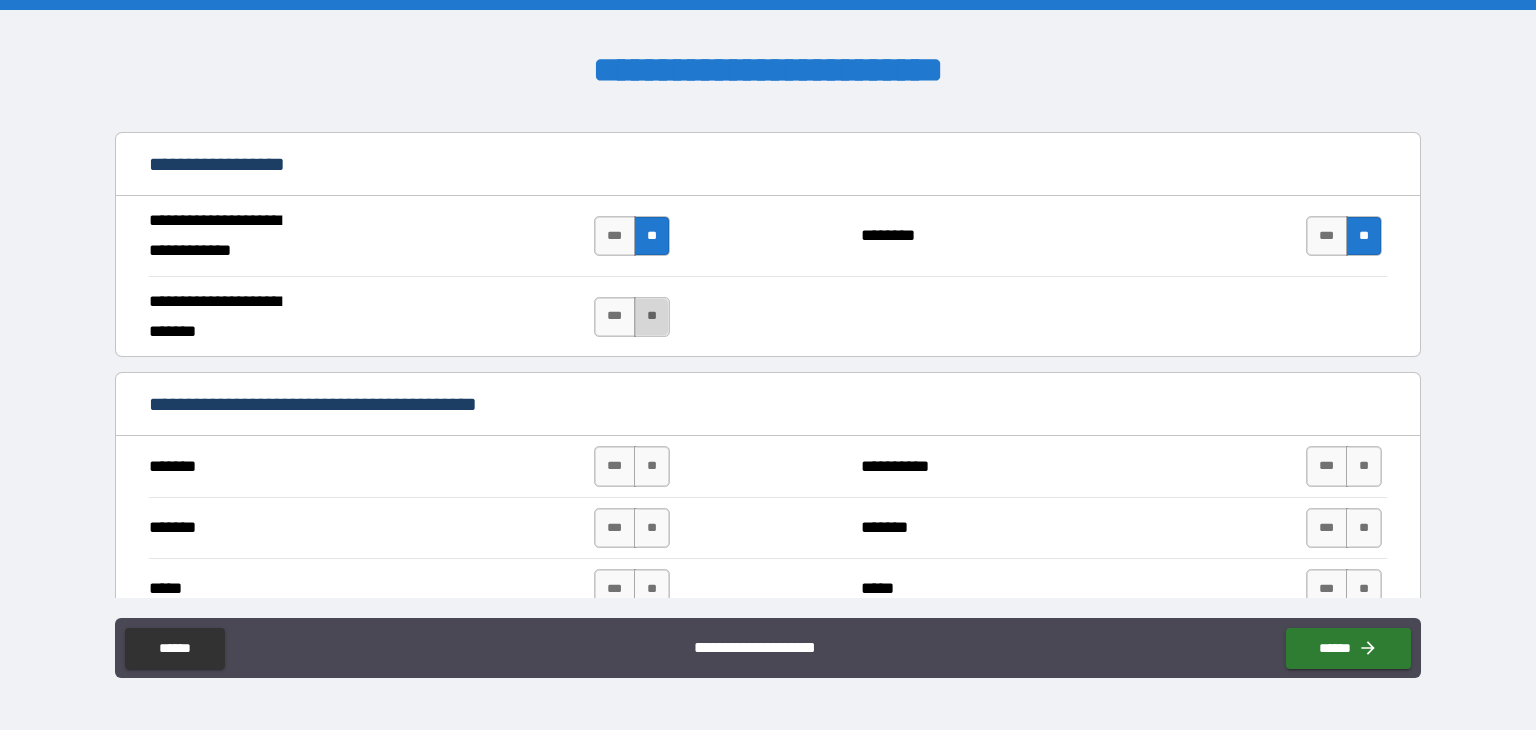 click on "**" at bounding box center (652, 317) 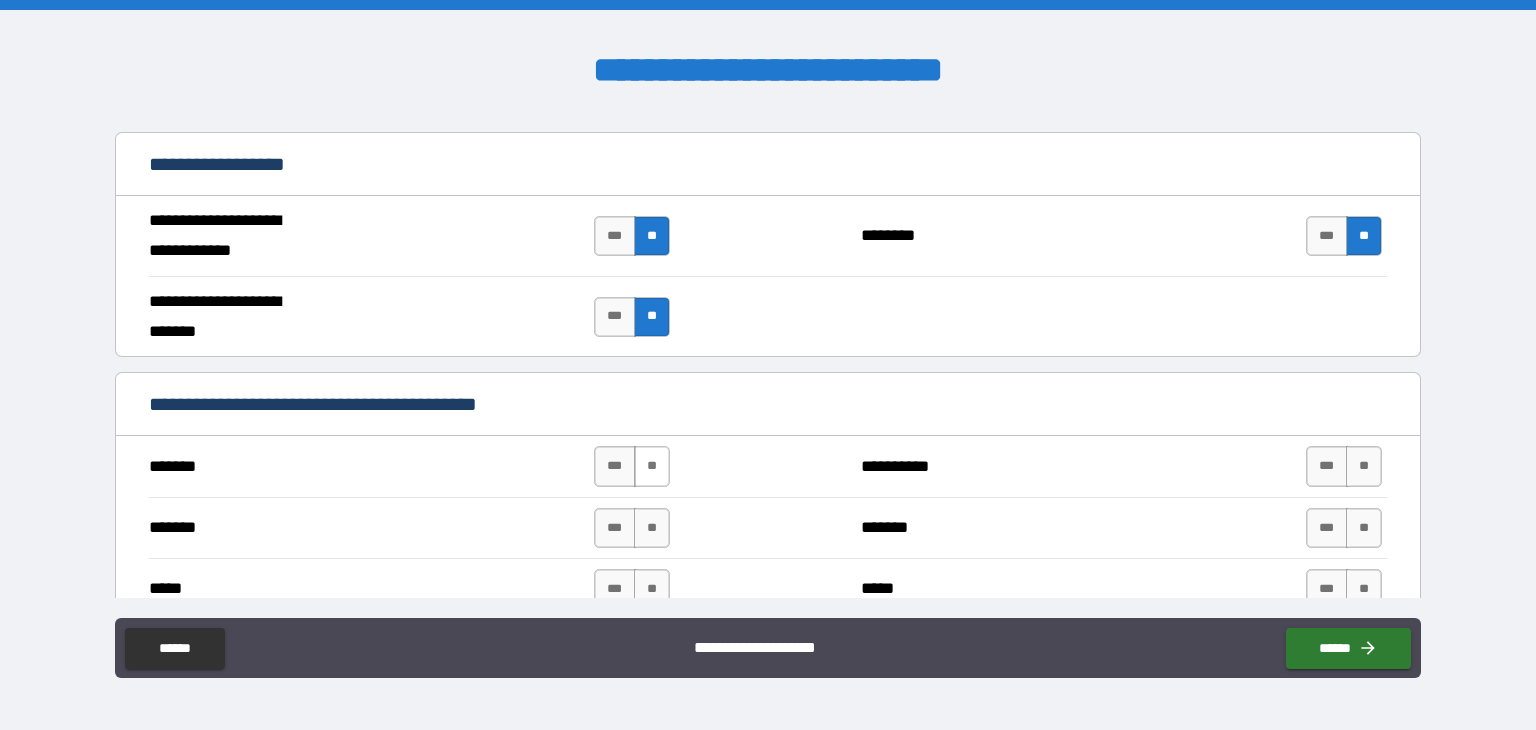 click on "**" at bounding box center (652, 466) 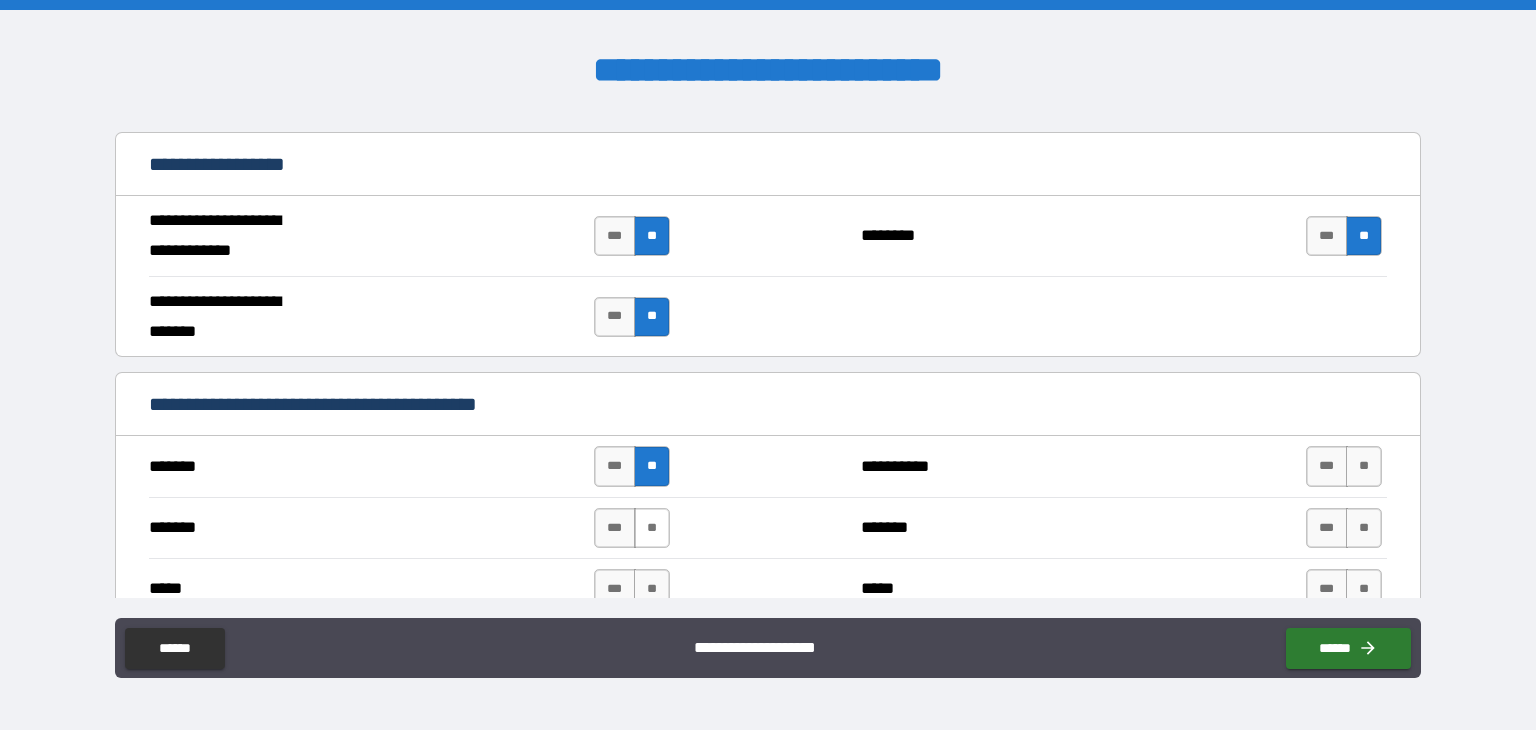 click on "**" at bounding box center (652, 528) 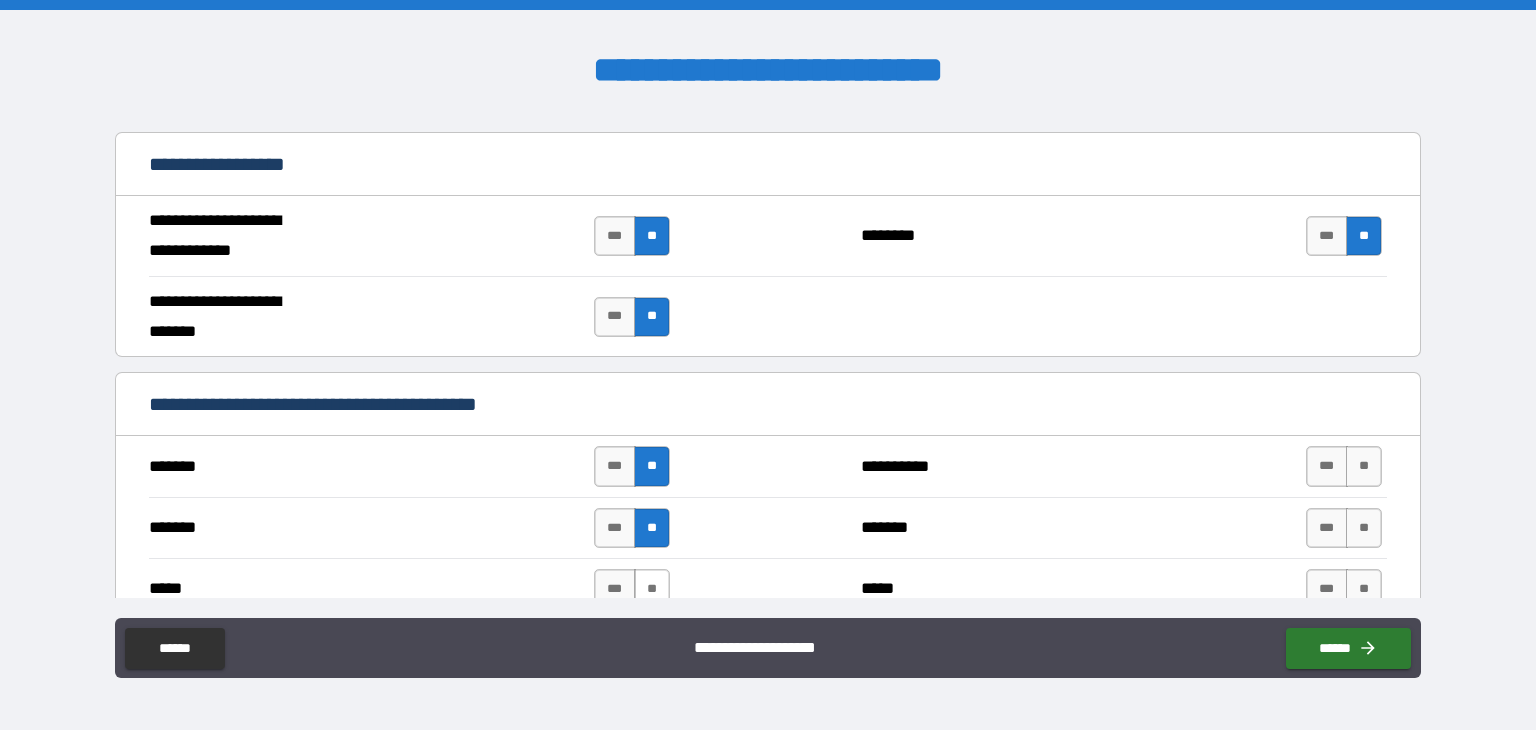 click on "**" at bounding box center [652, 589] 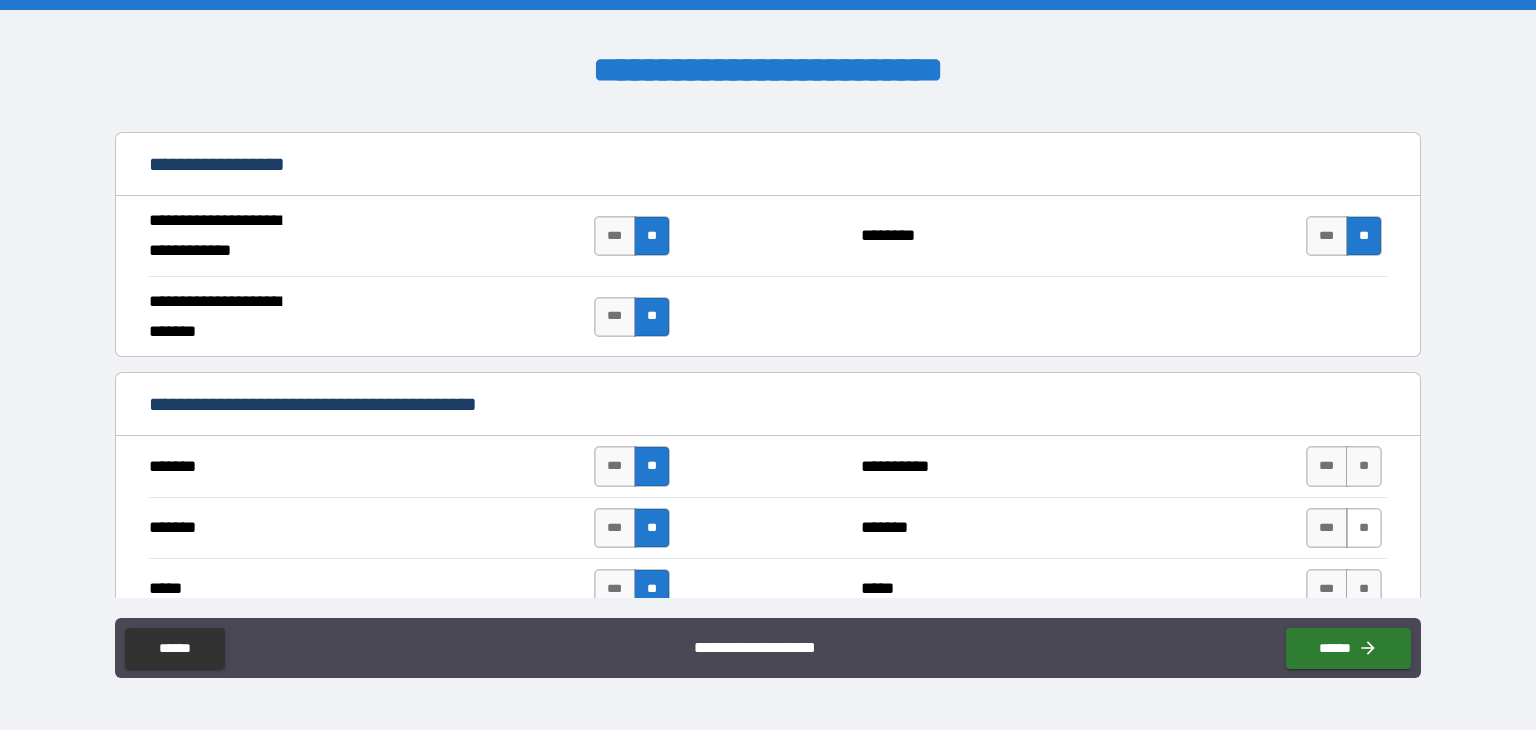 drag, startPoint x: 1360, startPoint y: 580, endPoint x: 1355, endPoint y: 531, distance: 49.25444 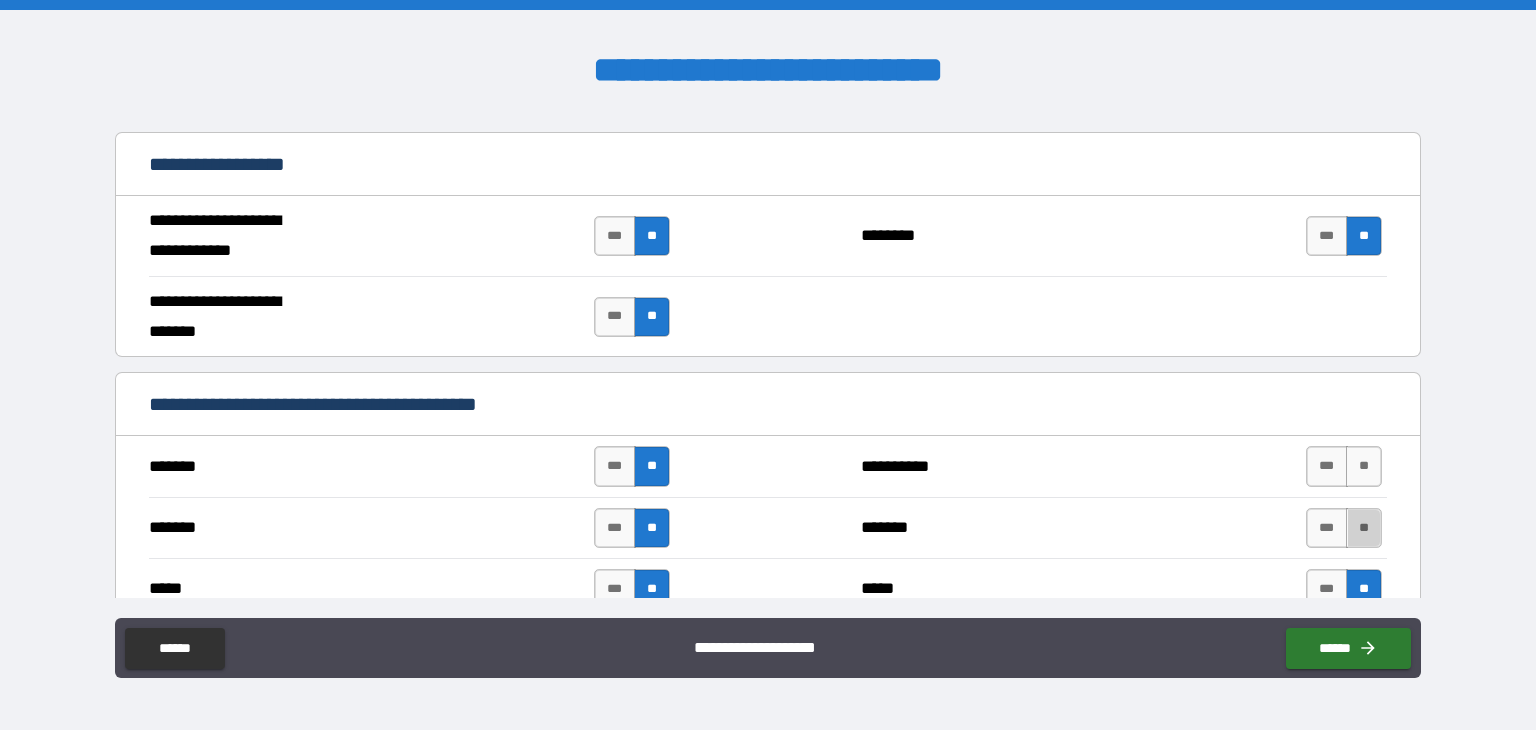 drag, startPoint x: 1353, startPoint y: 512, endPoint x: 1354, endPoint y: 497, distance: 15.033297 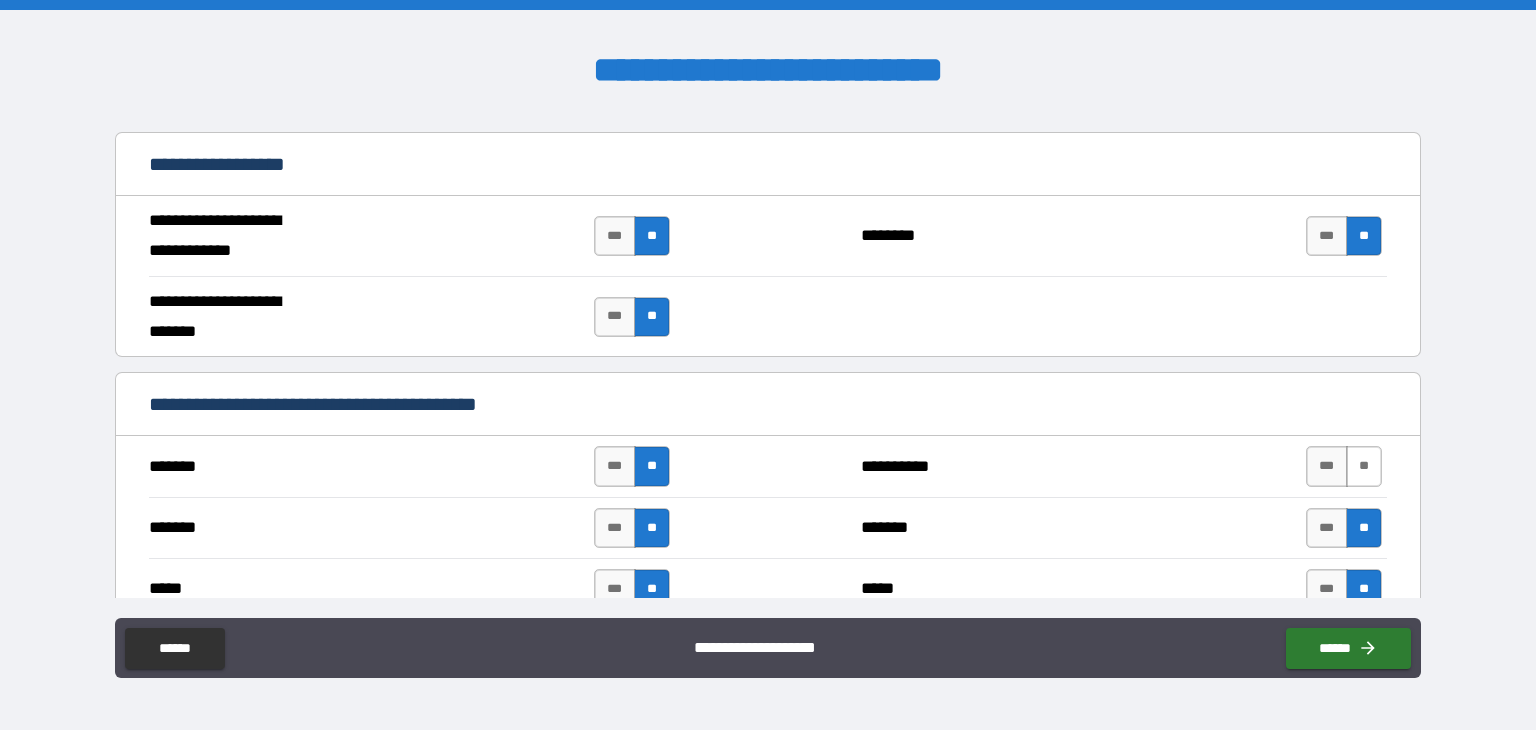 click on "**" at bounding box center (1364, 466) 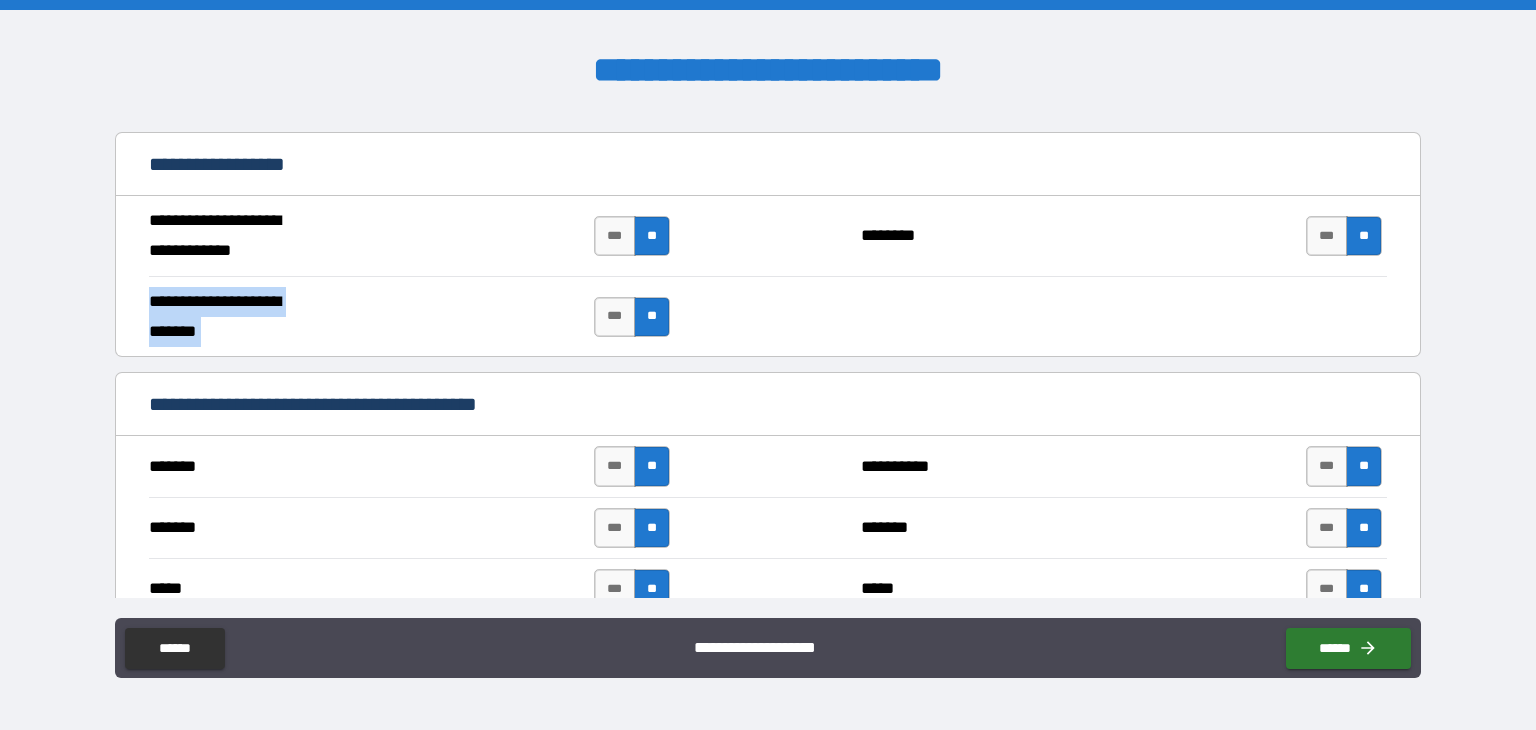 drag, startPoint x: 1407, startPoint y: 248, endPoint x: 1422, endPoint y: 313, distance: 66.70832 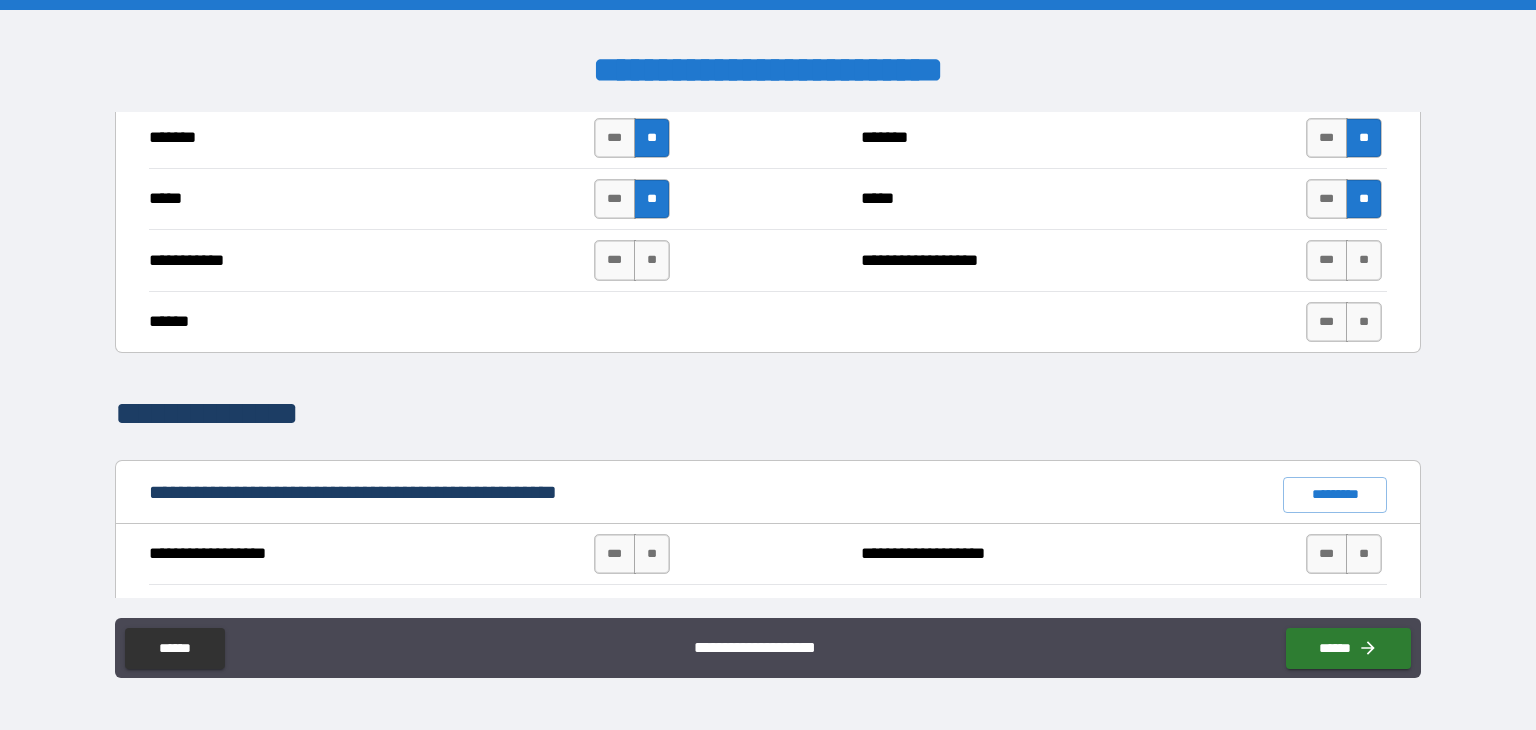 scroll, scrollTop: 1539, scrollLeft: 0, axis: vertical 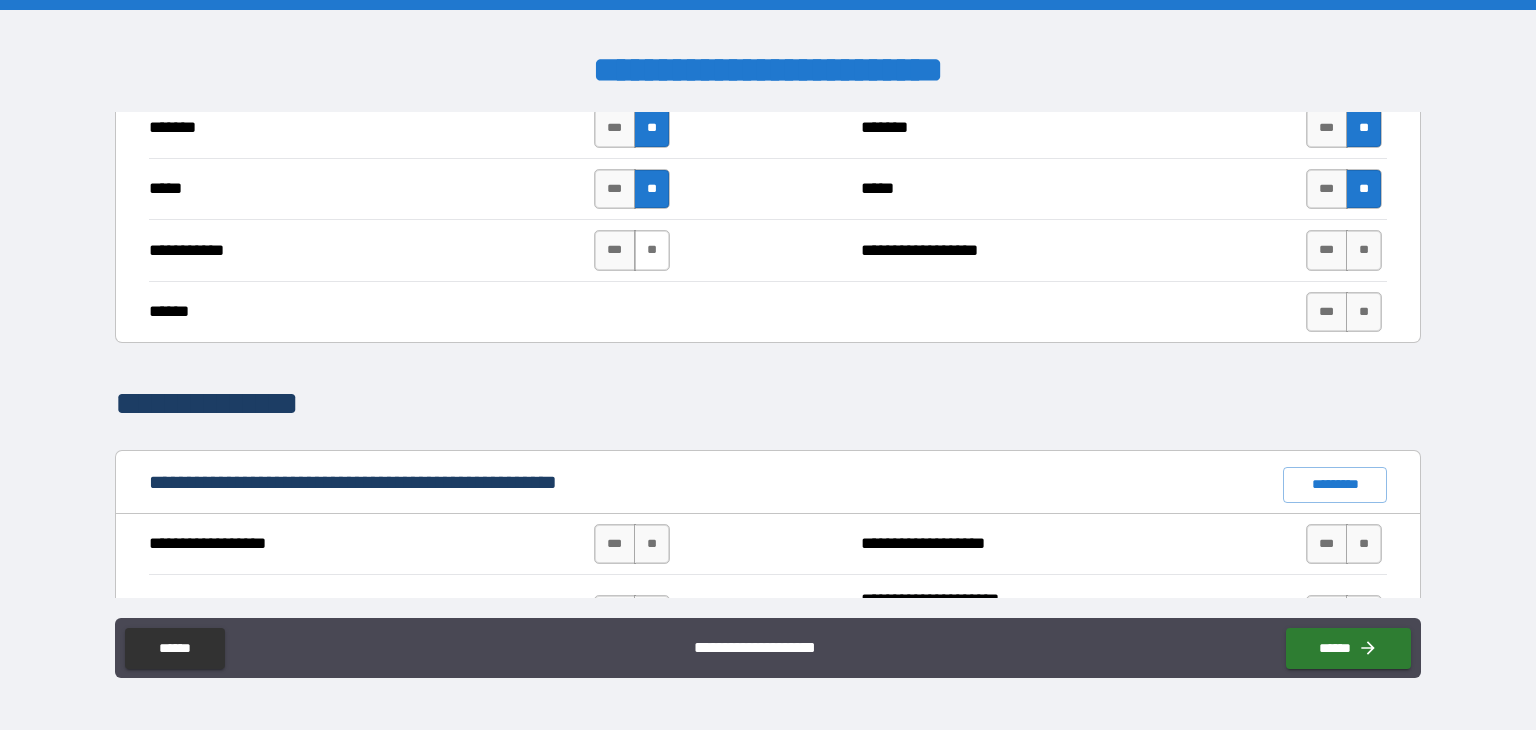 click on "**" at bounding box center [652, 250] 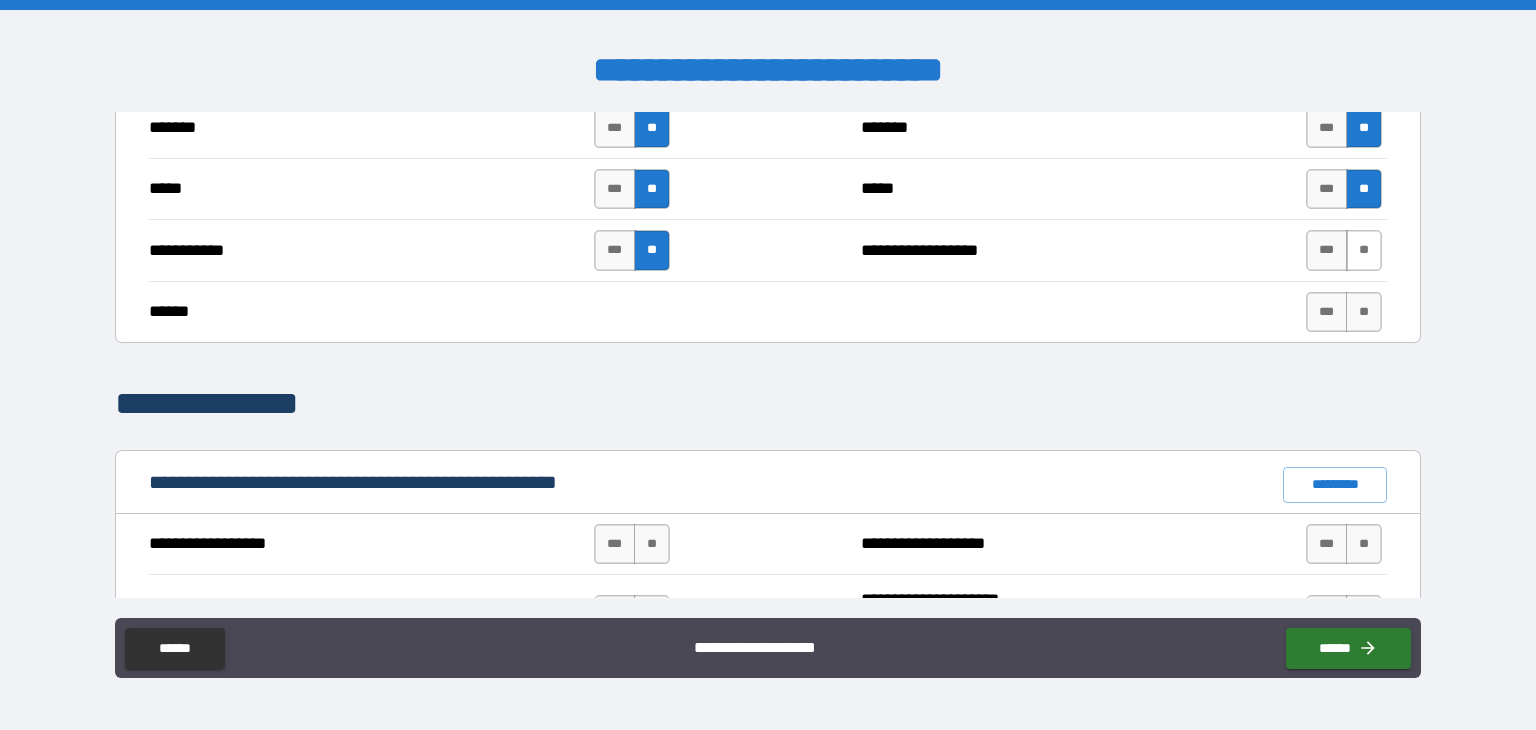 click on "**" at bounding box center (1364, 250) 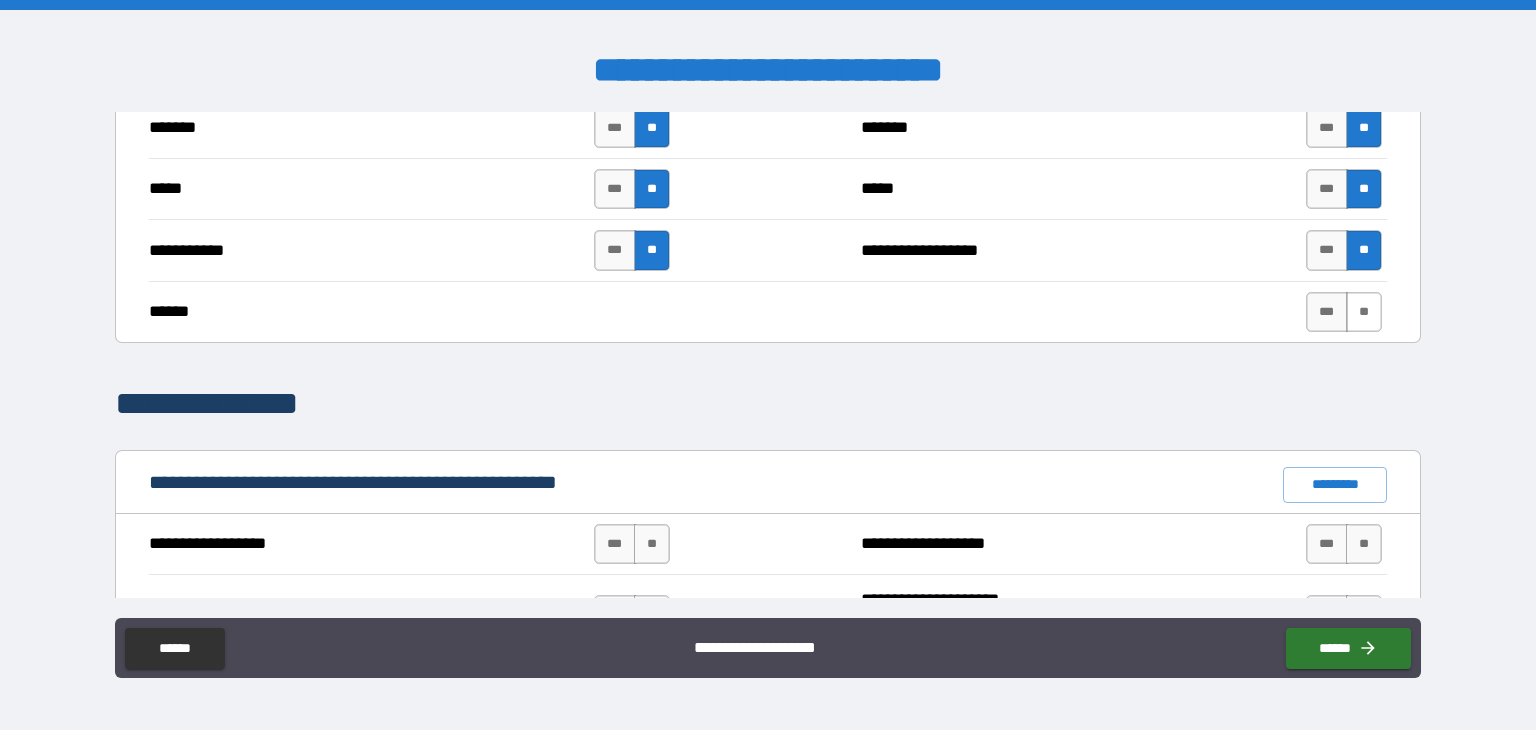 click on "**" at bounding box center (1364, 312) 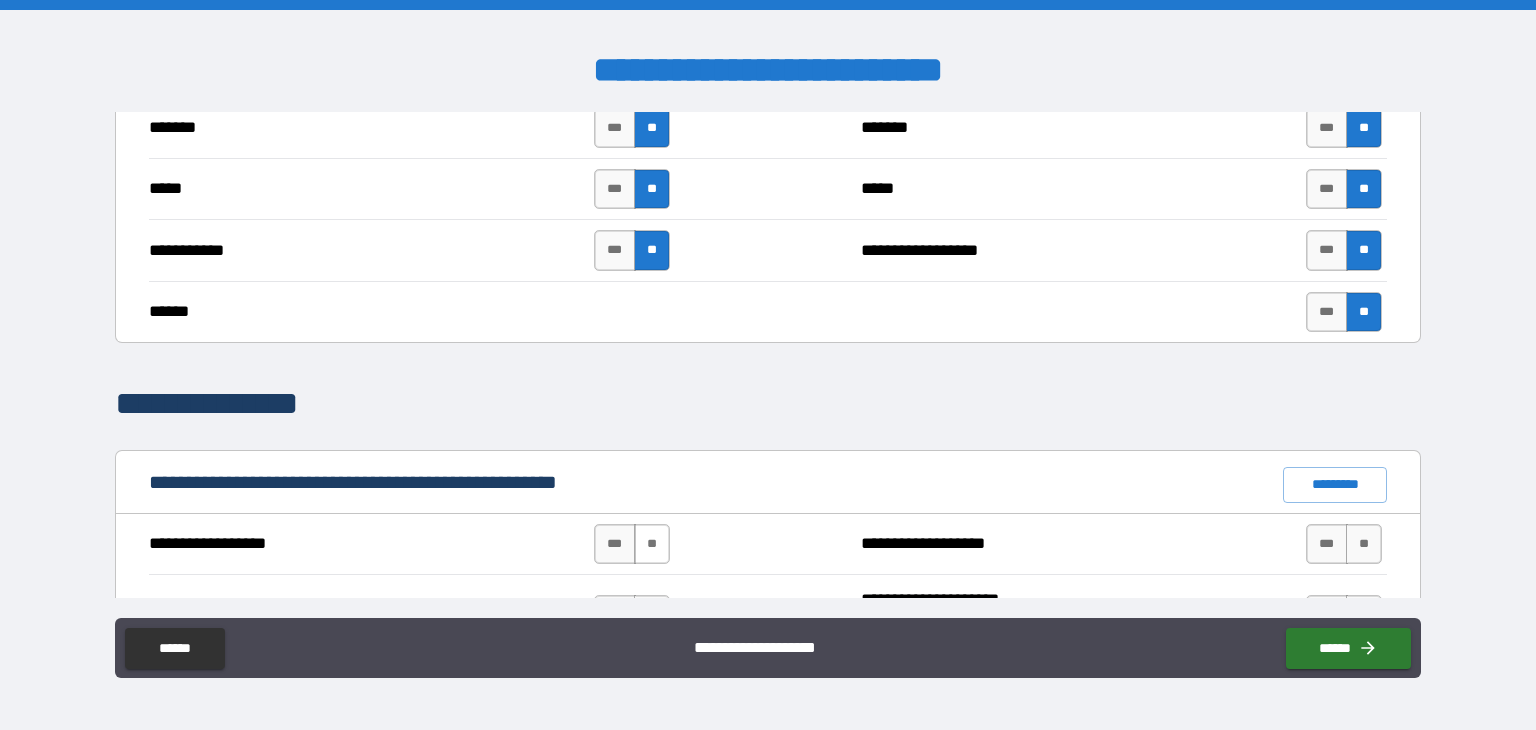 click on "**" at bounding box center [652, 544] 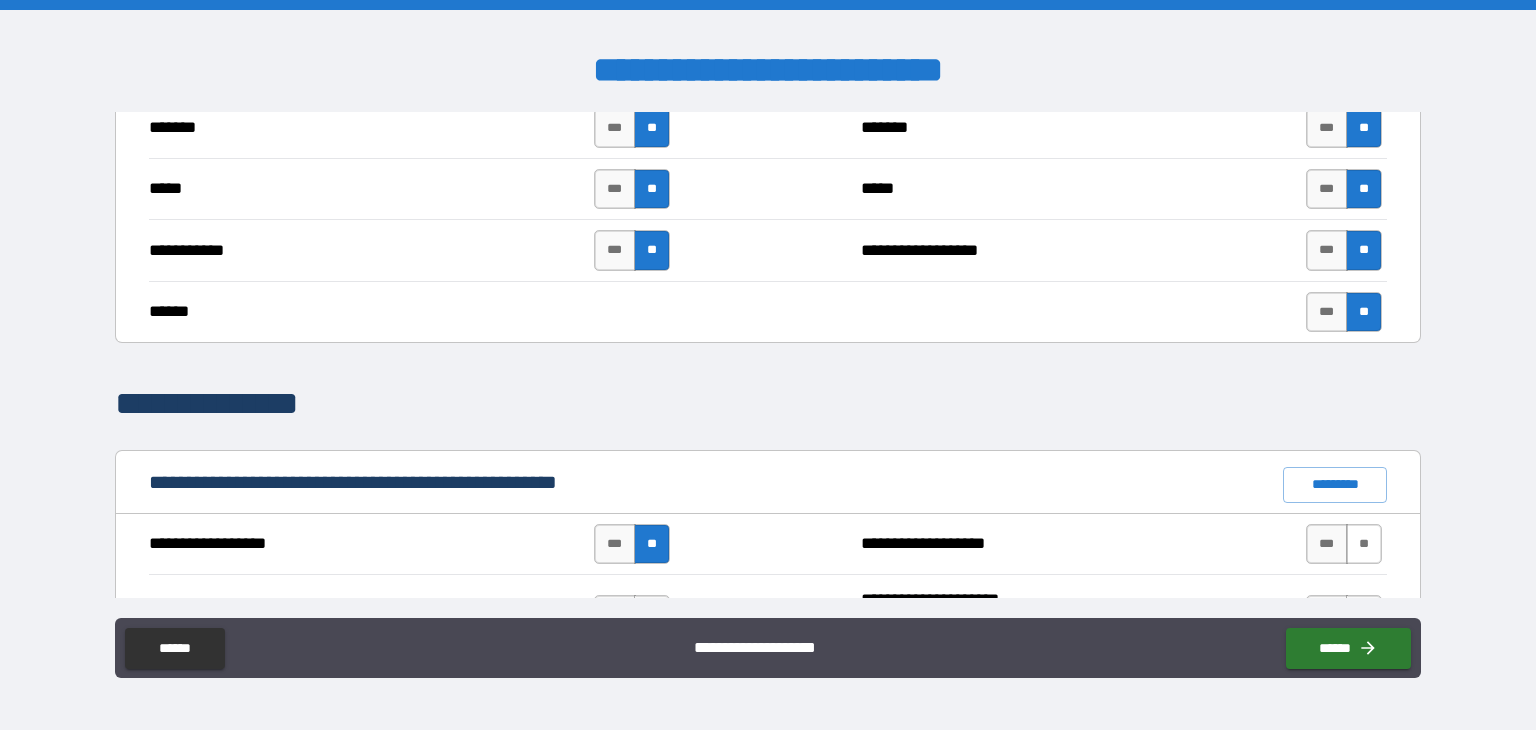 click on "**" at bounding box center (1364, 544) 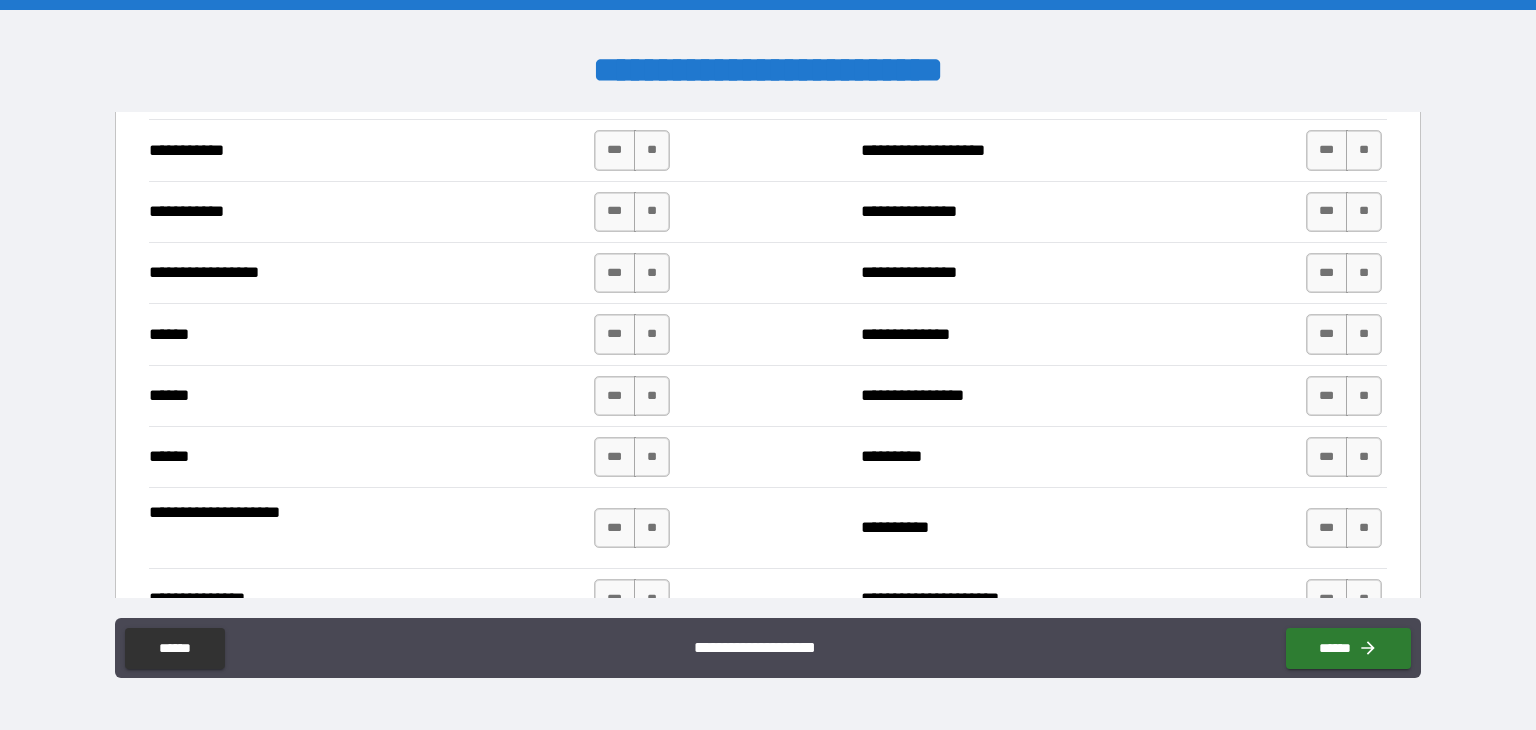 scroll, scrollTop: 2245, scrollLeft: 0, axis: vertical 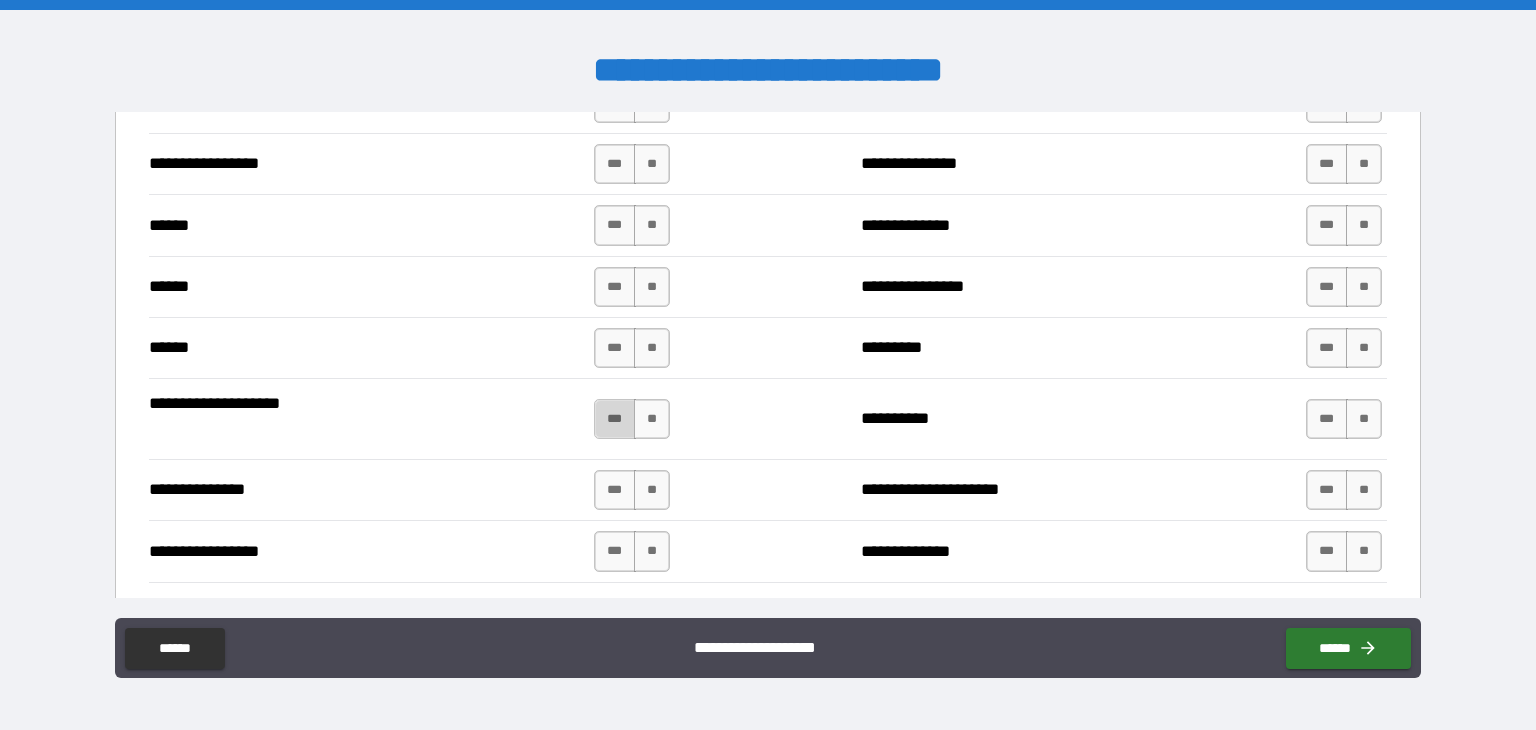 click on "***" at bounding box center [615, 419] 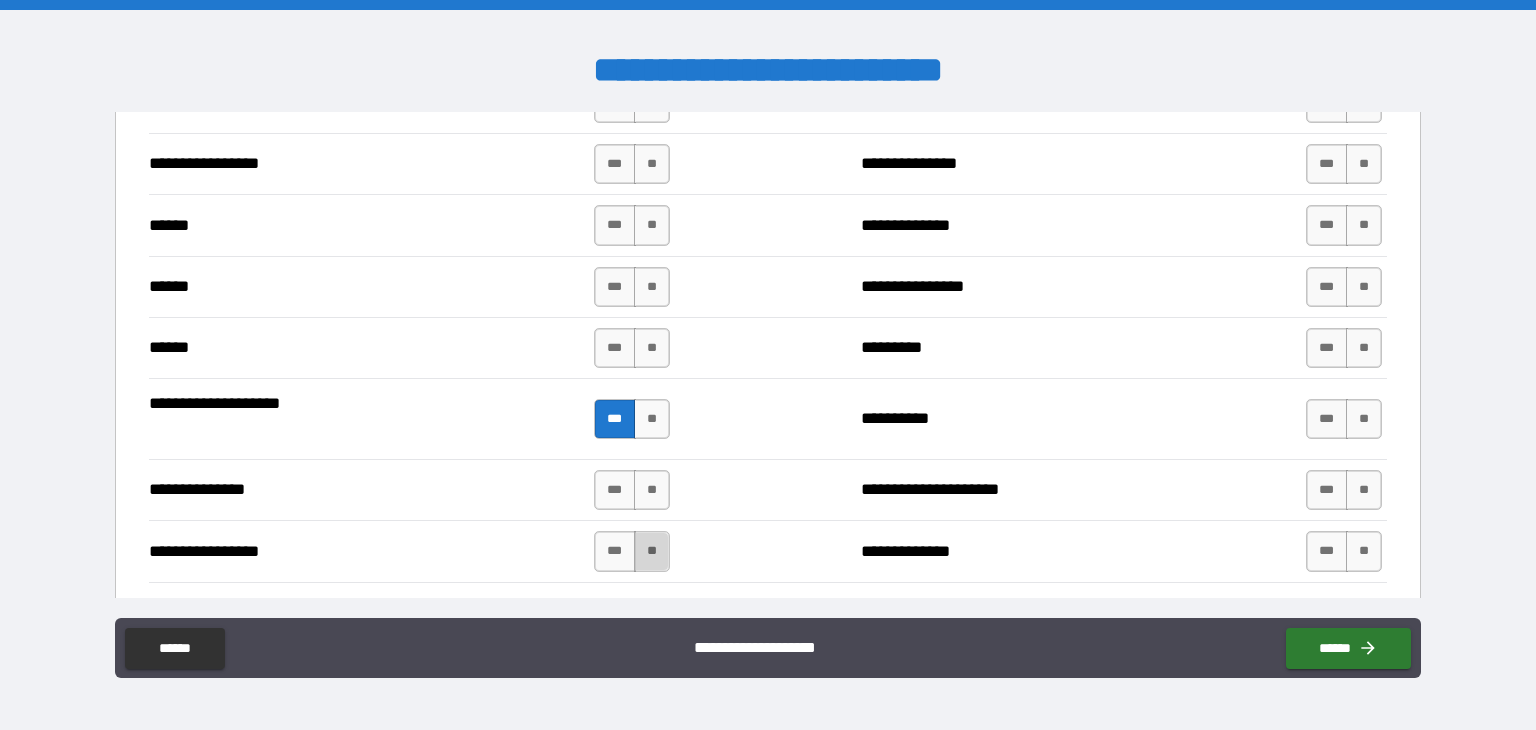 click on "**" at bounding box center [652, 551] 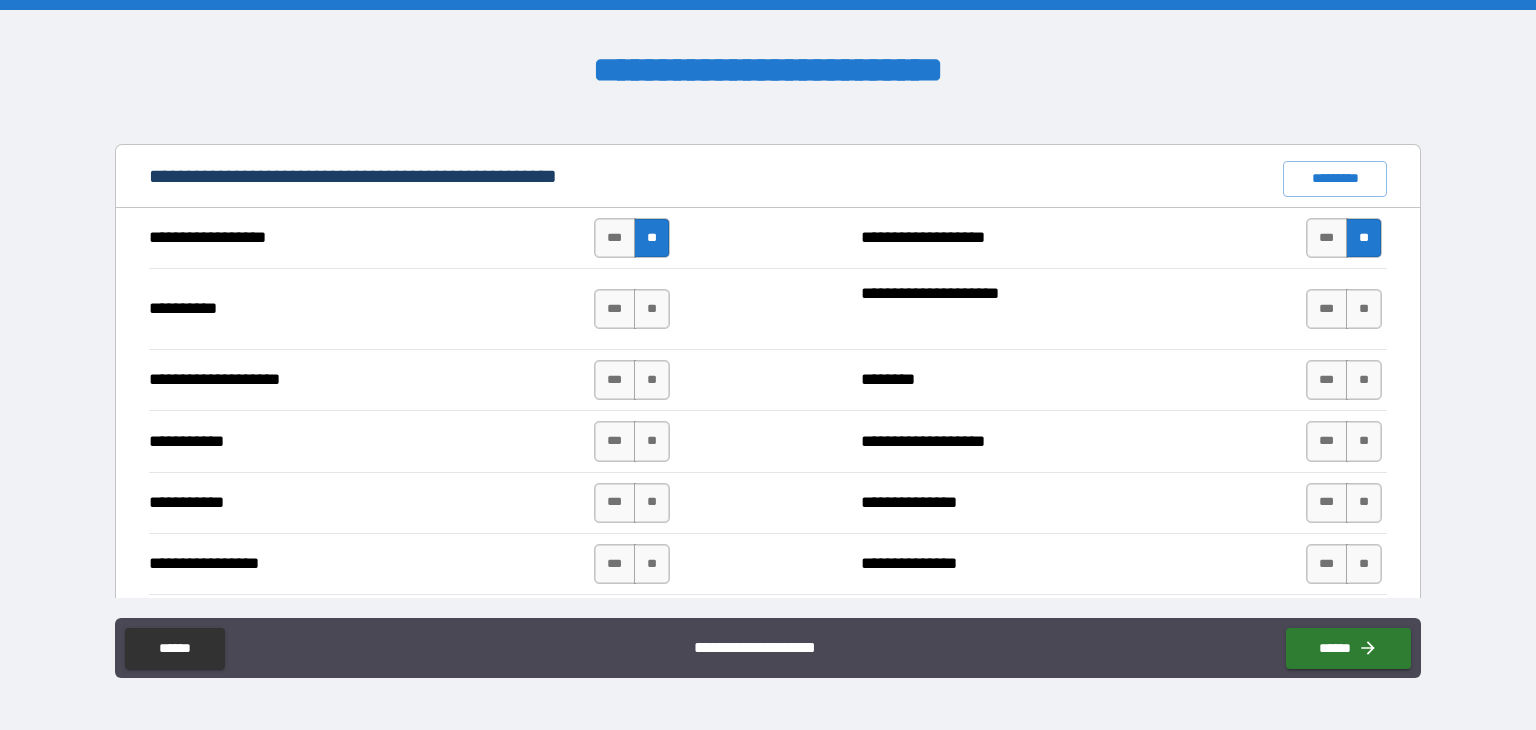 scroll, scrollTop: 1855, scrollLeft: 0, axis: vertical 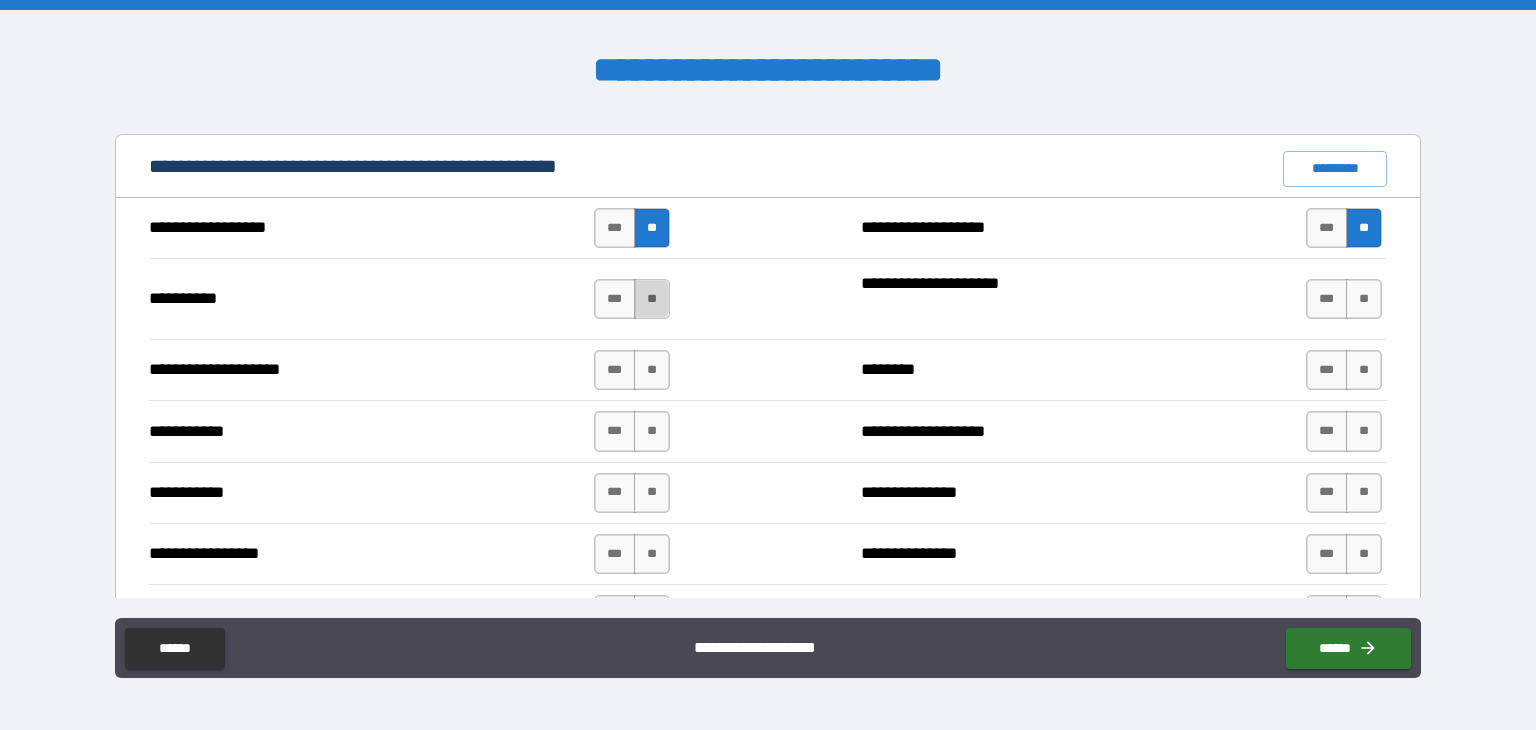 drag, startPoint x: 659, startPoint y: 297, endPoint x: 662, endPoint y: 332, distance: 35.128338 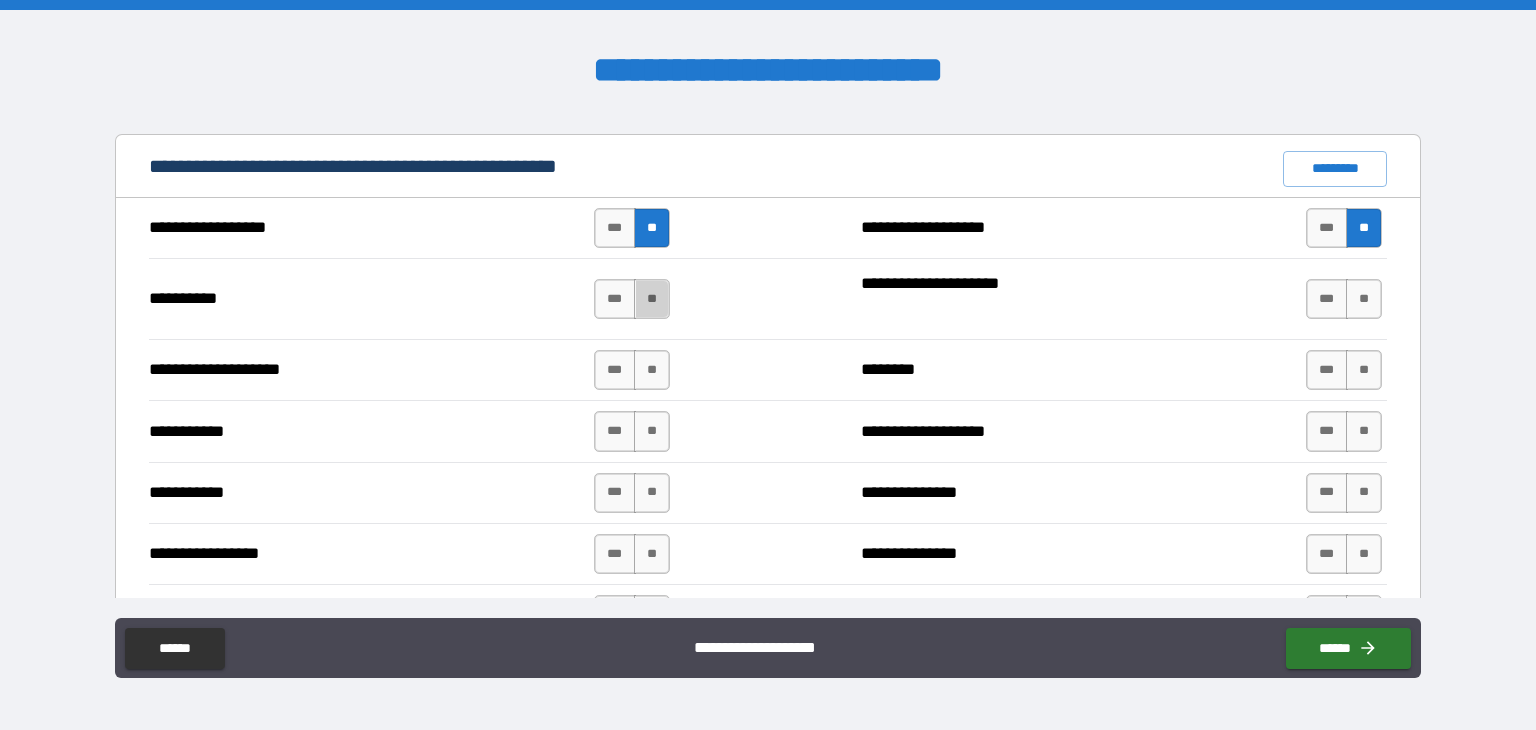 click on "**" at bounding box center [652, 299] 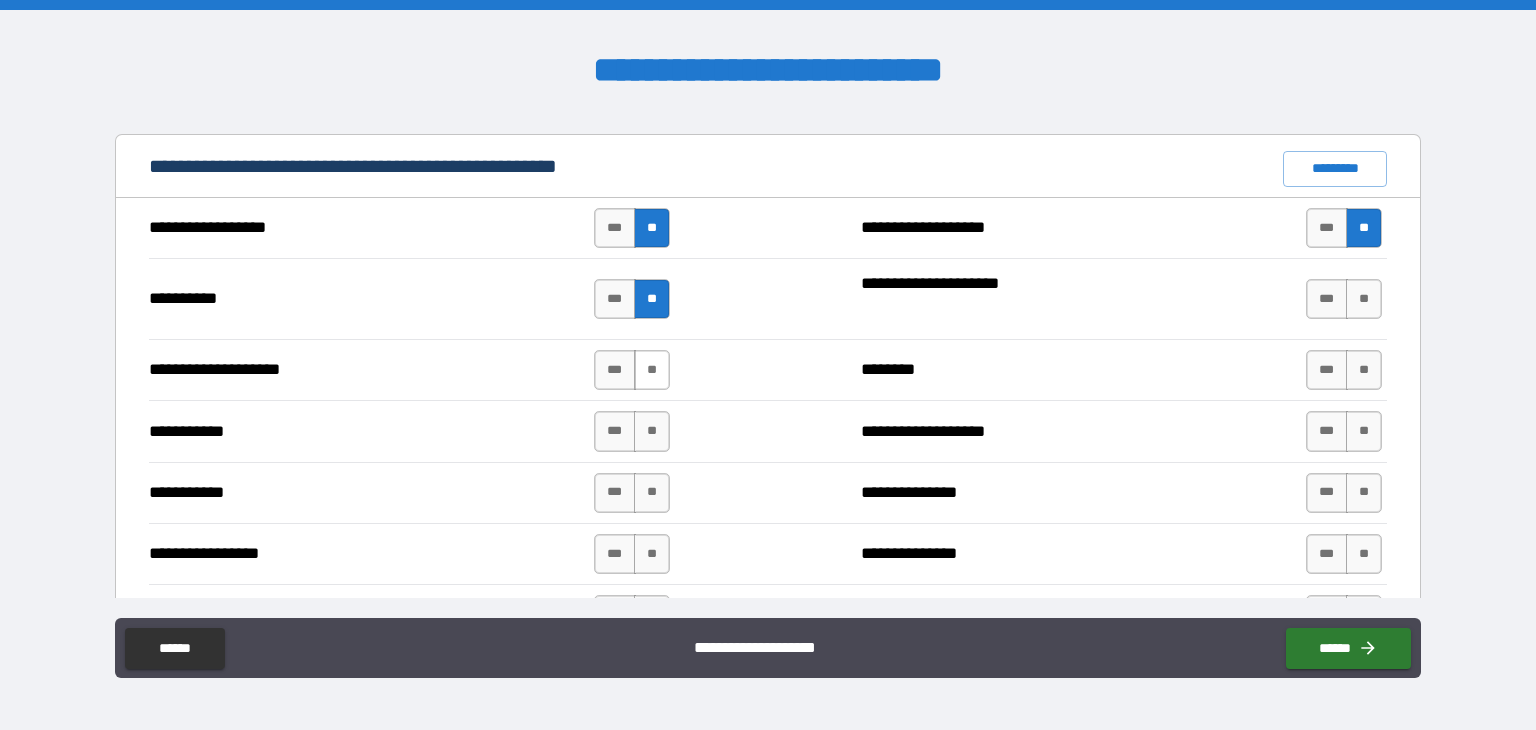 click on "*** **" at bounding box center [632, 370] 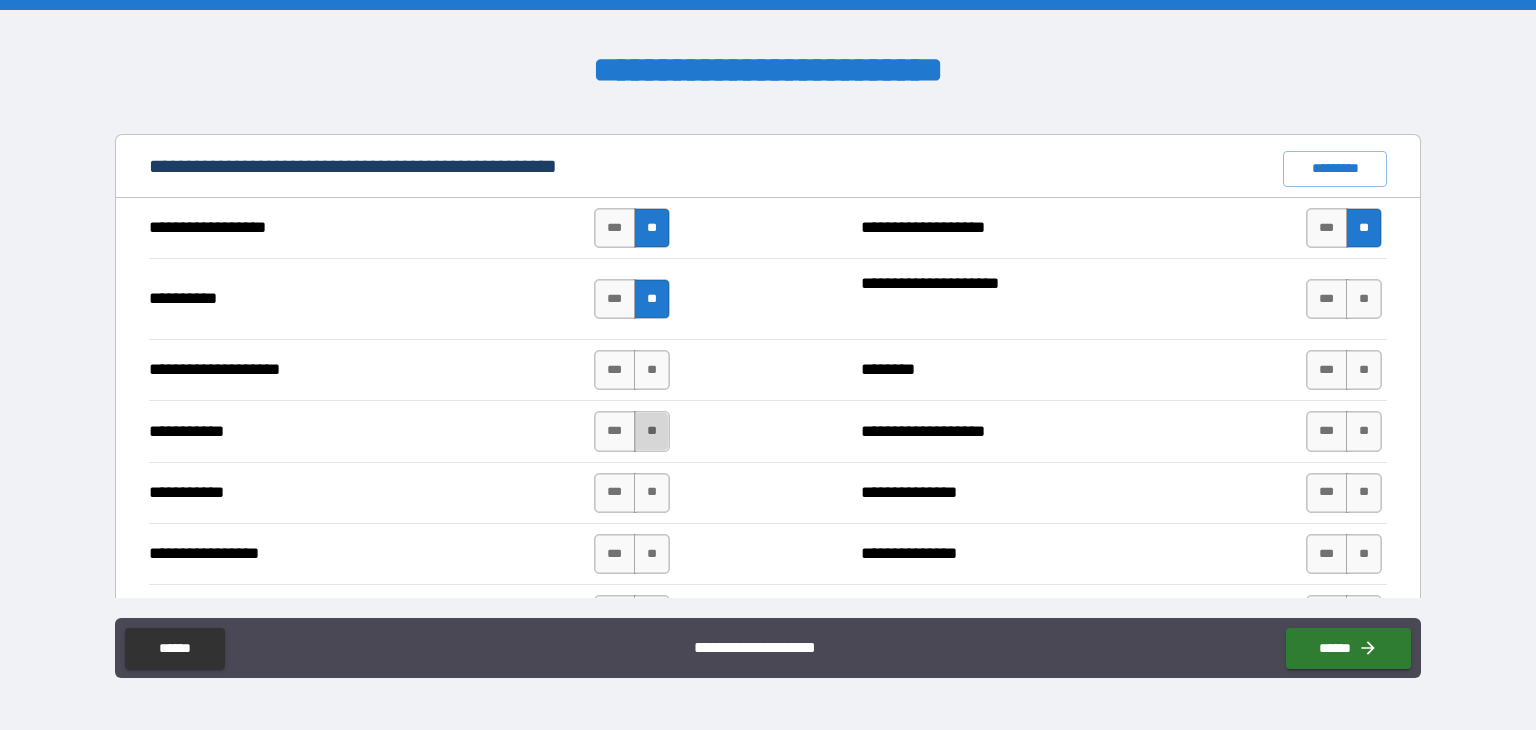 click on "**" at bounding box center (652, 431) 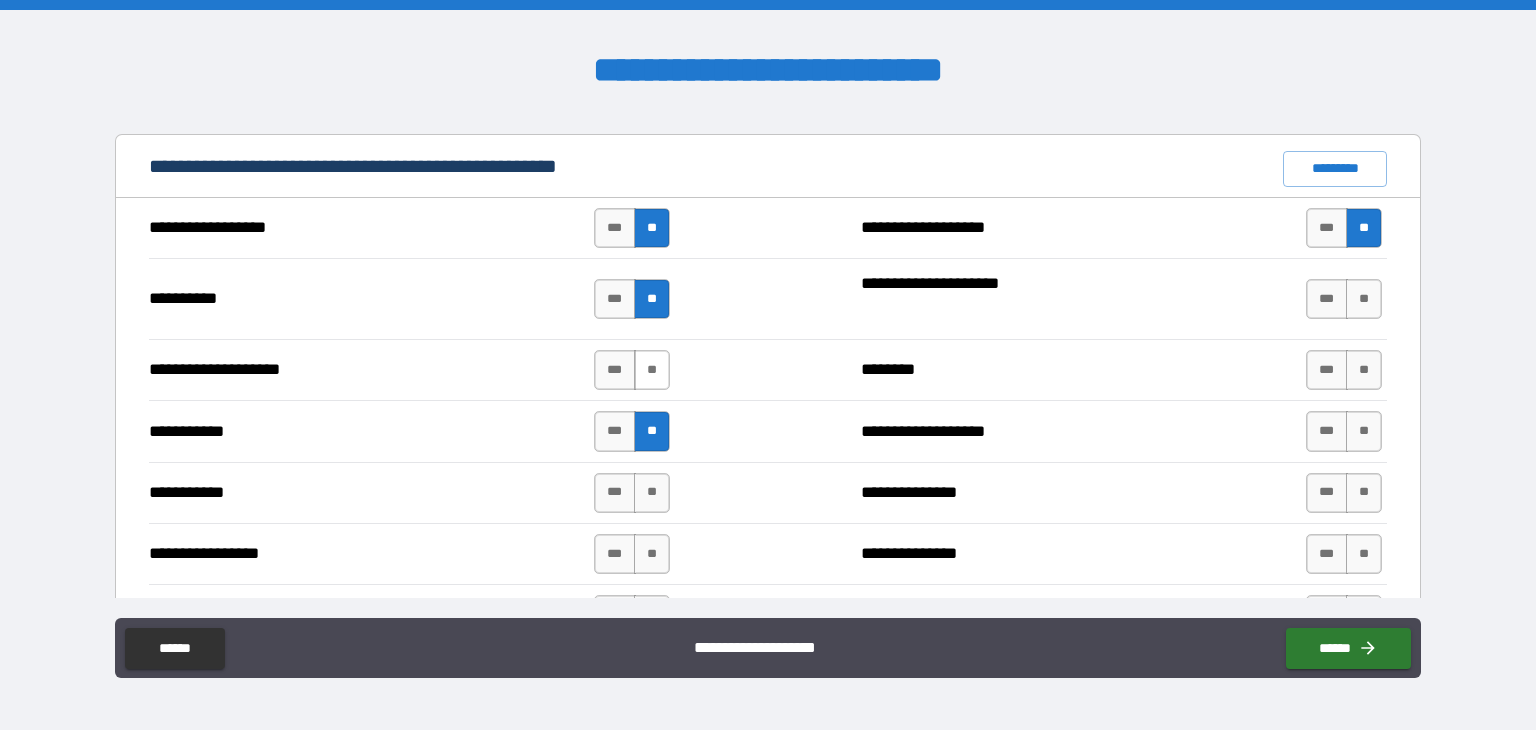 click on "**********" at bounding box center (768, 369) 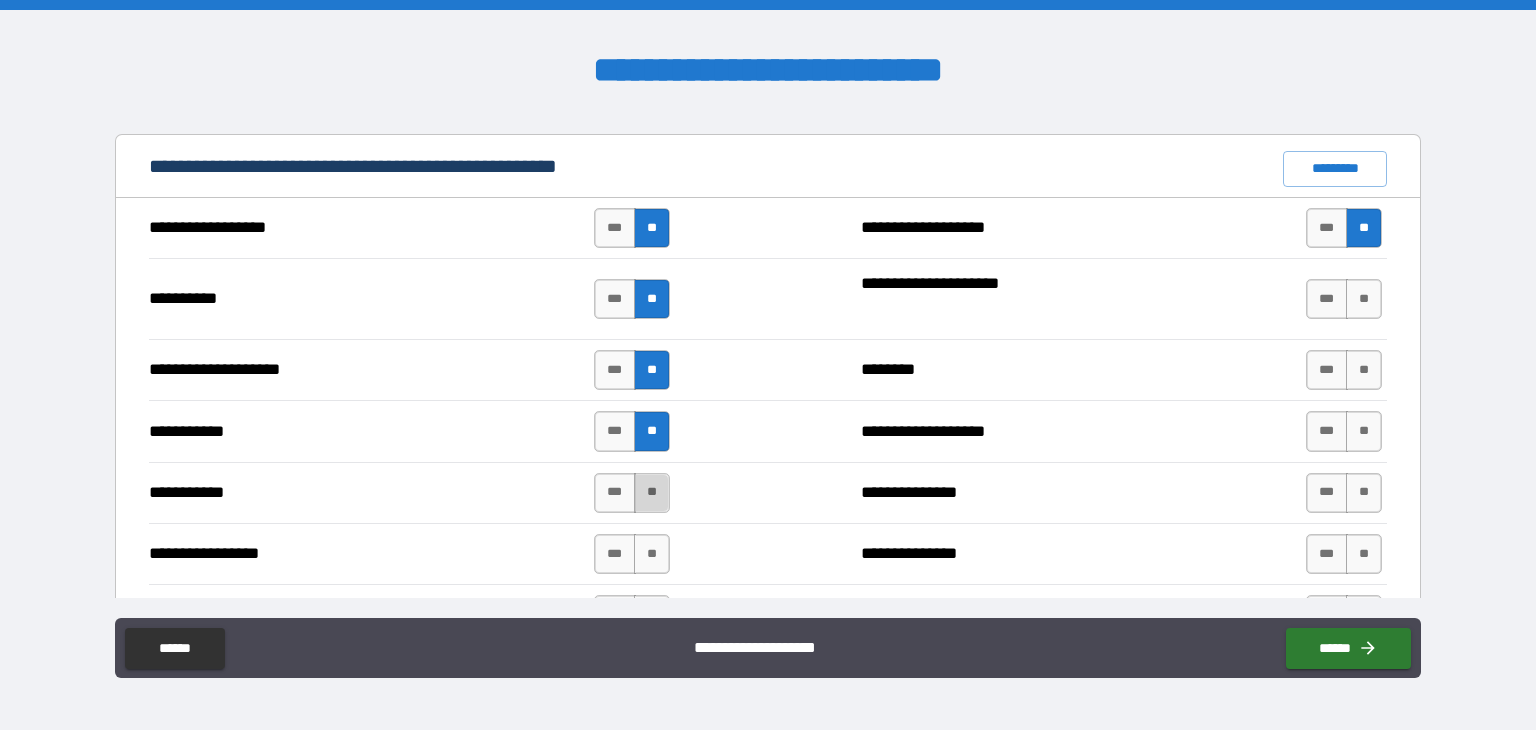 click on "**" at bounding box center (652, 493) 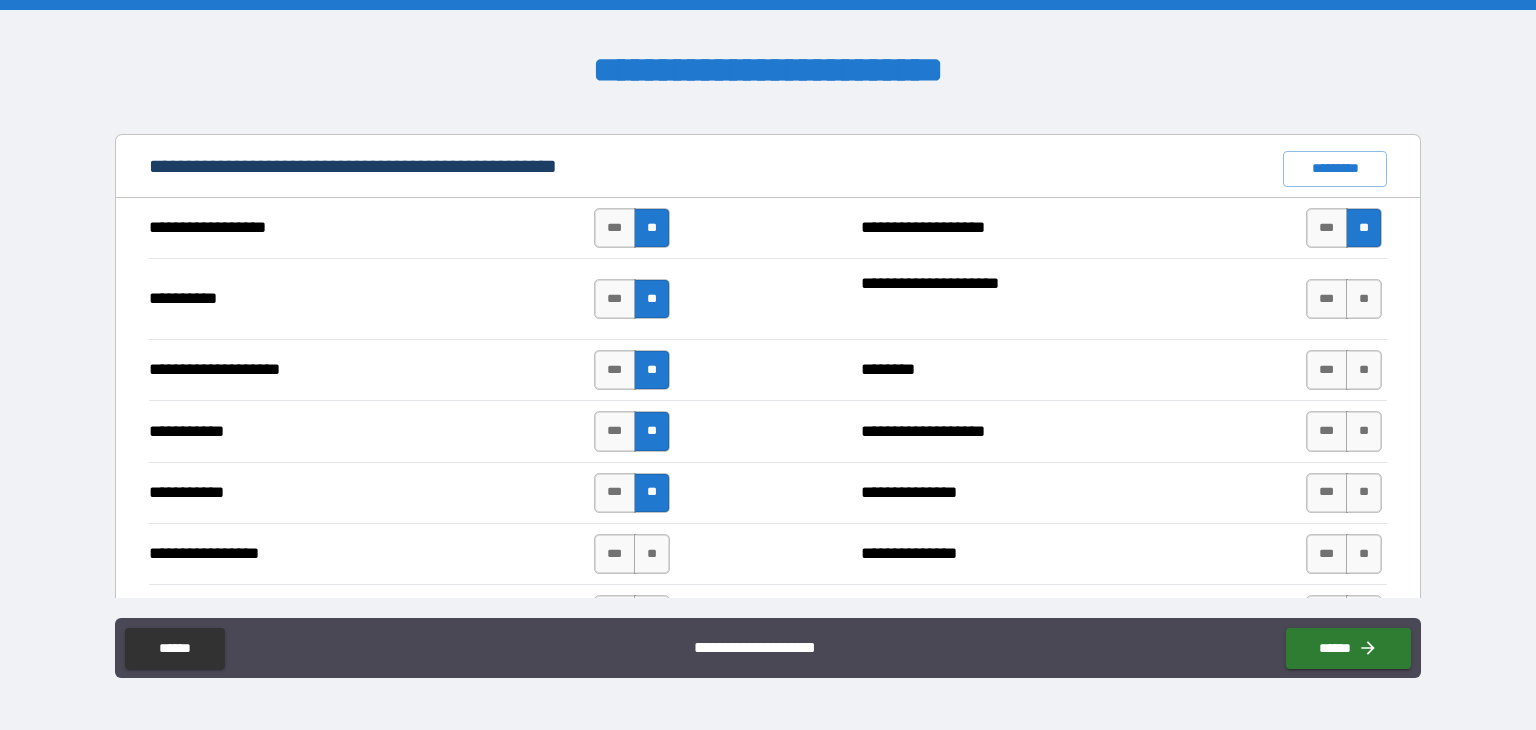 click on "**********" at bounding box center [768, 553] 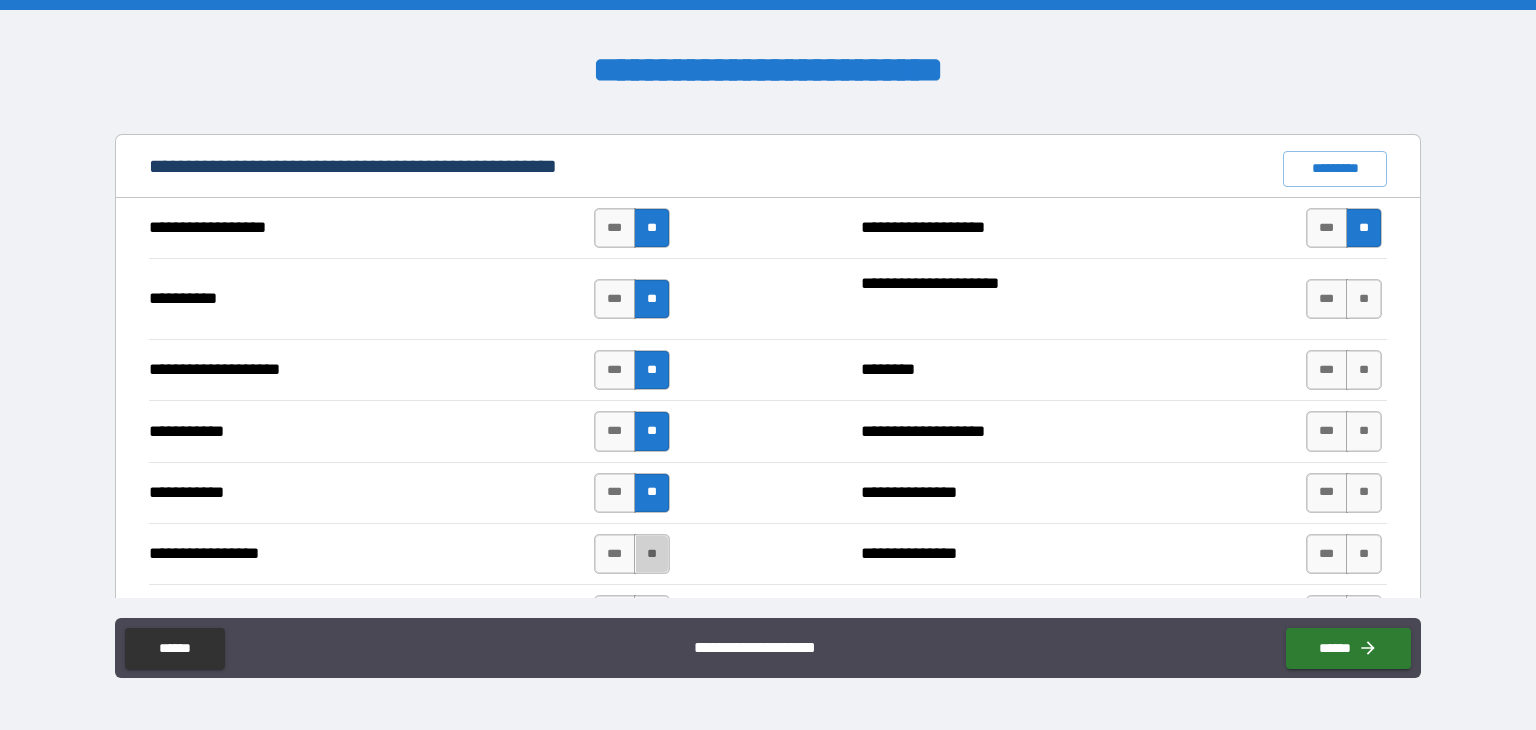 drag, startPoint x: 647, startPoint y: 545, endPoint x: 720, endPoint y: 509, distance: 81.394104 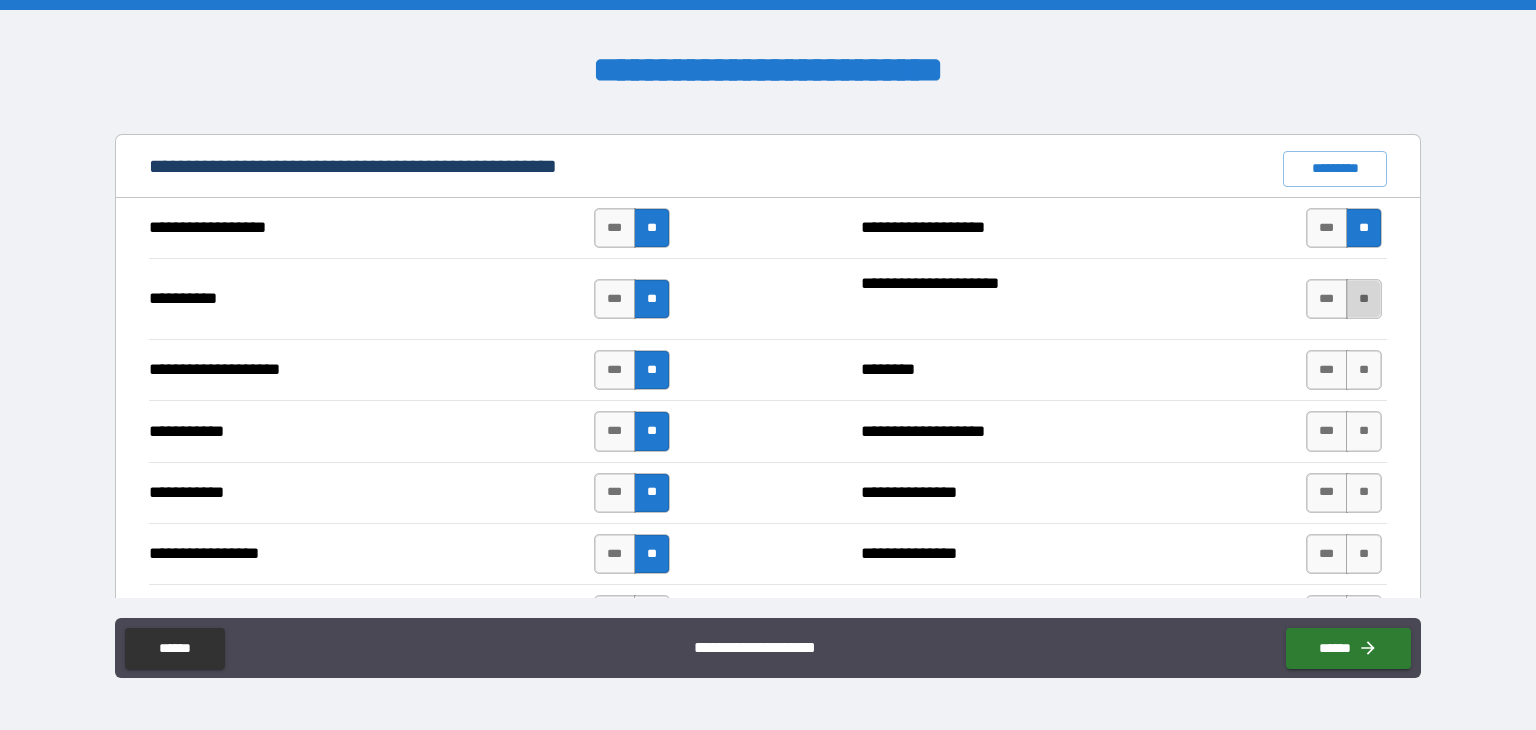 click on "**" at bounding box center (1364, 299) 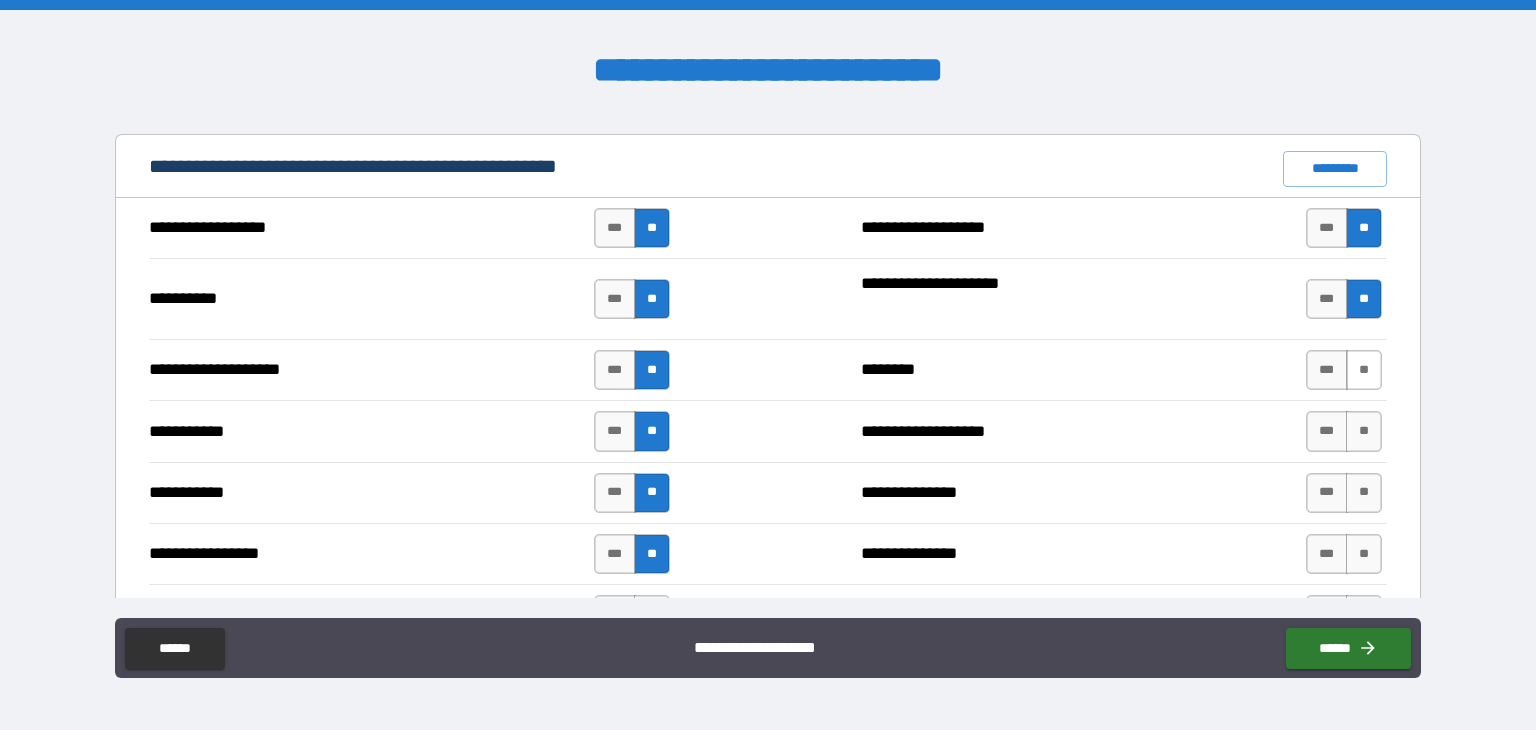 click on "**" at bounding box center [1364, 370] 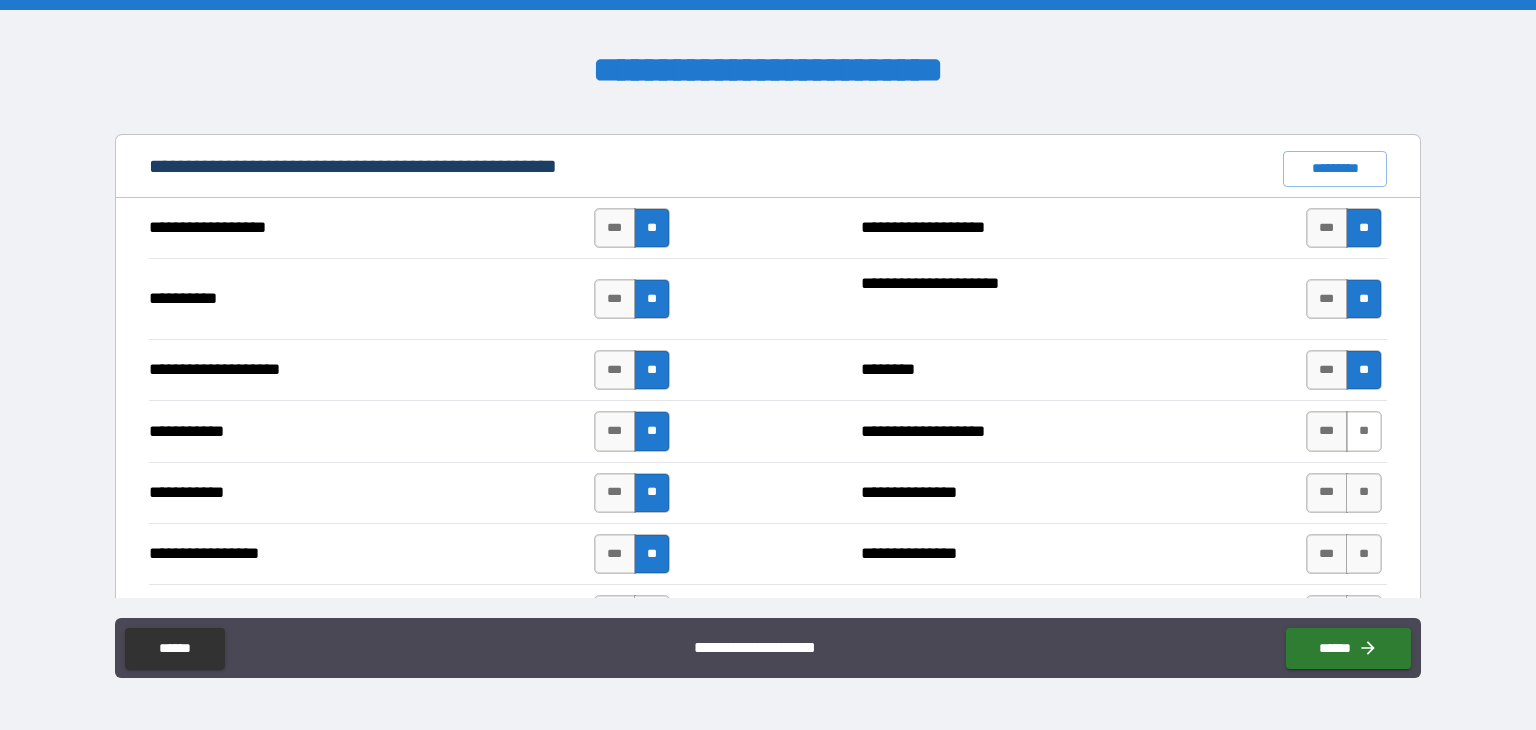 click on "**" at bounding box center [1364, 431] 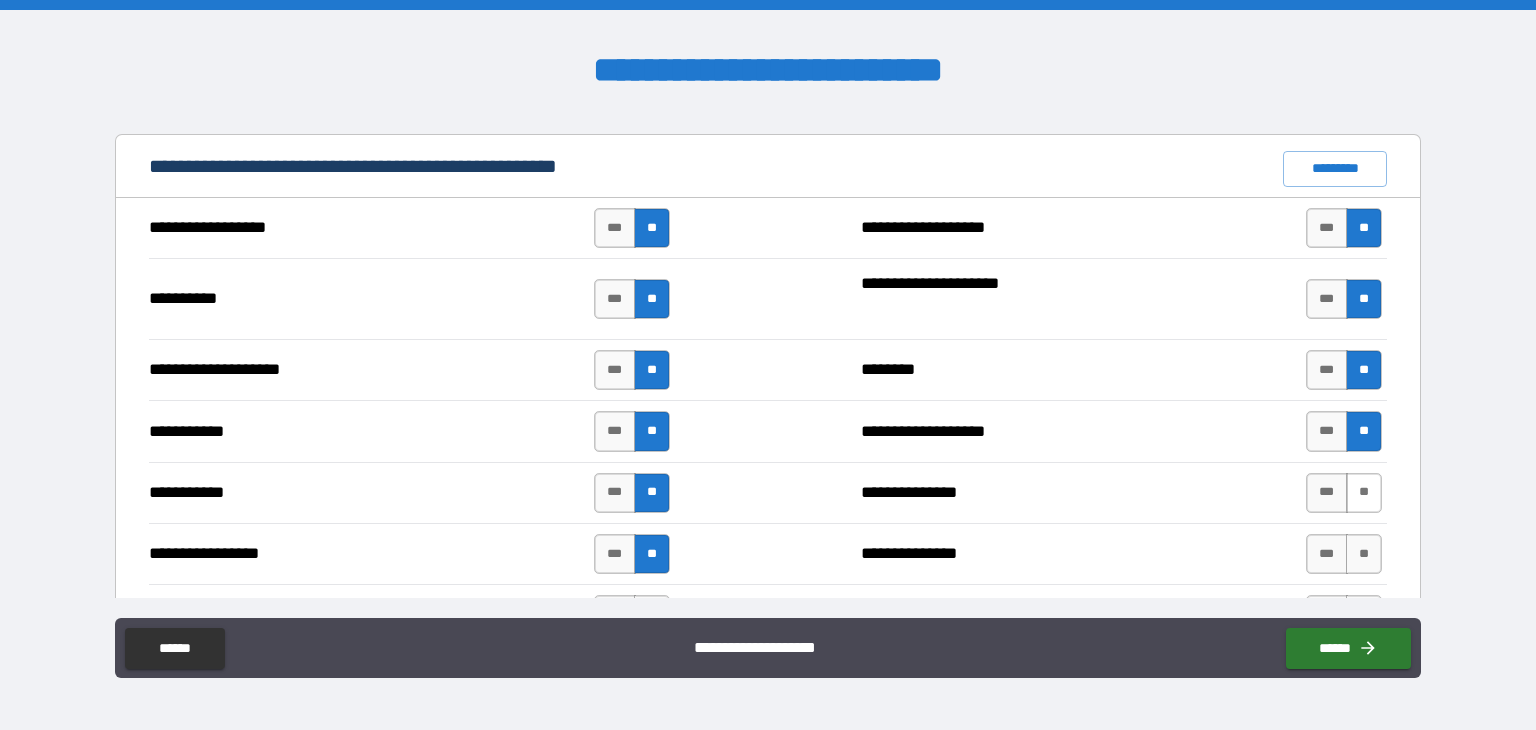 click on "**" at bounding box center [1364, 493] 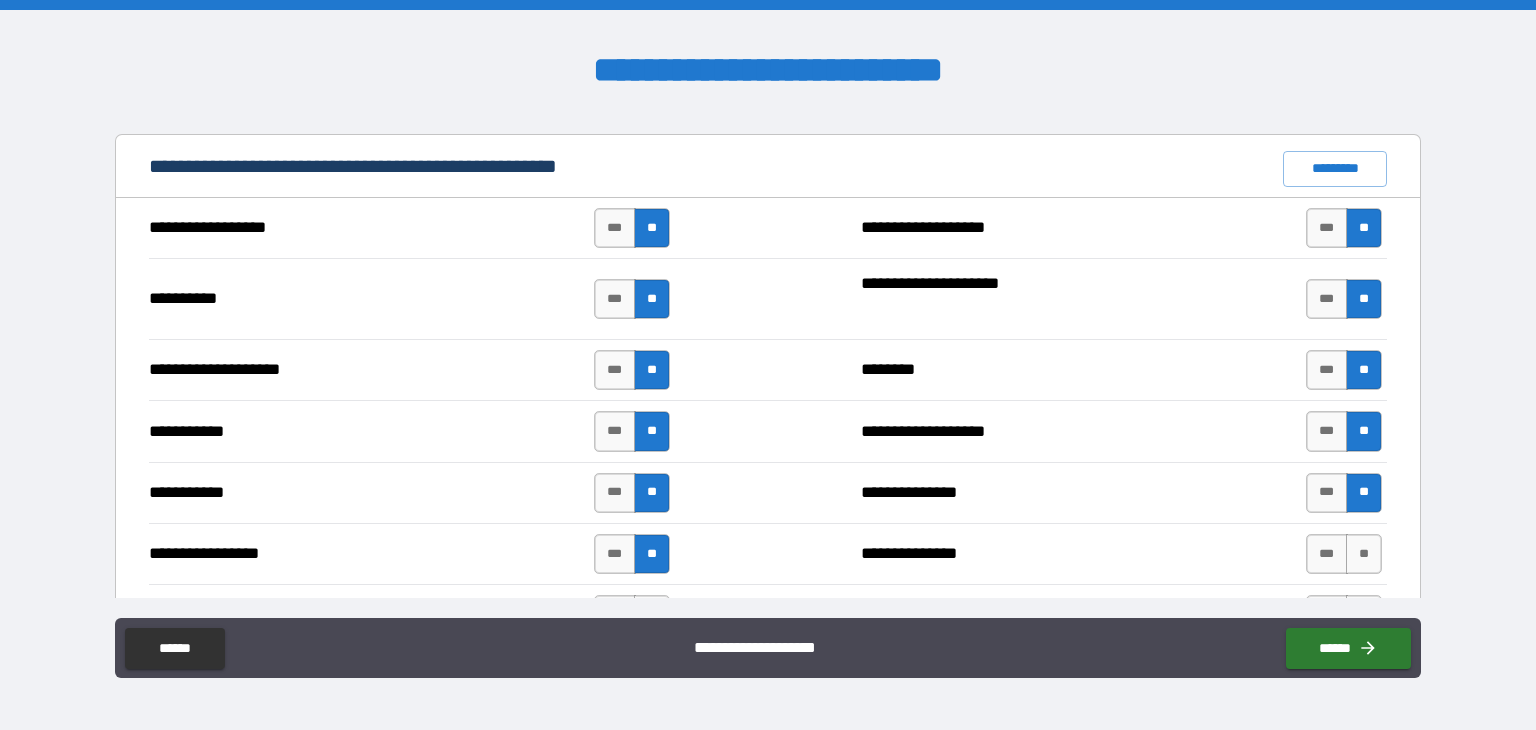 drag, startPoint x: 1354, startPoint y: 546, endPoint x: 1364, endPoint y: 523, distance: 25.079872 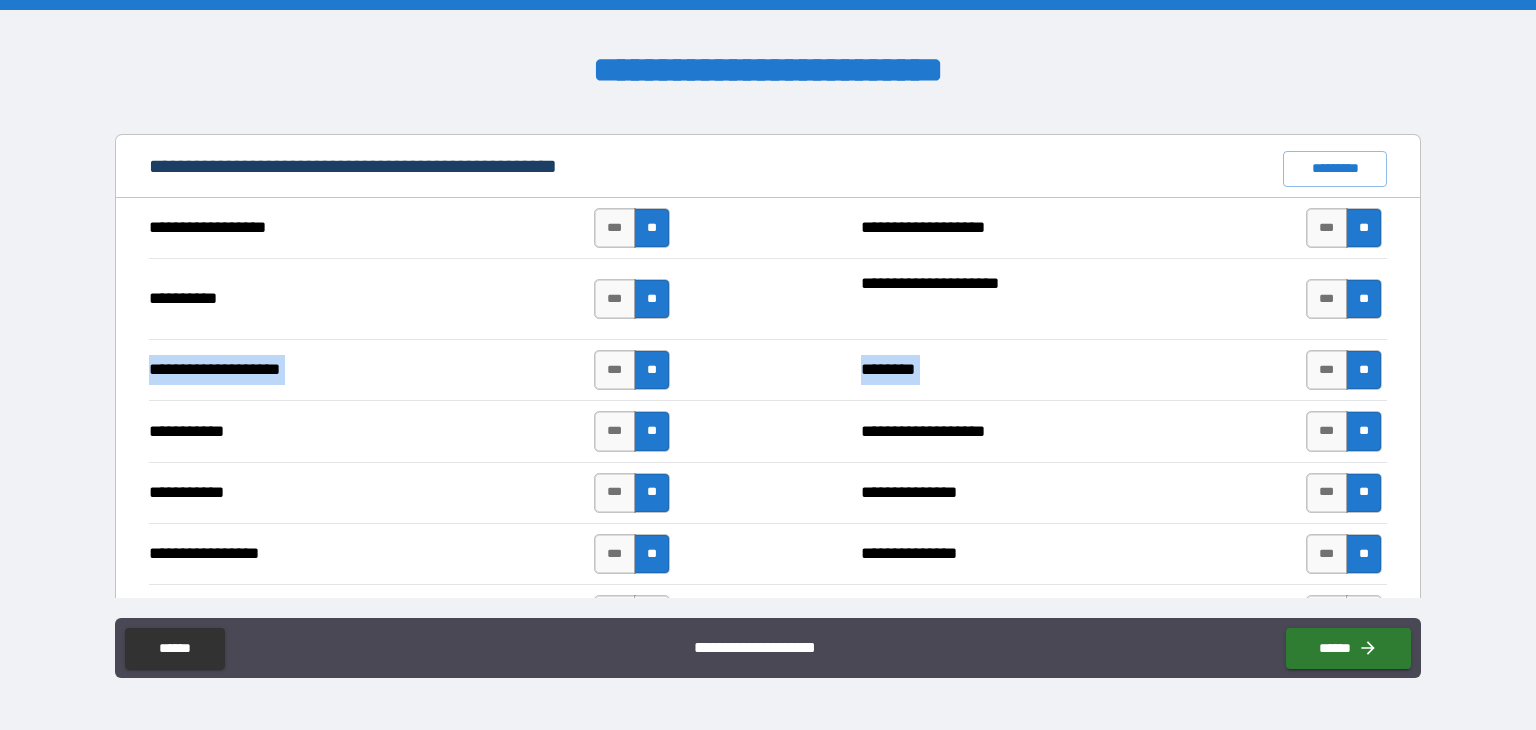 drag, startPoint x: 1422, startPoint y: 319, endPoint x: 1417, endPoint y: 366, distance: 47.26521 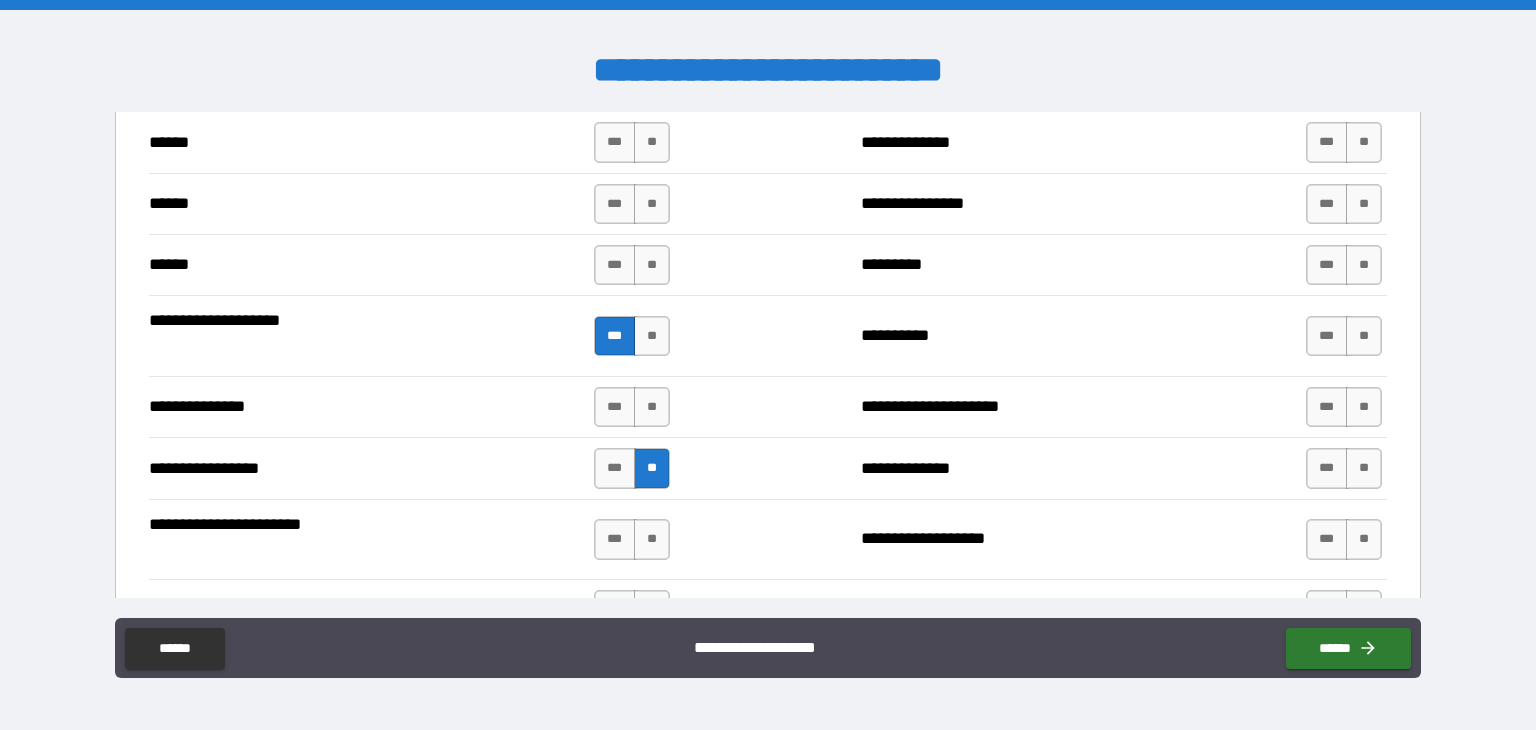 scroll, scrollTop: 2286, scrollLeft: 0, axis: vertical 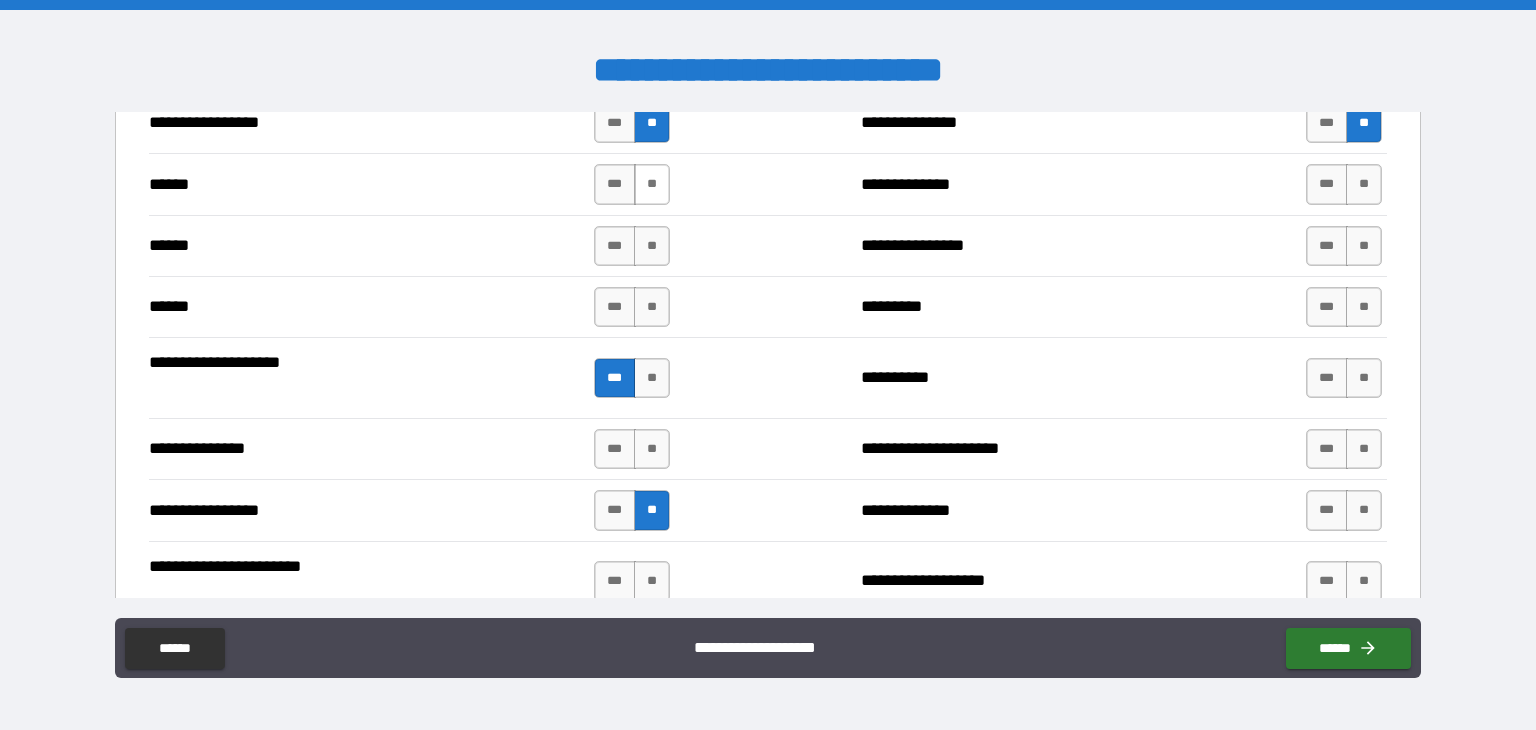 click on "**" at bounding box center [652, 184] 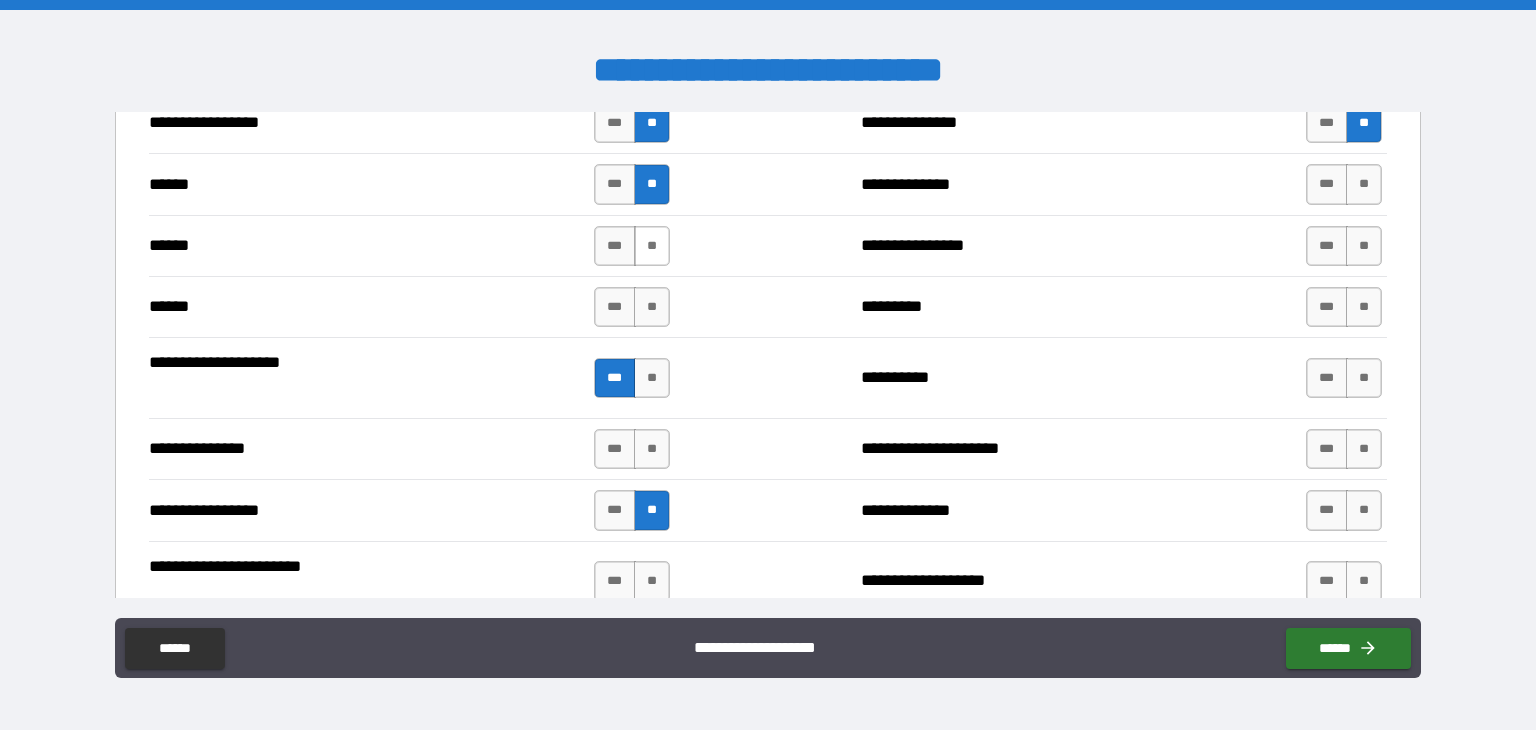 click on "**" at bounding box center [652, 246] 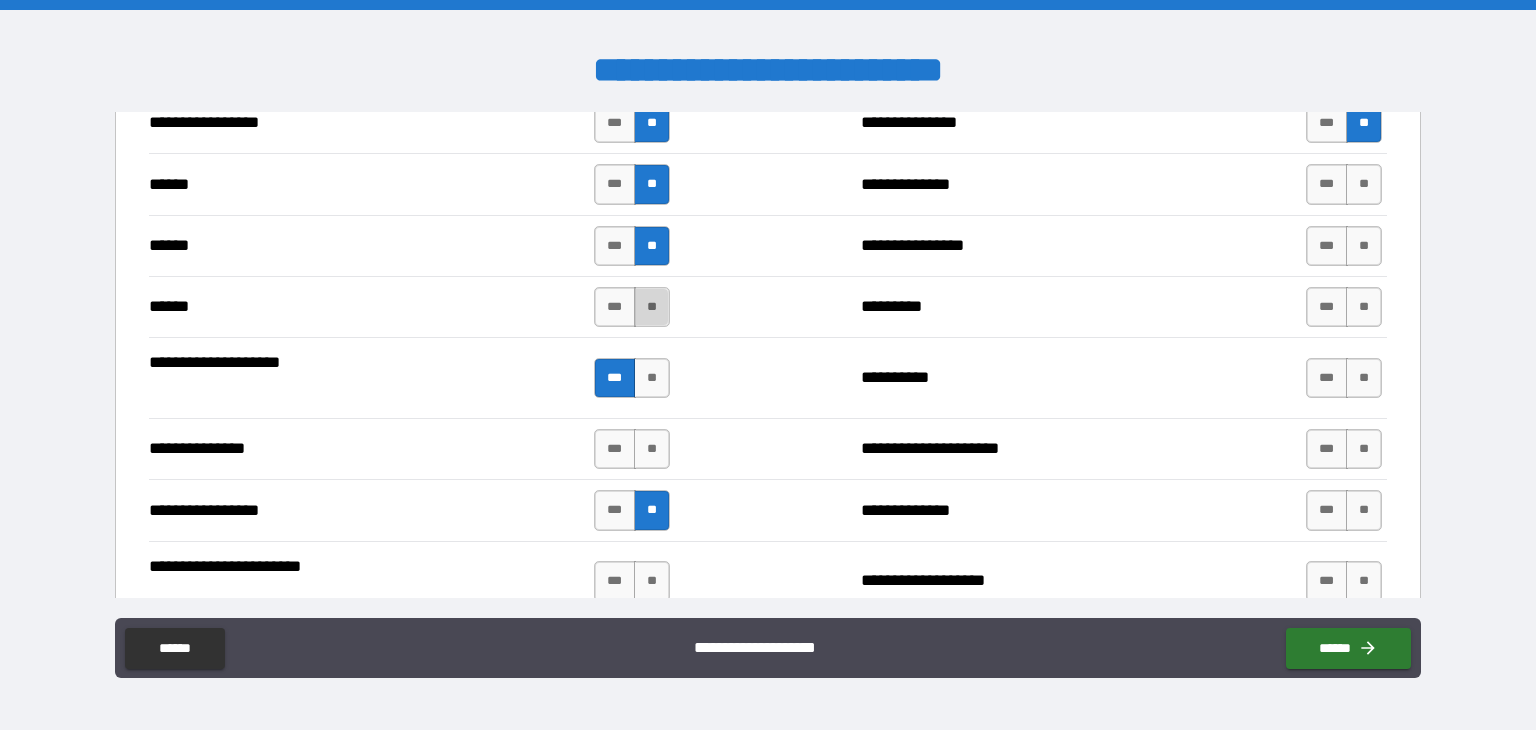 click on "**" at bounding box center (652, 307) 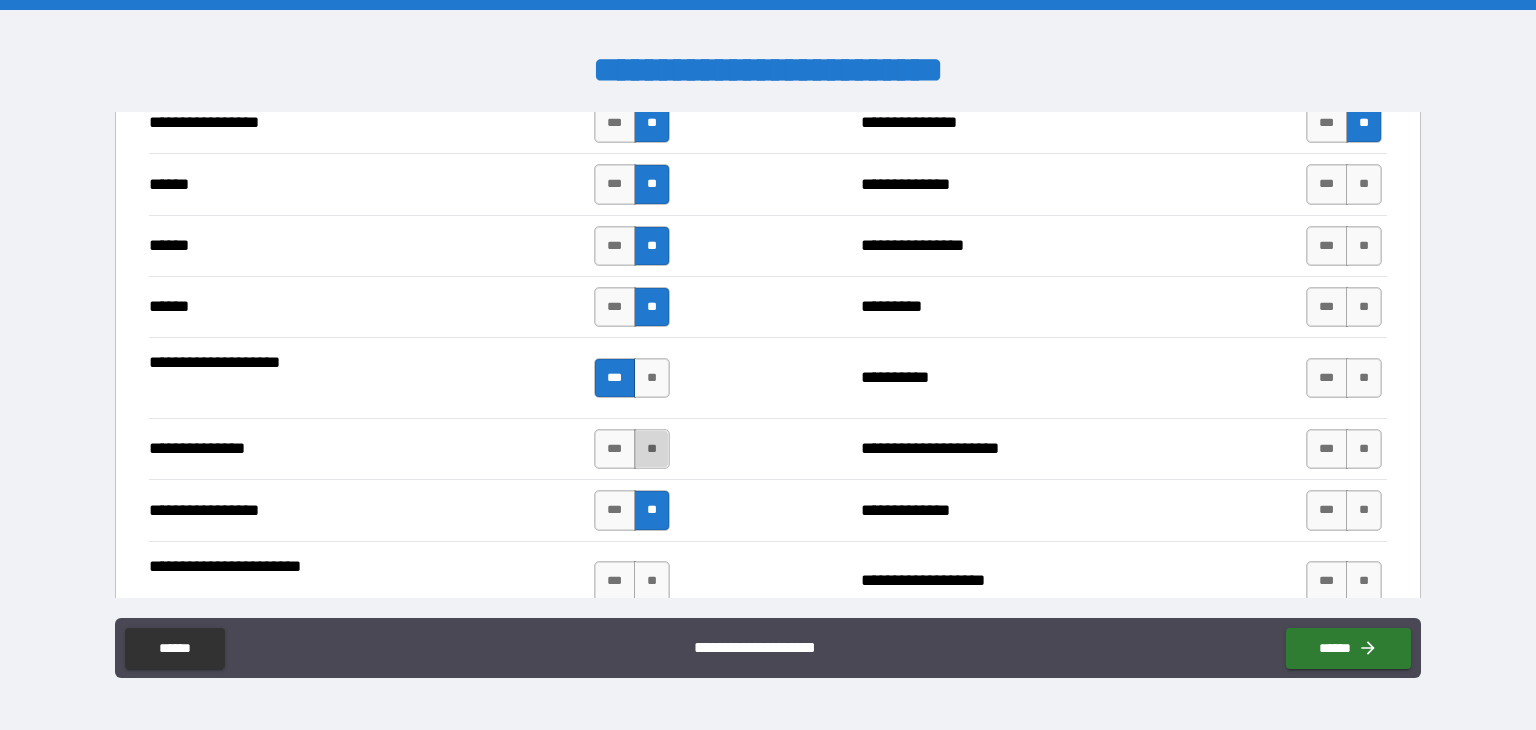 click on "**" at bounding box center (652, 449) 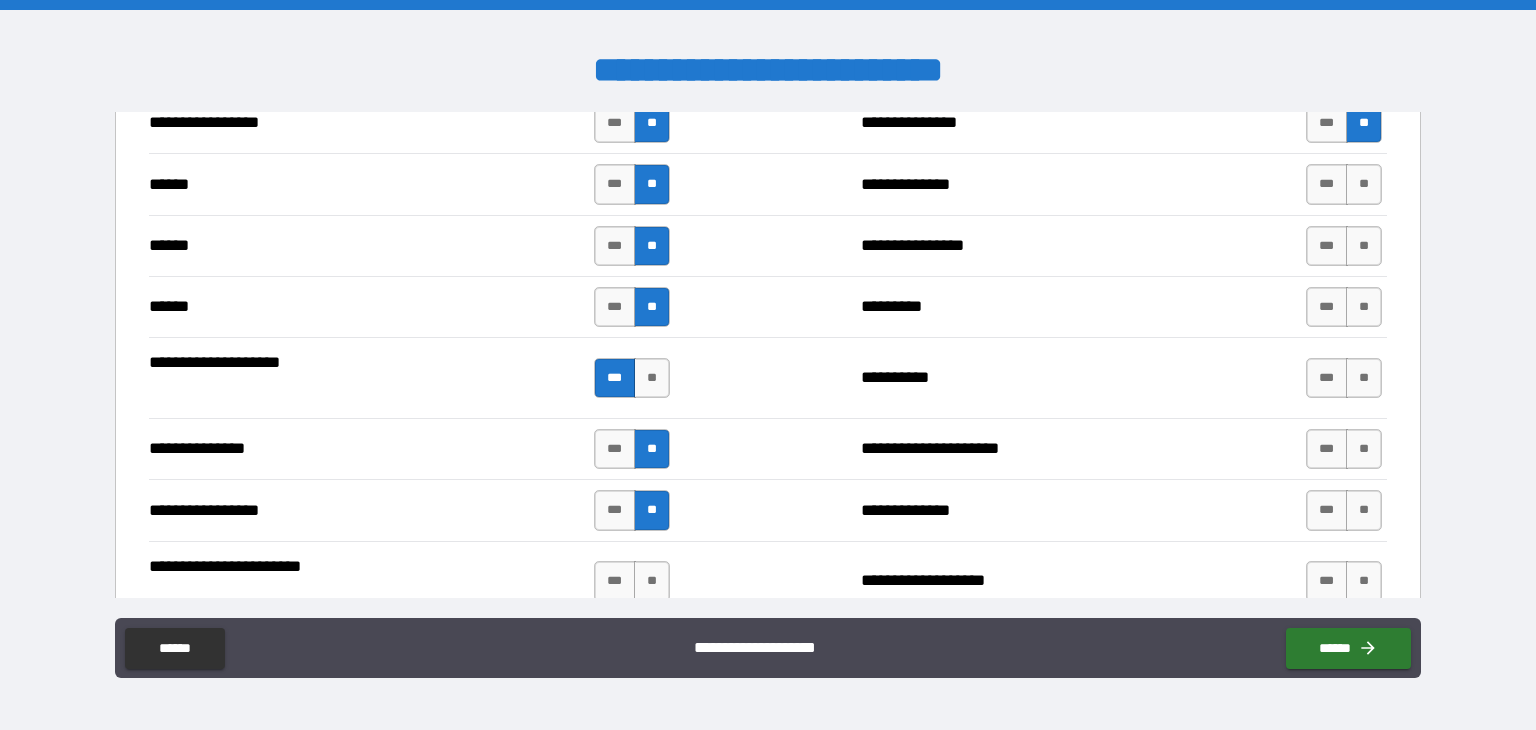 drag, startPoint x: 651, startPoint y: 573, endPoint x: 672, endPoint y: 569, distance: 21.377558 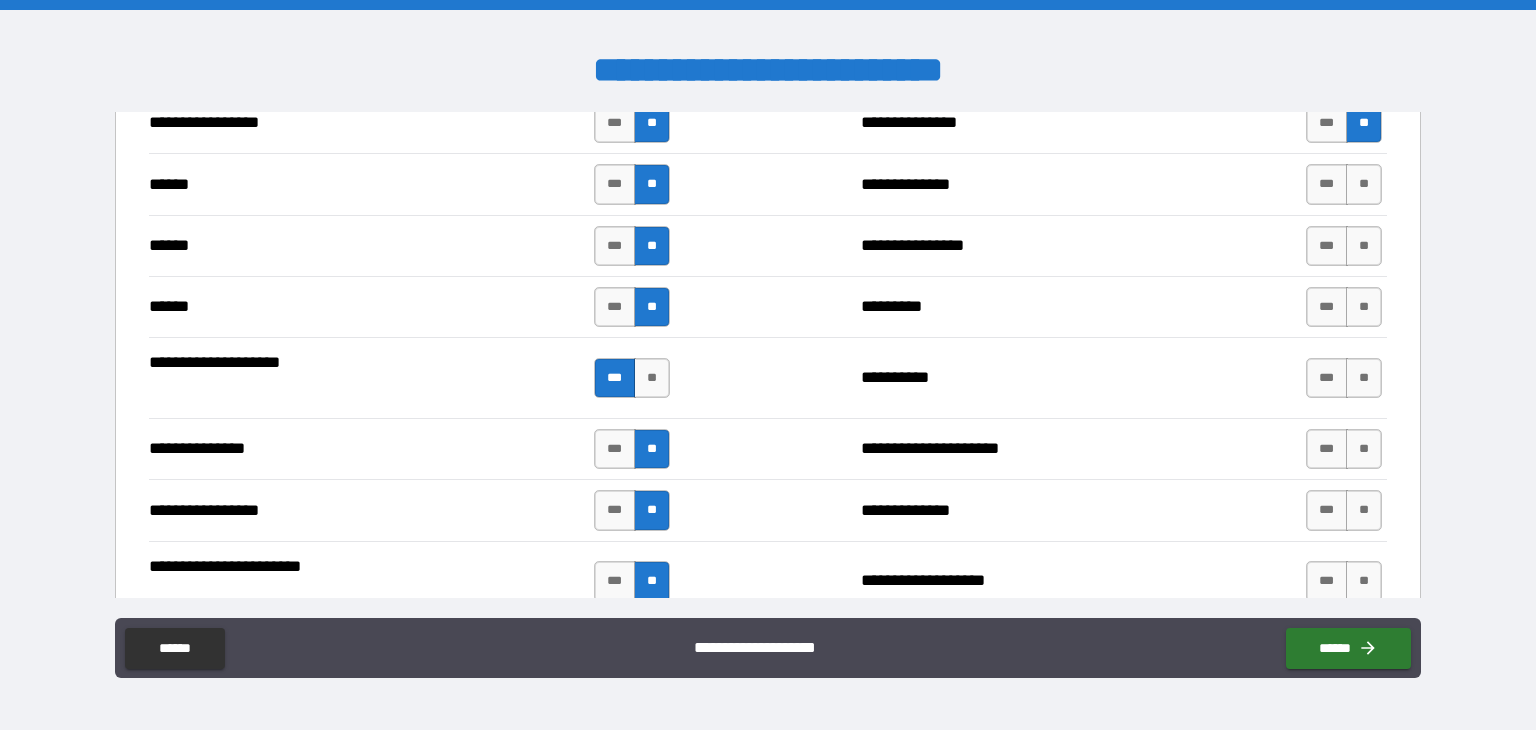 drag, startPoint x: 1365, startPoint y: 570, endPoint x: 1372, endPoint y: 505, distance: 65.37584 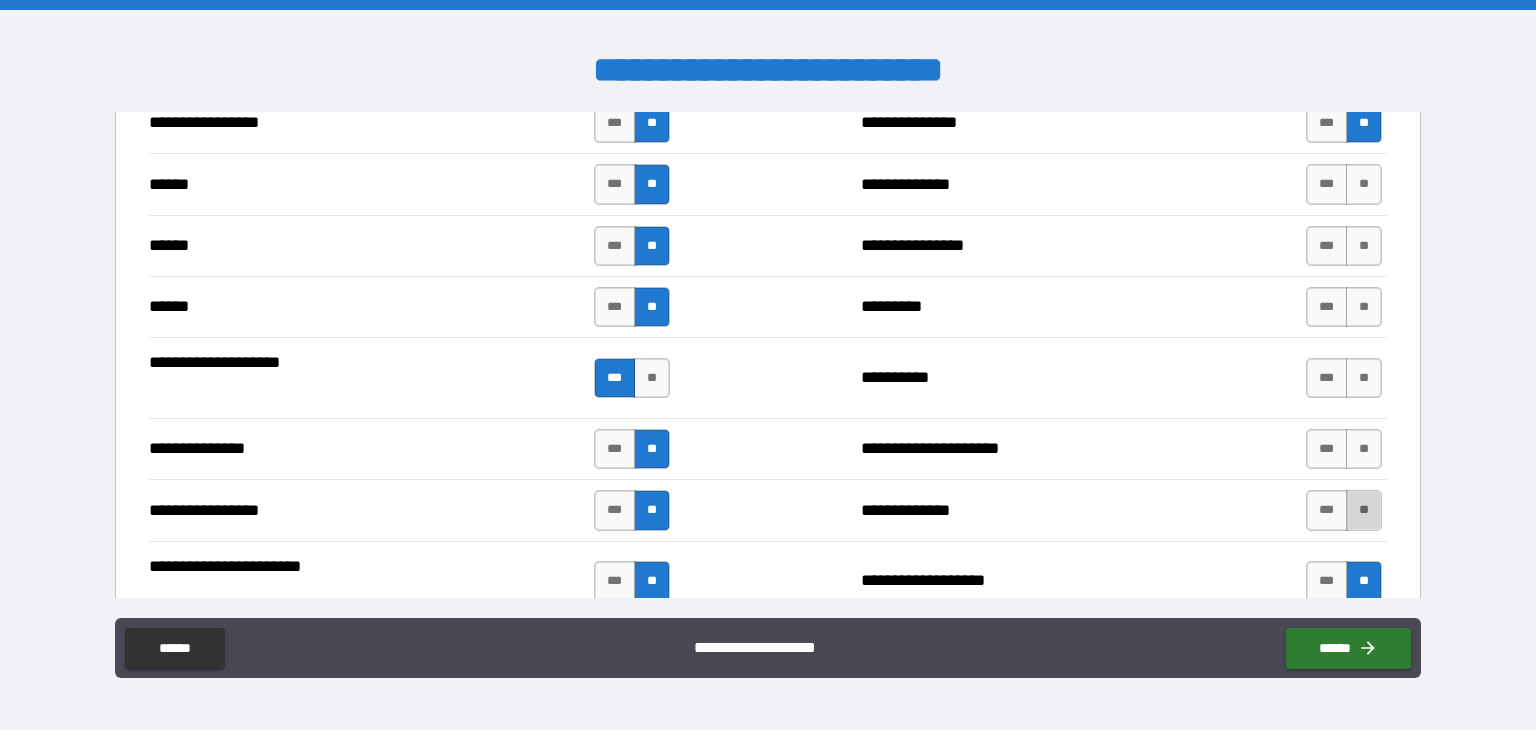 click on "**" at bounding box center (1364, 510) 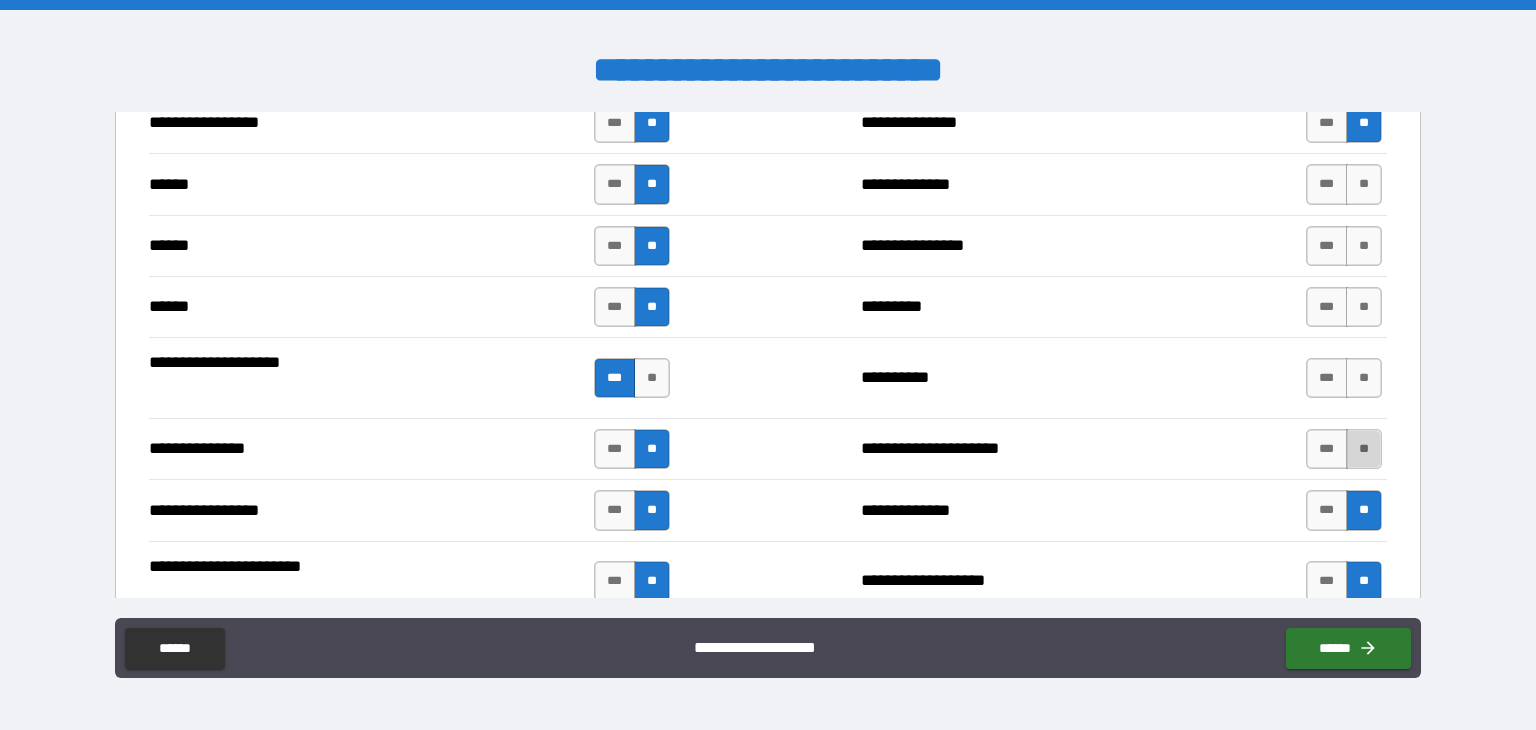 drag, startPoint x: 1352, startPoint y: 445, endPoint x: 1353, endPoint y: 430, distance: 15.033297 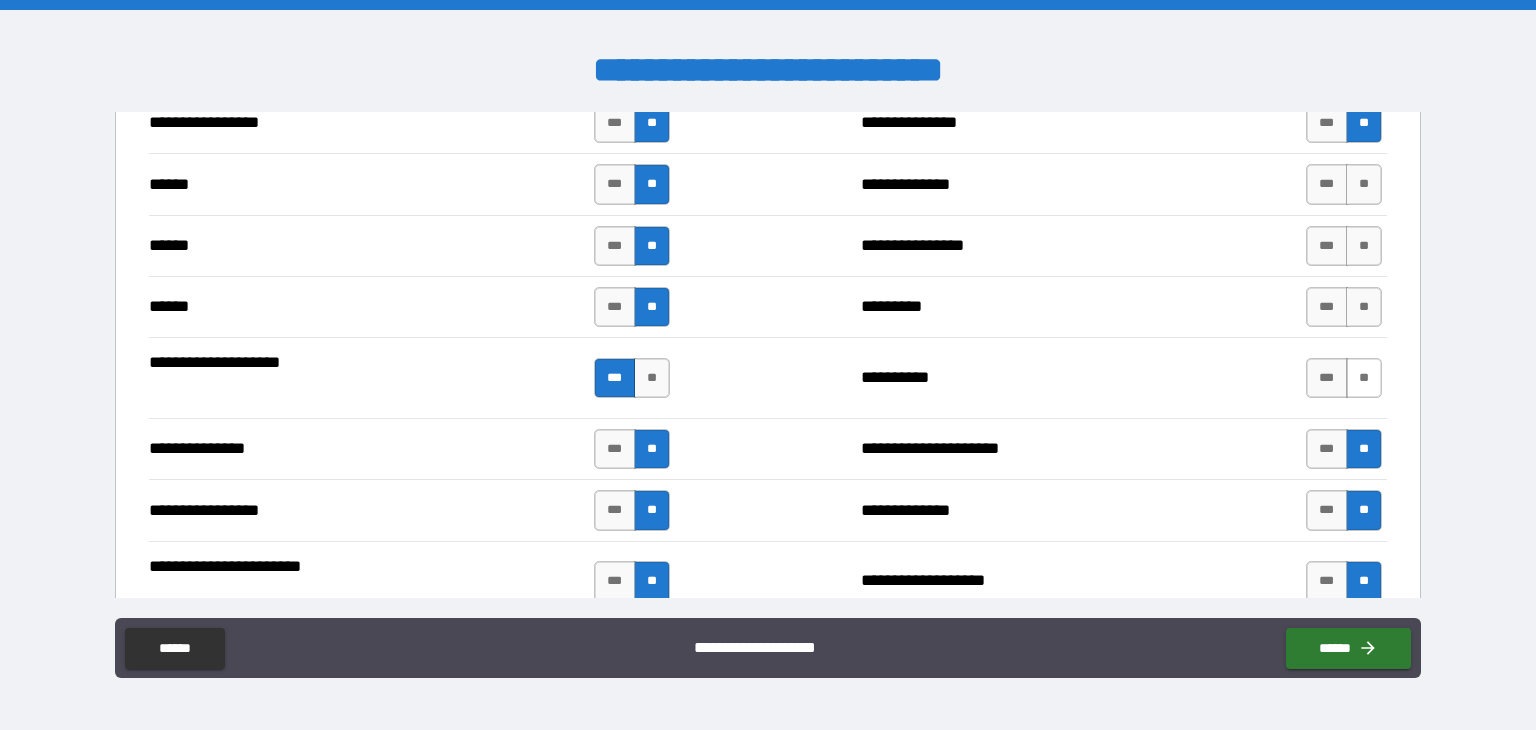 click on "**" at bounding box center (1364, 378) 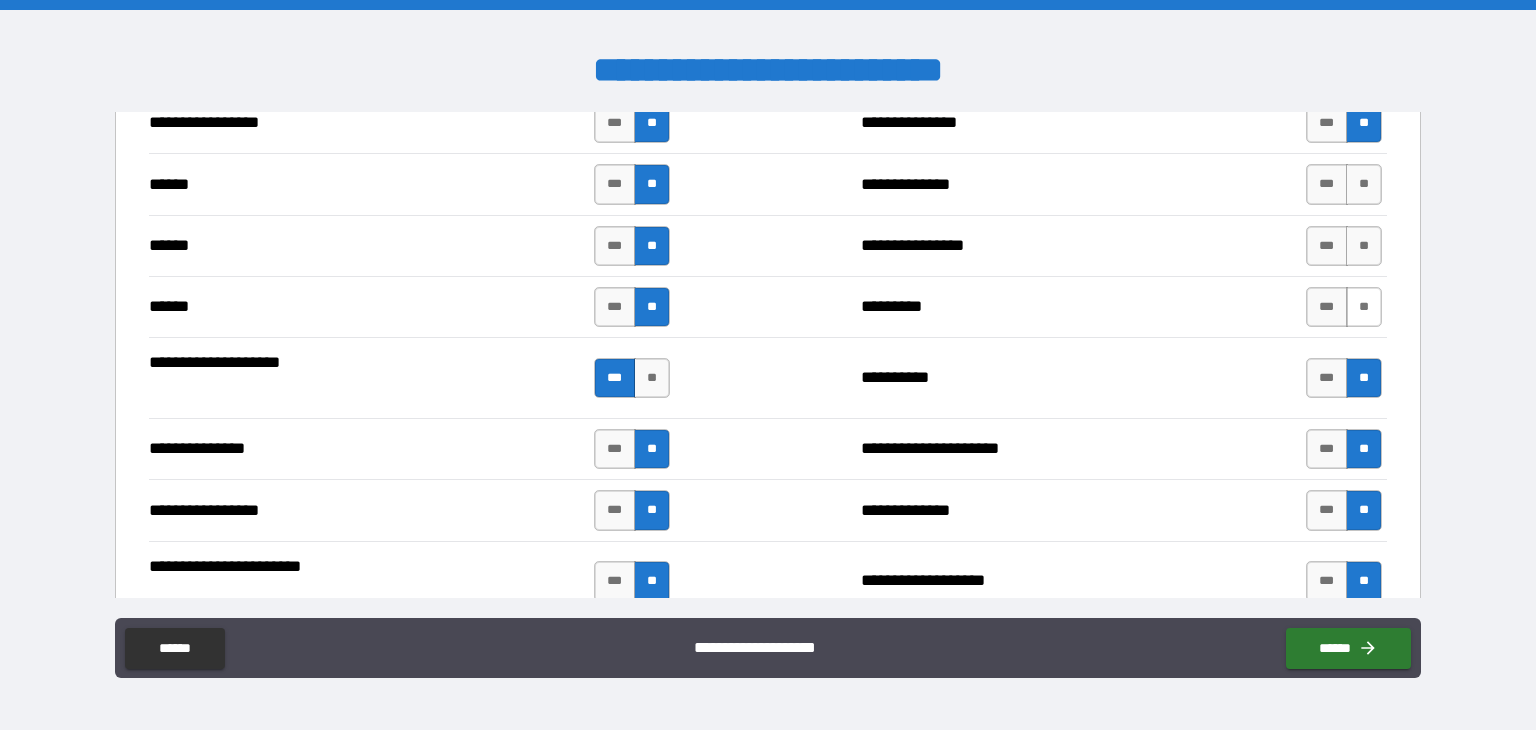 click on "**" at bounding box center (1364, 307) 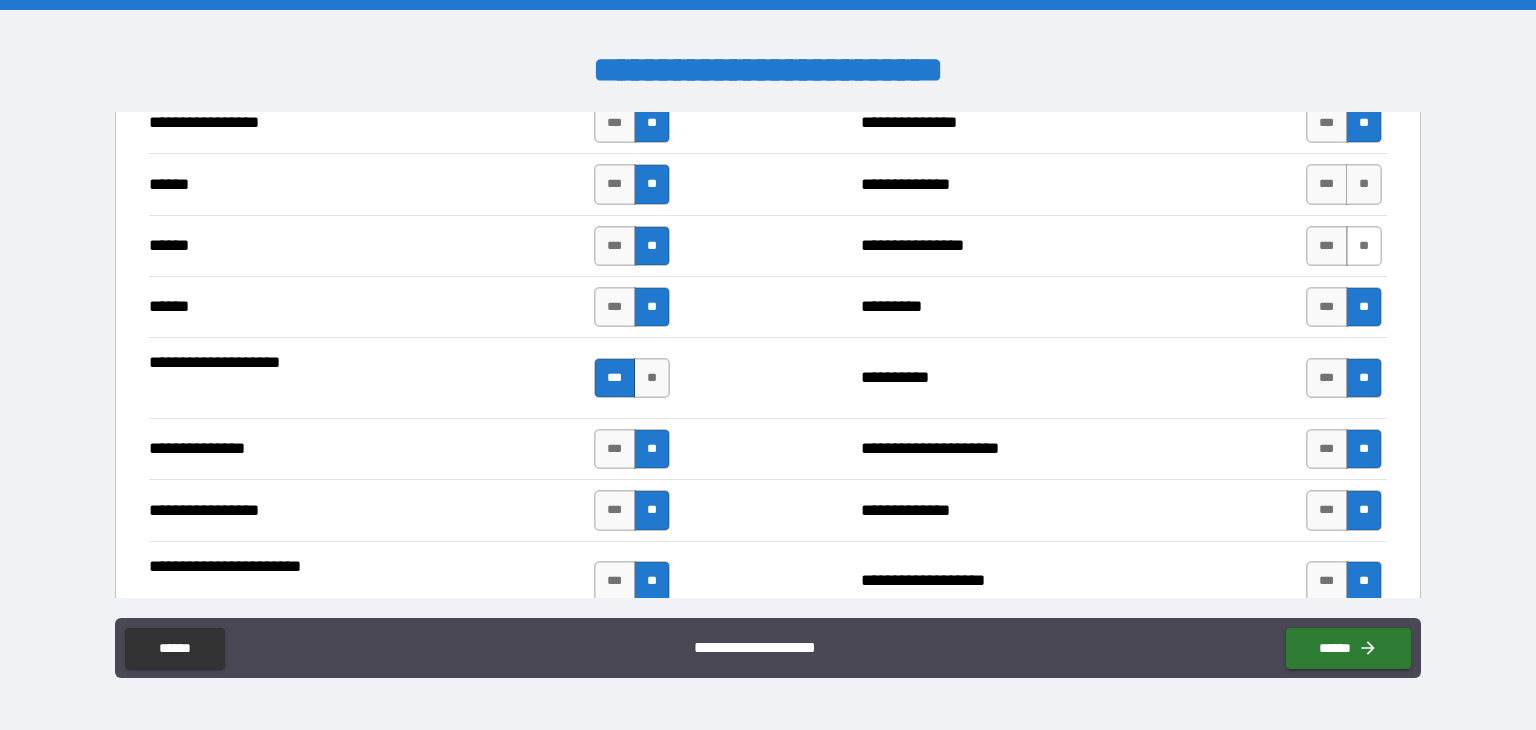 click on "**" at bounding box center [1364, 246] 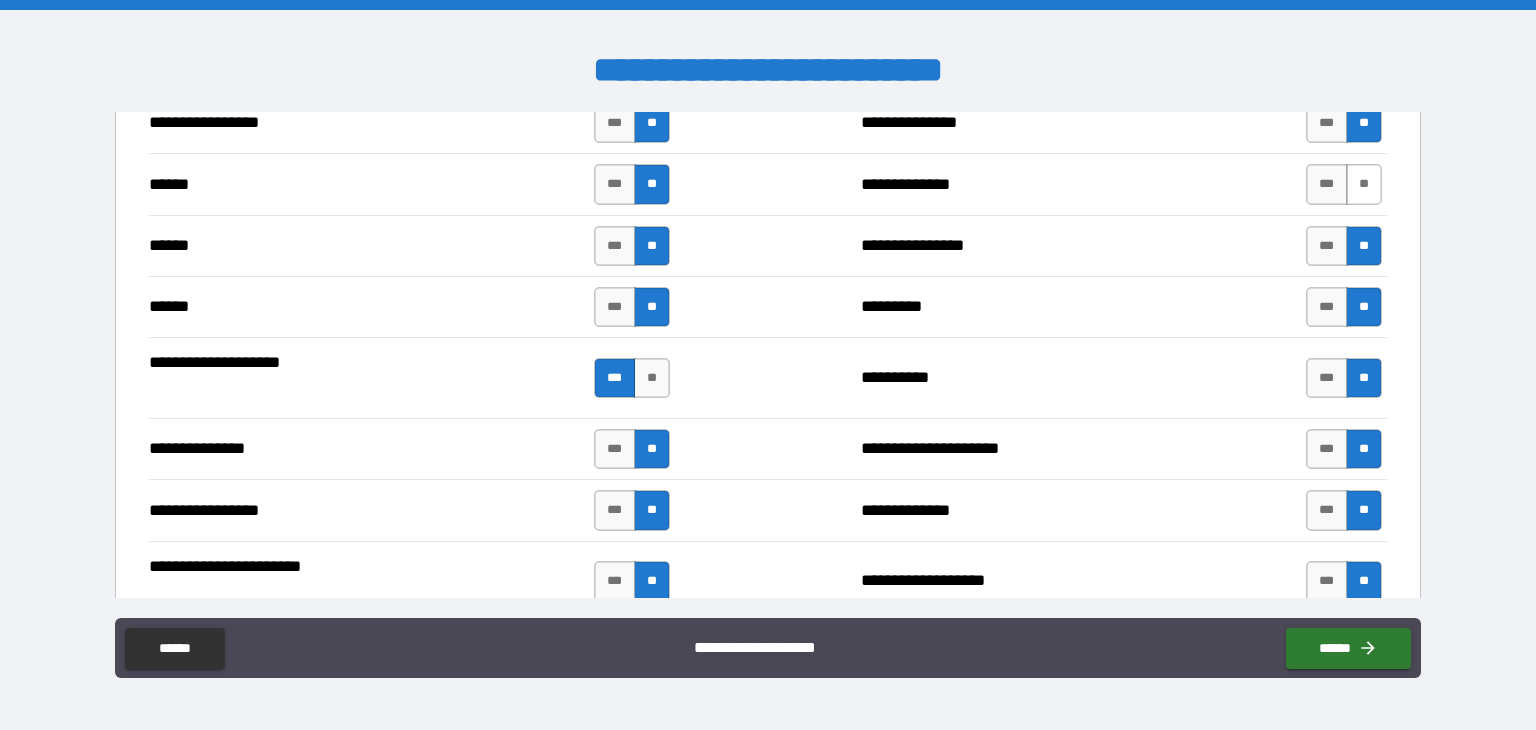 click on "**" at bounding box center (1364, 184) 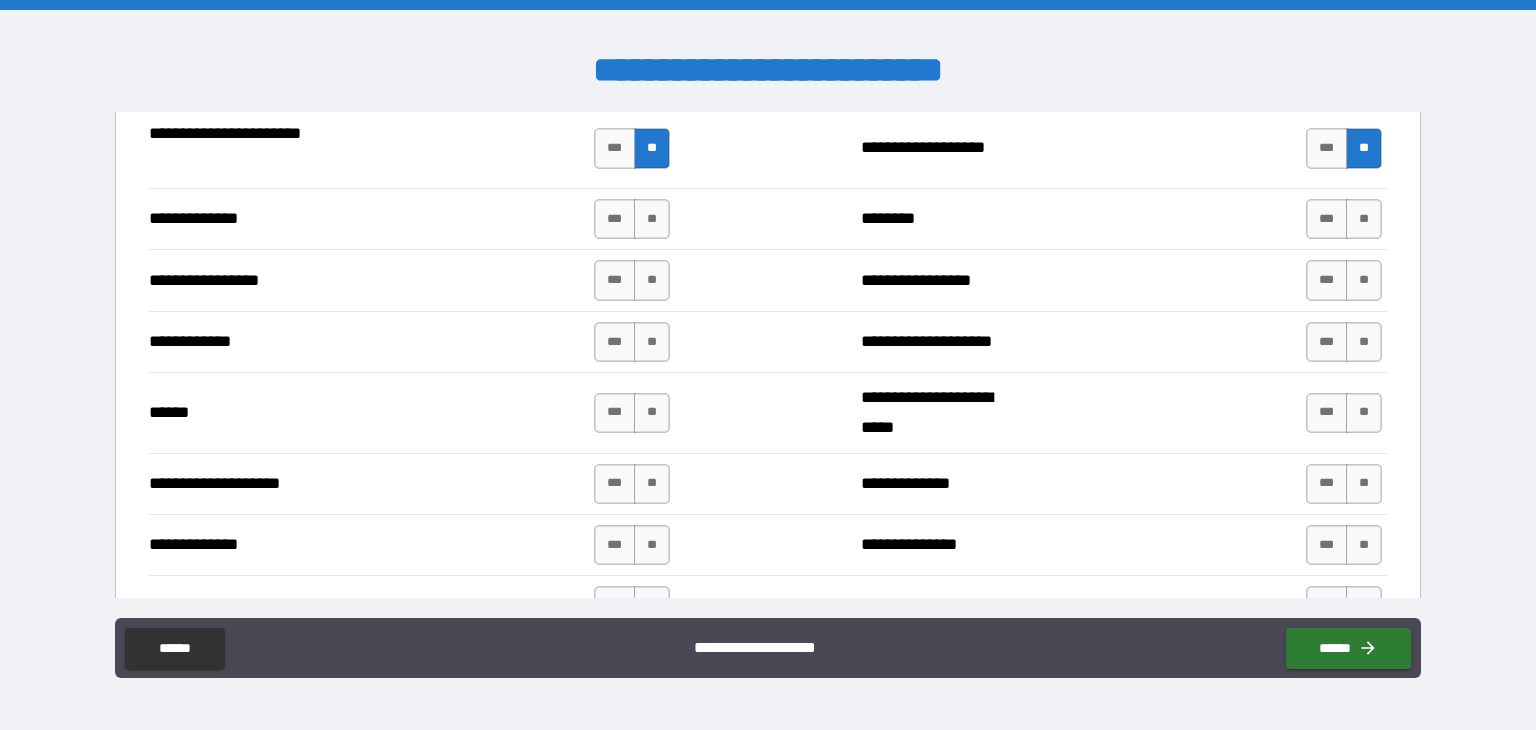 scroll, scrollTop: 2752, scrollLeft: 0, axis: vertical 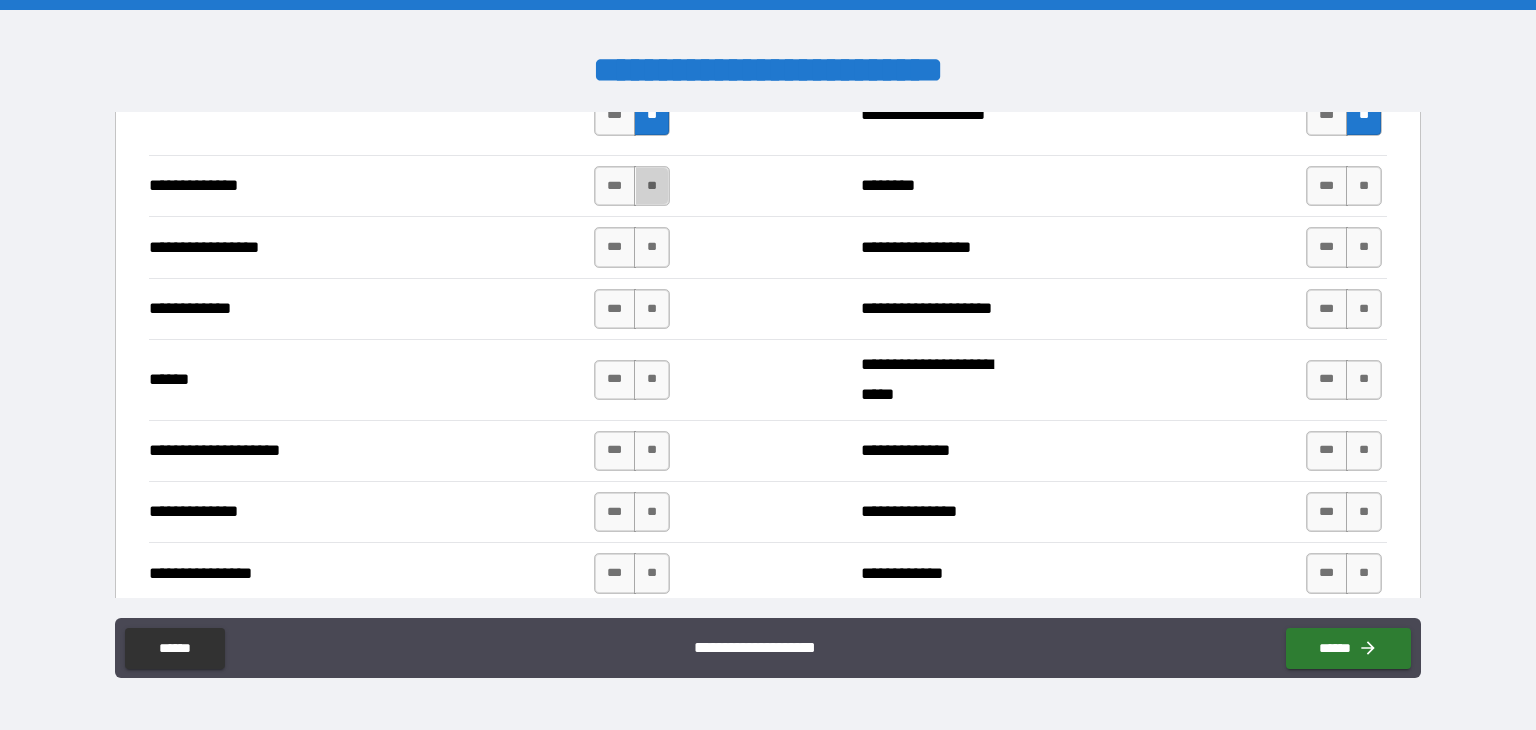 drag, startPoint x: 642, startPoint y: 180, endPoint x: 648, endPoint y: 208, distance: 28.635643 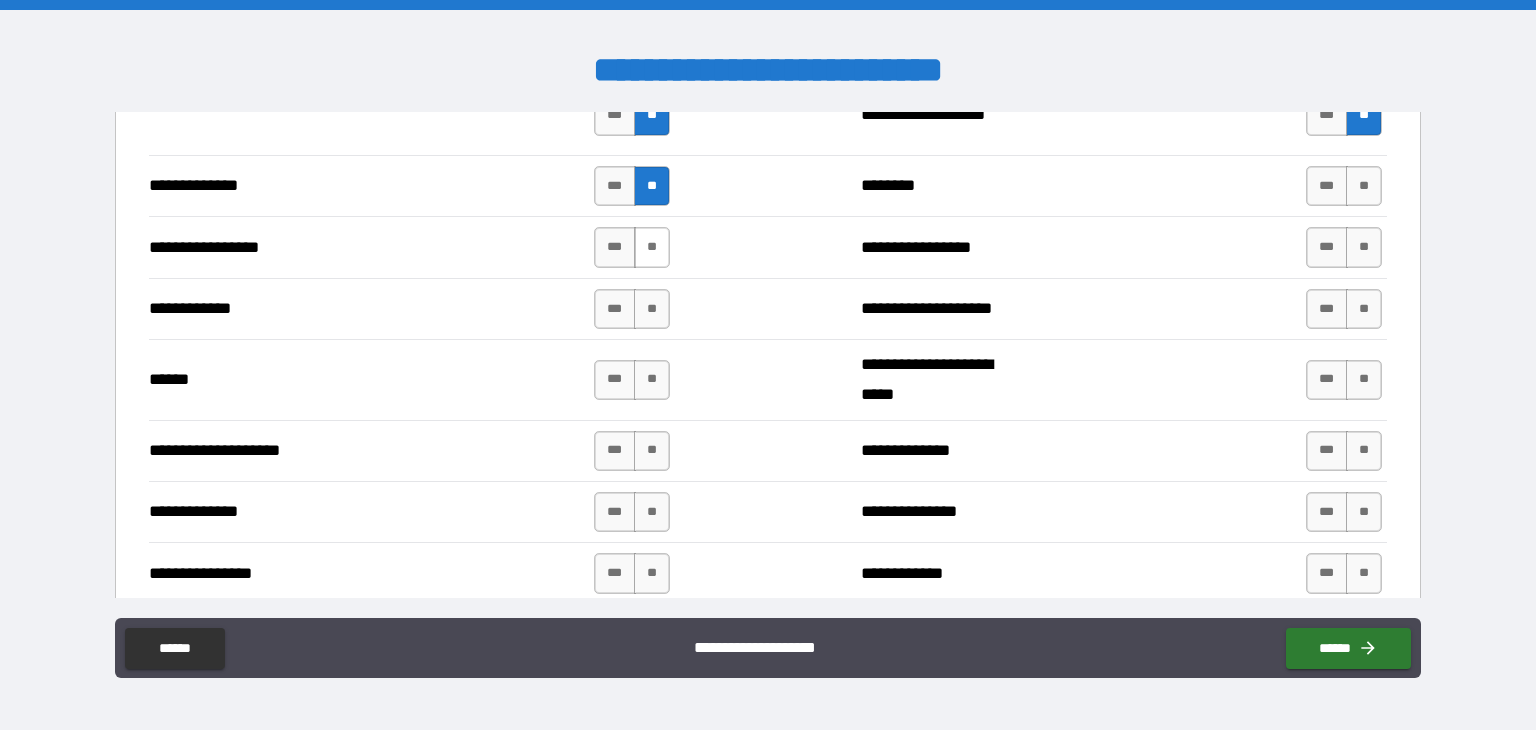 click on "**" at bounding box center (652, 247) 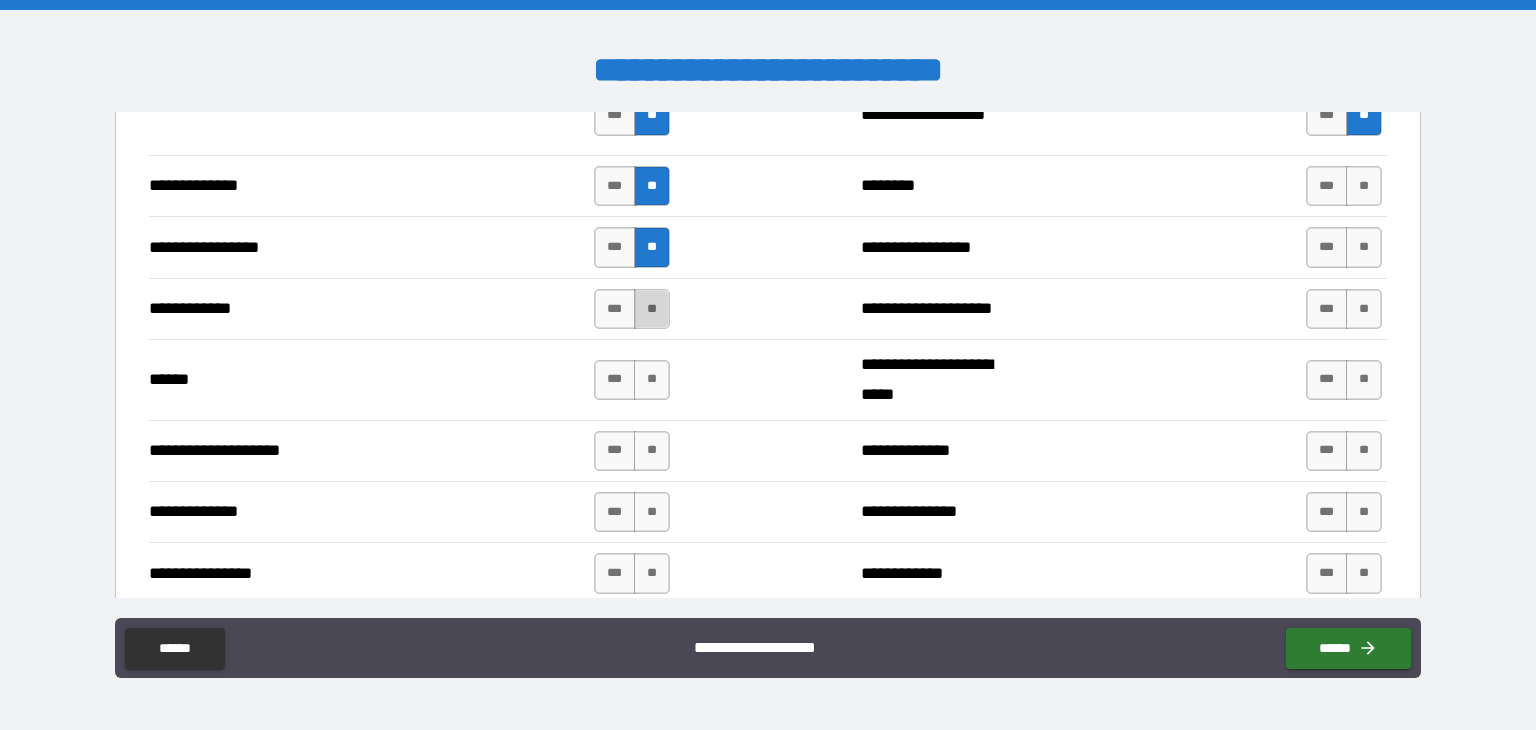 click on "**" at bounding box center [652, 309] 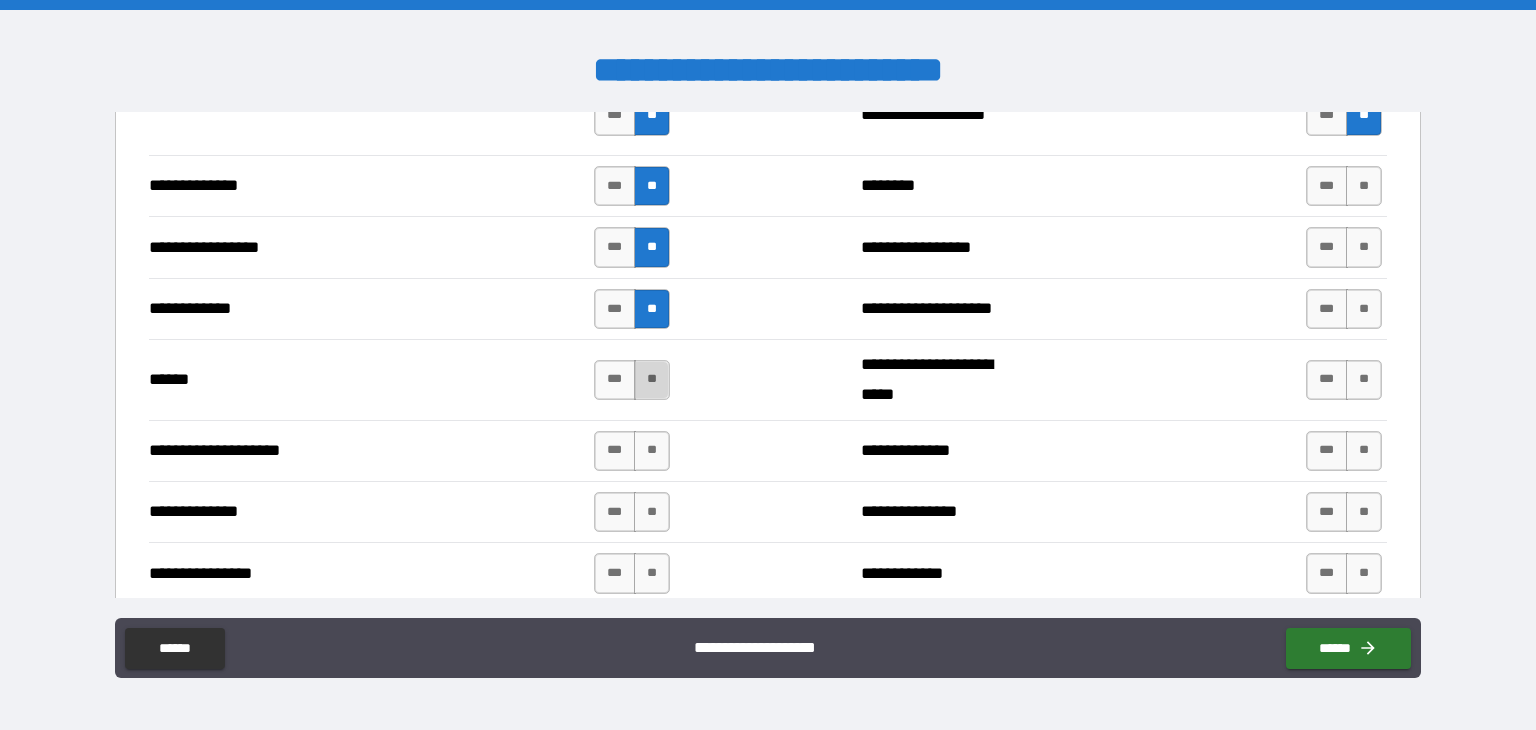 click on "**" at bounding box center [652, 380] 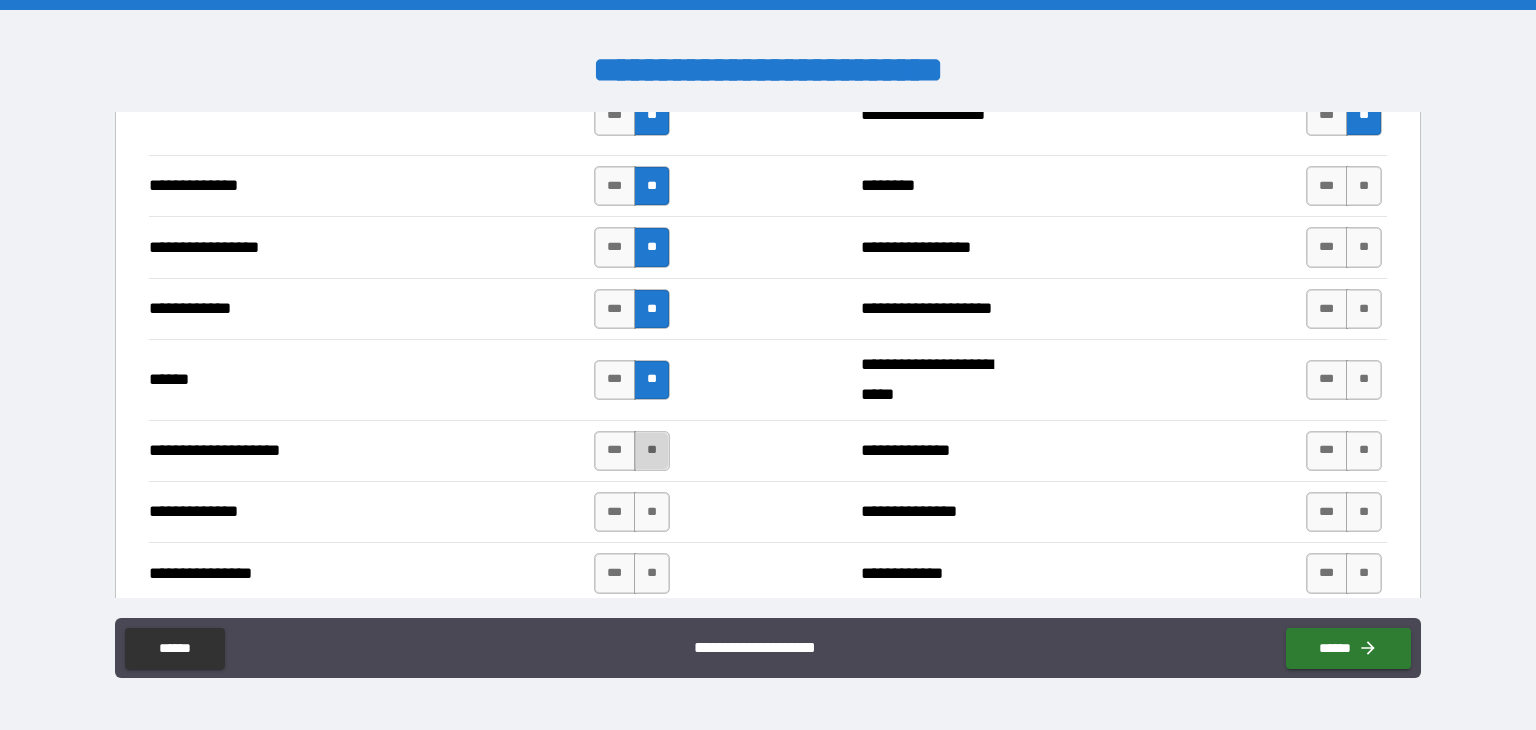 click on "**" at bounding box center (652, 451) 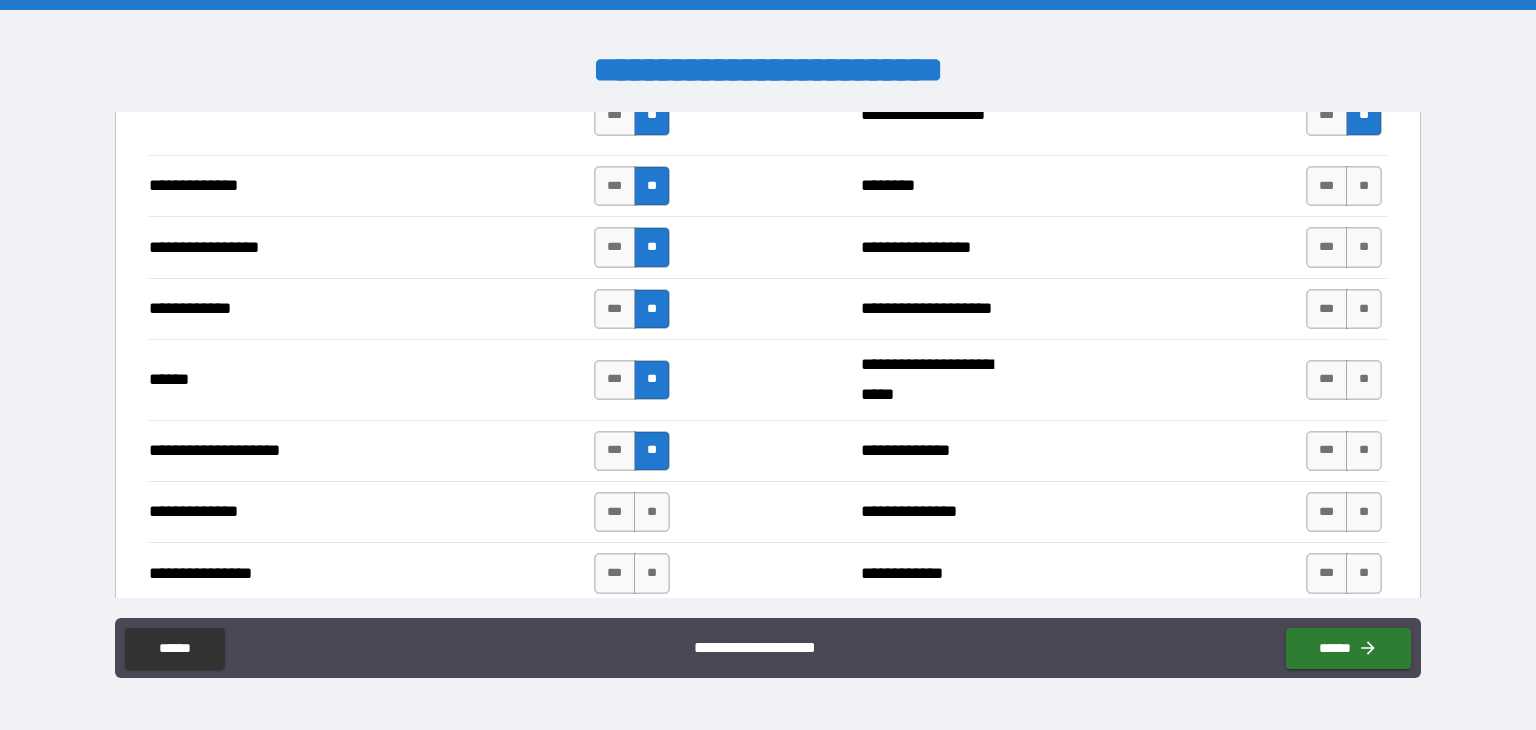 drag, startPoint x: 646, startPoint y: 498, endPoint x: 647, endPoint y: 521, distance: 23.021729 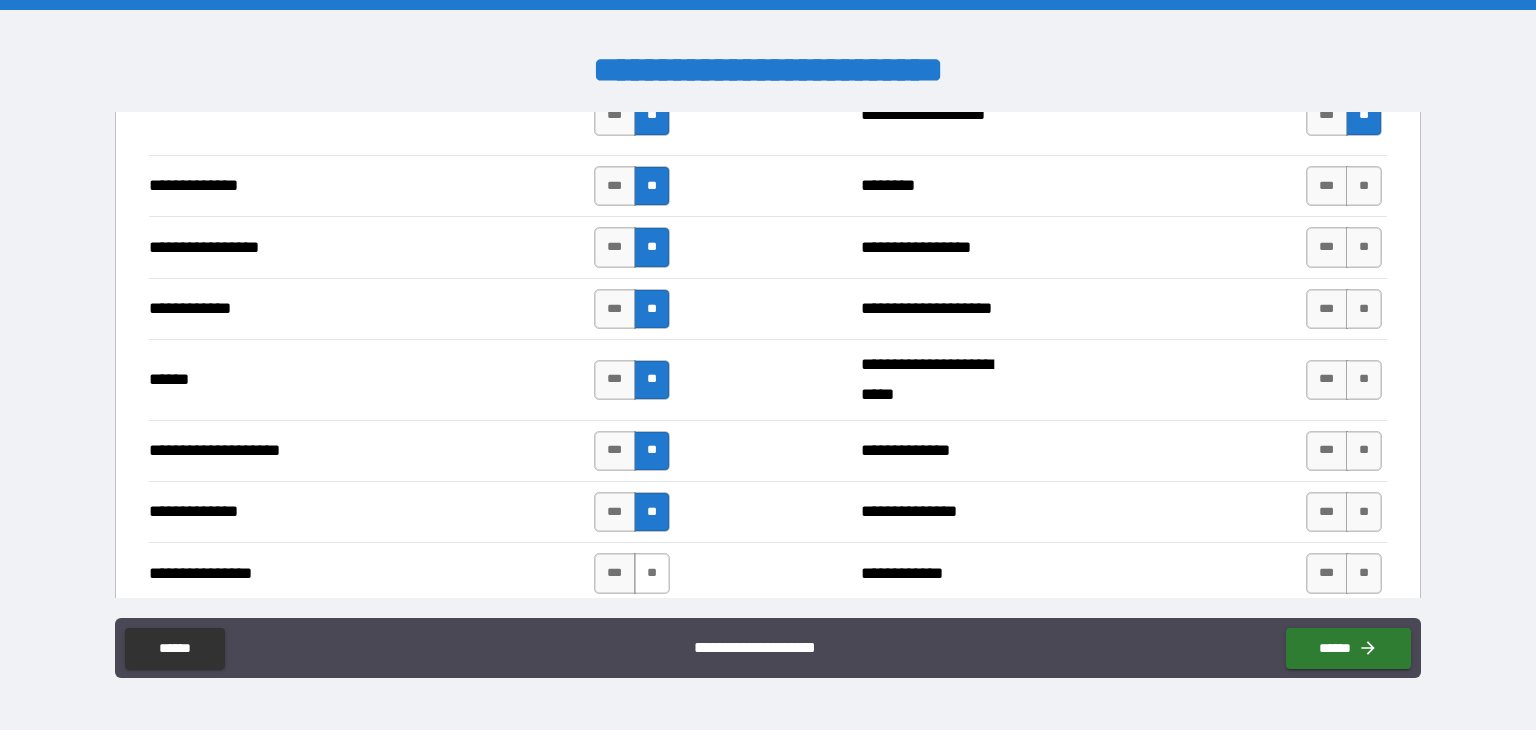 click on "**" at bounding box center [652, 573] 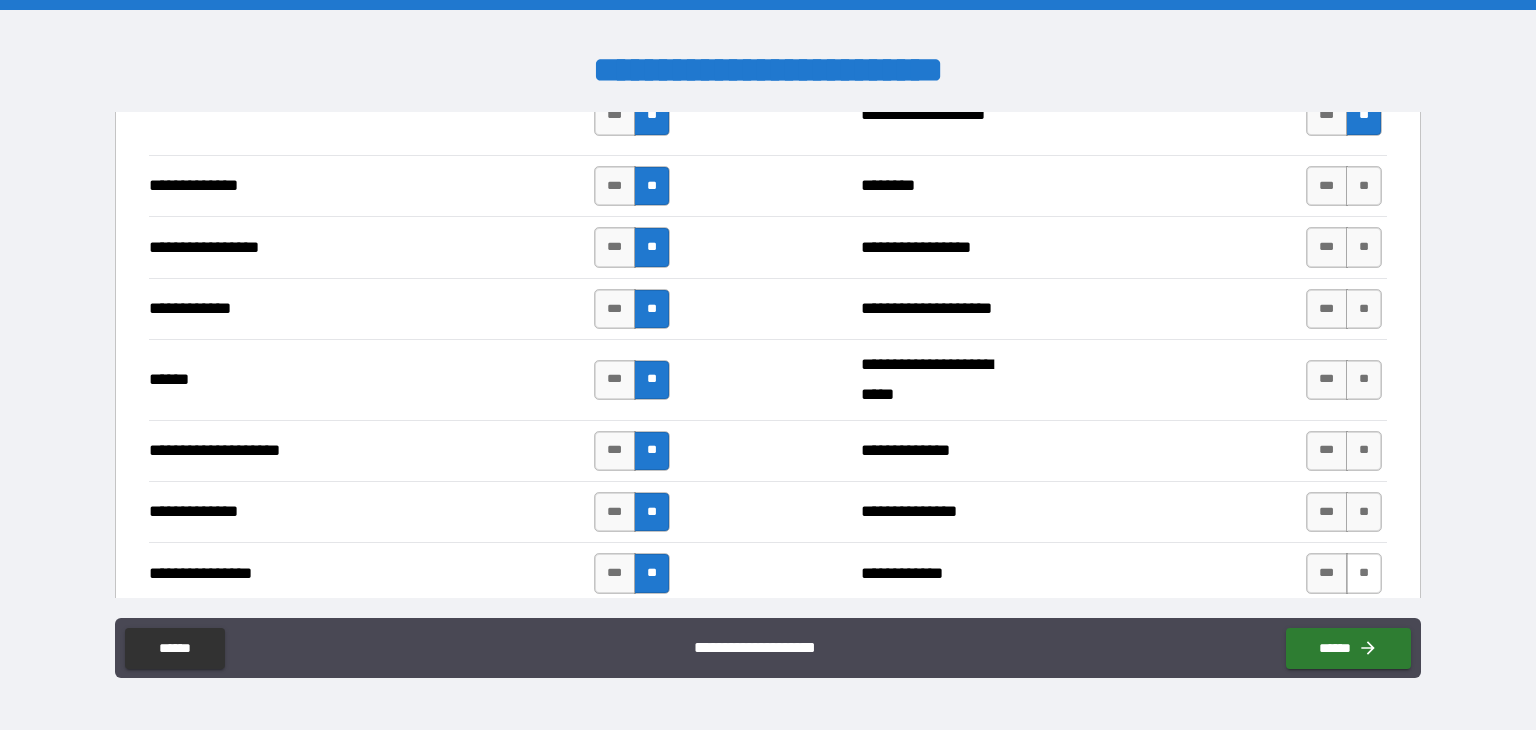 click on "**" at bounding box center [1364, 573] 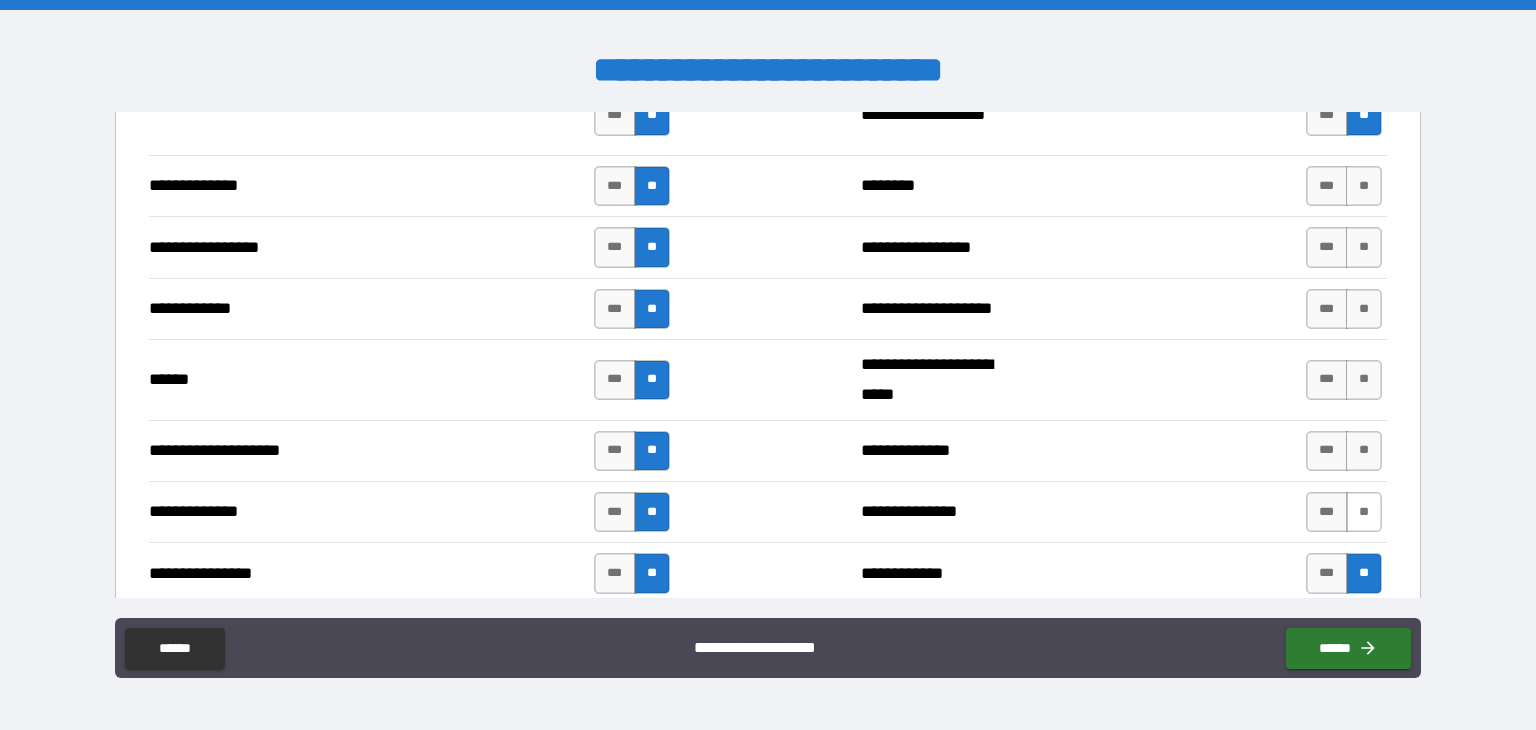 click on "**" at bounding box center [1364, 512] 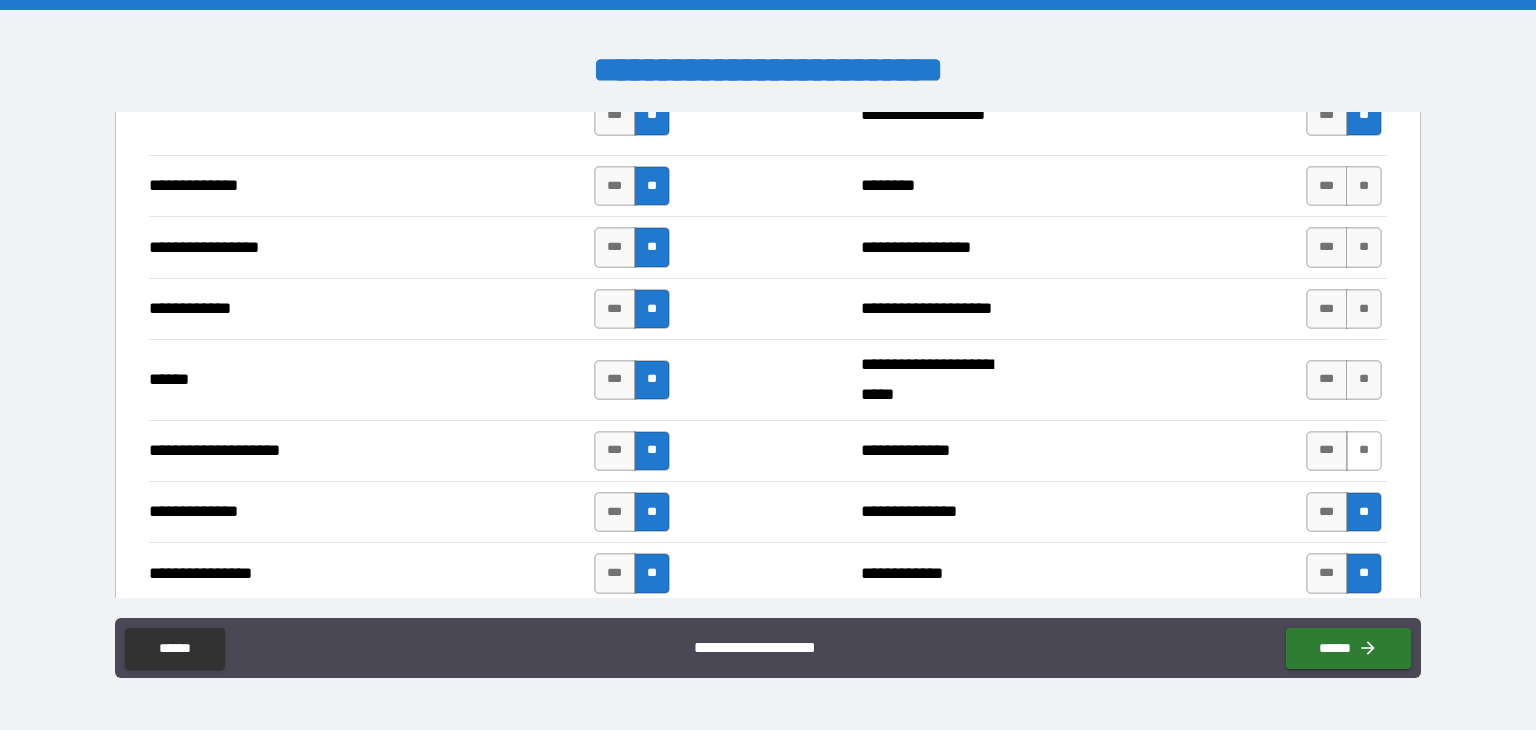 click on "**" at bounding box center (1364, 451) 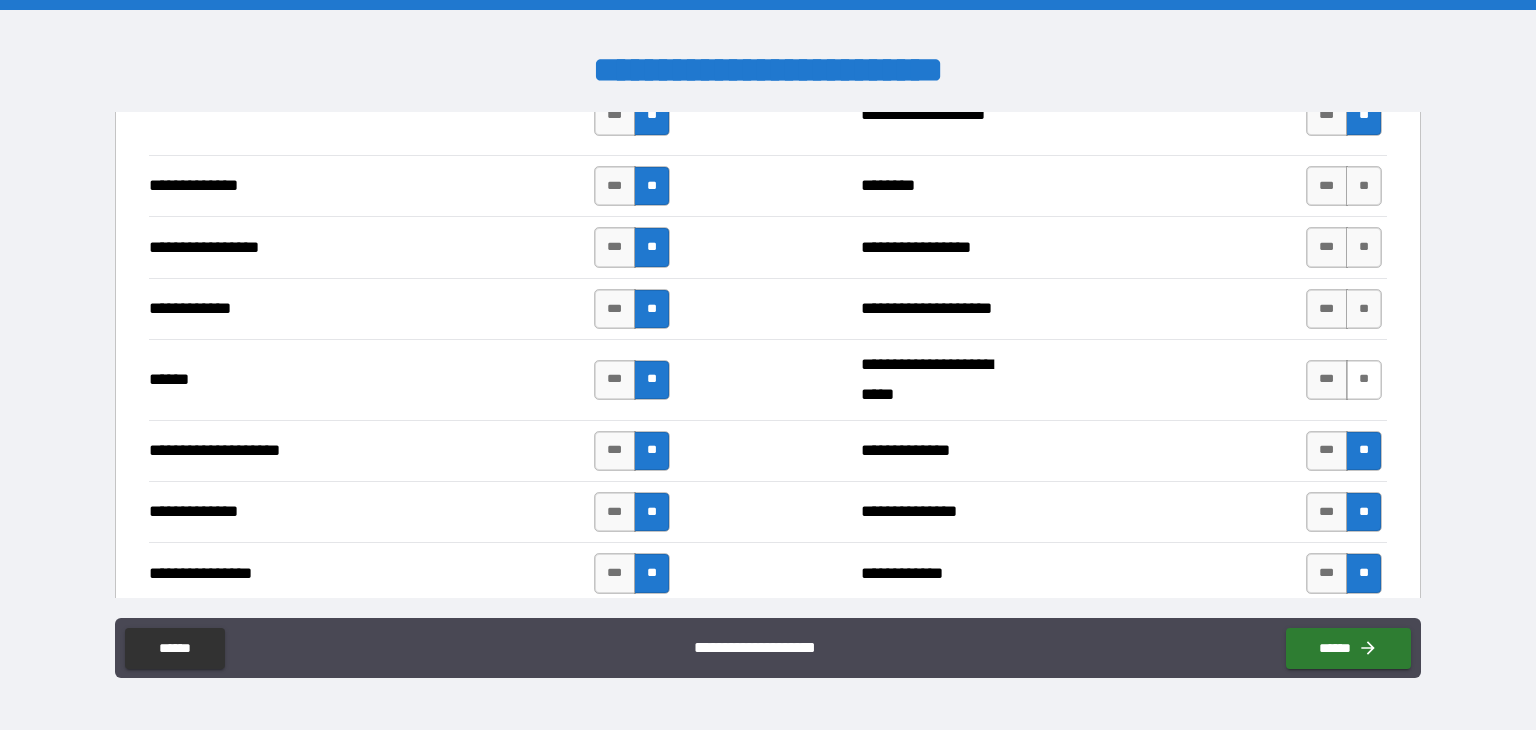 click on "**" at bounding box center [1364, 380] 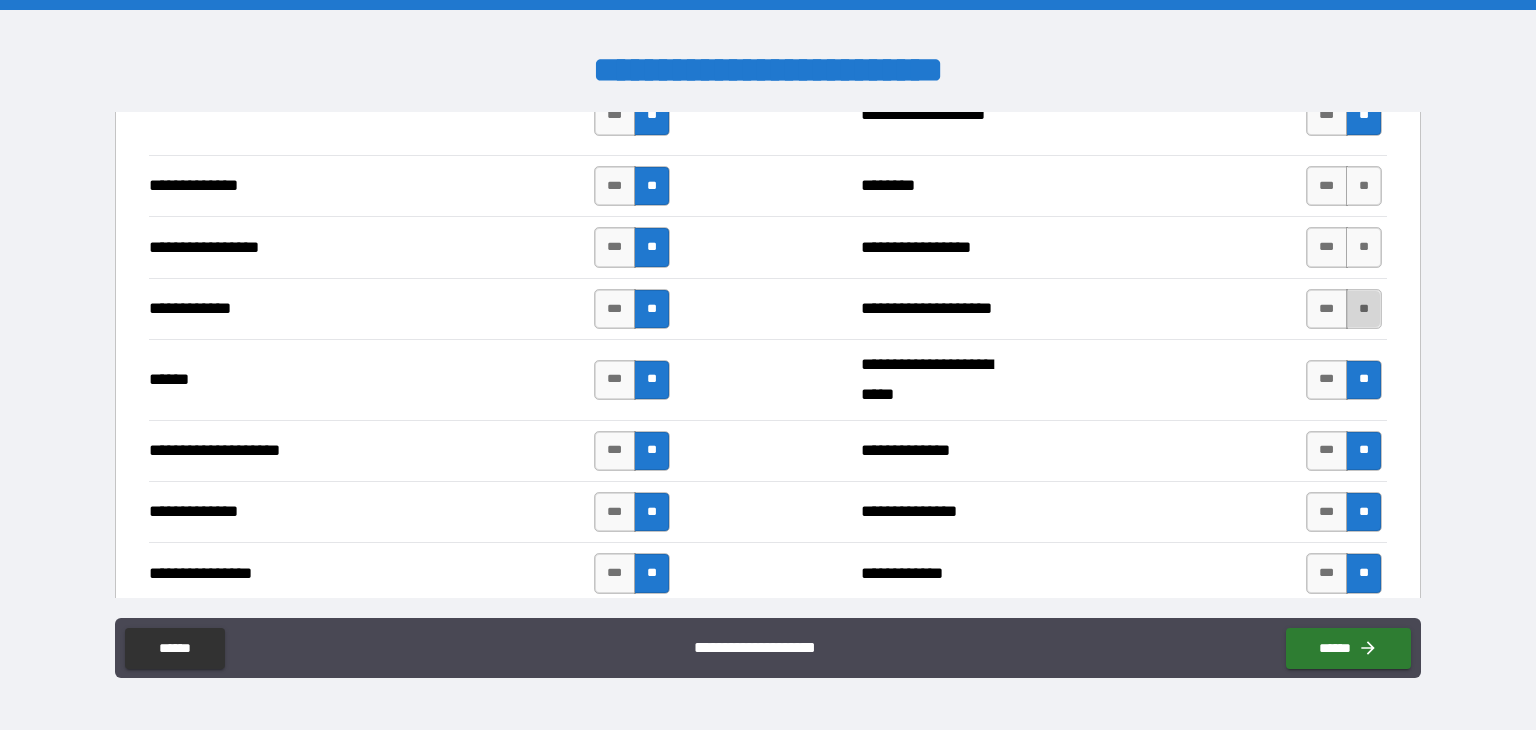 click on "**" at bounding box center [1364, 309] 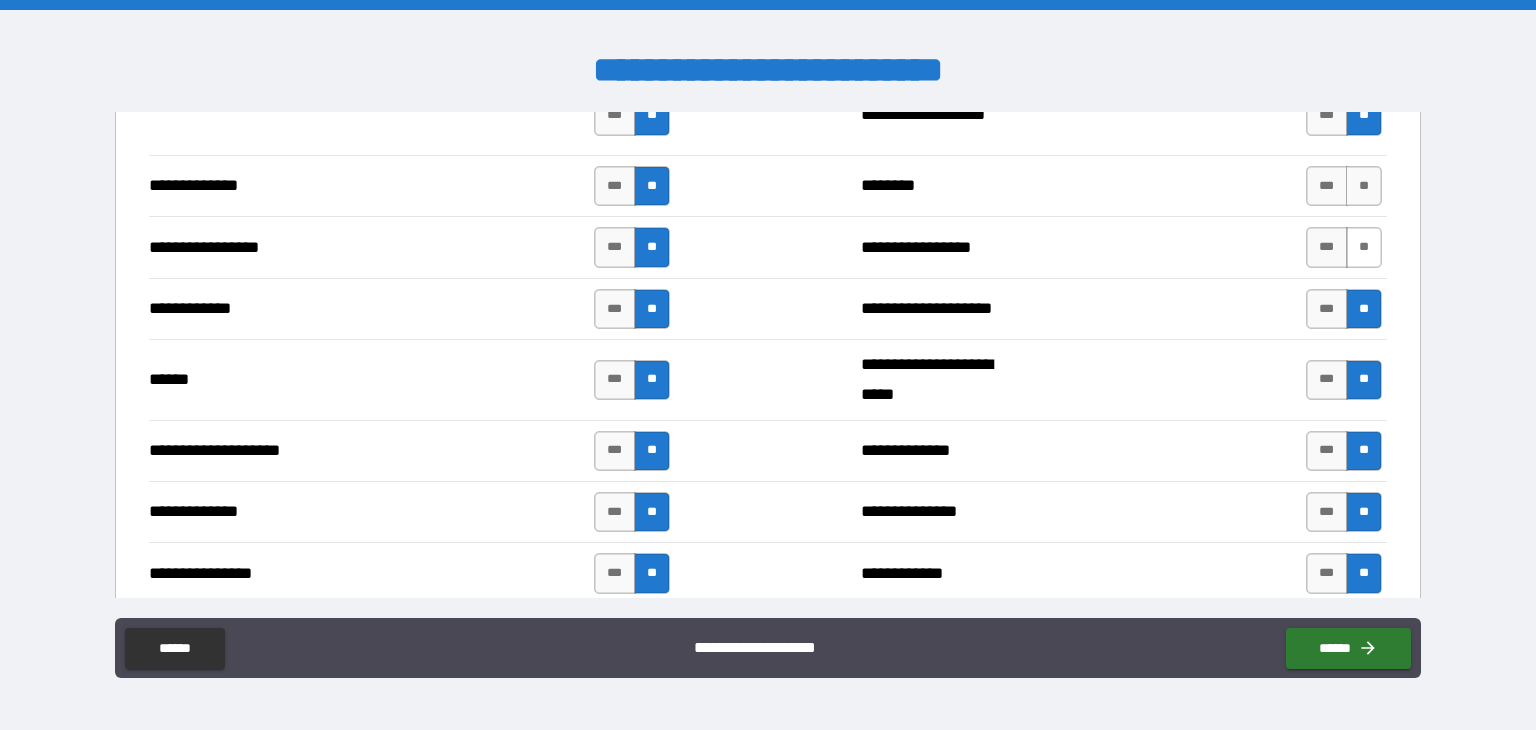 click on "**" at bounding box center (1364, 247) 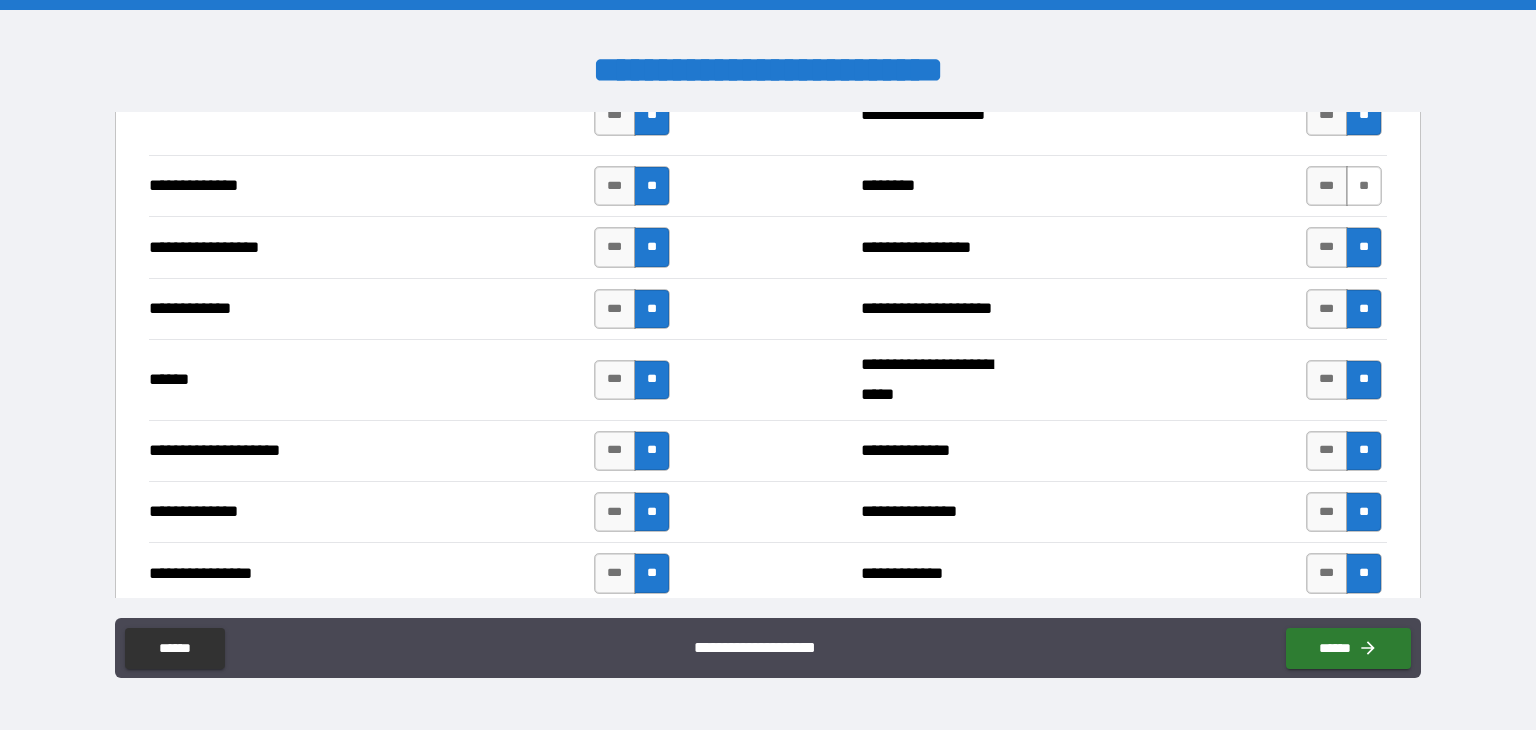 click on "**" at bounding box center [1364, 186] 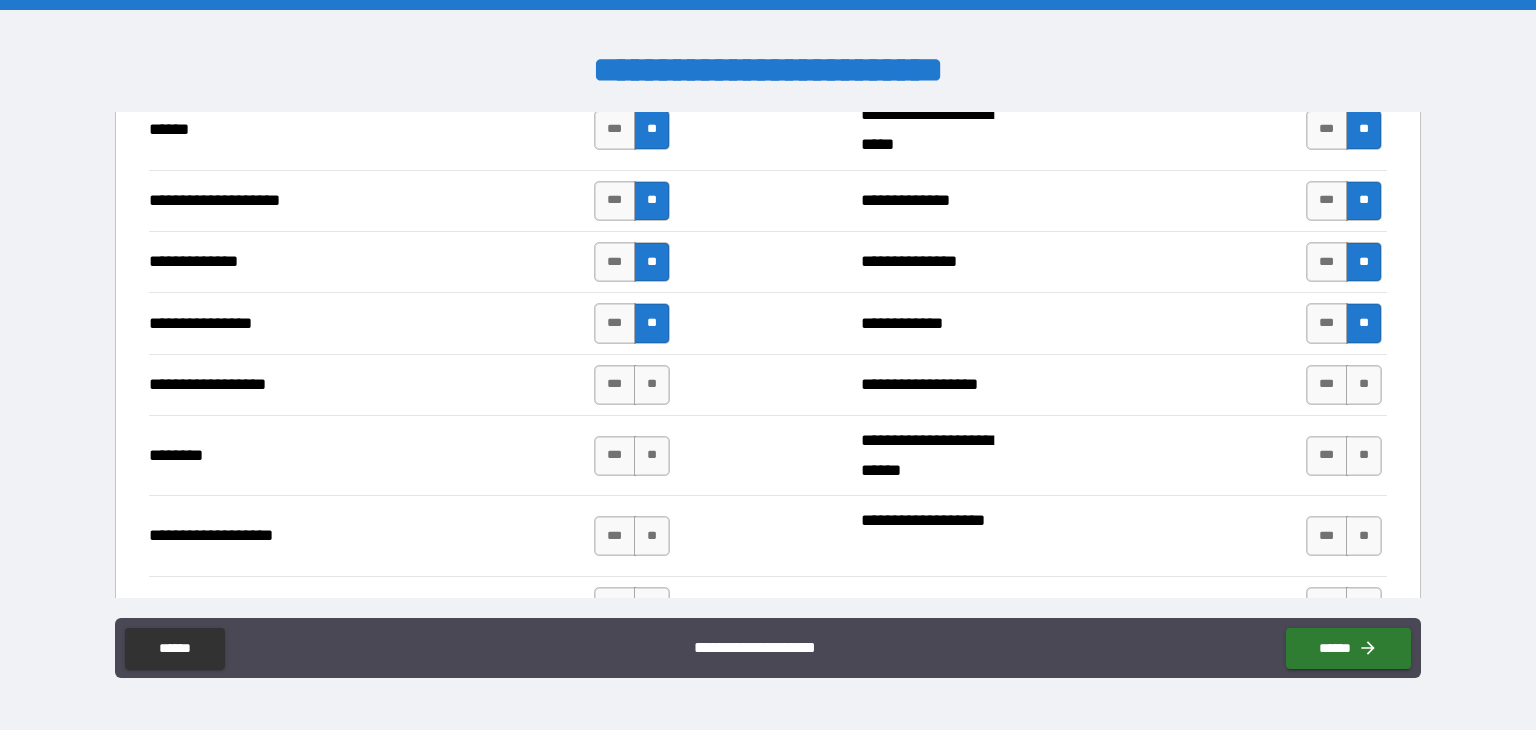 scroll, scrollTop: 3210, scrollLeft: 0, axis: vertical 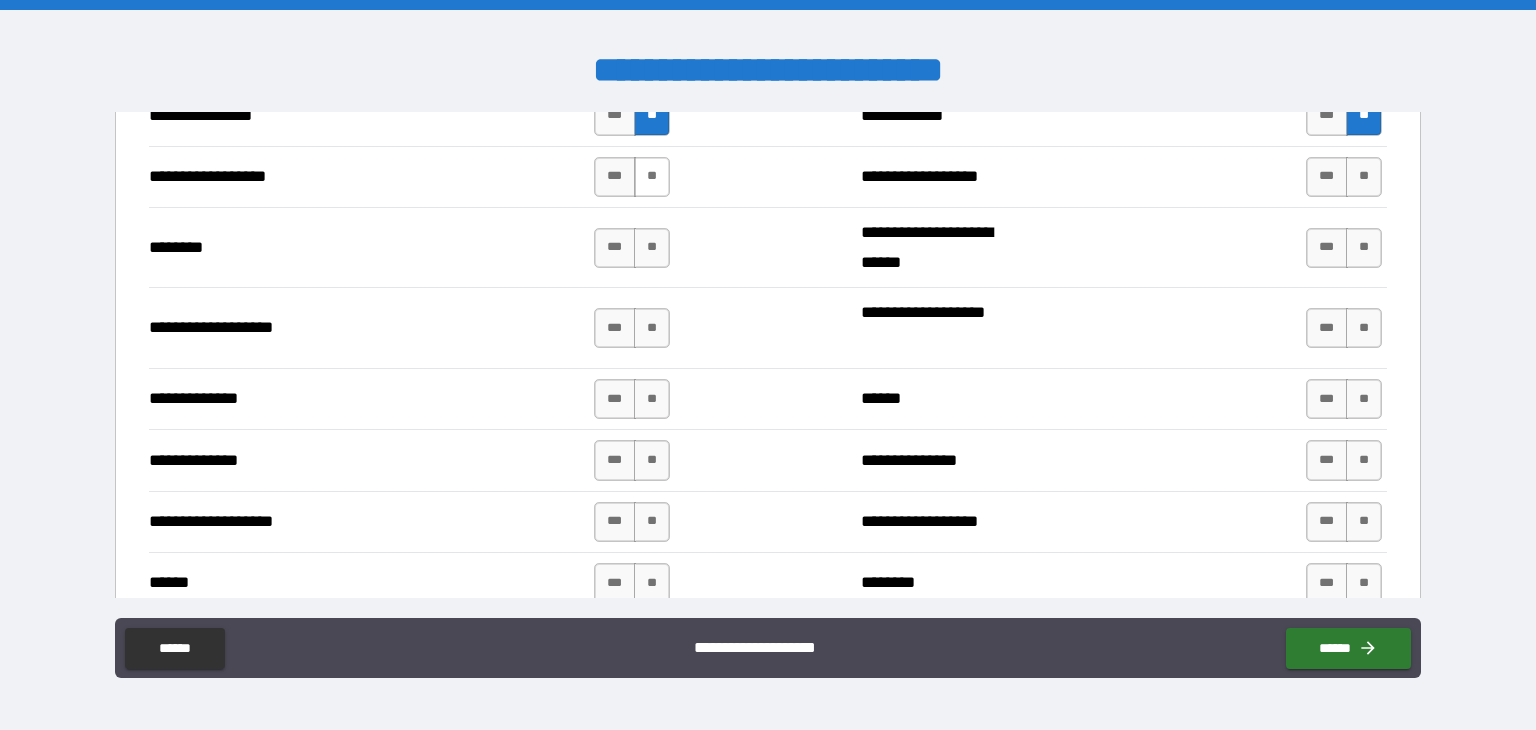 click on "**" at bounding box center [652, 177] 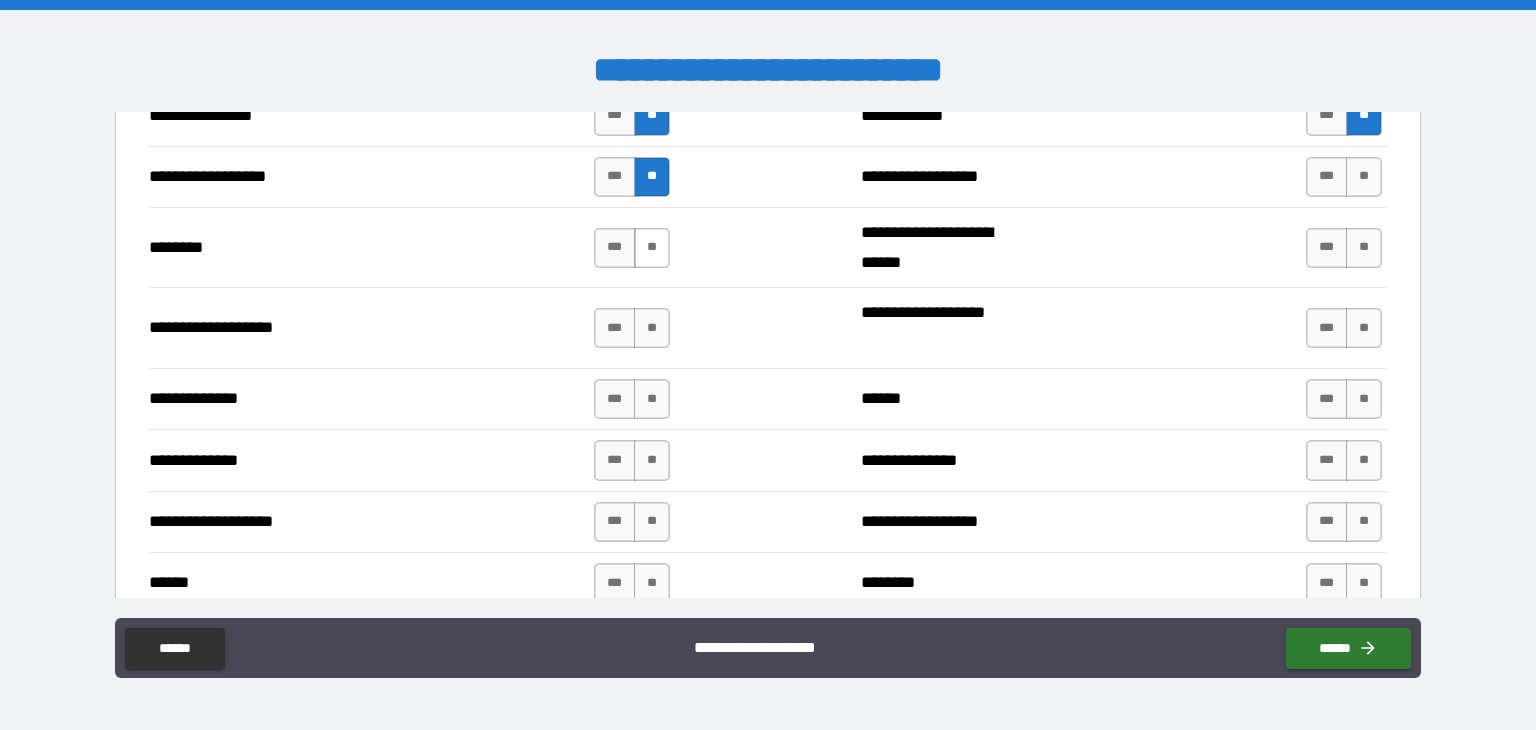 click on "**" at bounding box center [652, 248] 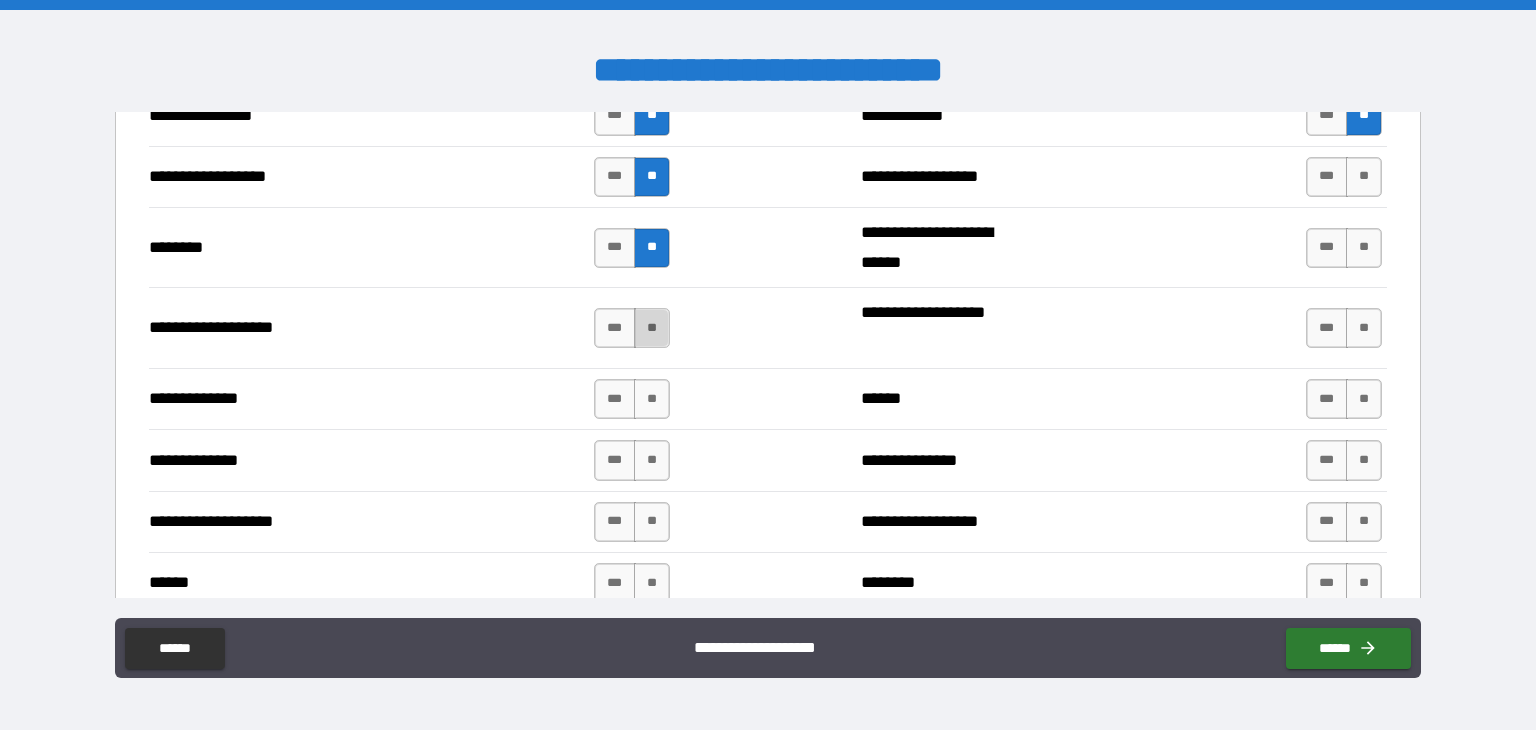 drag, startPoint x: 638, startPoint y: 306, endPoint x: 641, endPoint y: 317, distance: 11.401754 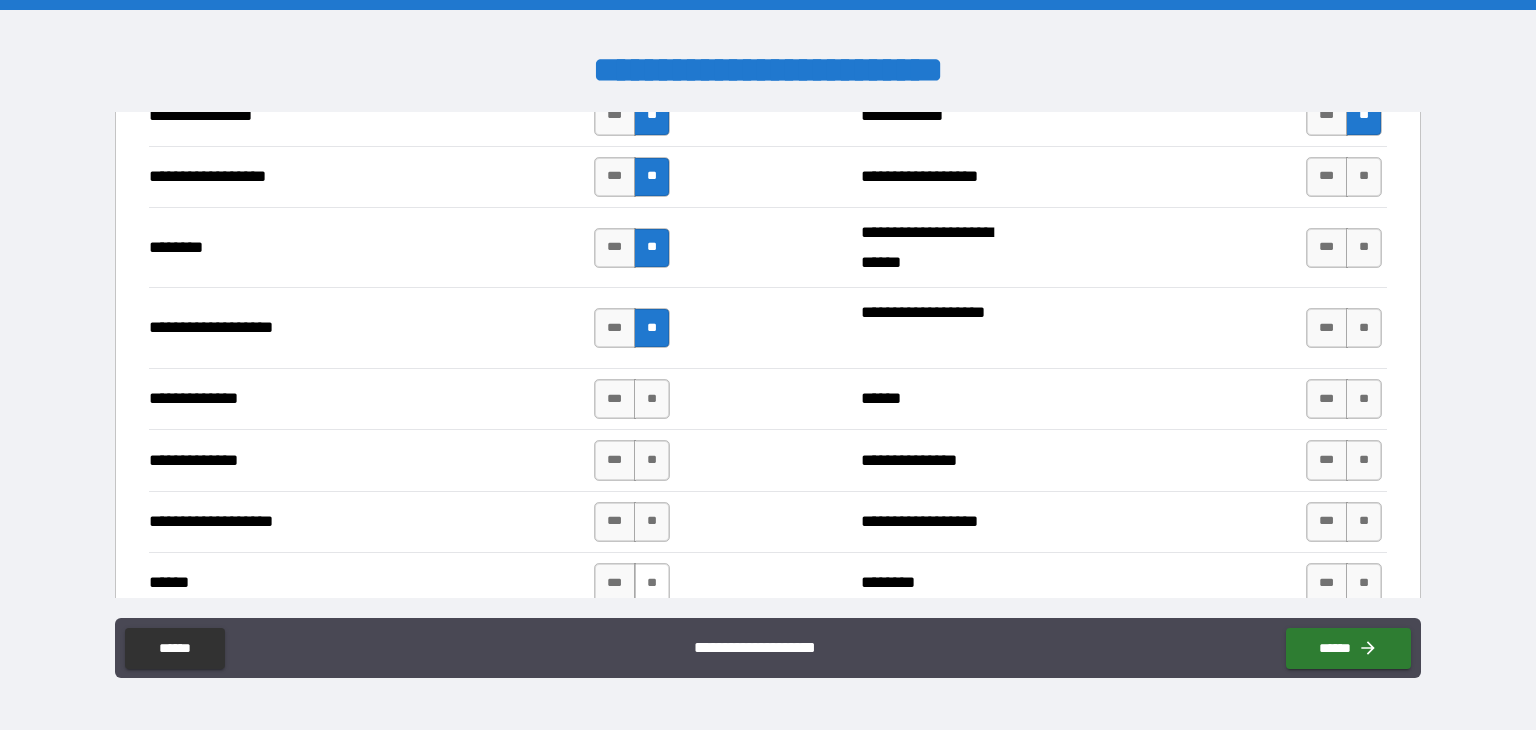 click on "**" at bounding box center (652, 583) 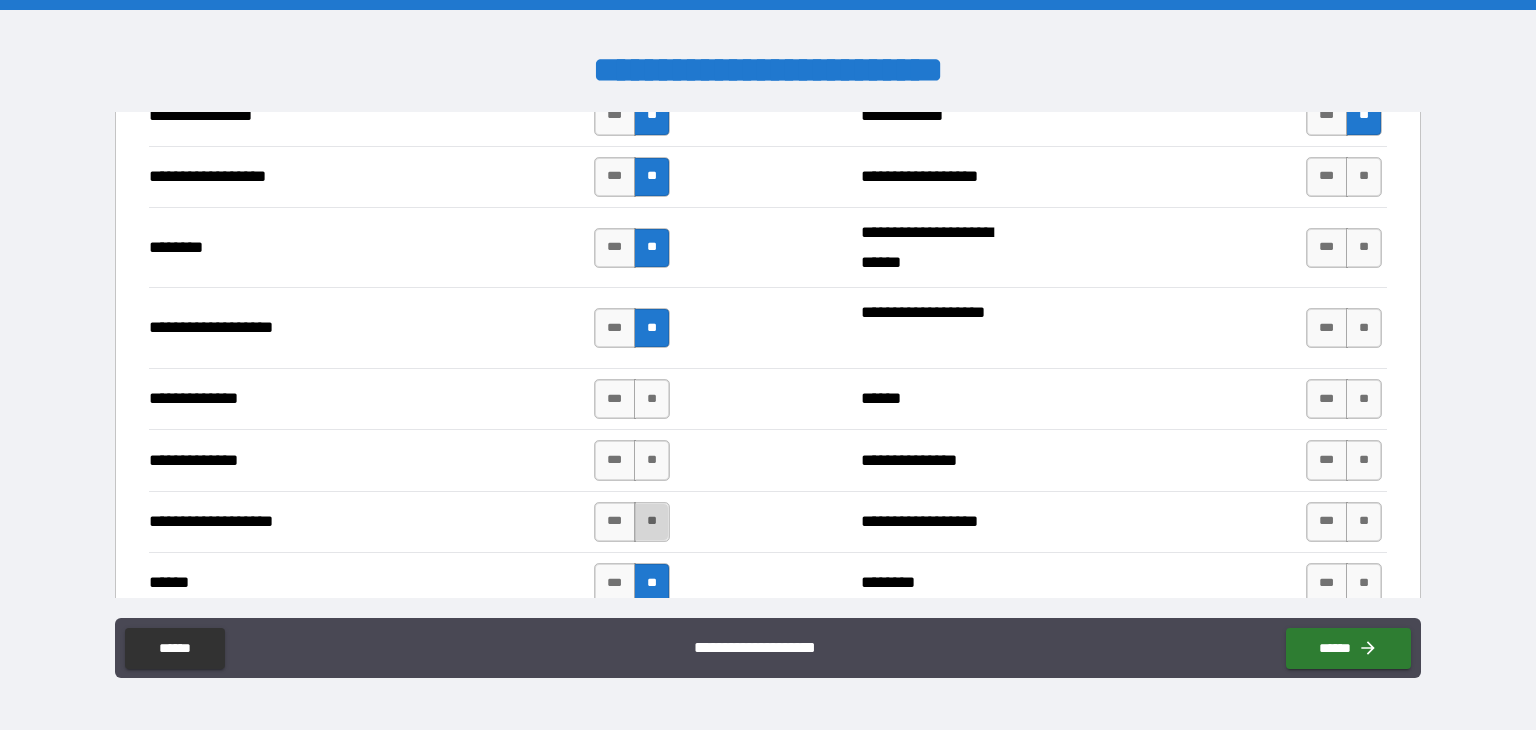 click on "**" at bounding box center (652, 522) 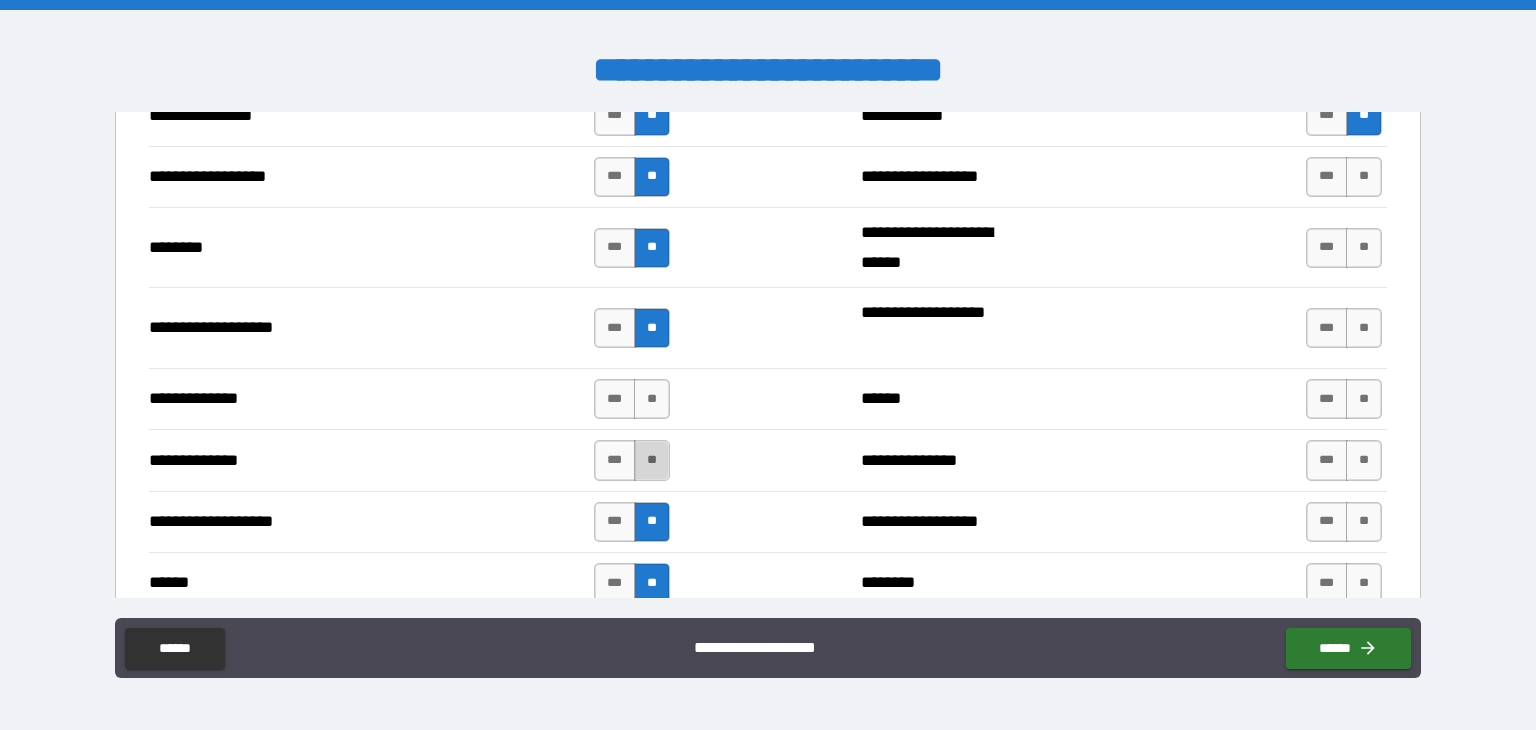 drag, startPoint x: 642, startPoint y: 444, endPoint x: 642, endPoint y: 428, distance: 16 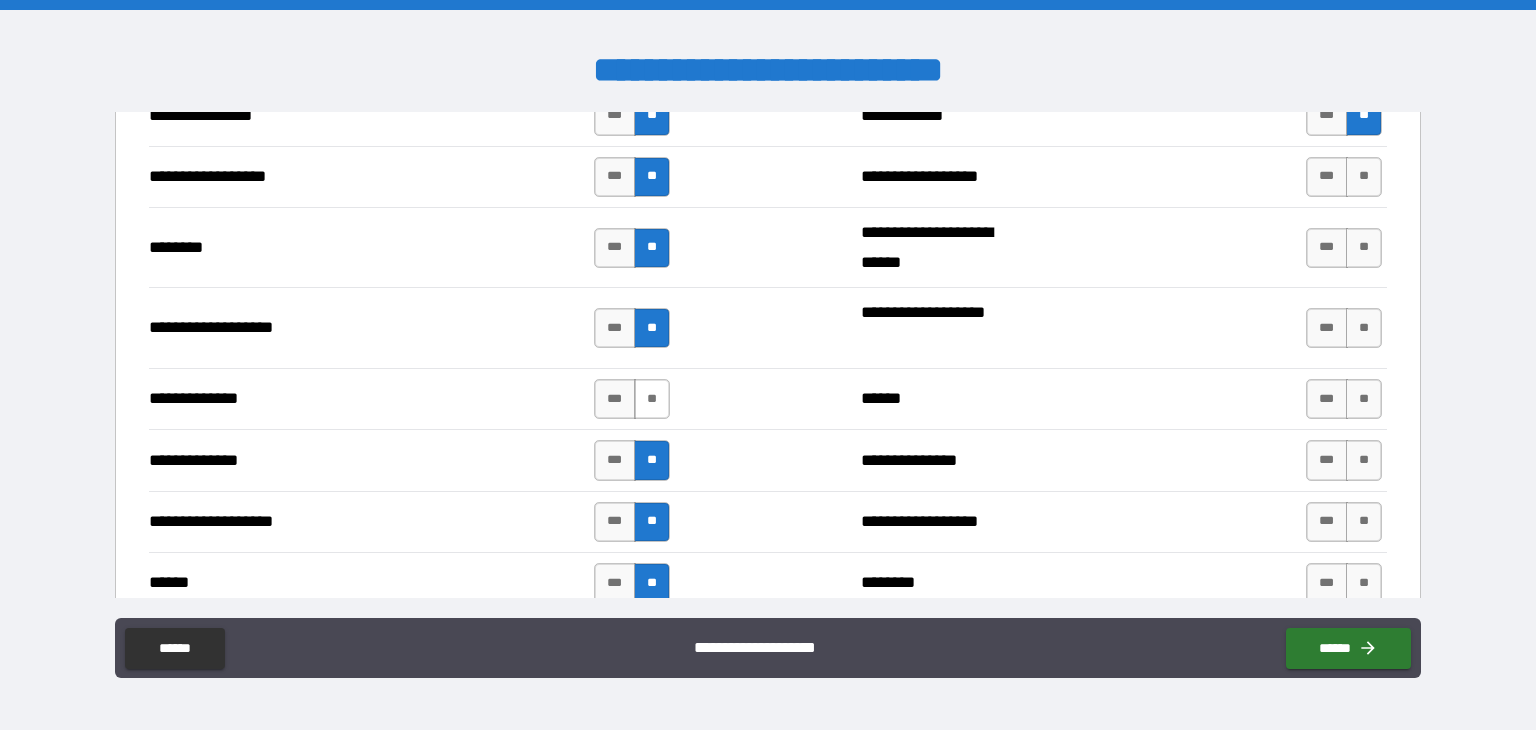 drag, startPoint x: 639, startPoint y: 381, endPoint x: 805, endPoint y: 401, distance: 167.20049 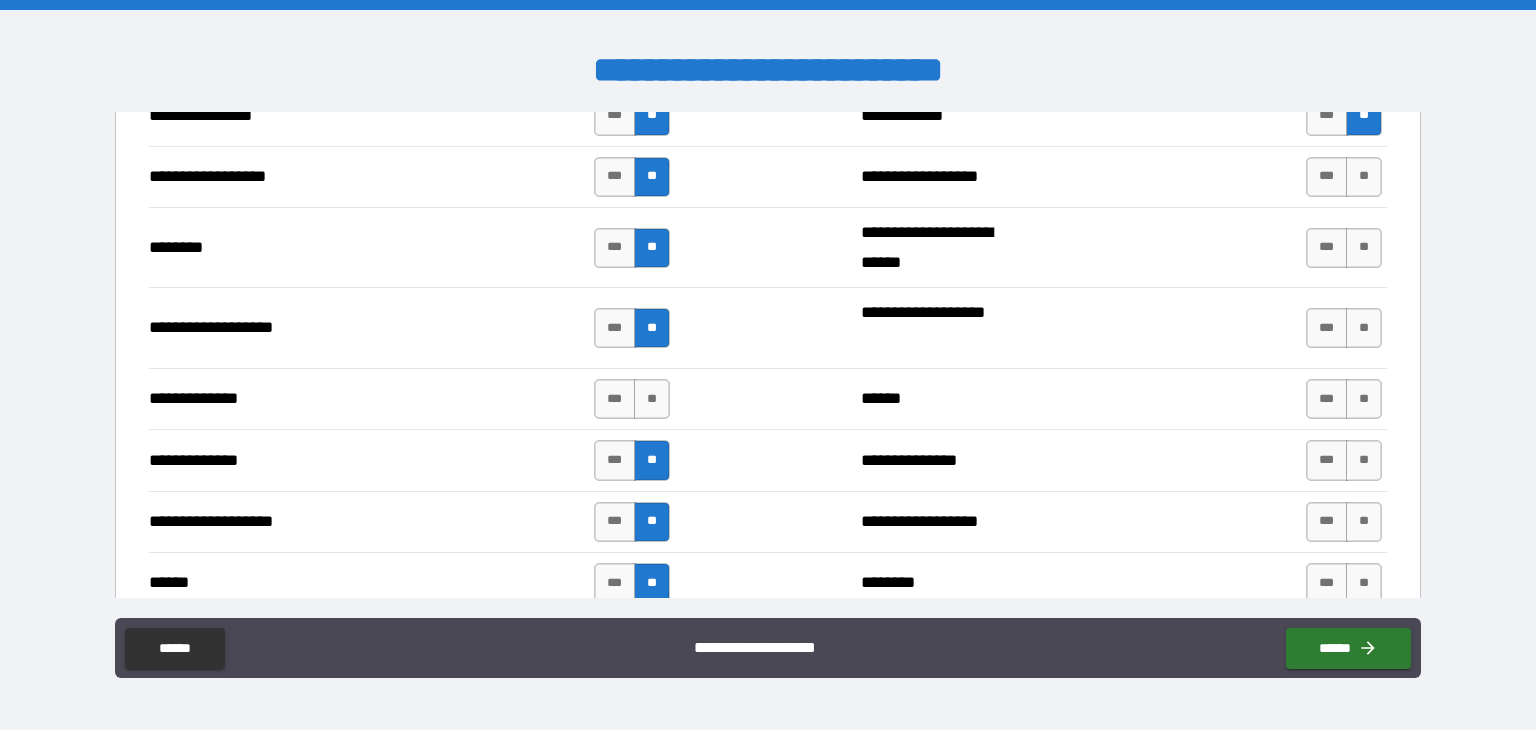 click on "**" at bounding box center (652, 399) 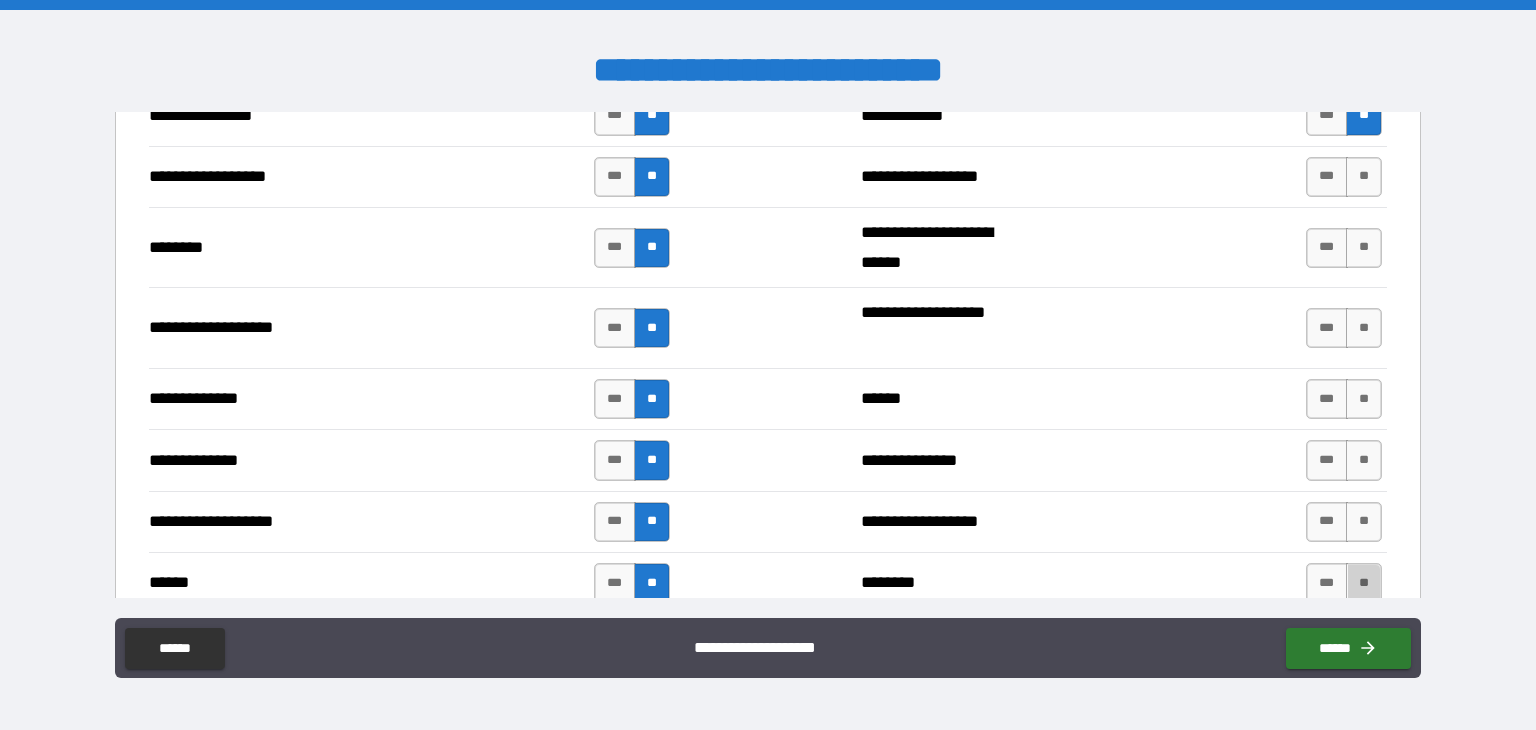 drag, startPoint x: 1352, startPoint y: 574, endPoint x: 1357, endPoint y: 547, distance: 27.45906 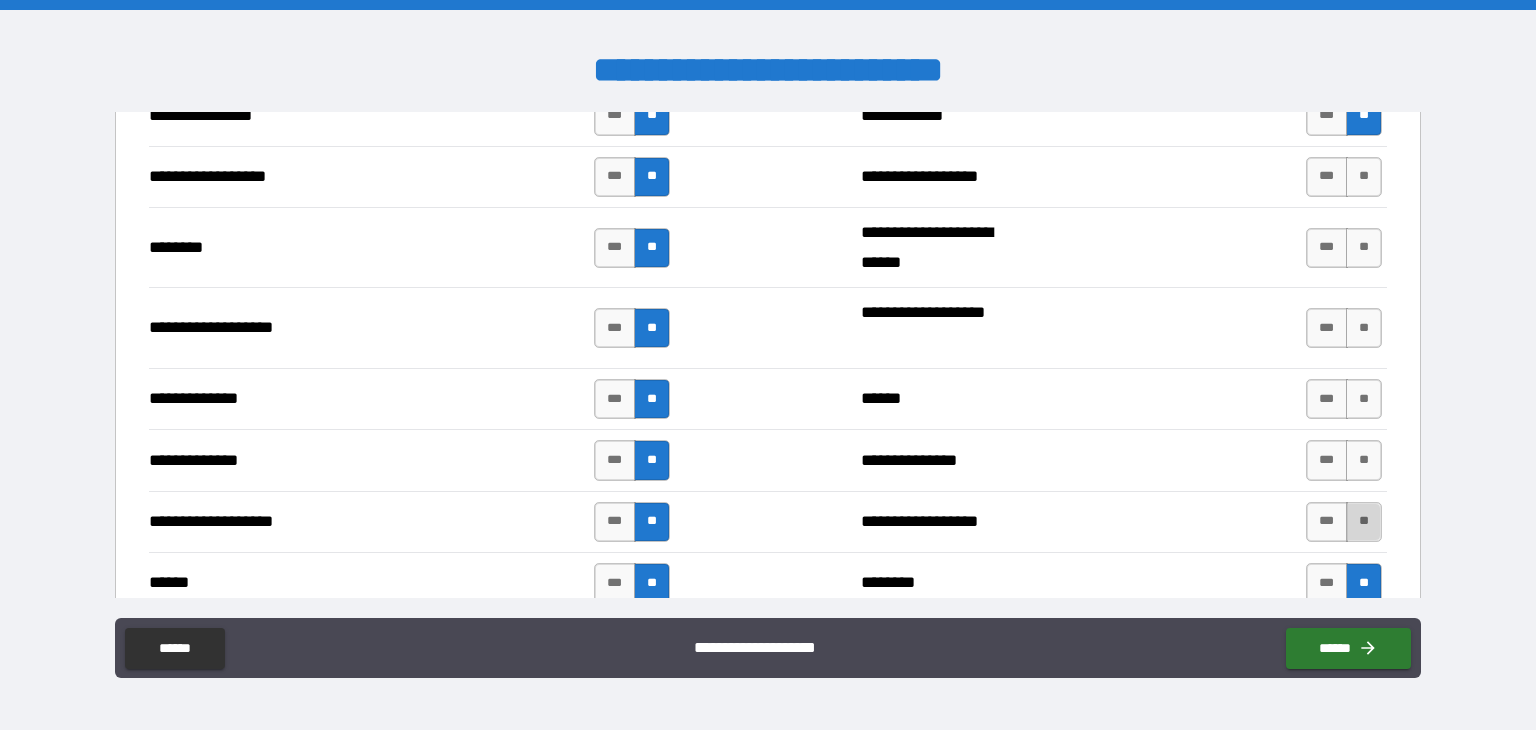 click on "**" at bounding box center [1364, 522] 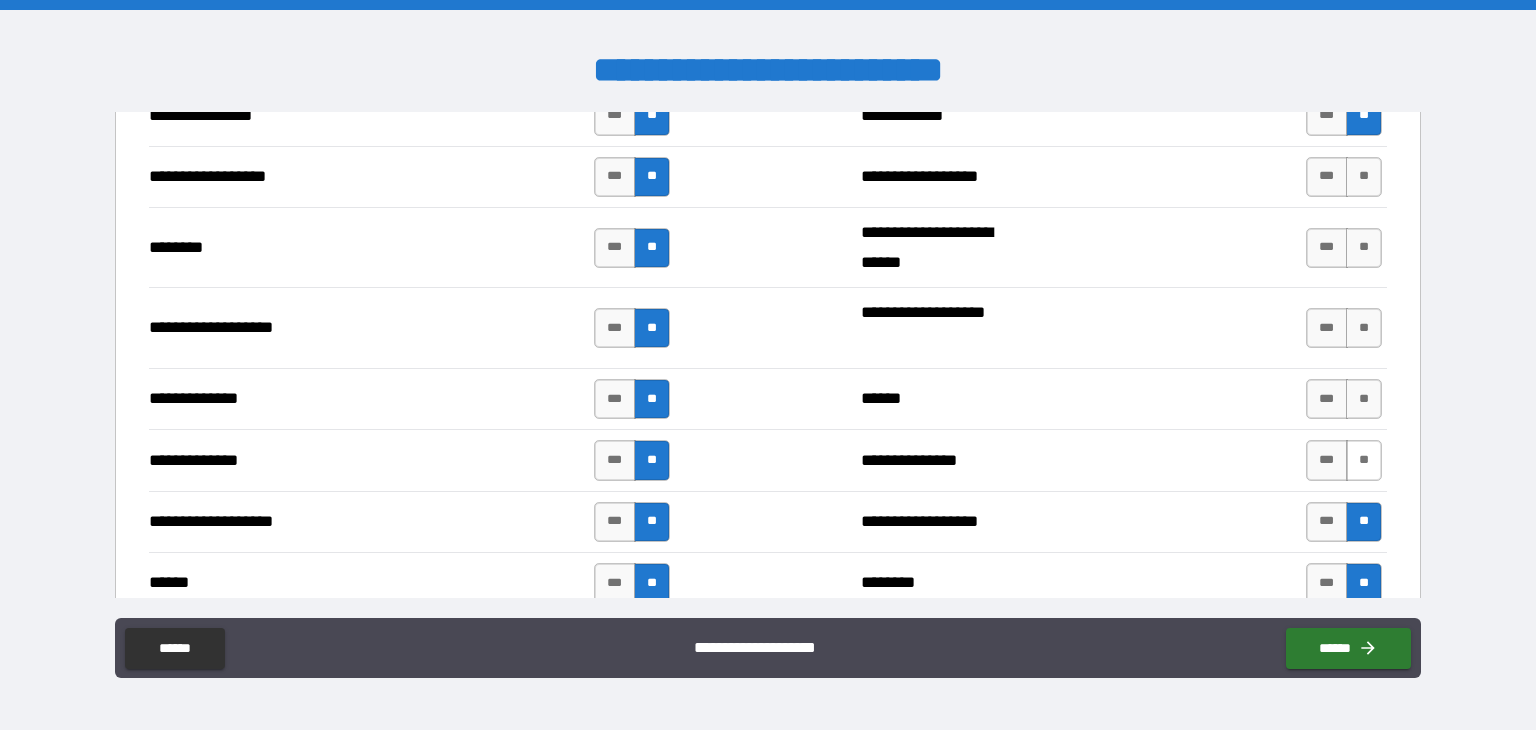 click on "**" at bounding box center (1364, 460) 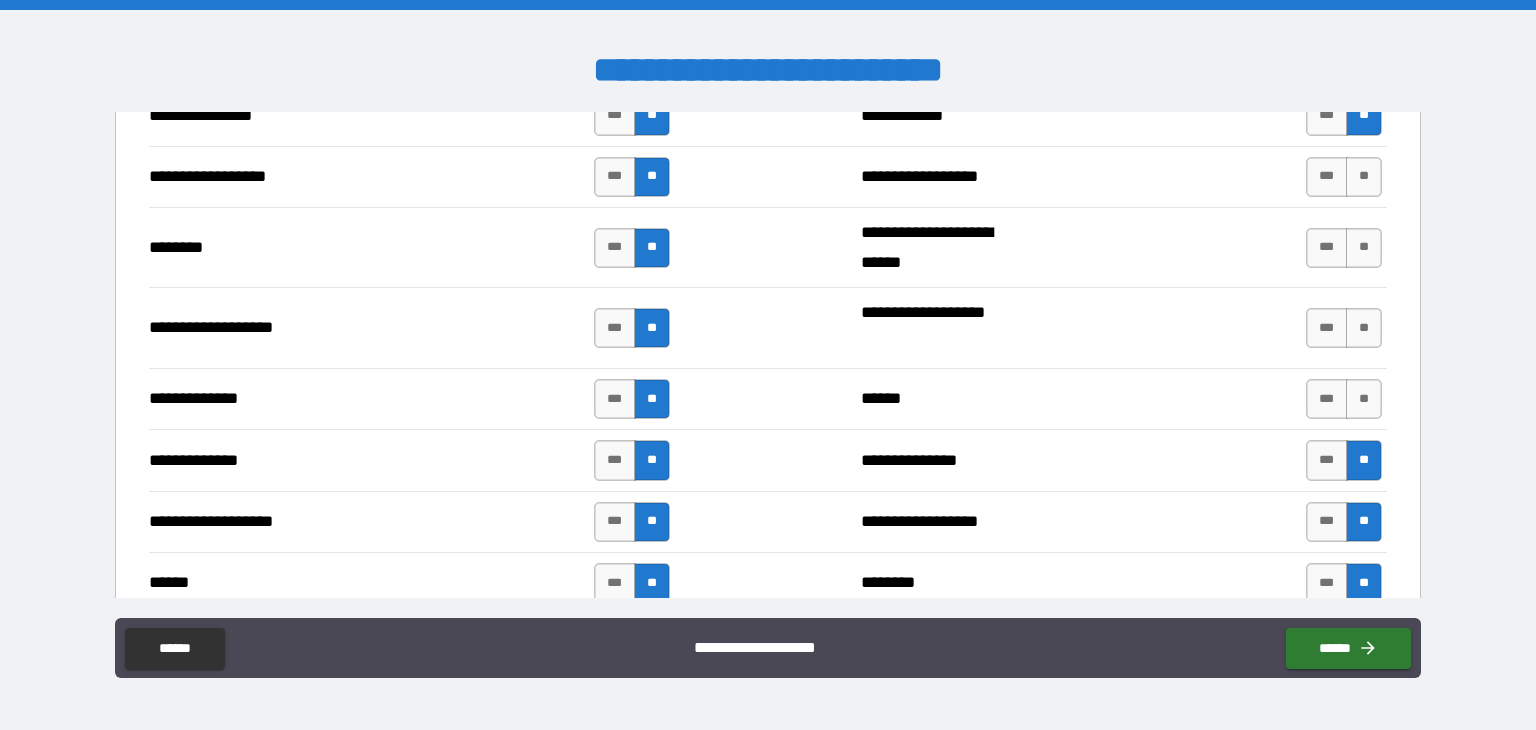drag, startPoint x: 1354, startPoint y: 389, endPoint x: 1355, endPoint y: 365, distance: 24.020824 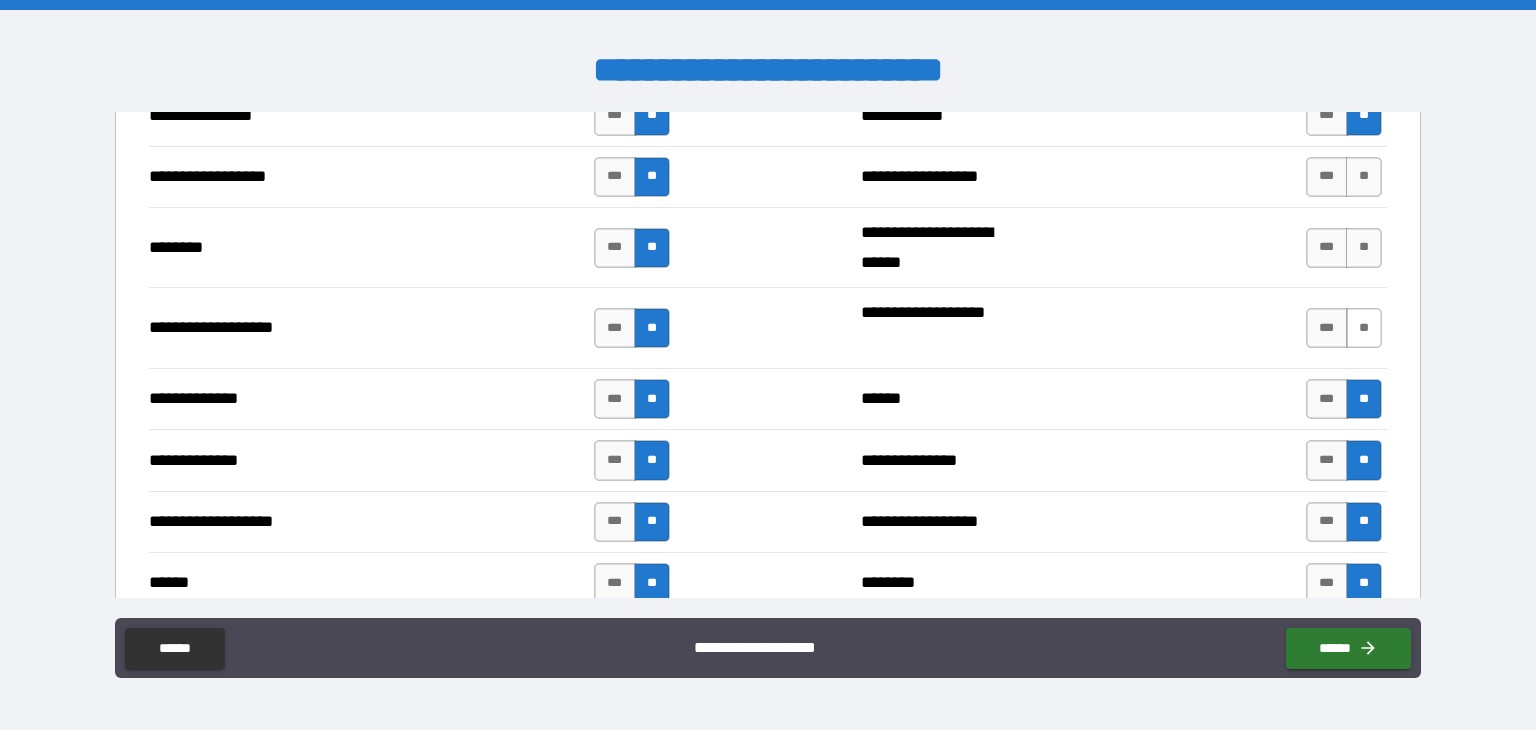click on "**" at bounding box center (1364, 328) 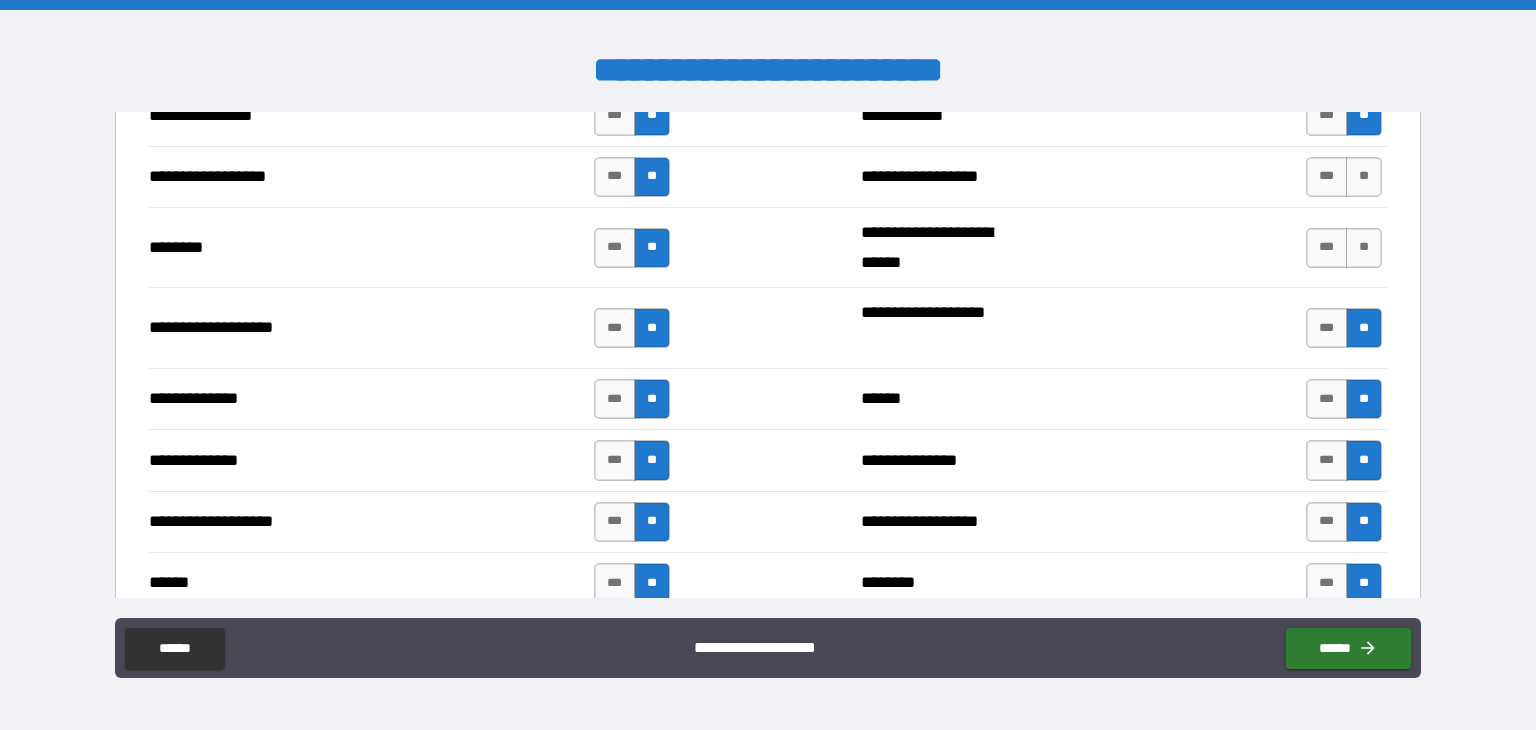 drag, startPoint x: 1355, startPoint y: 248, endPoint x: 1358, endPoint y: 198, distance: 50.08992 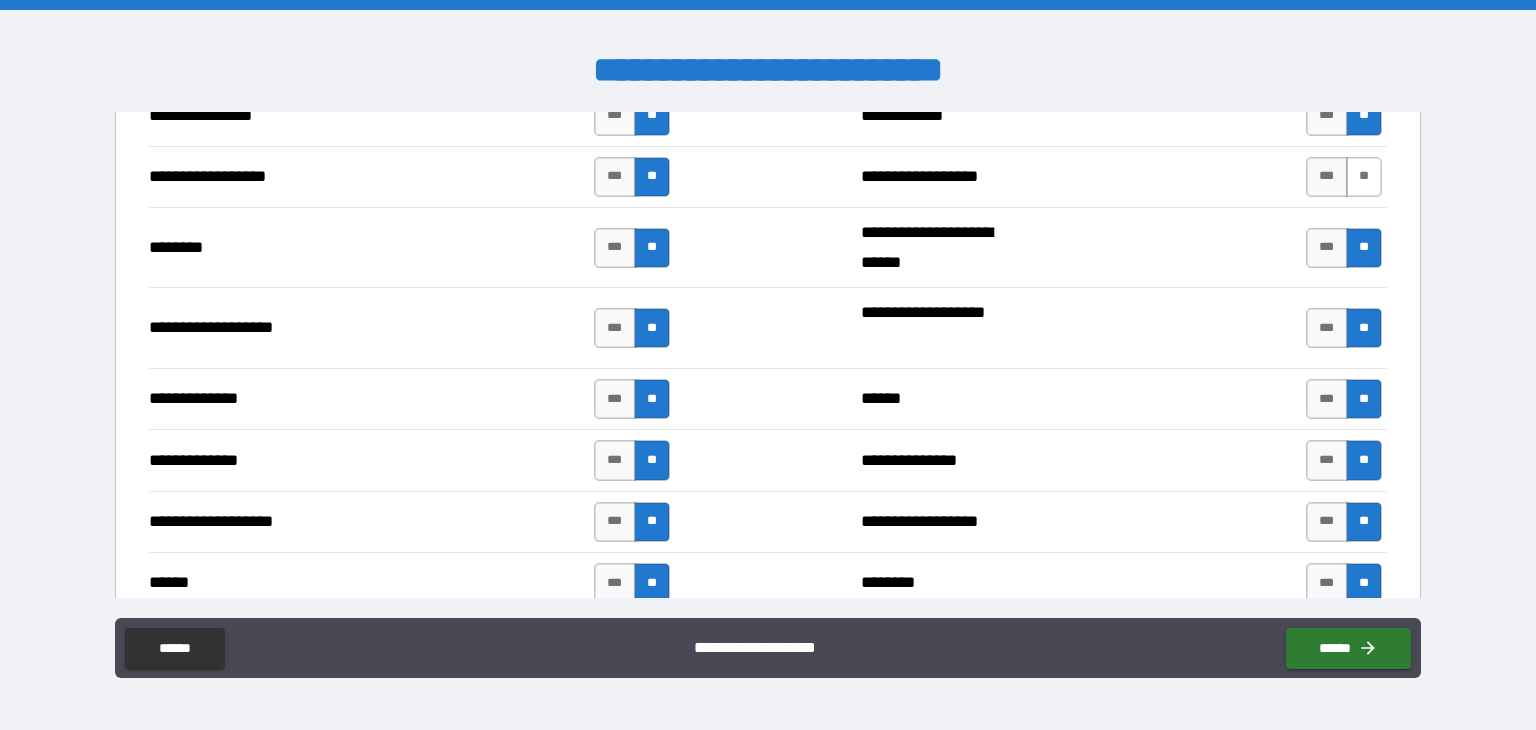 click on "**" at bounding box center (1364, 177) 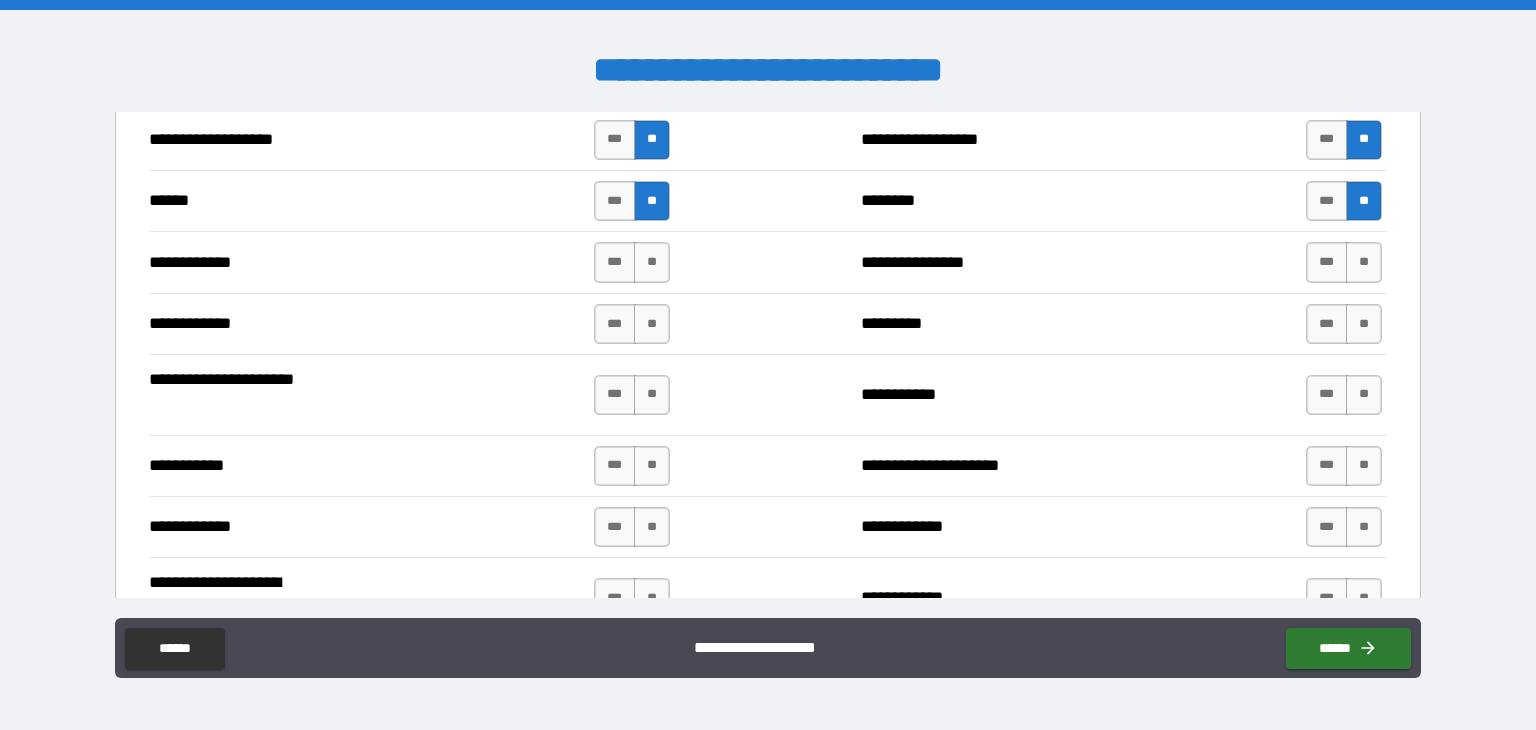 scroll, scrollTop: 3584, scrollLeft: 0, axis: vertical 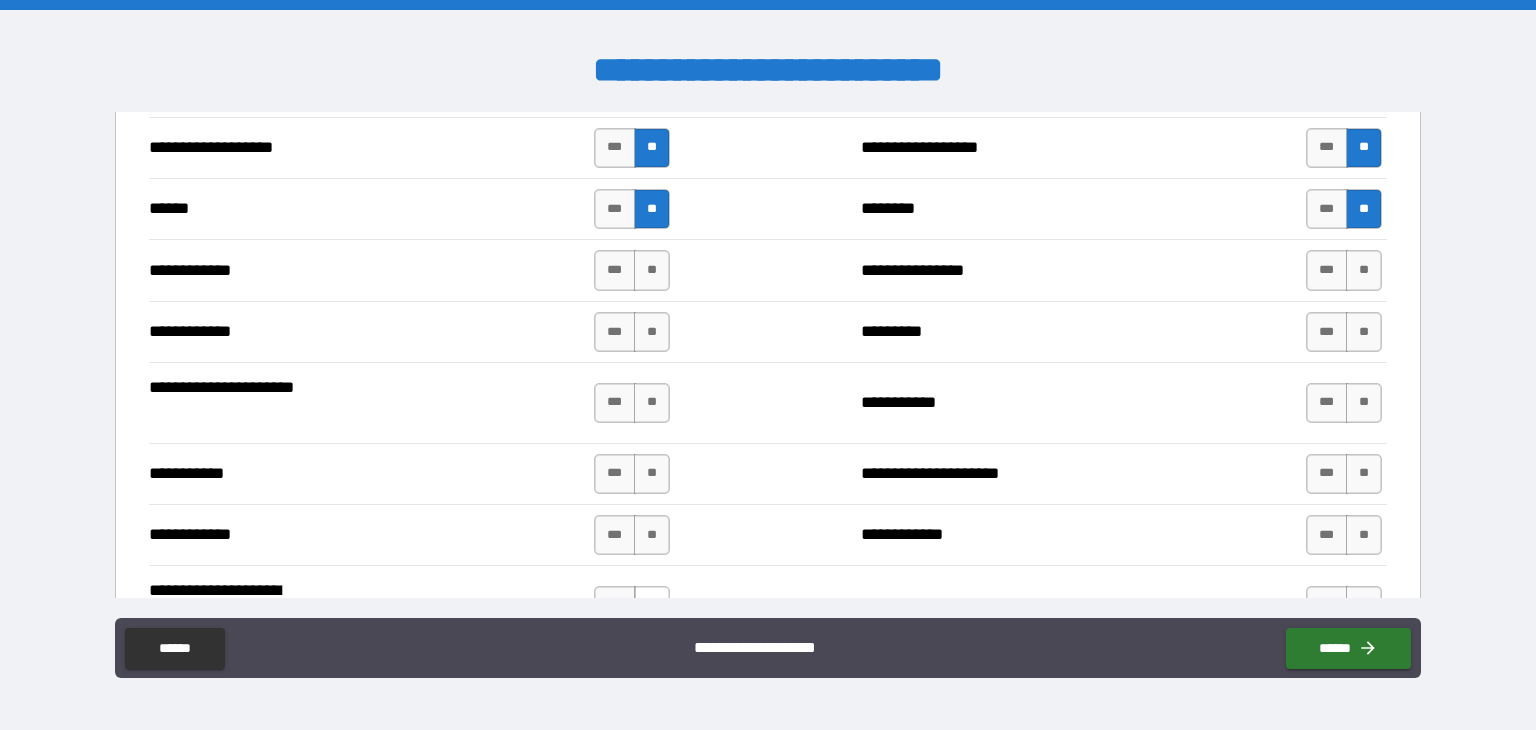 click on "**" at bounding box center (652, 606) 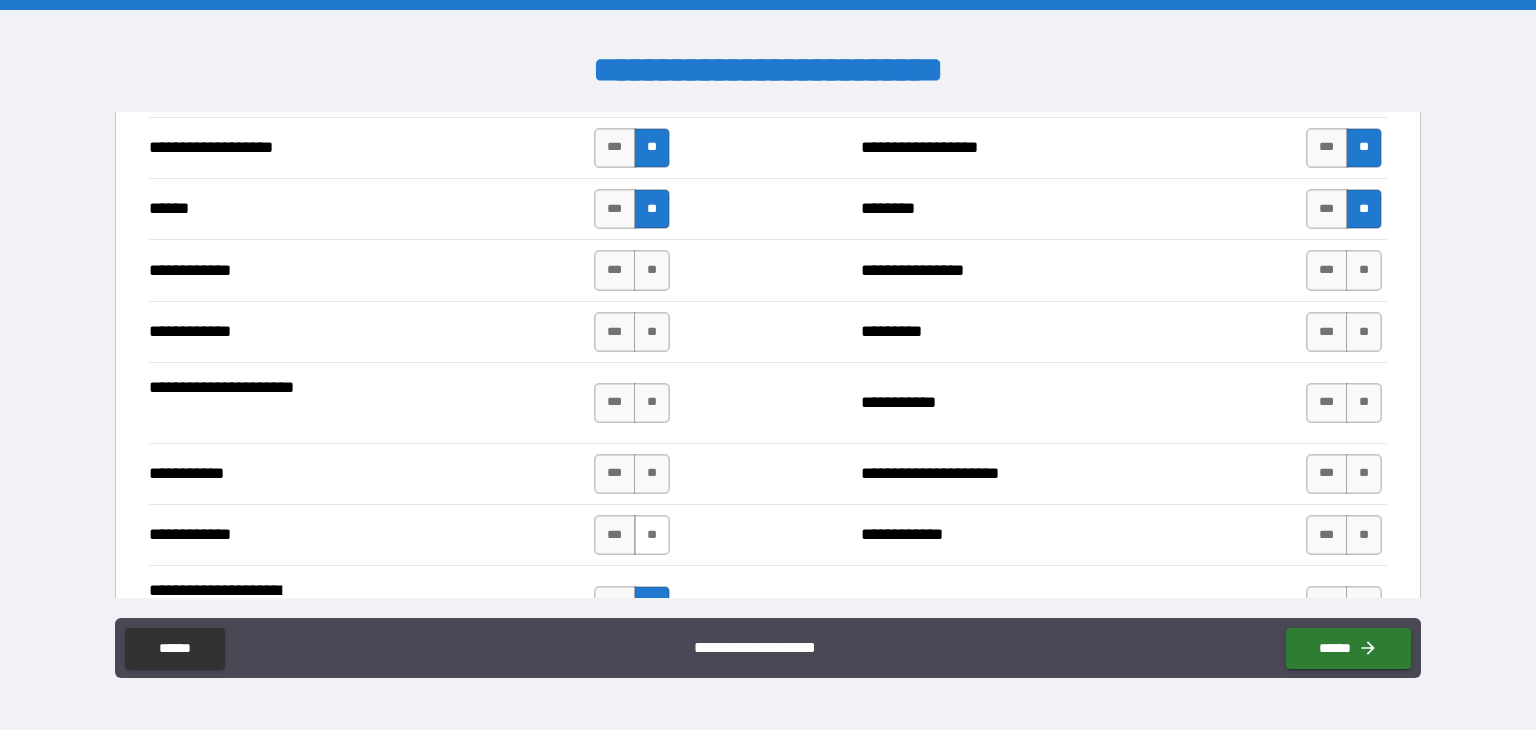 click on "**" at bounding box center [652, 535] 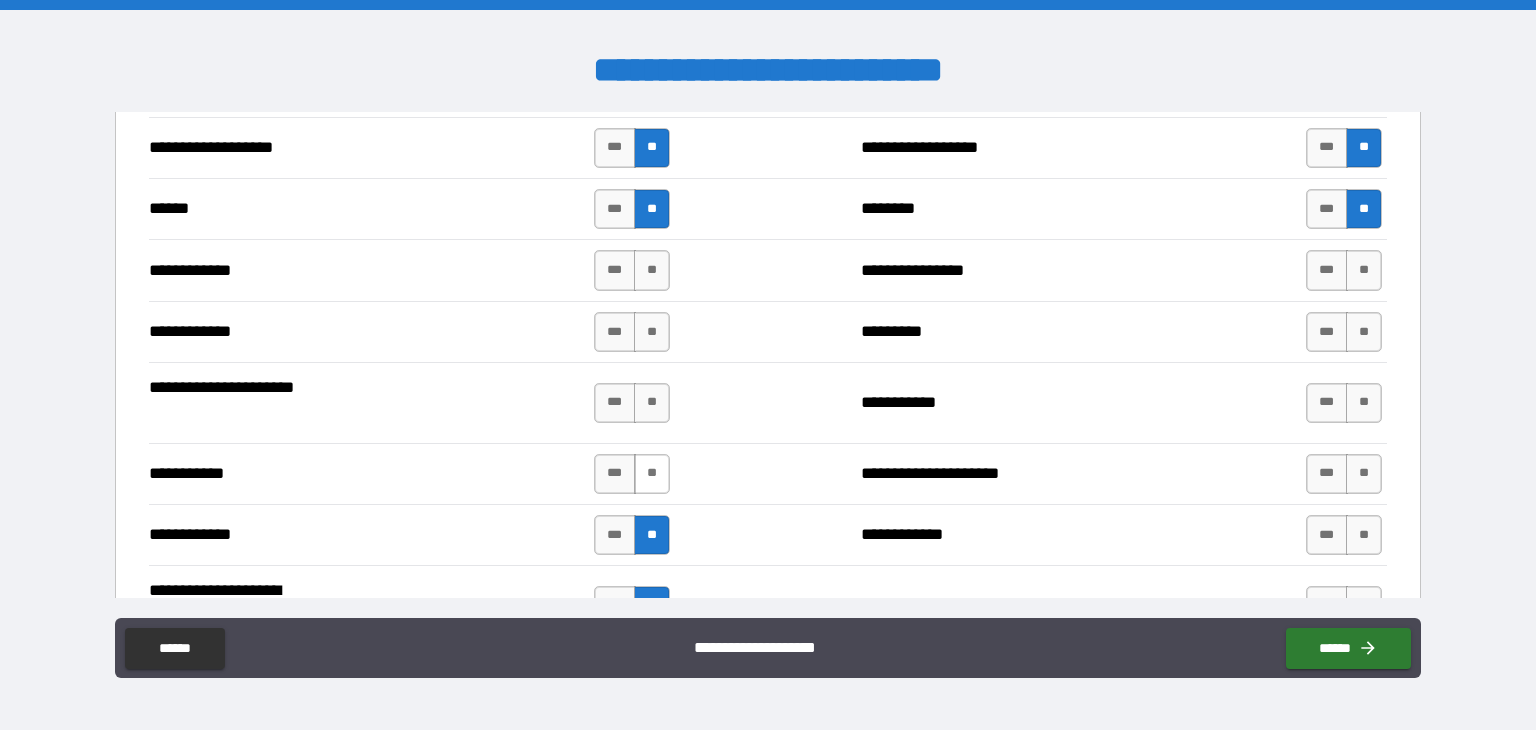 click on "**" at bounding box center (652, 474) 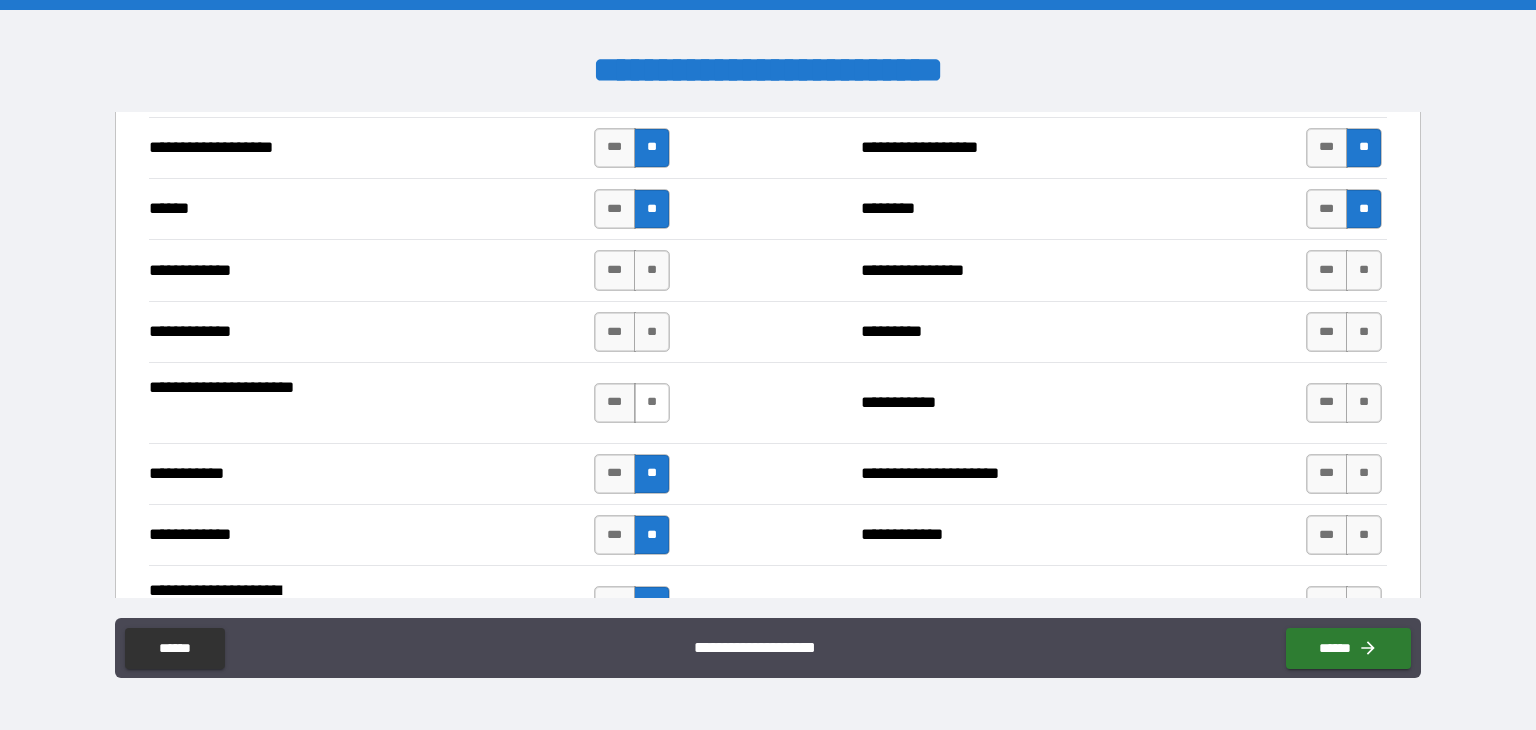 click on "**" at bounding box center (652, 403) 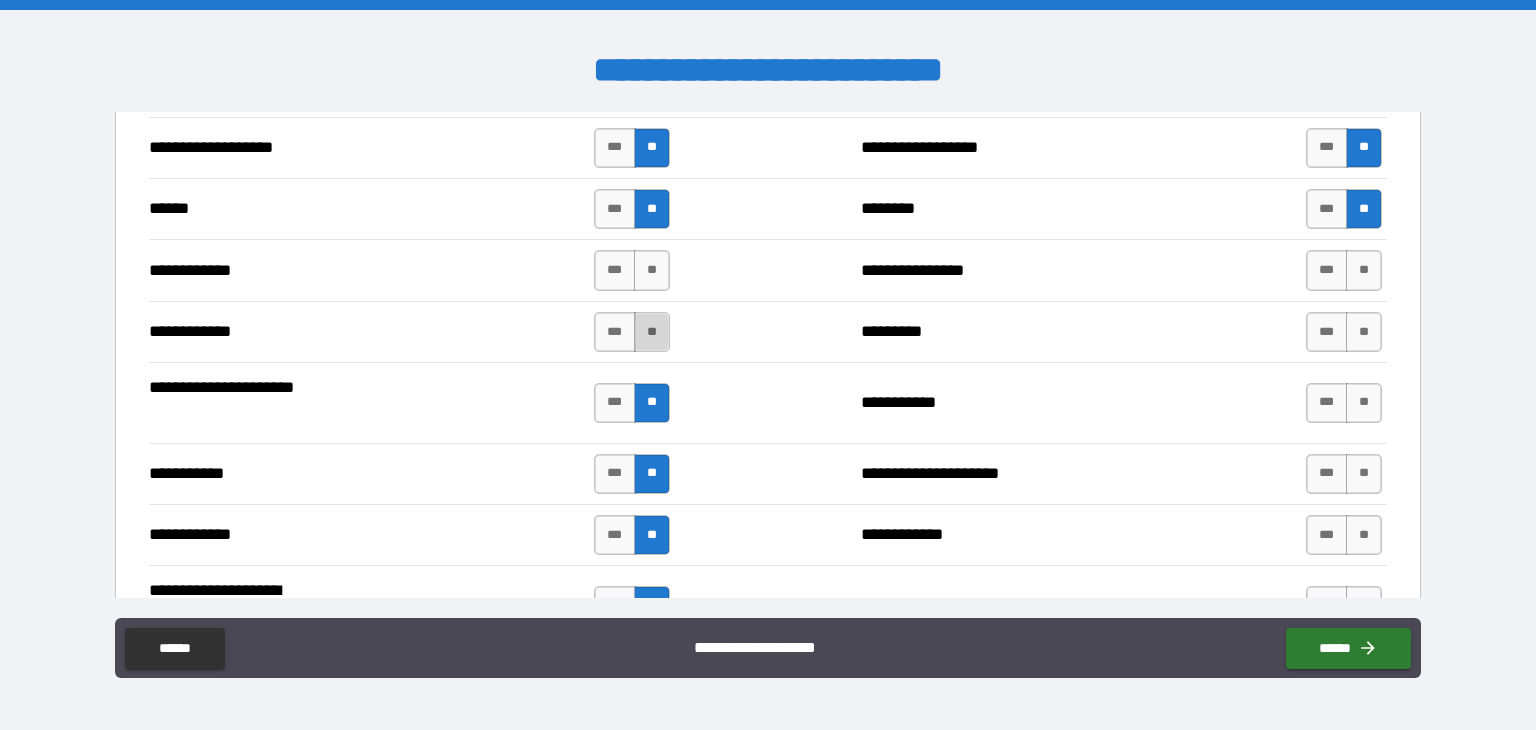 drag, startPoint x: 645, startPoint y: 323, endPoint x: 648, endPoint y: 303, distance: 20.22375 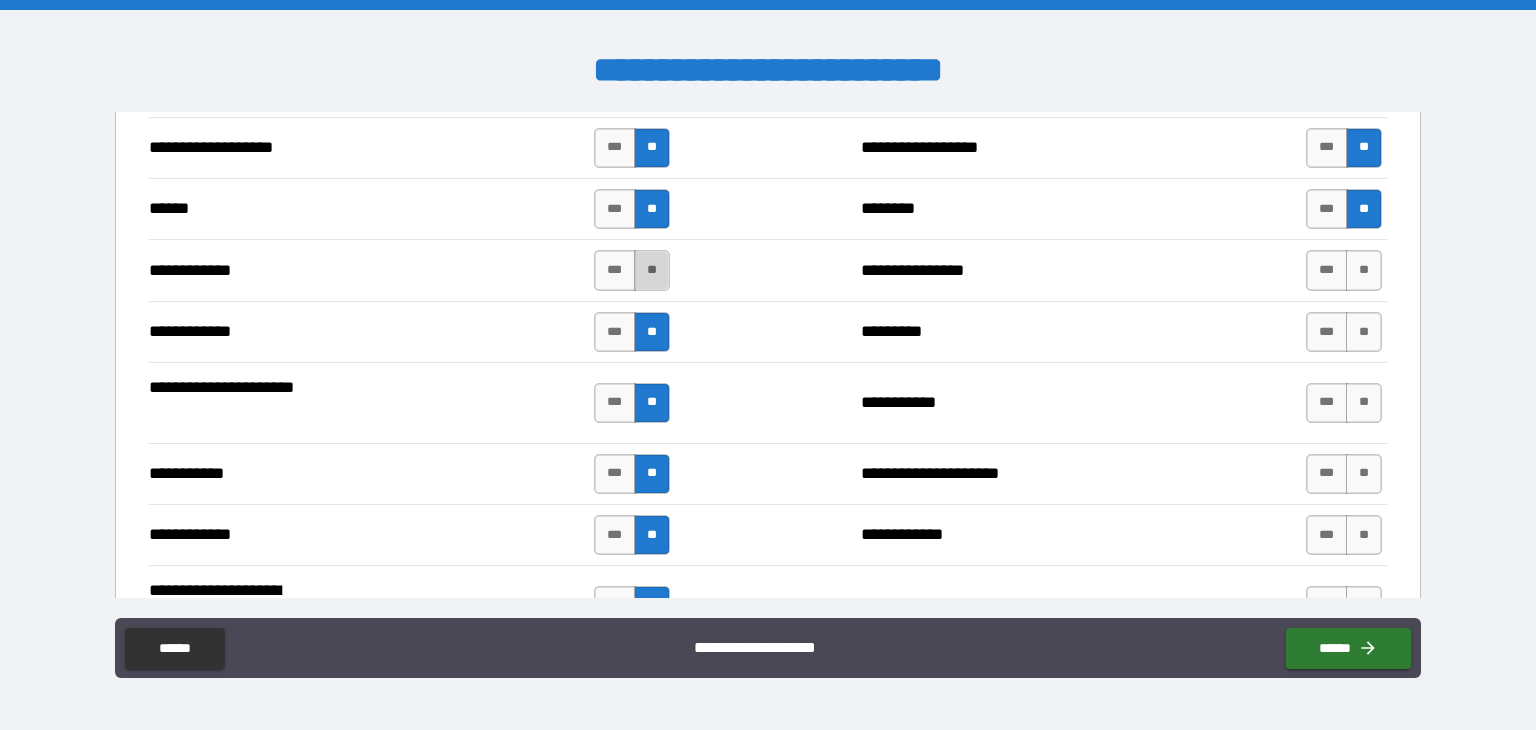 click on "**" at bounding box center [652, 270] 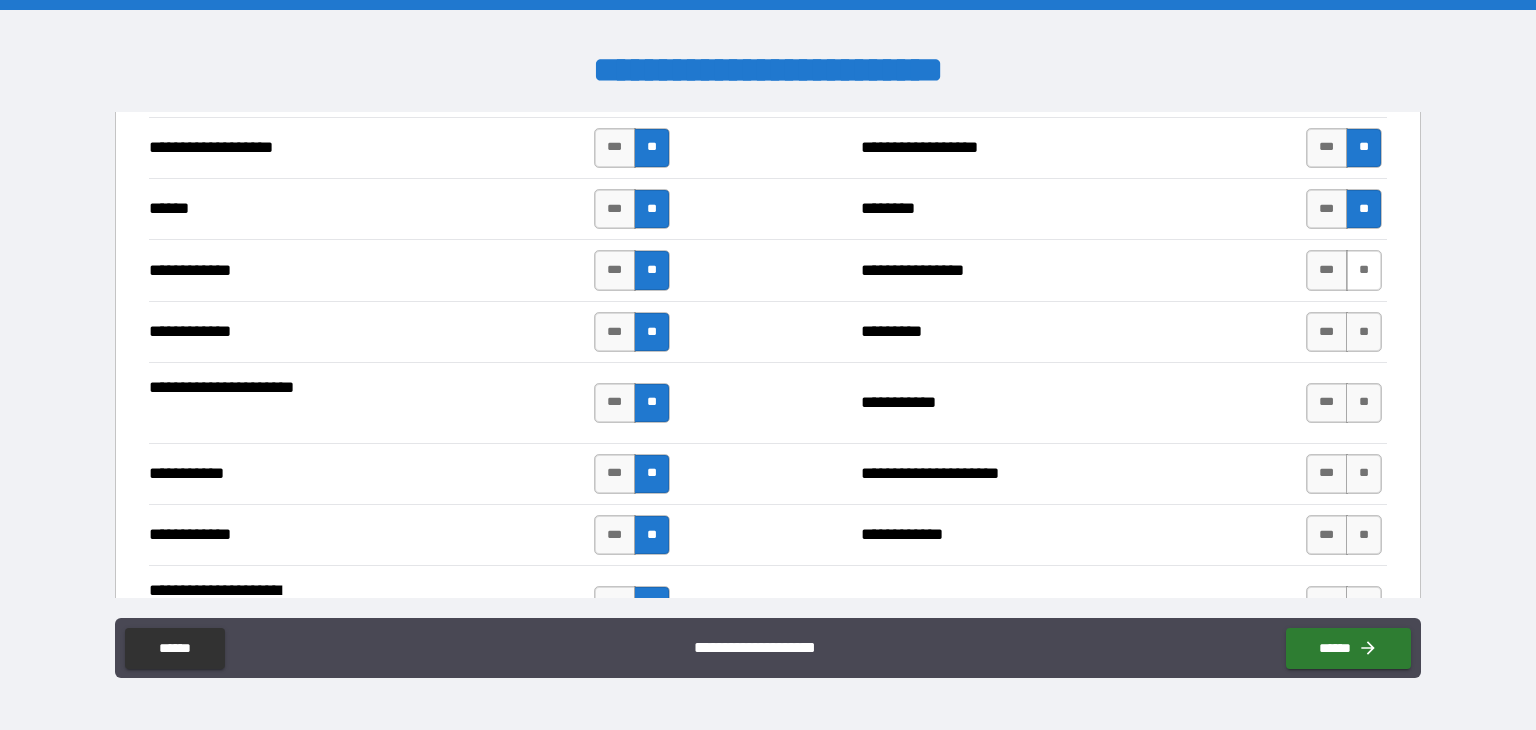 click on "**" at bounding box center [1364, 270] 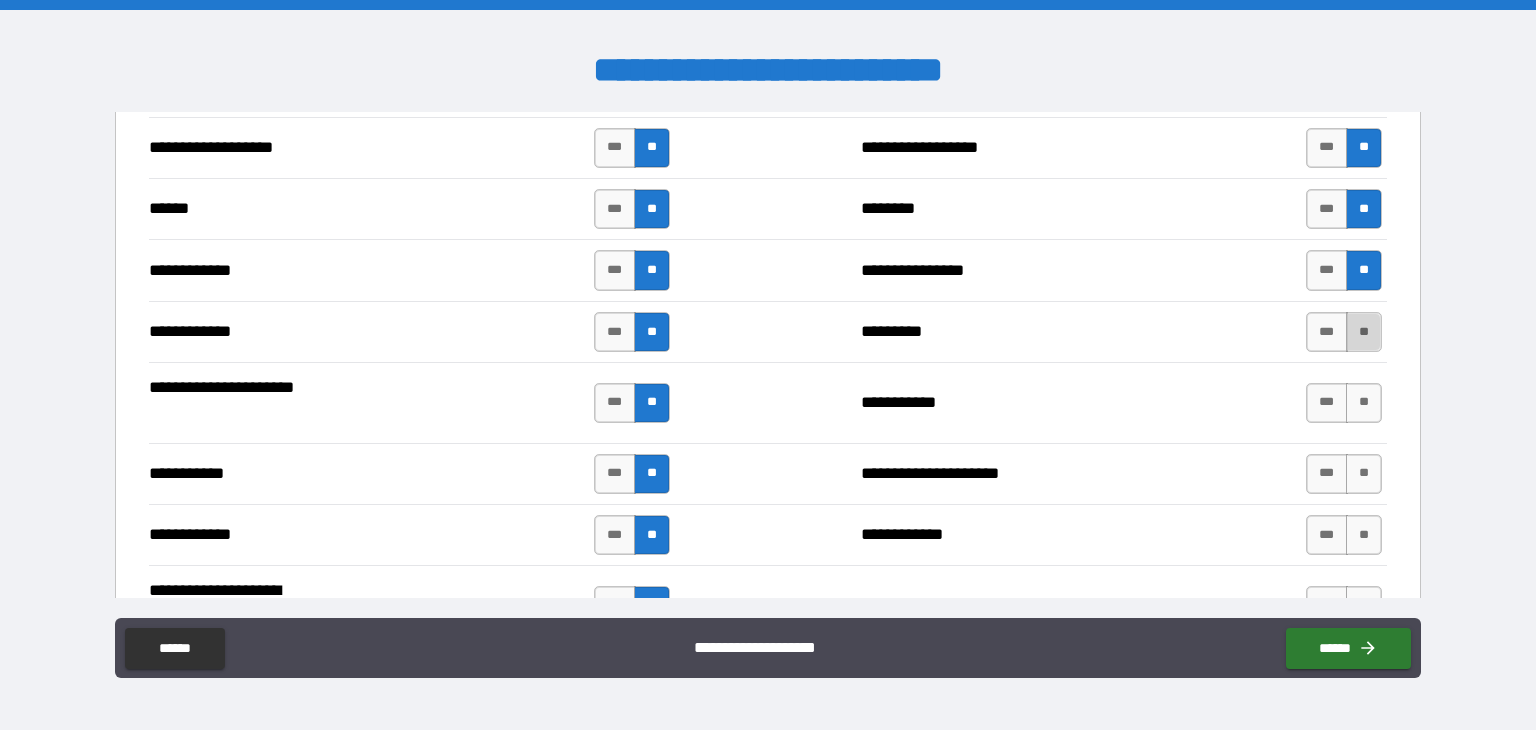 click on "**" at bounding box center [1364, 332] 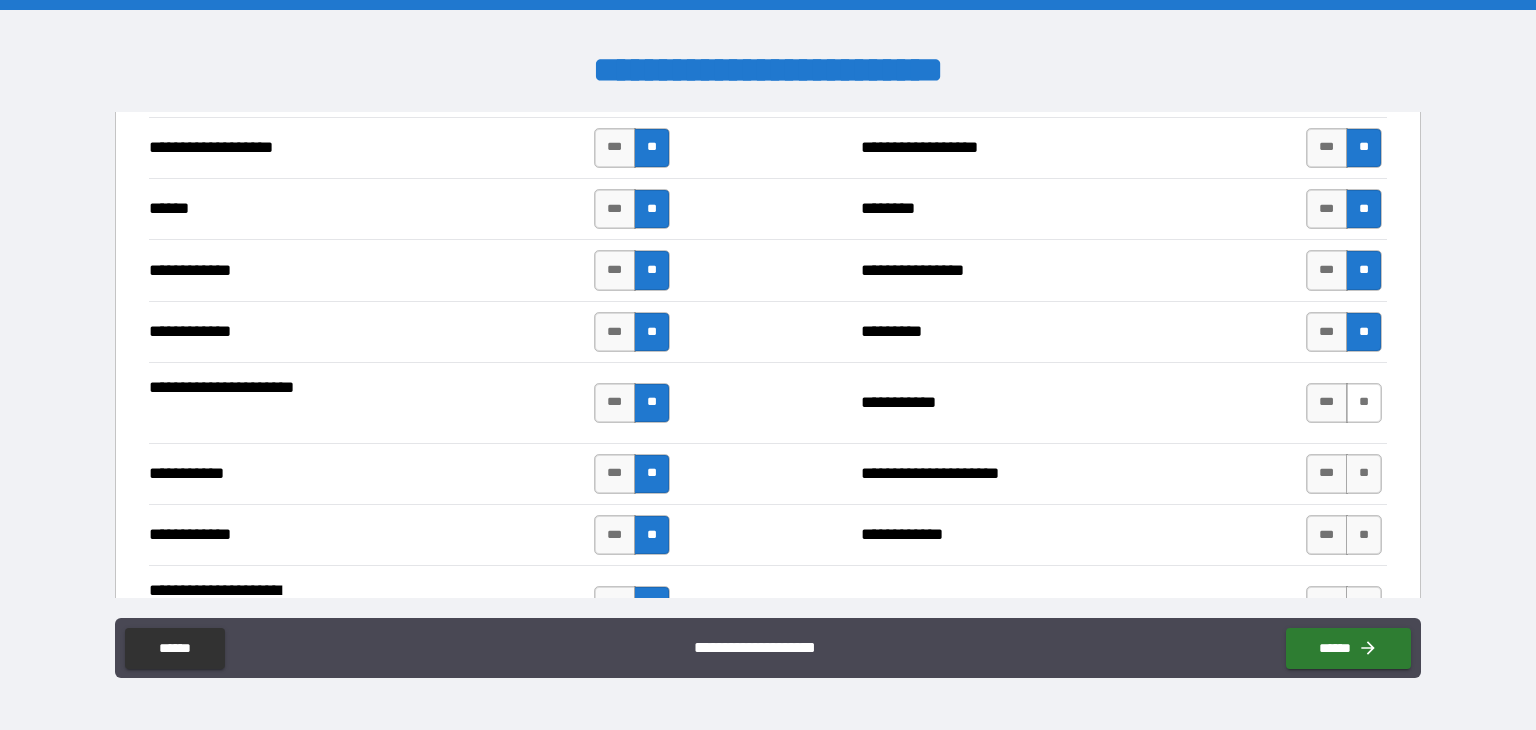 click on "**" at bounding box center [1364, 403] 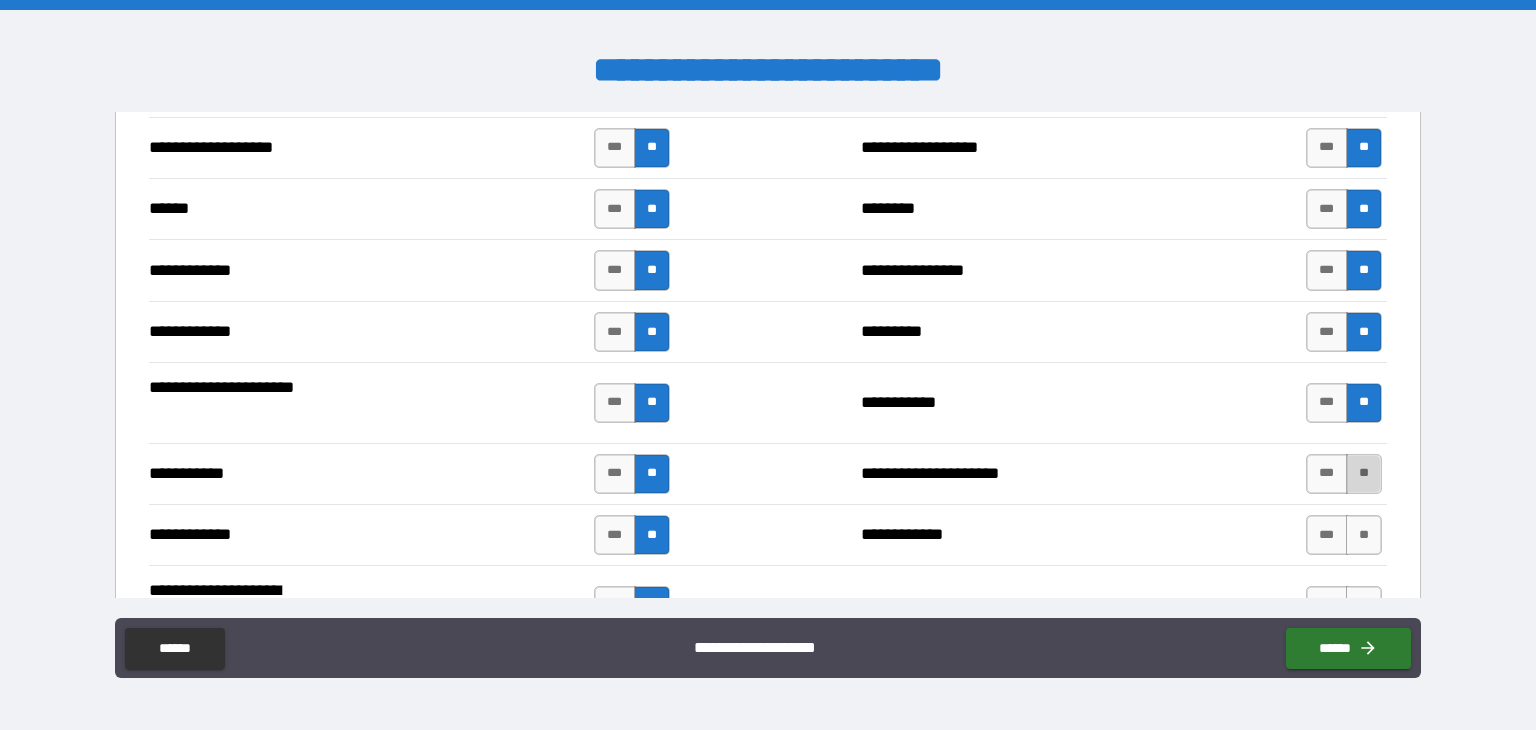 click on "**" at bounding box center (1364, 474) 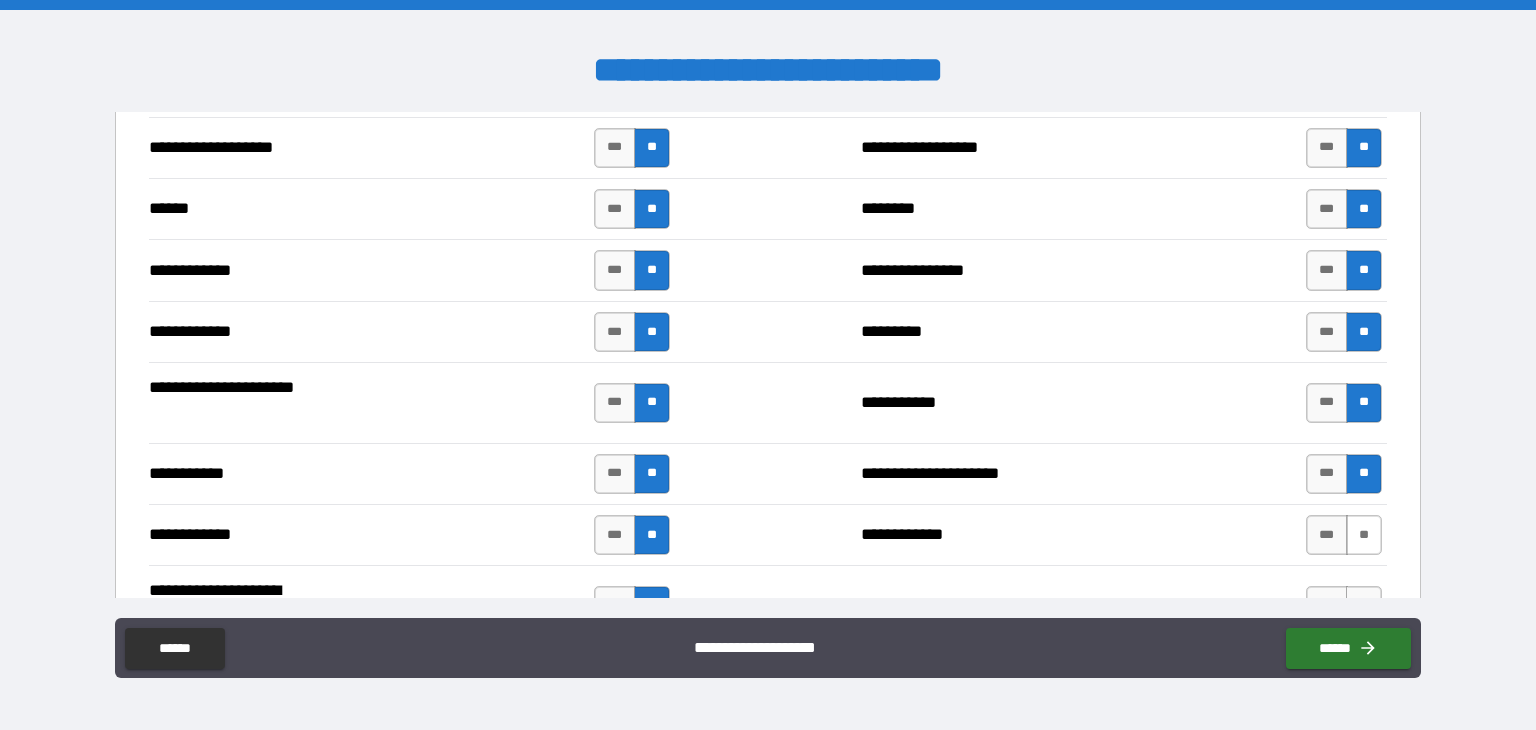 click on "**" at bounding box center [1364, 535] 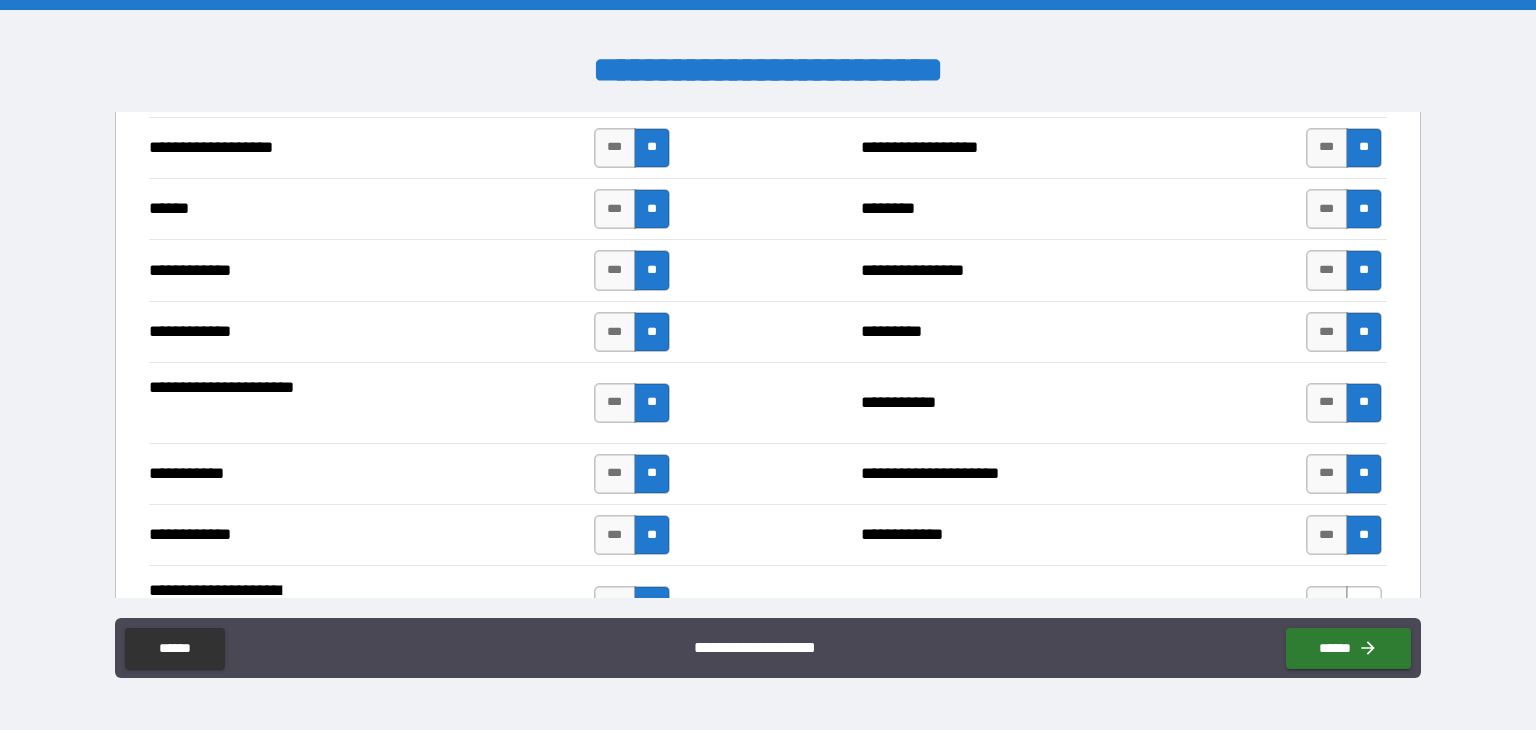 click on "**" at bounding box center (1364, 606) 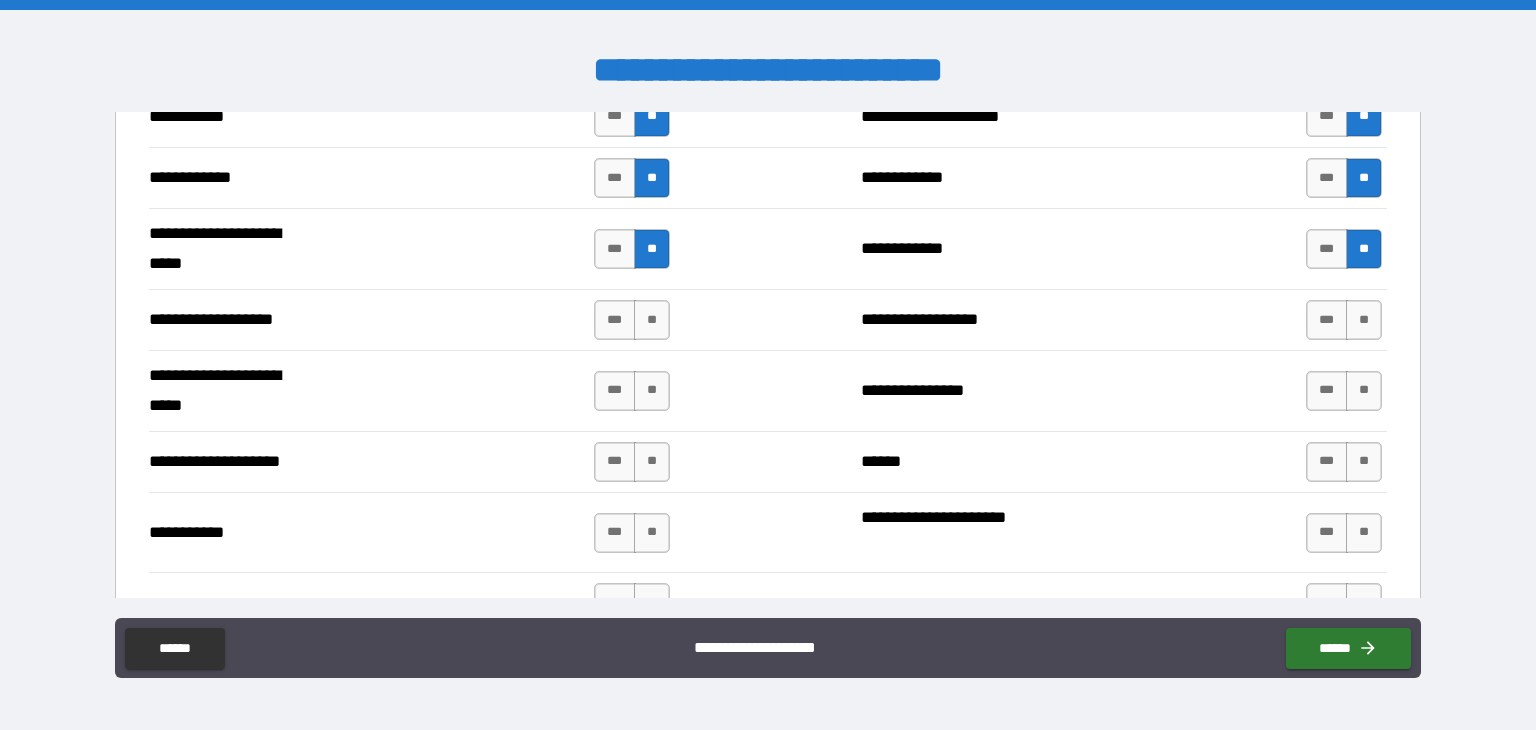 scroll, scrollTop: 4092, scrollLeft: 0, axis: vertical 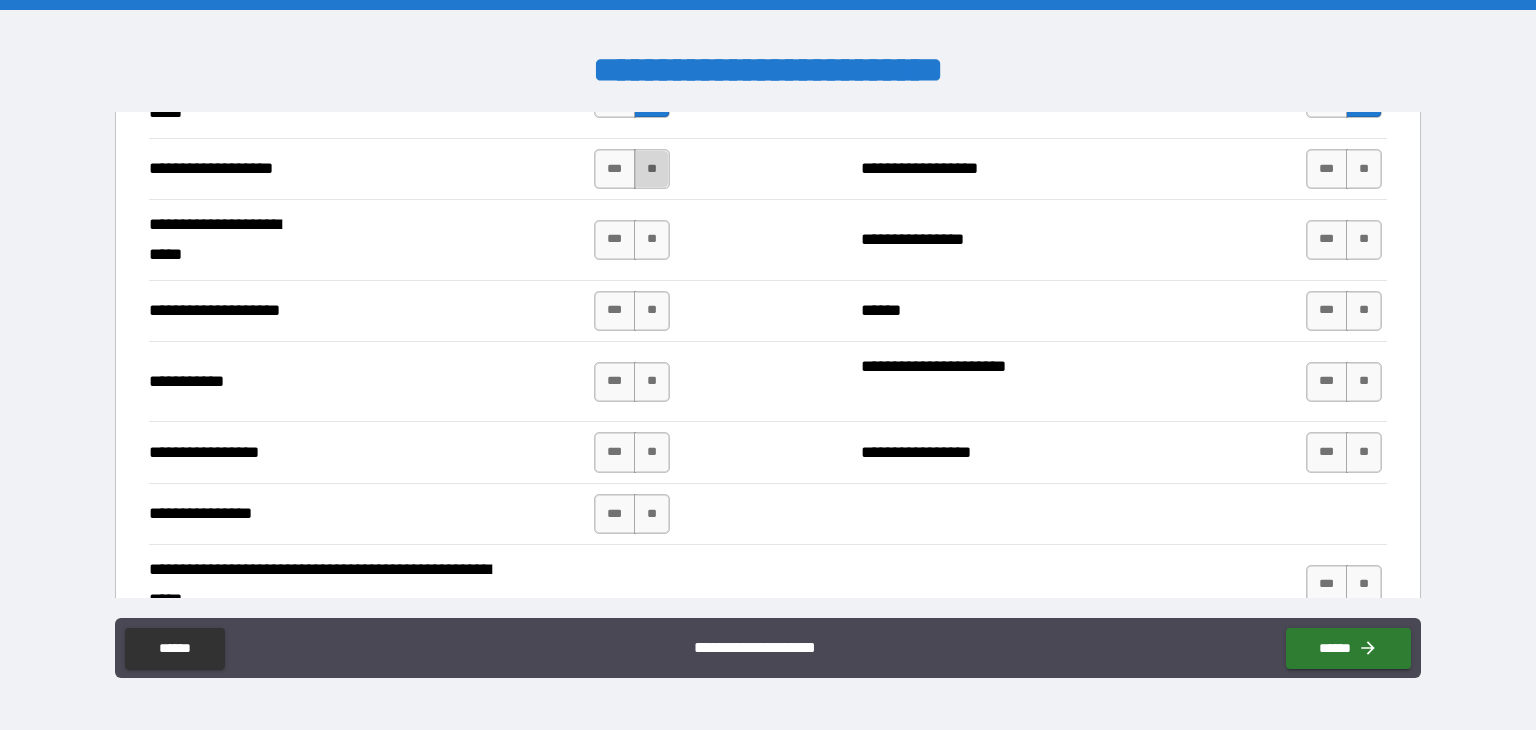 click on "**" at bounding box center (652, 169) 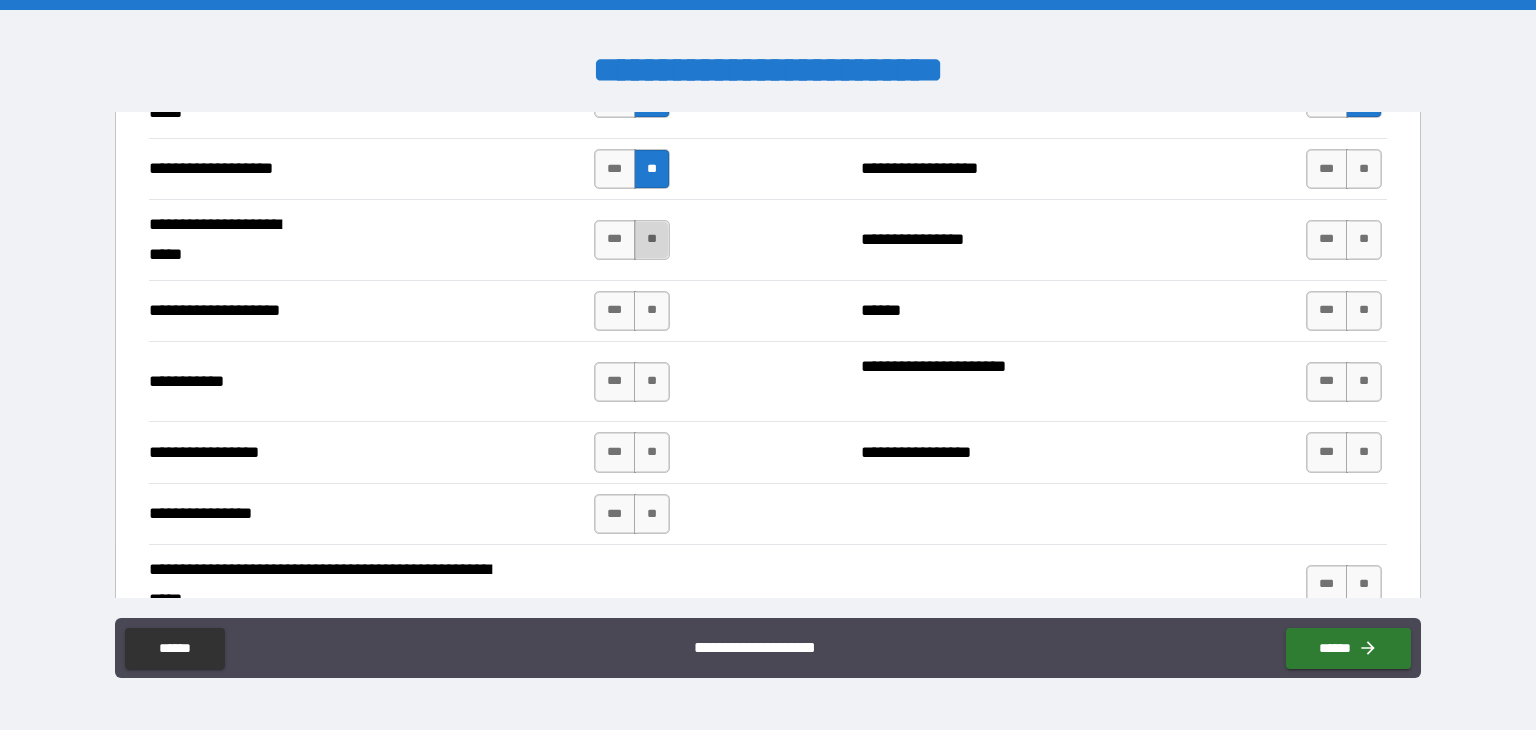 click on "**" at bounding box center [652, 240] 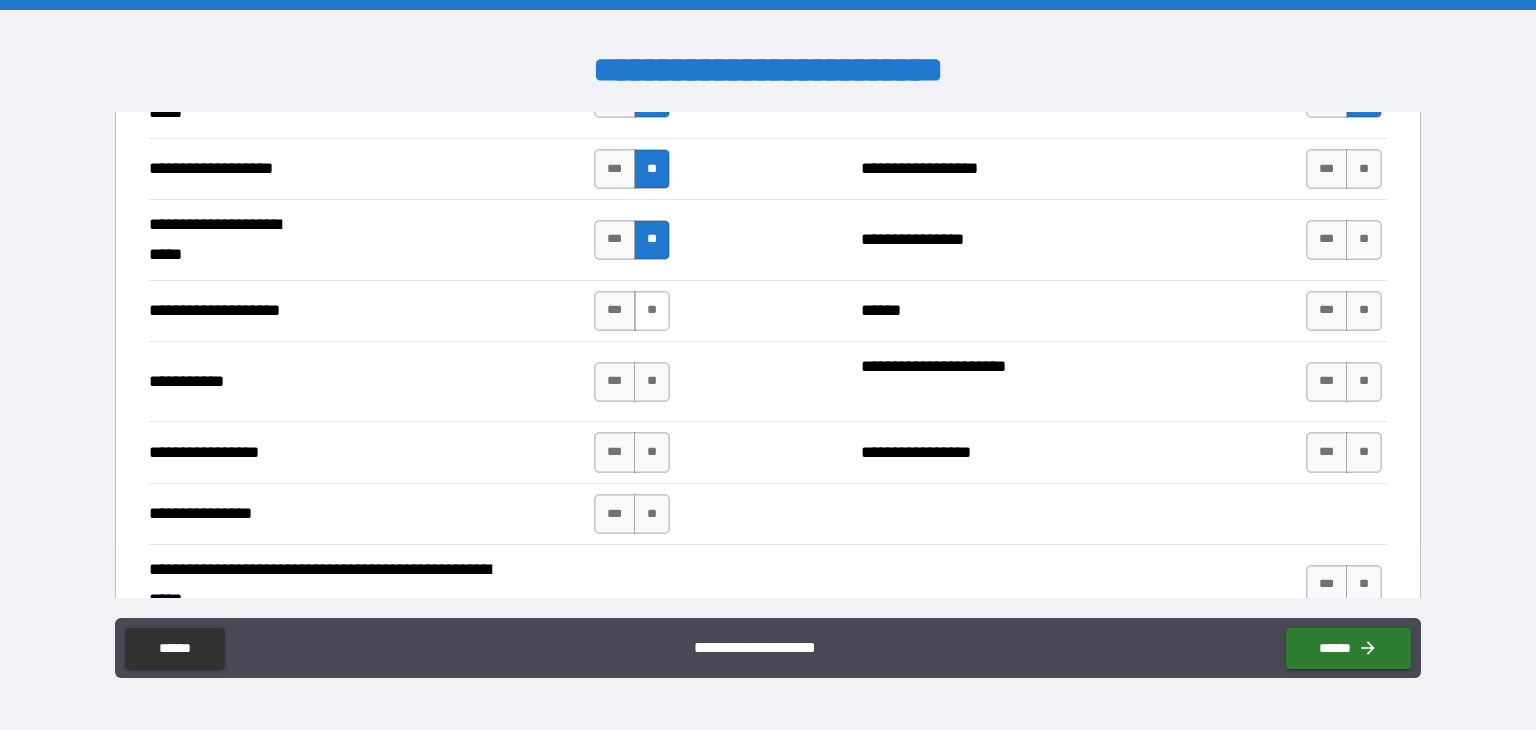 click on "**" at bounding box center [652, 311] 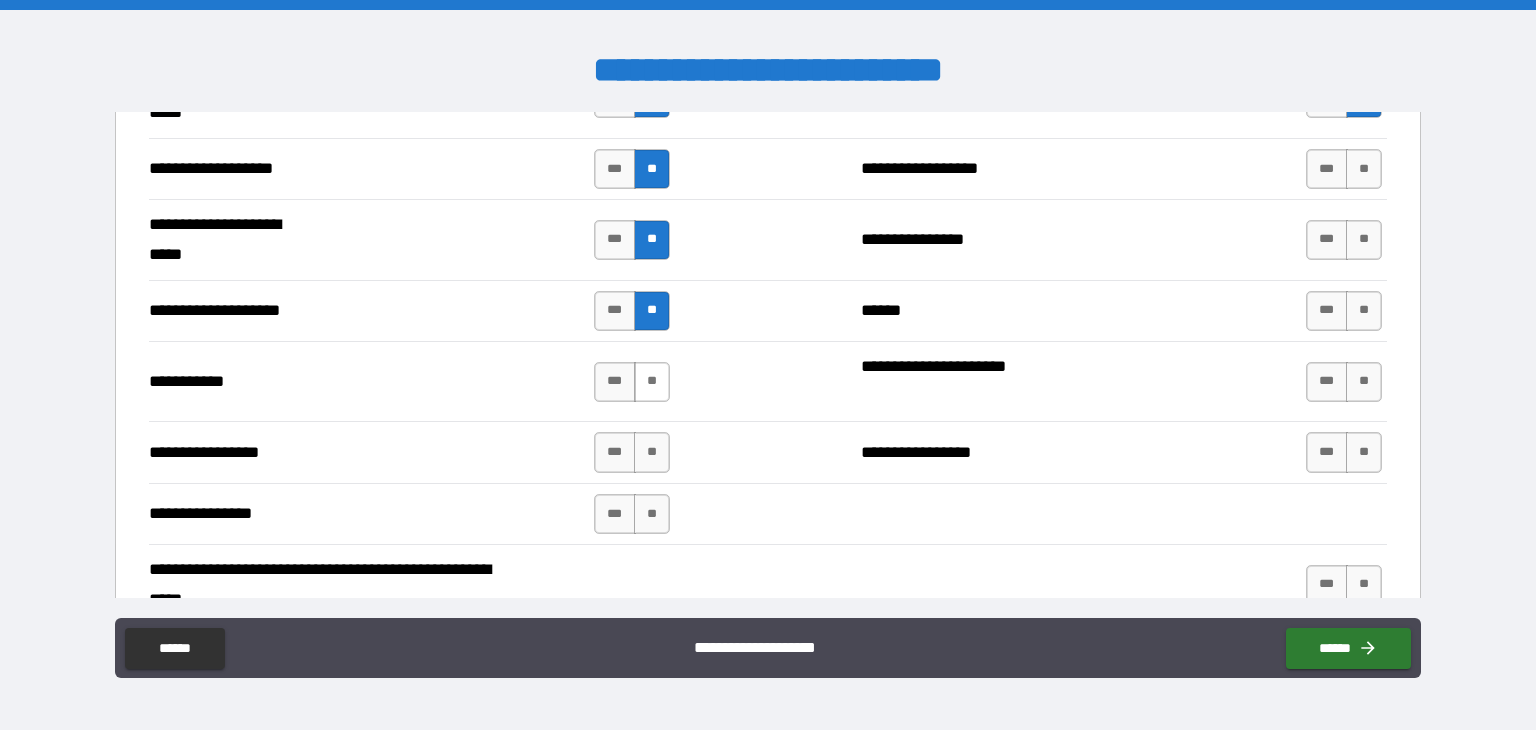 click on "**" at bounding box center [652, 382] 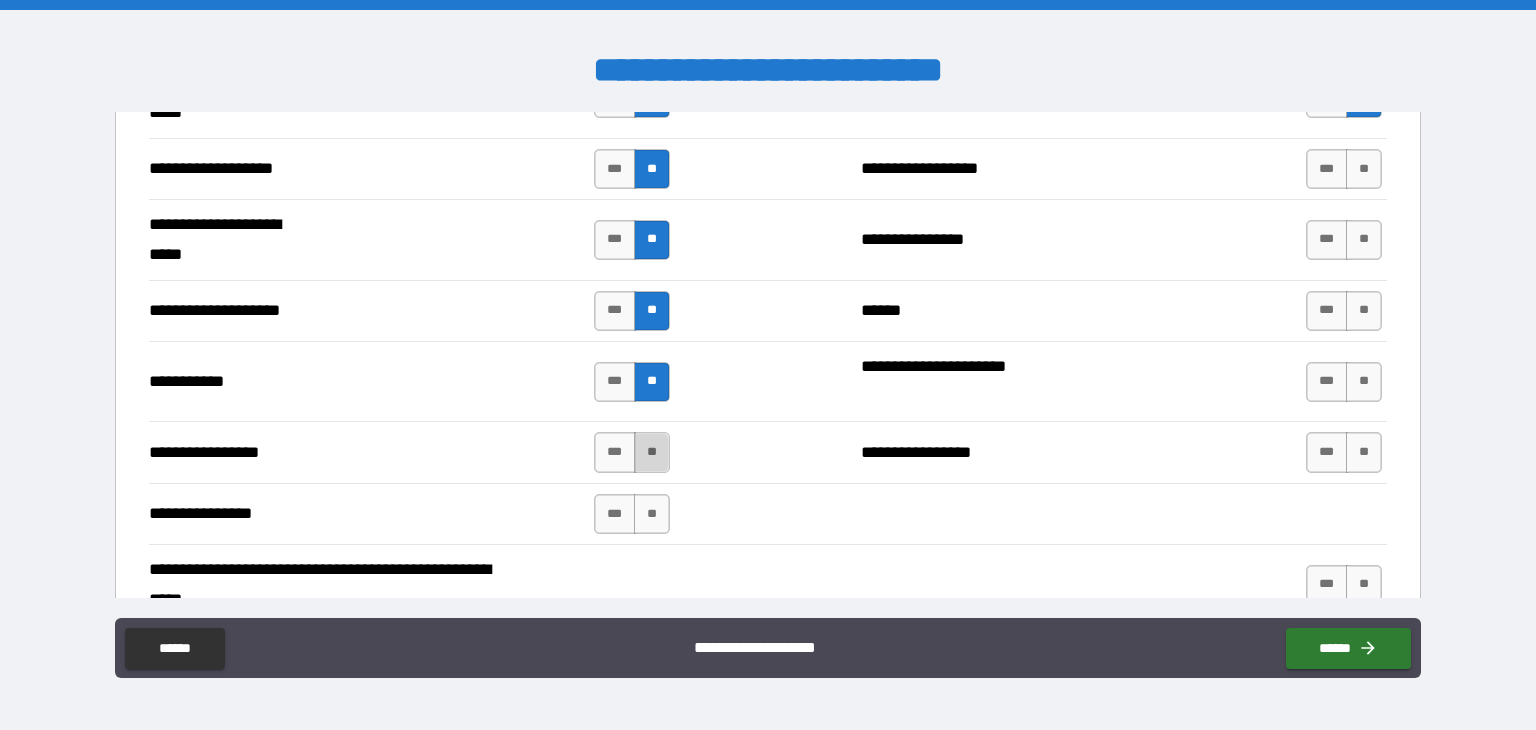 click on "**" at bounding box center [652, 452] 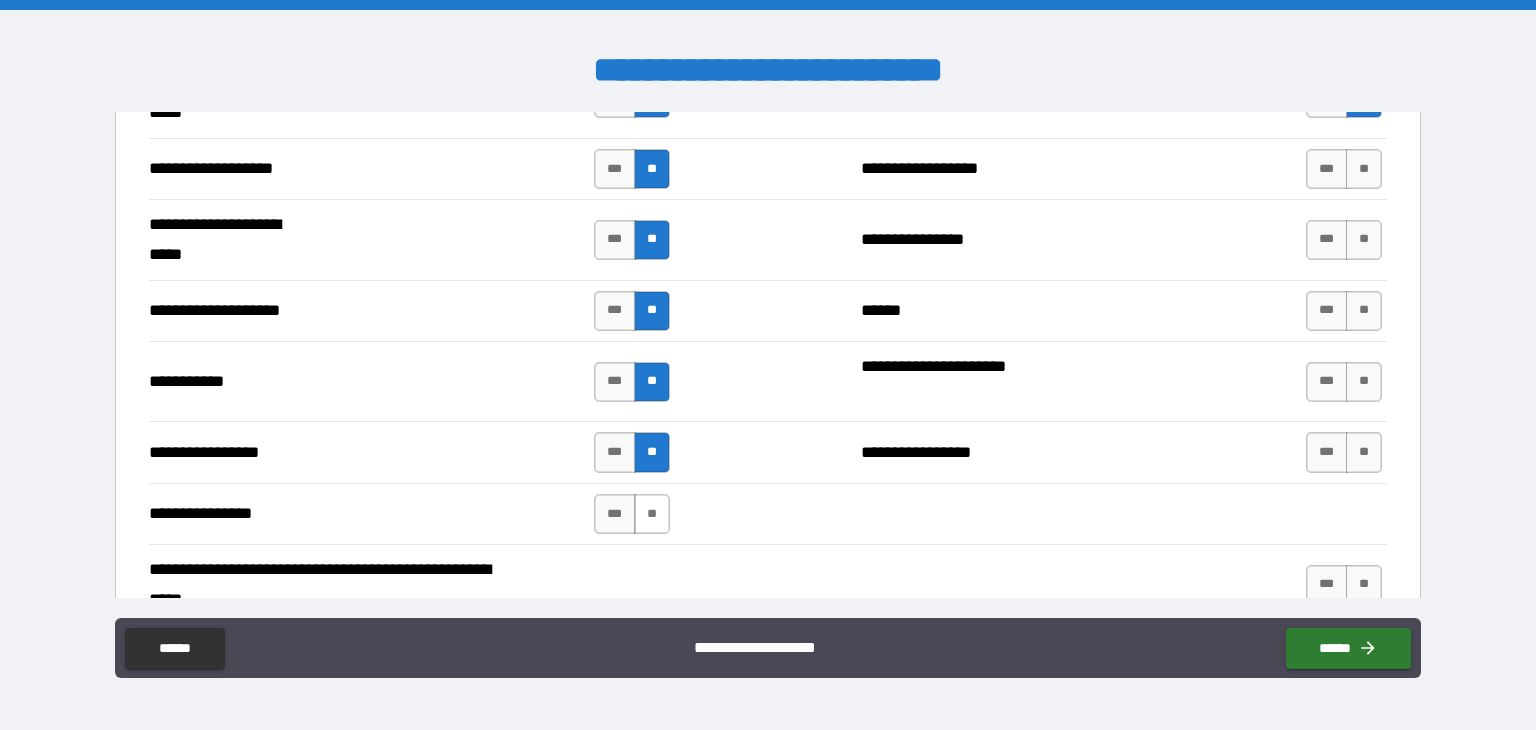 click on "**" at bounding box center (652, 514) 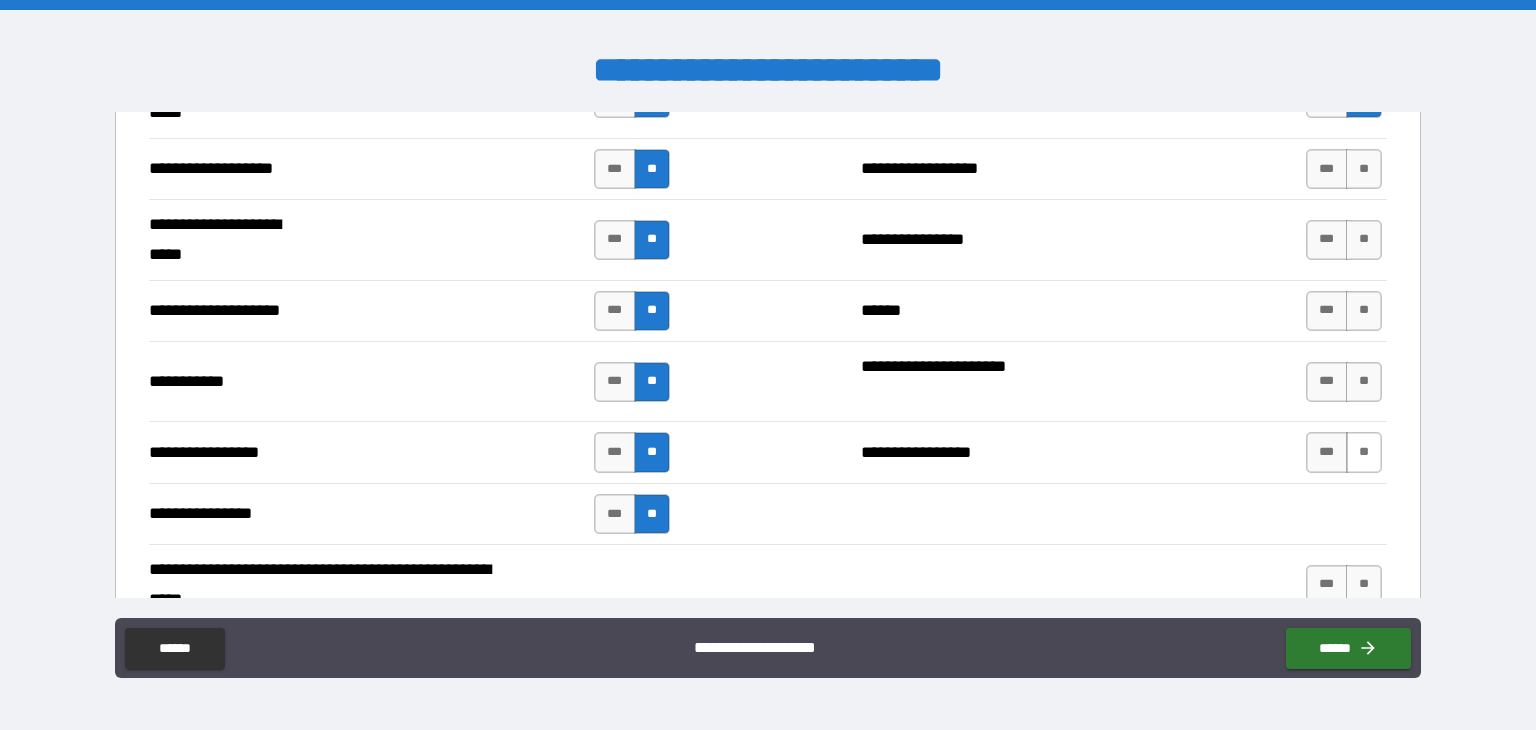 click on "**" at bounding box center [1364, 452] 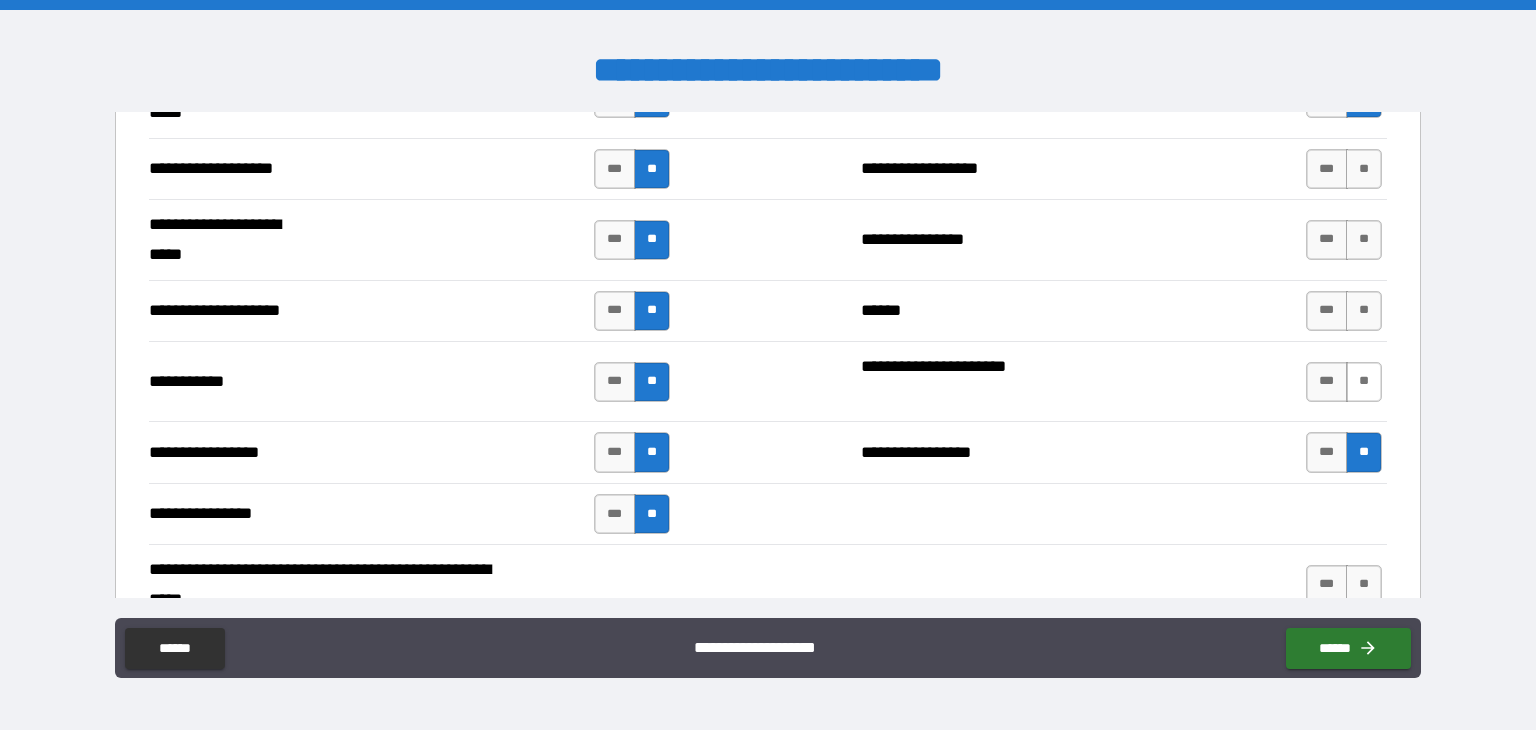 drag, startPoint x: 1360, startPoint y: 369, endPoint x: 1360, endPoint y: 358, distance: 11 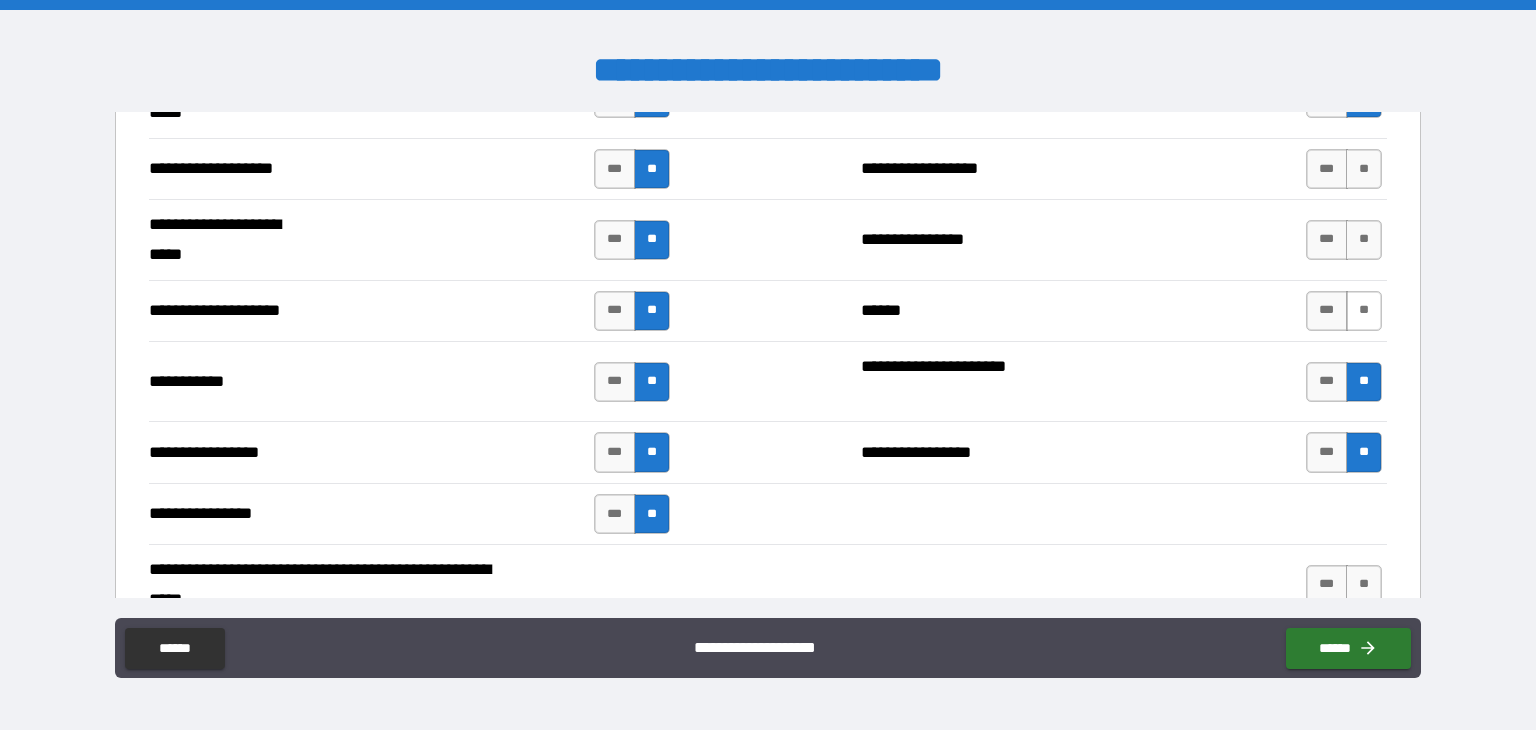 click on "**" at bounding box center [1364, 311] 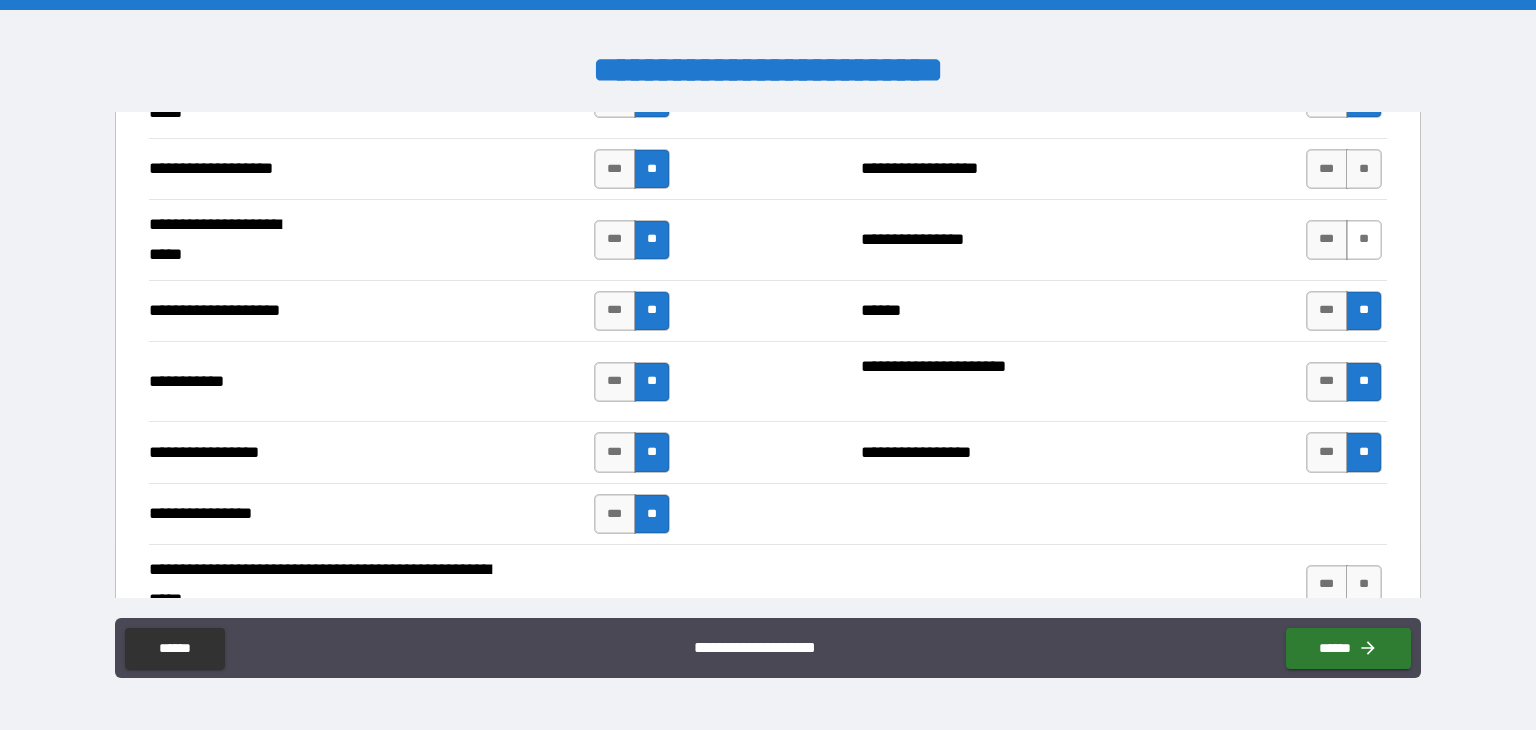 drag, startPoint x: 1355, startPoint y: 245, endPoint x: 1352, endPoint y: 229, distance: 16.27882 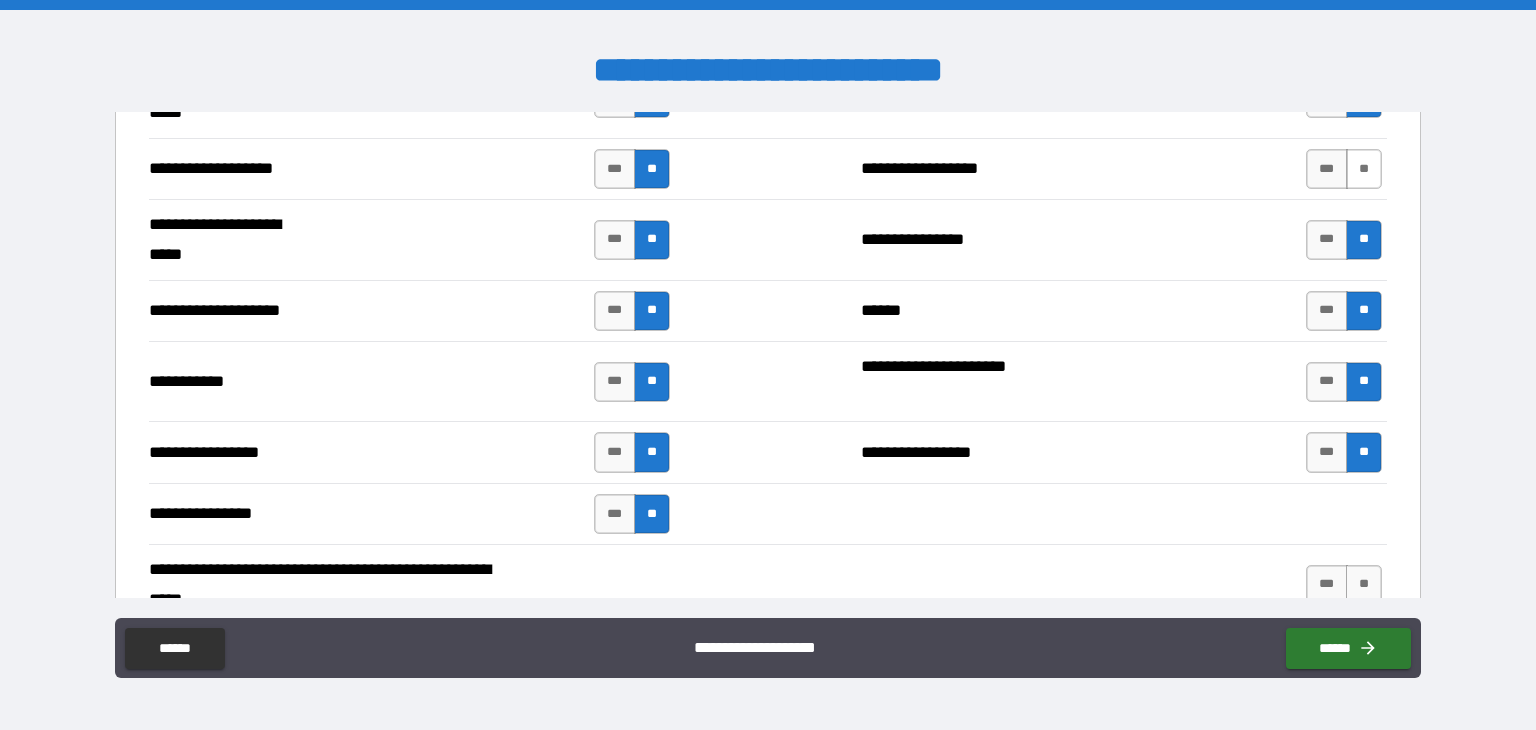 click on "**" at bounding box center [1364, 169] 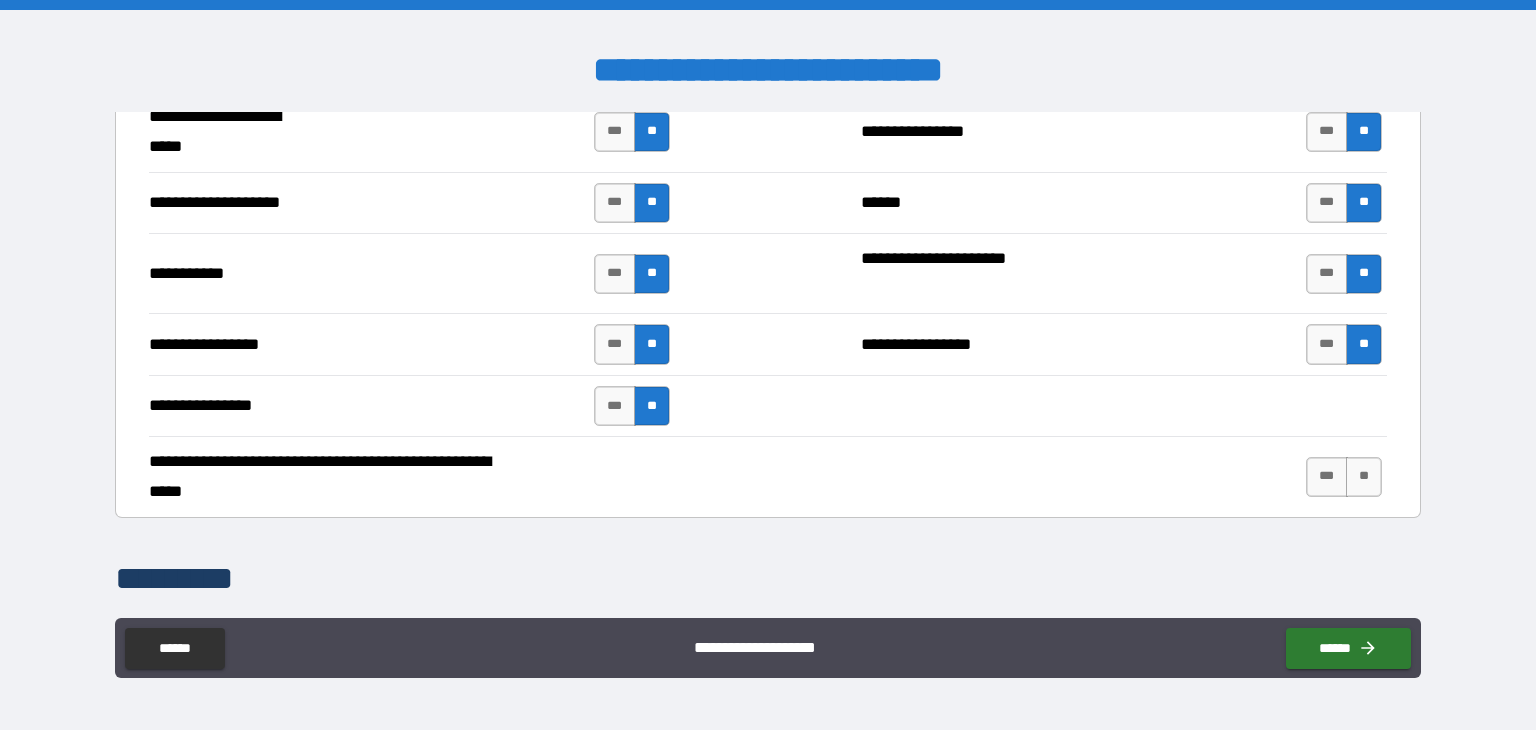 scroll, scrollTop: 4208, scrollLeft: 0, axis: vertical 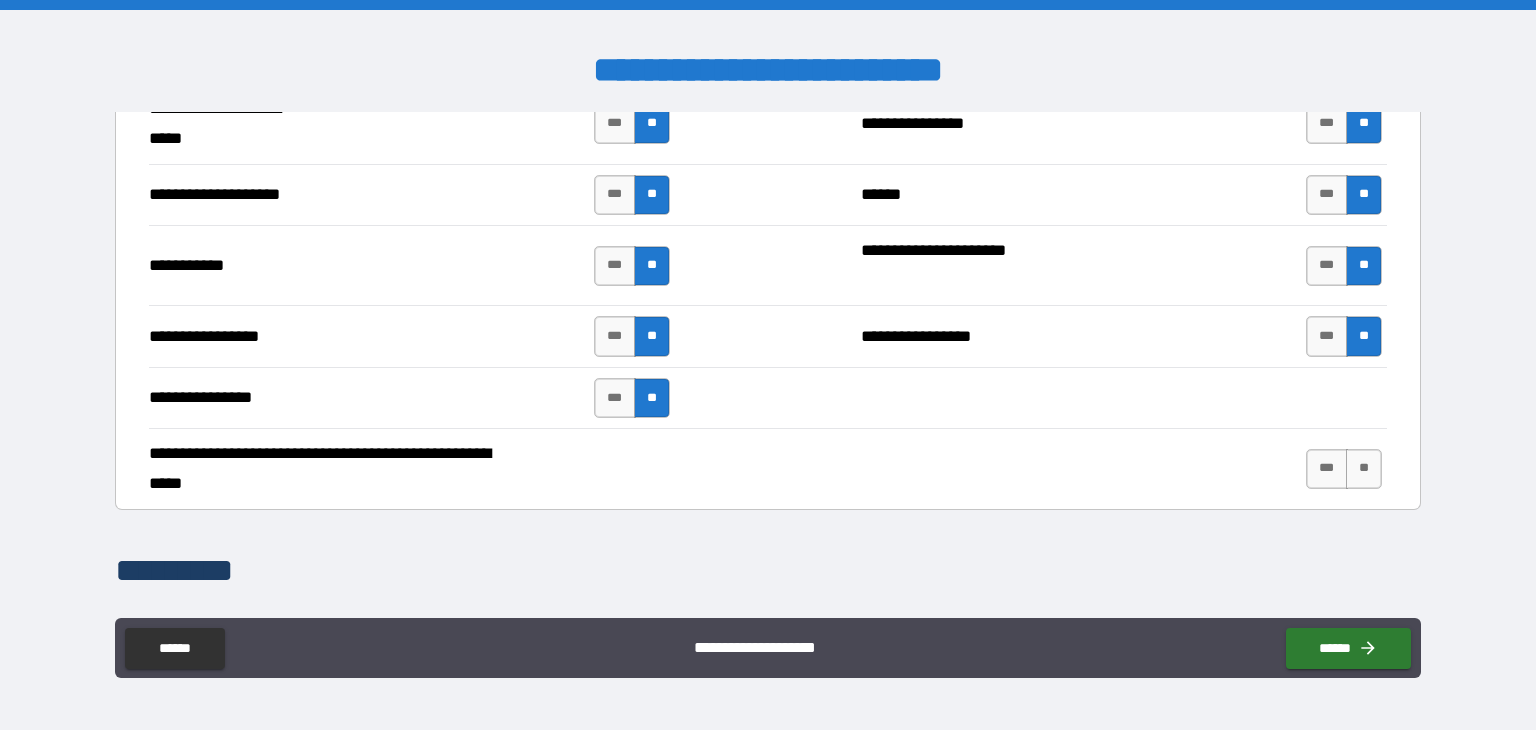 click on "*** **" at bounding box center [1346, 469] 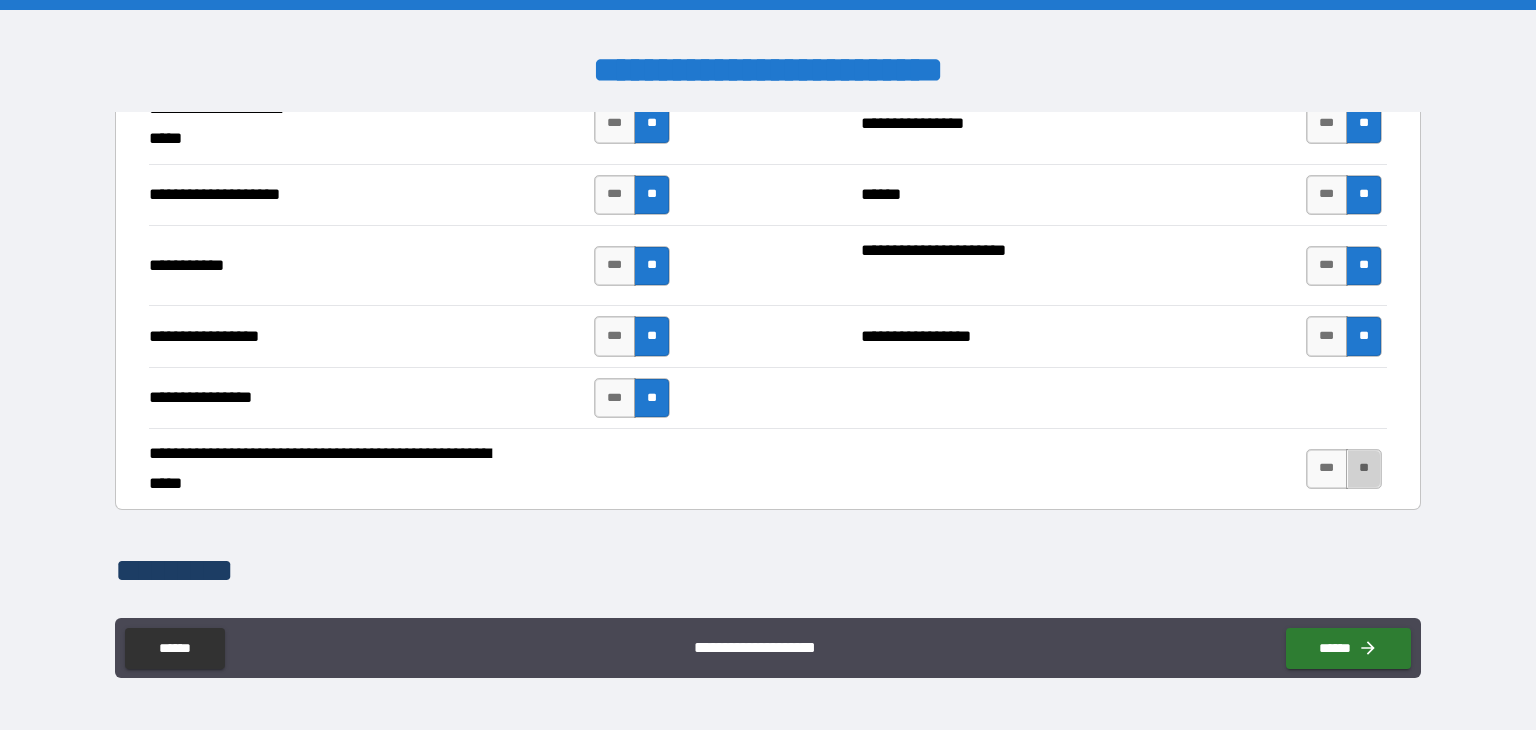 drag, startPoint x: 1360, startPoint y: 454, endPoint x: 1380, endPoint y: 474, distance: 28.284271 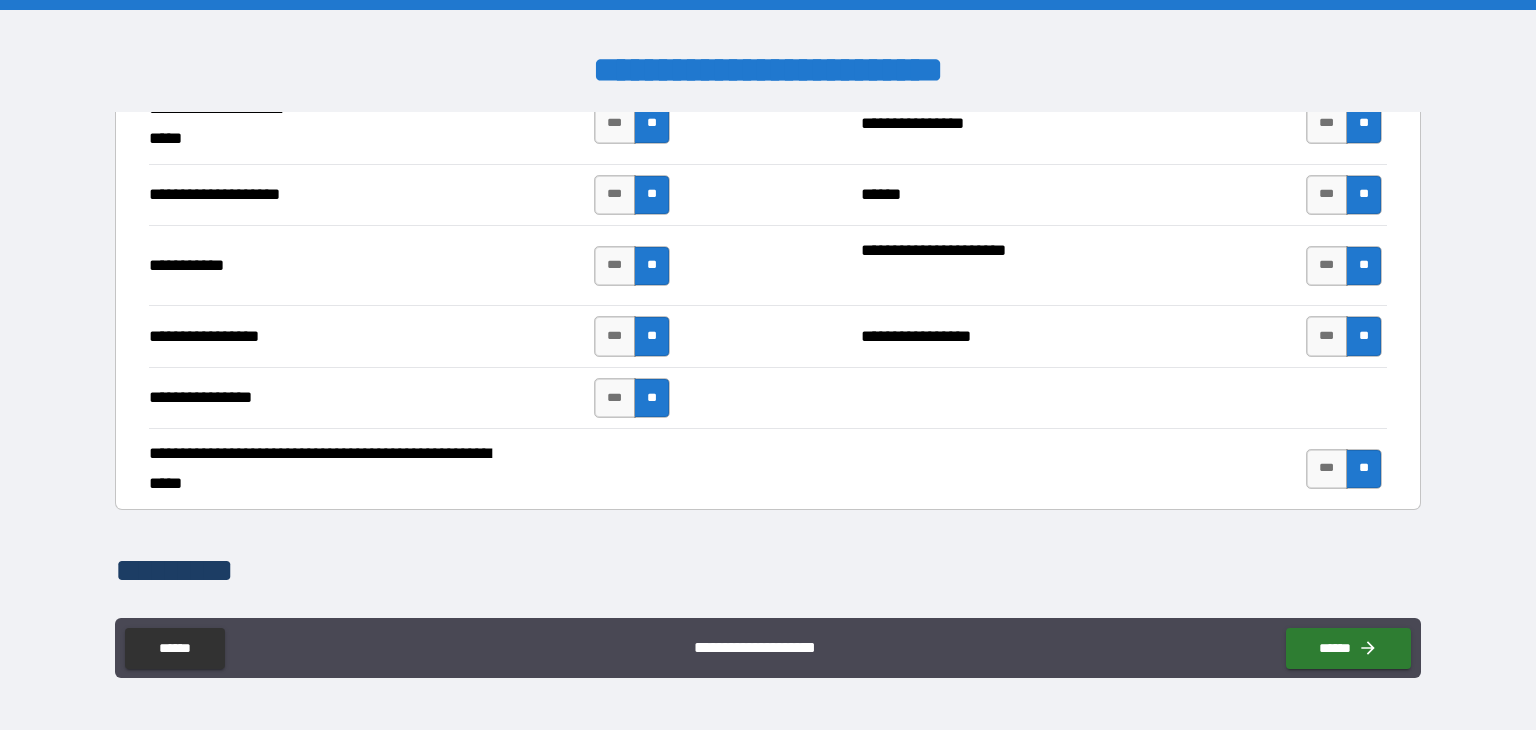 scroll, scrollTop: 4564, scrollLeft: 0, axis: vertical 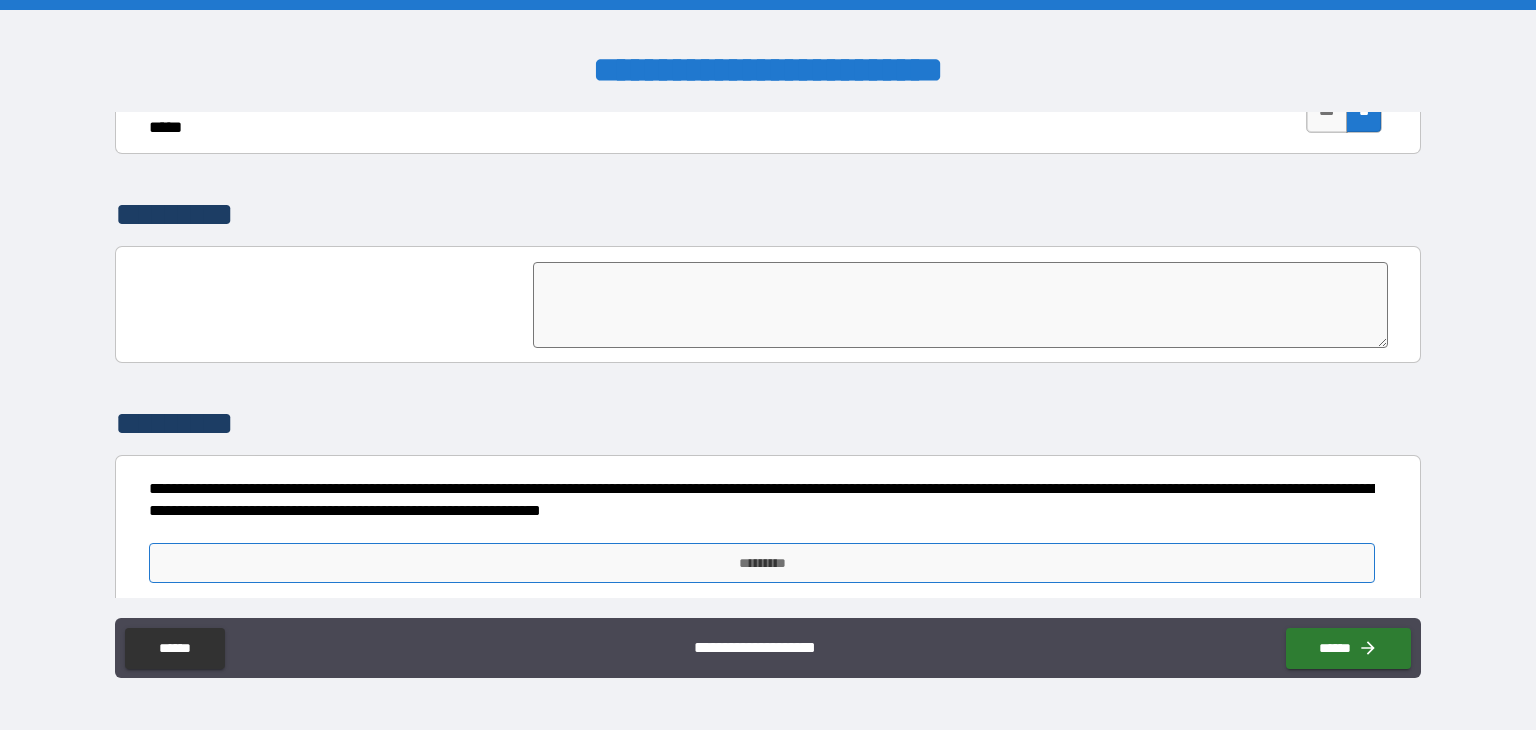 click on "*********" at bounding box center [762, 563] 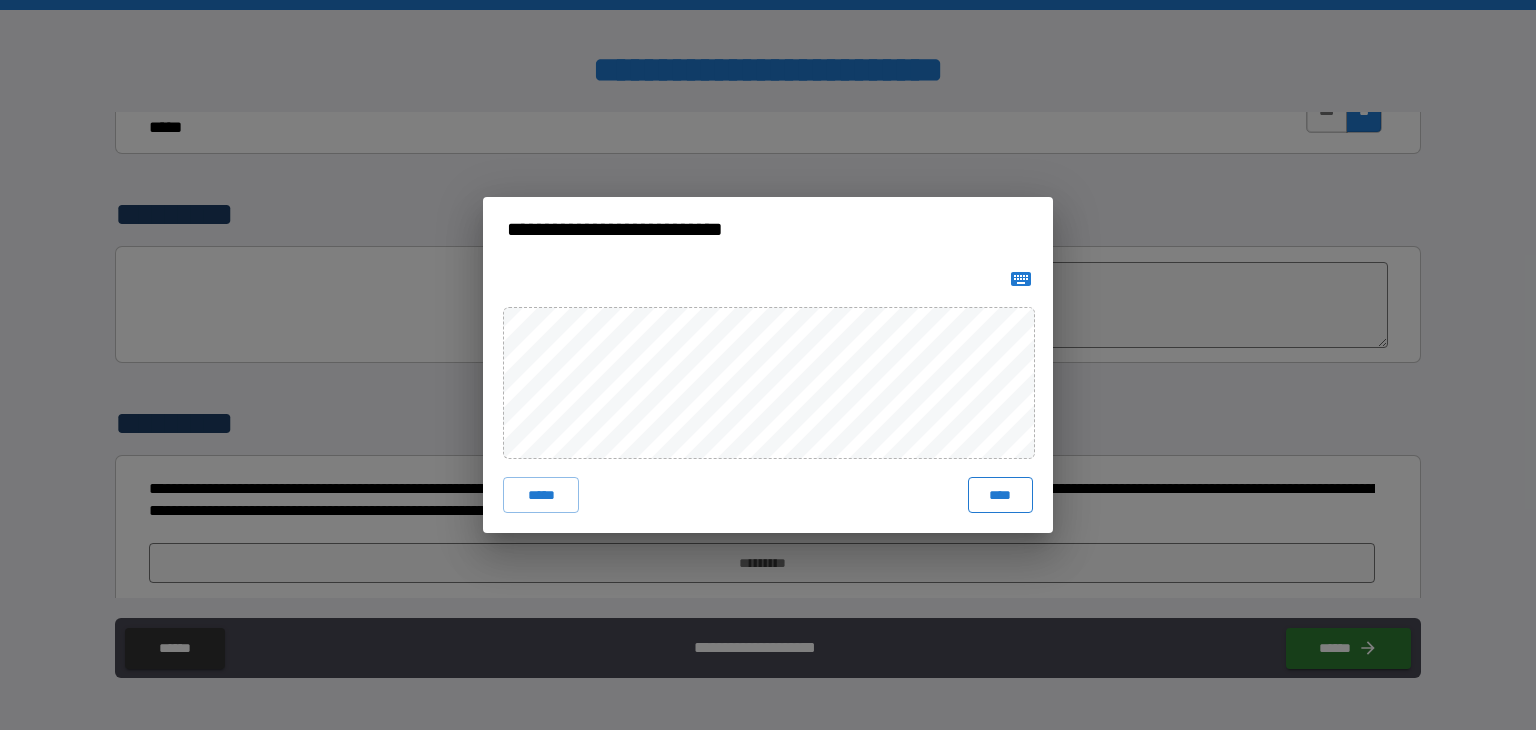 click on "****" at bounding box center [1000, 495] 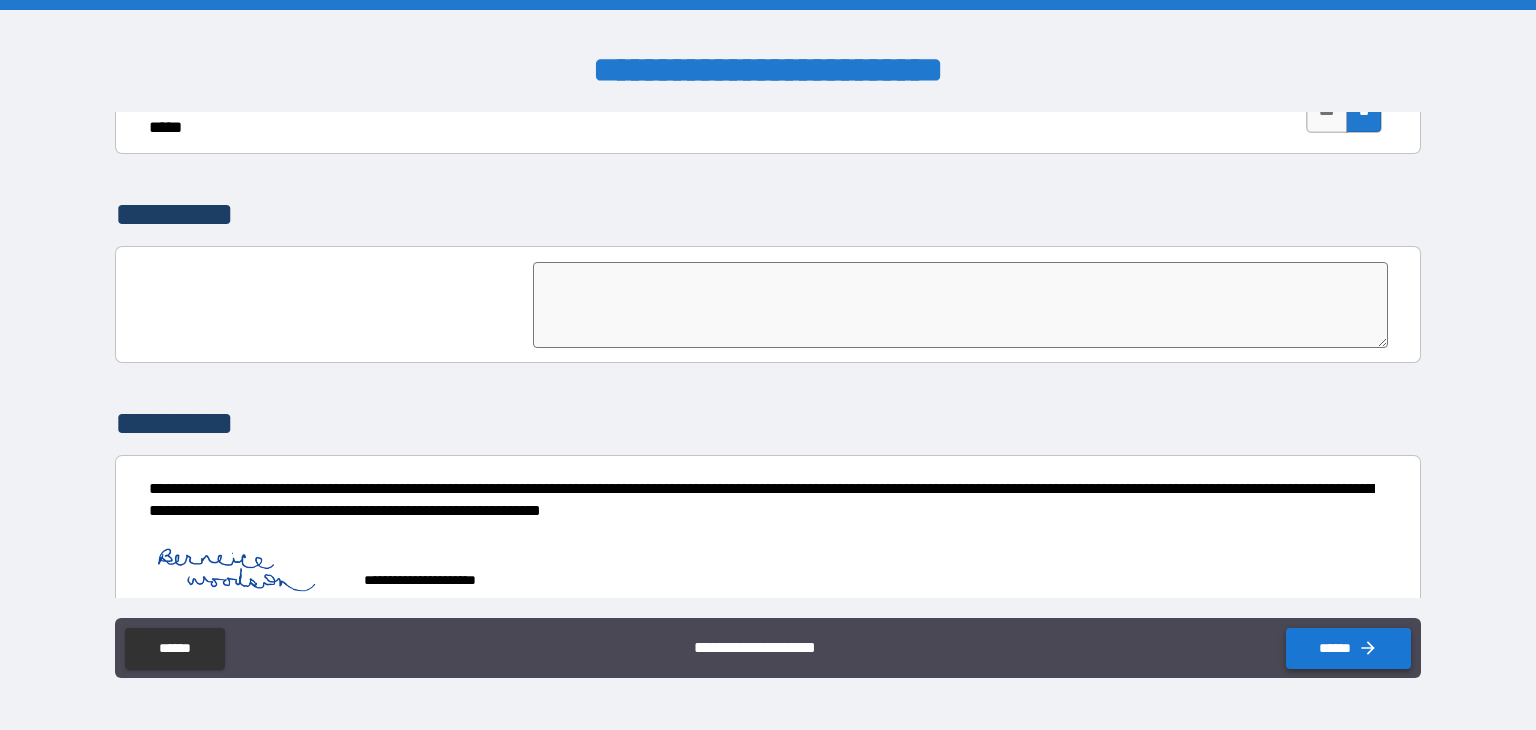 click on "******" at bounding box center (1348, 648) 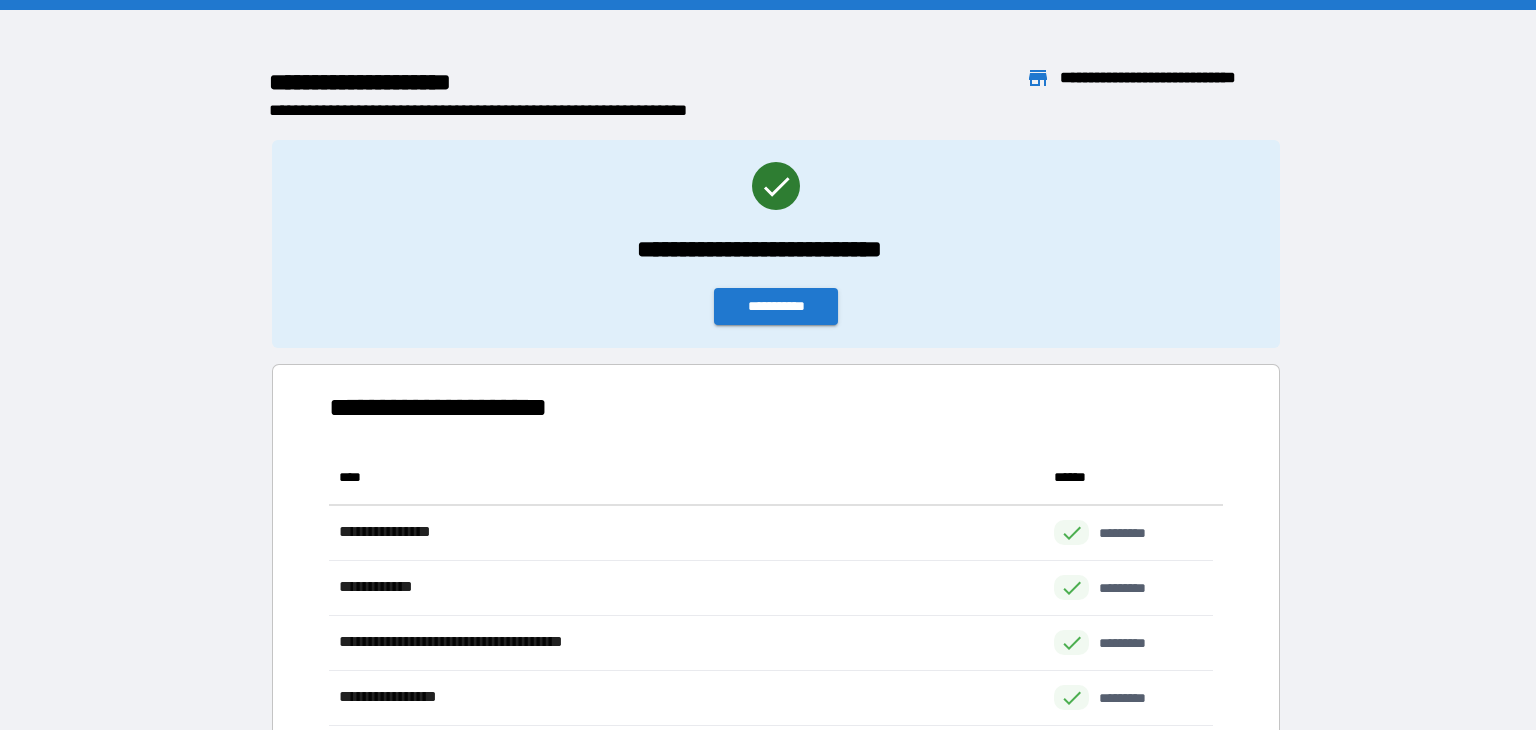 scroll, scrollTop: 370, scrollLeft: 869, axis: both 